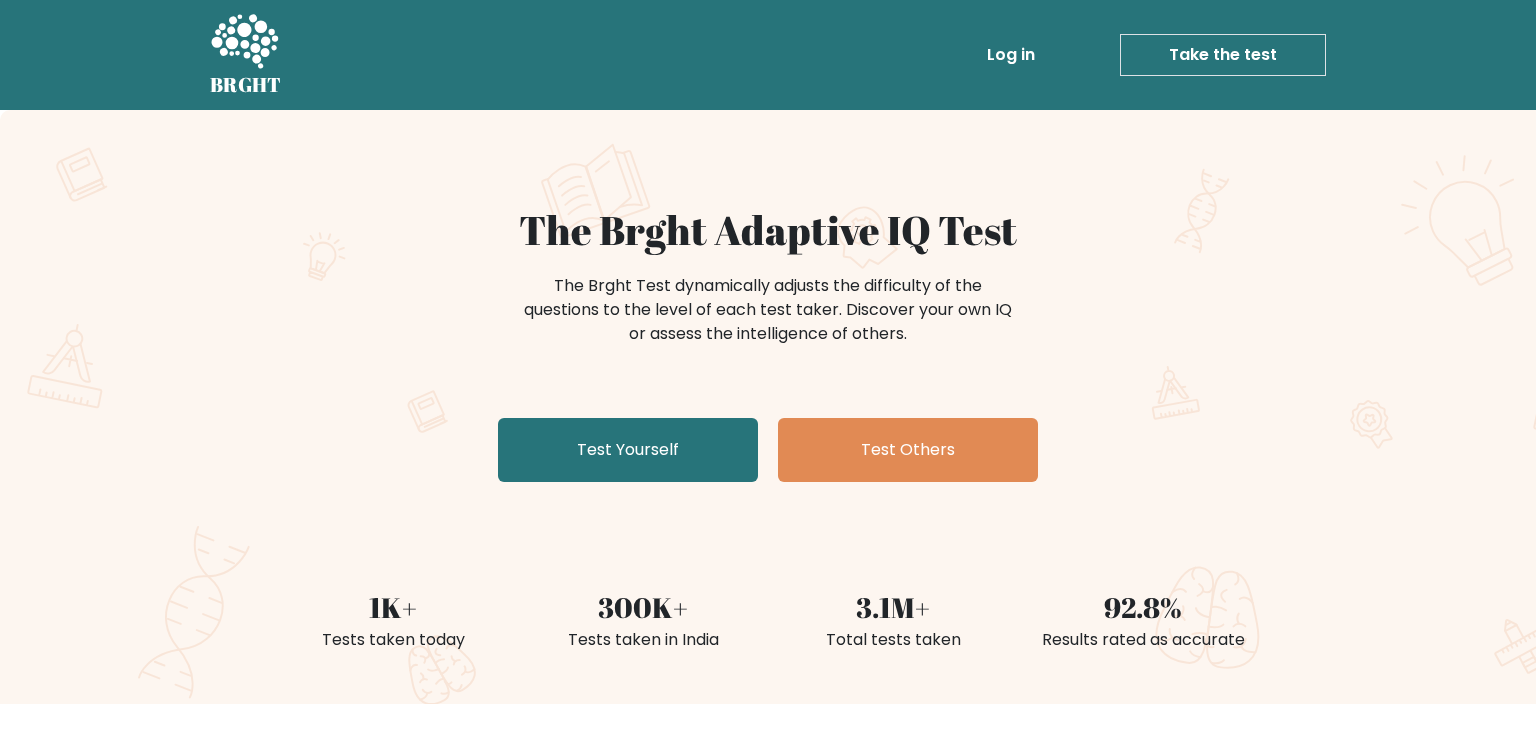 scroll, scrollTop: 0, scrollLeft: 0, axis: both 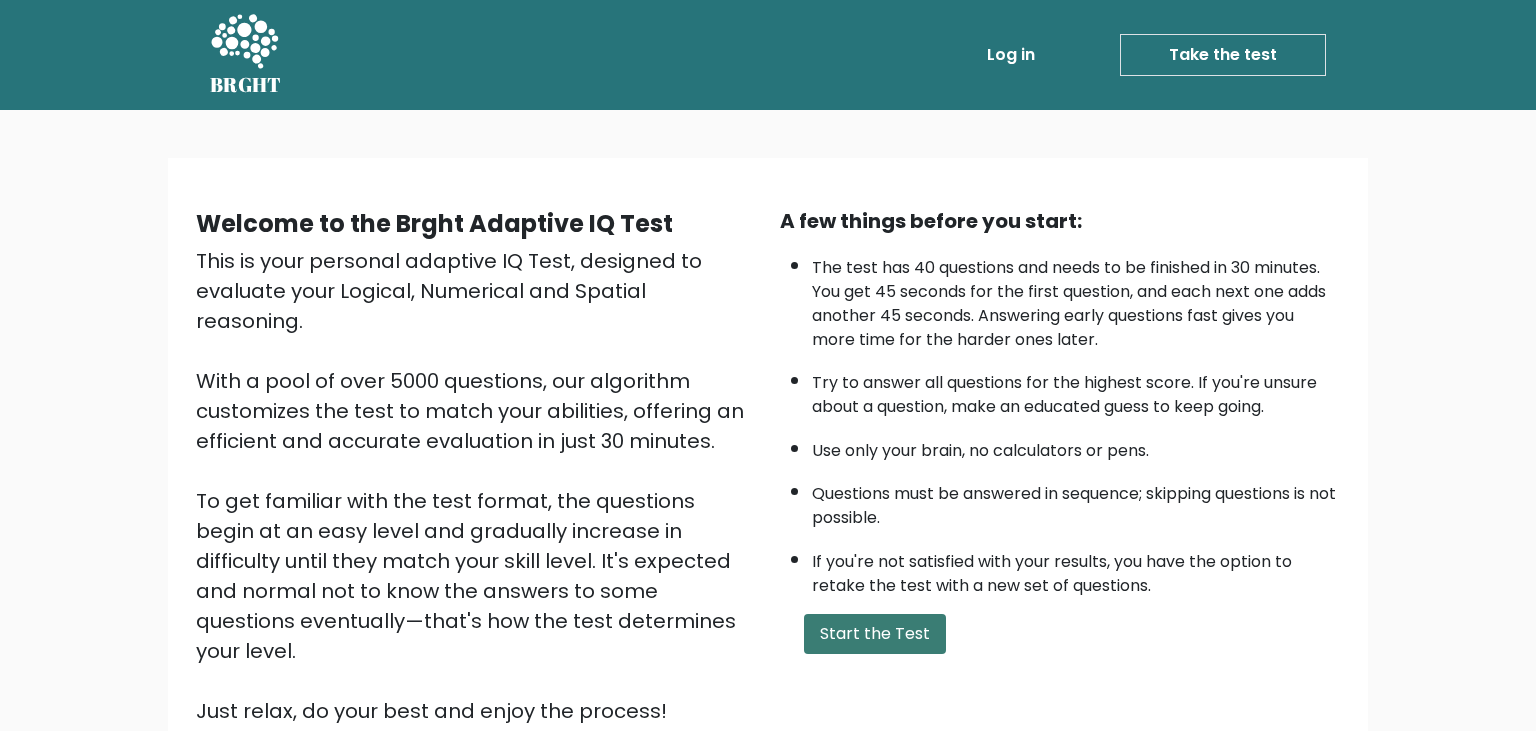 click on "Start the Test" at bounding box center [875, 634] 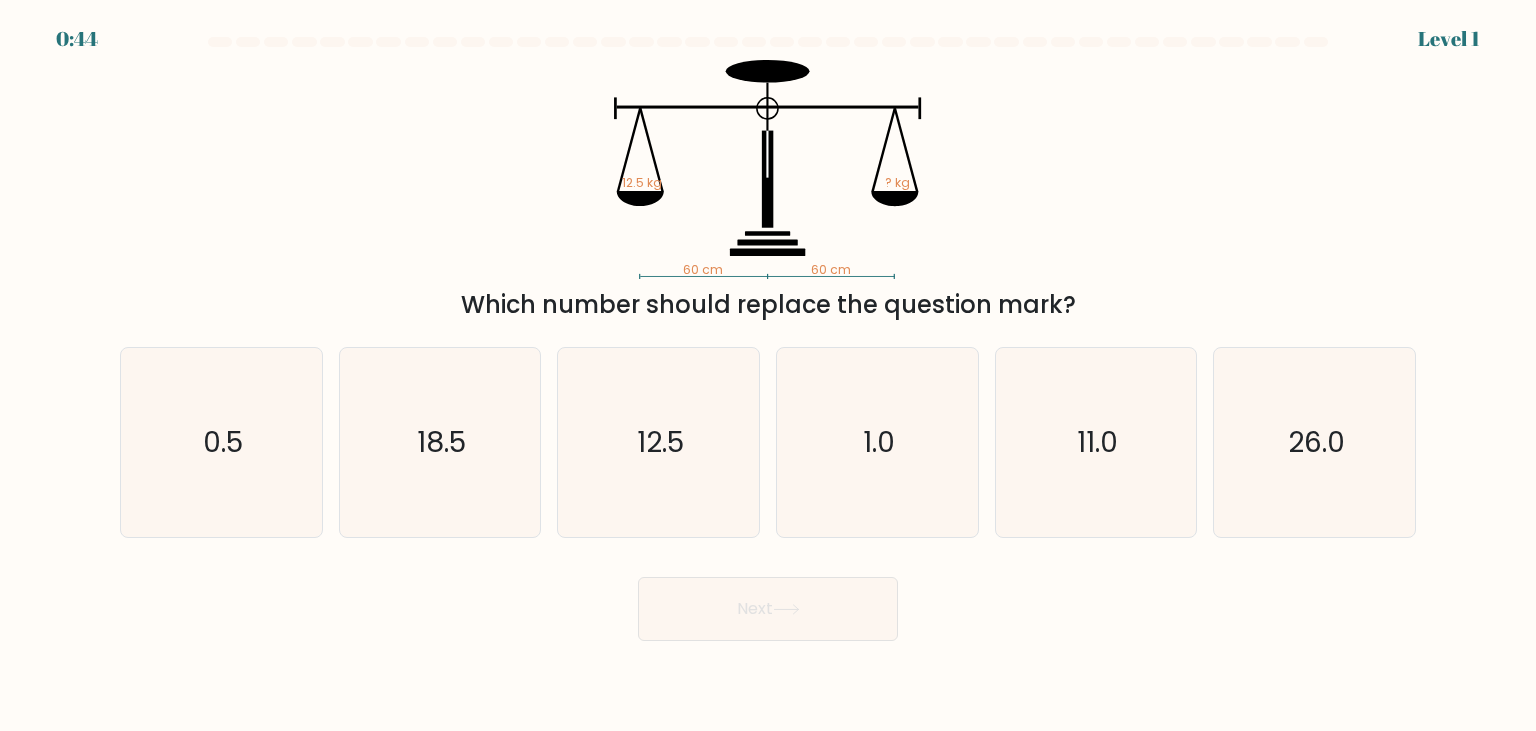 scroll, scrollTop: 0, scrollLeft: 0, axis: both 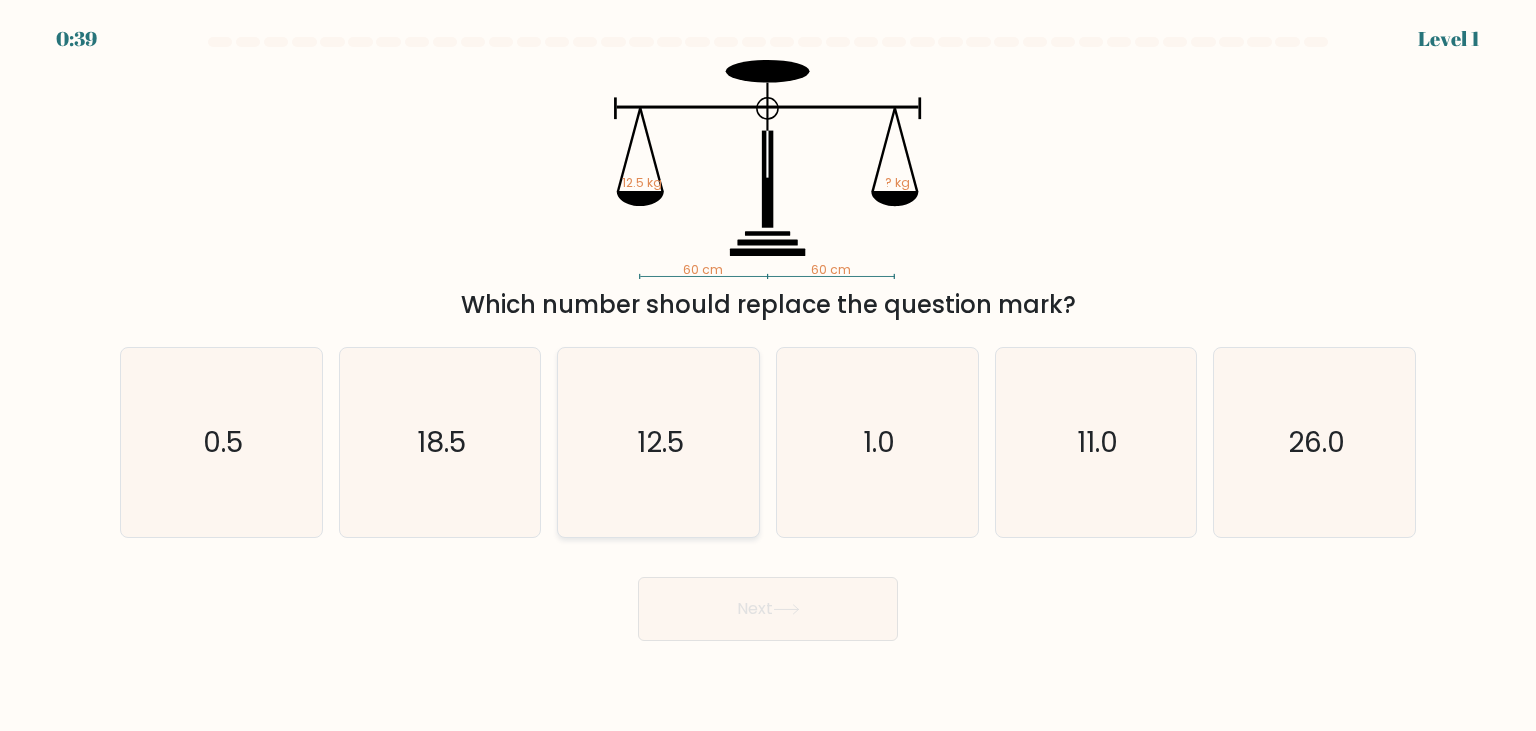 click on "12.5" at bounding box center (658, 442) 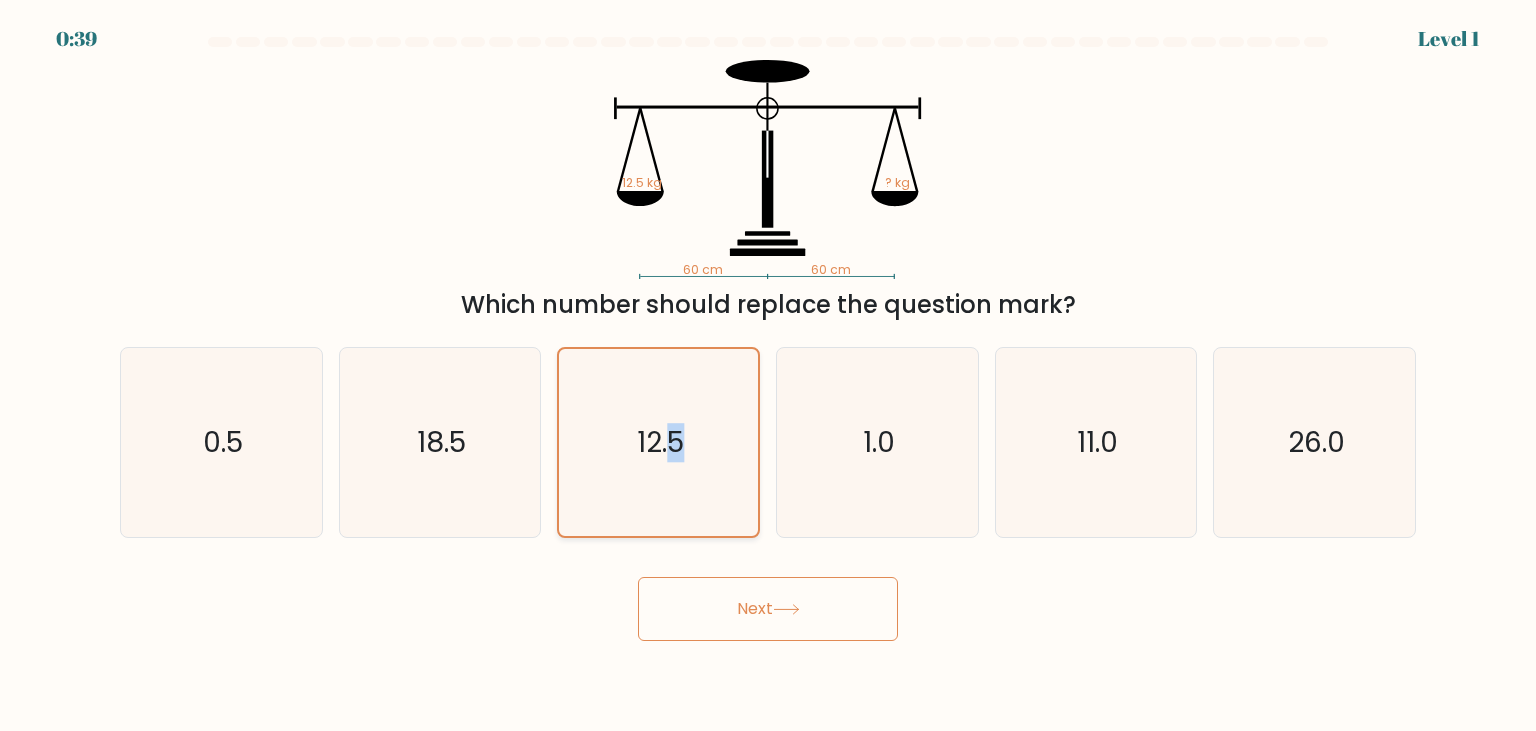 click on "12.5" at bounding box center (658, 442) 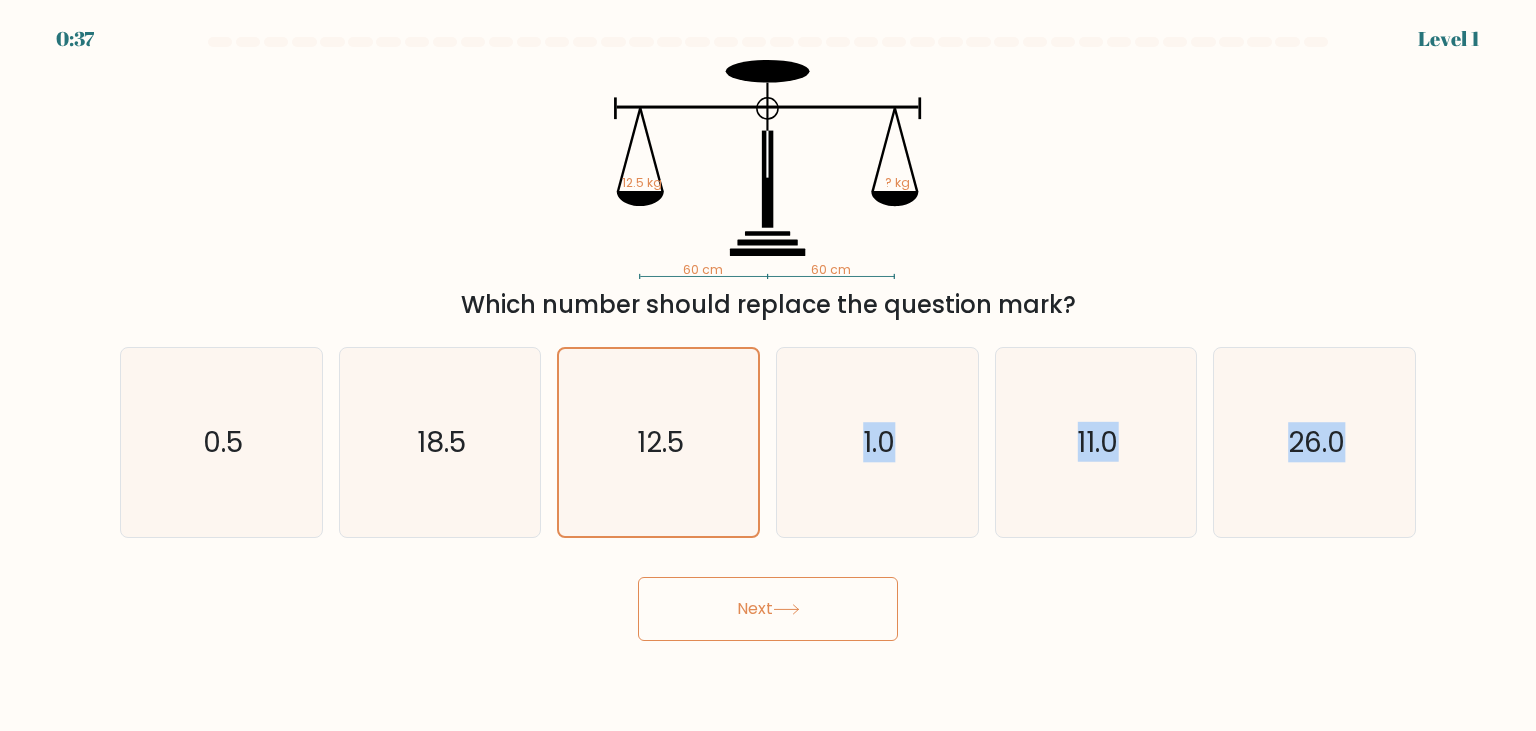 drag, startPoint x: 698, startPoint y: 493, endPoint x: 756, endPoint y: 601, distance: 122.588745 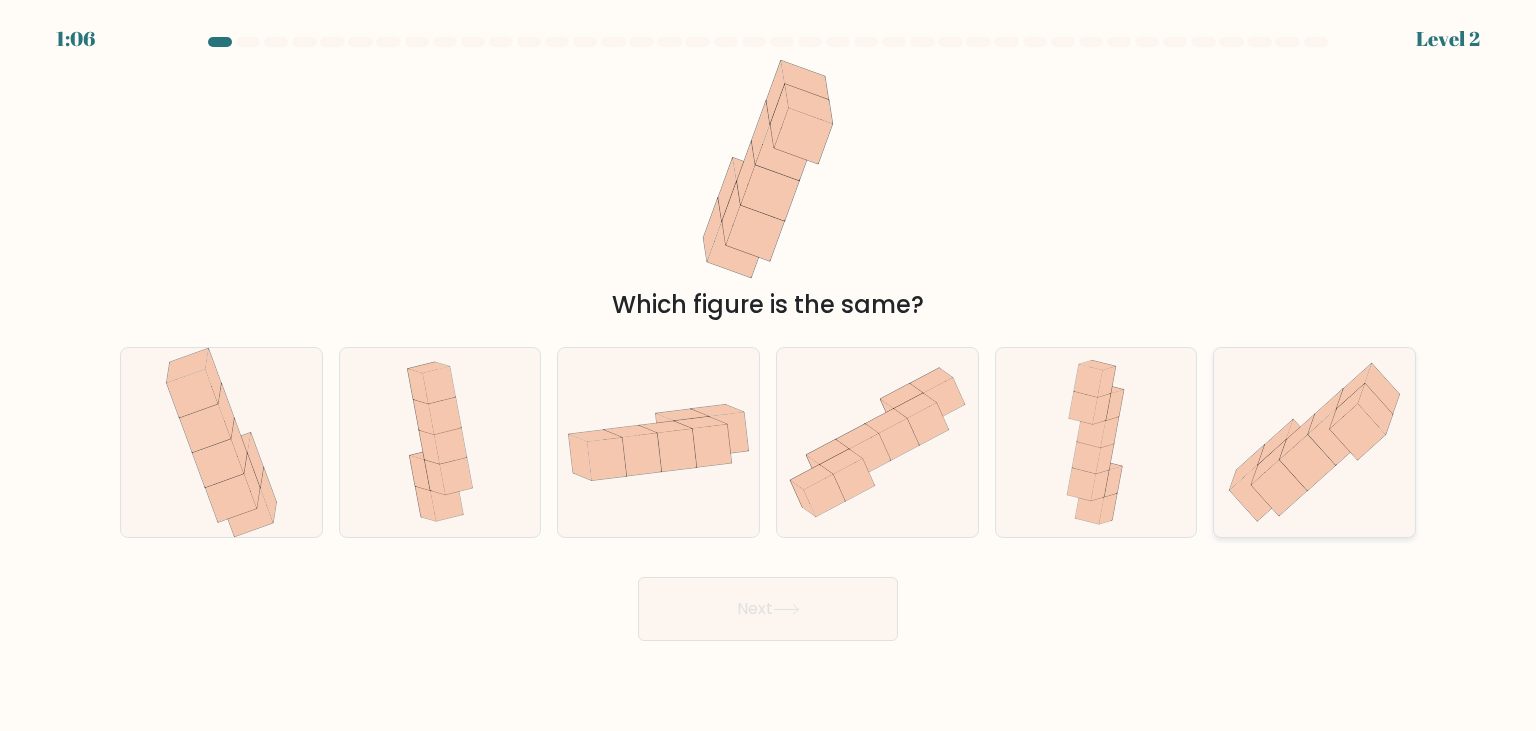 click at bounding box center [1257, 493] 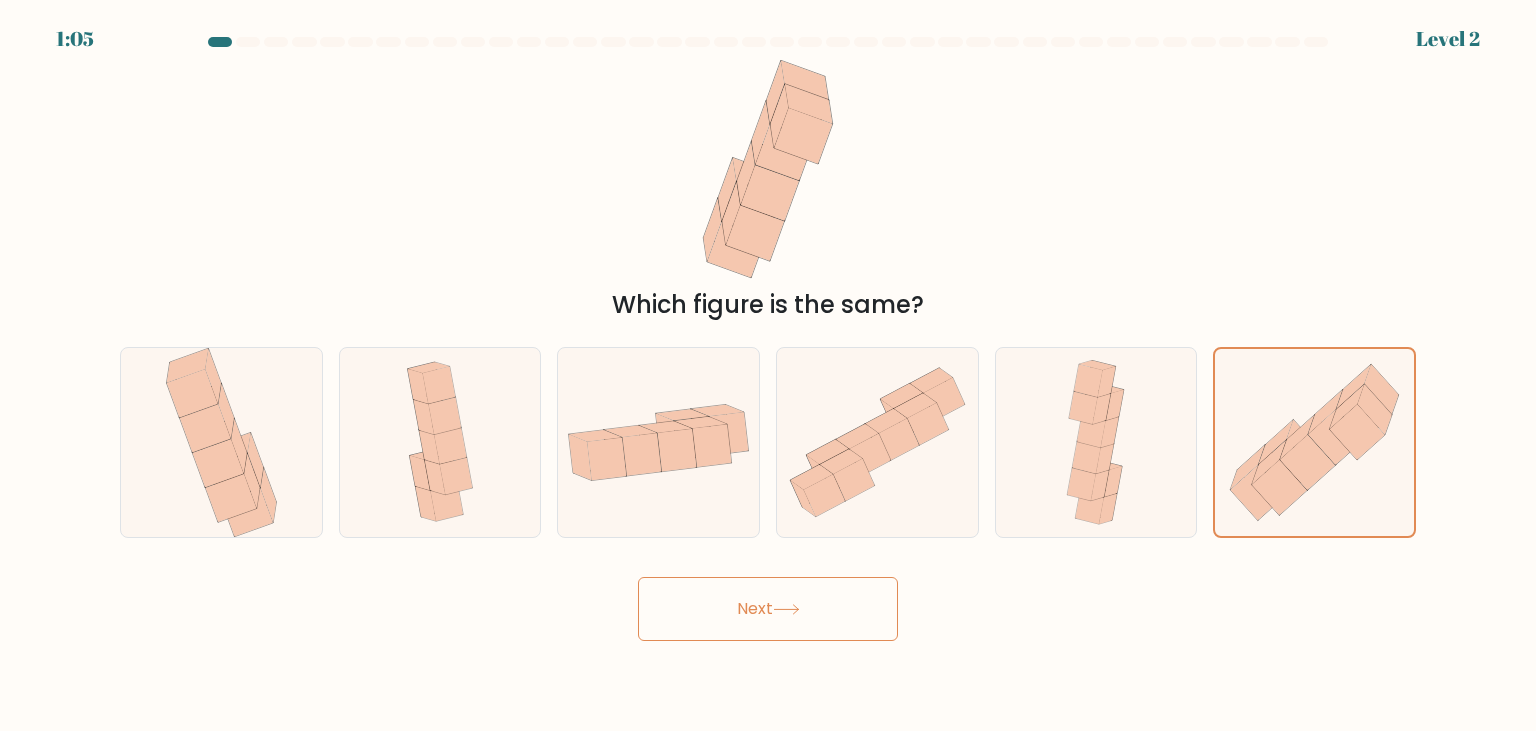 click on "Next" at bounding box center (768, 609) 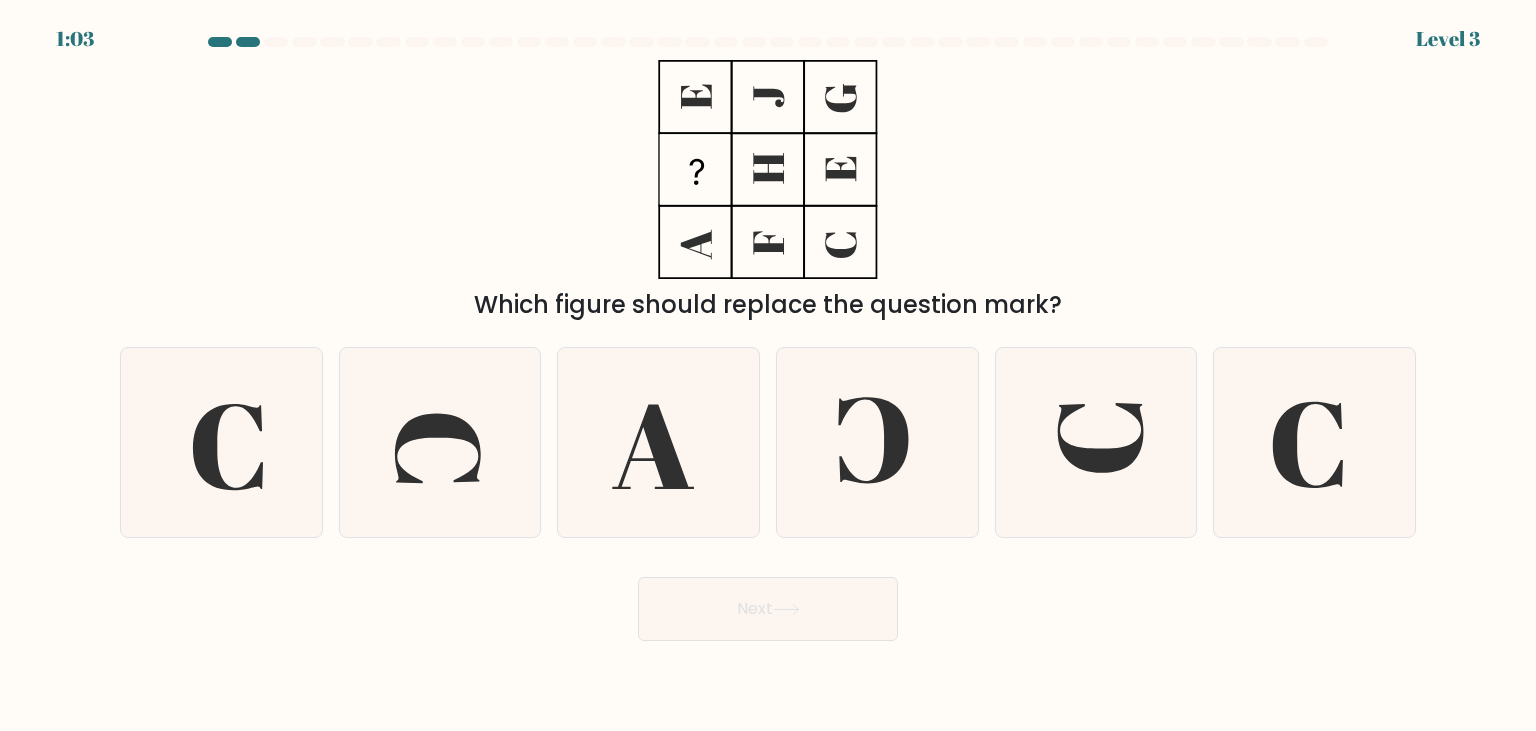 click on "Next" at bounding box center [768, 609] 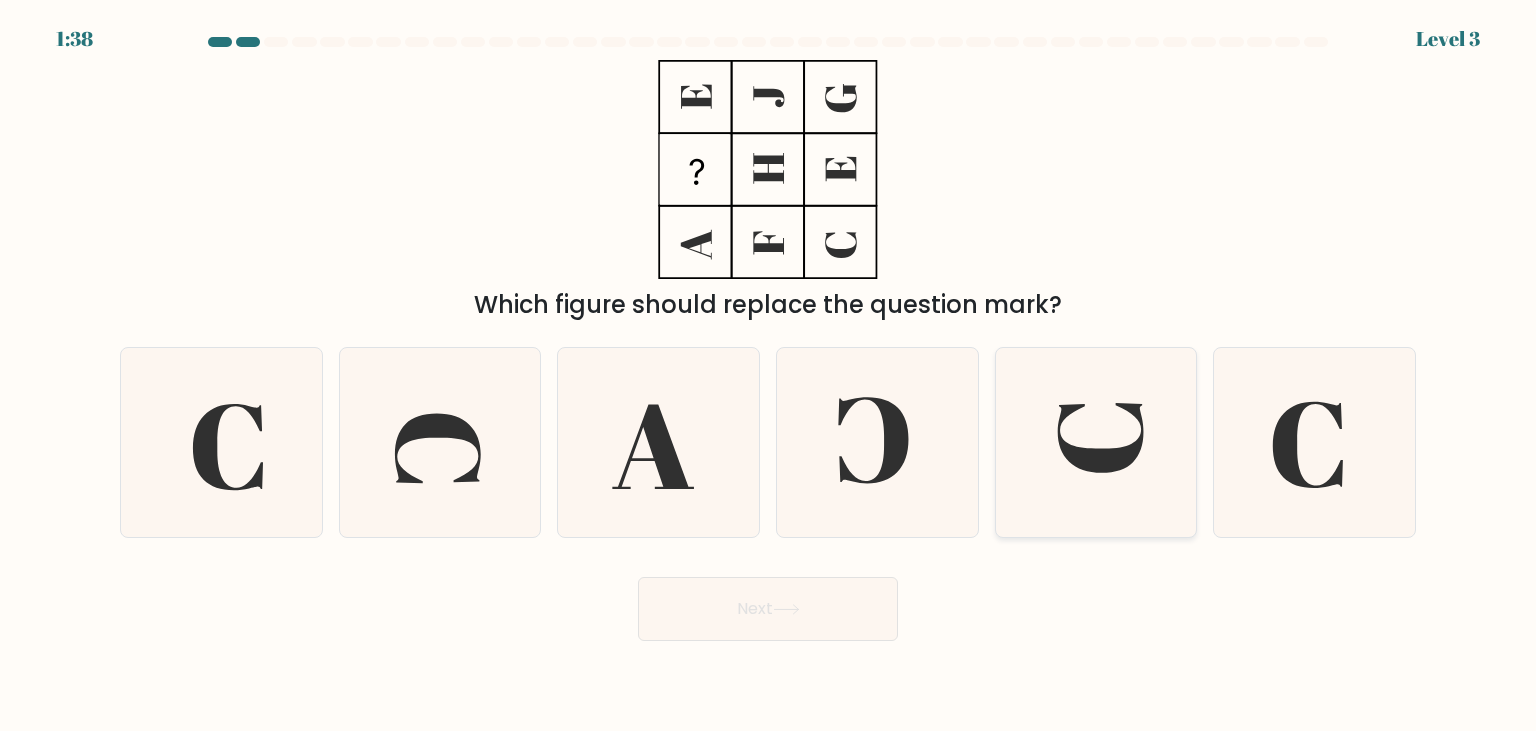 click at bounding box center [1096, 442] 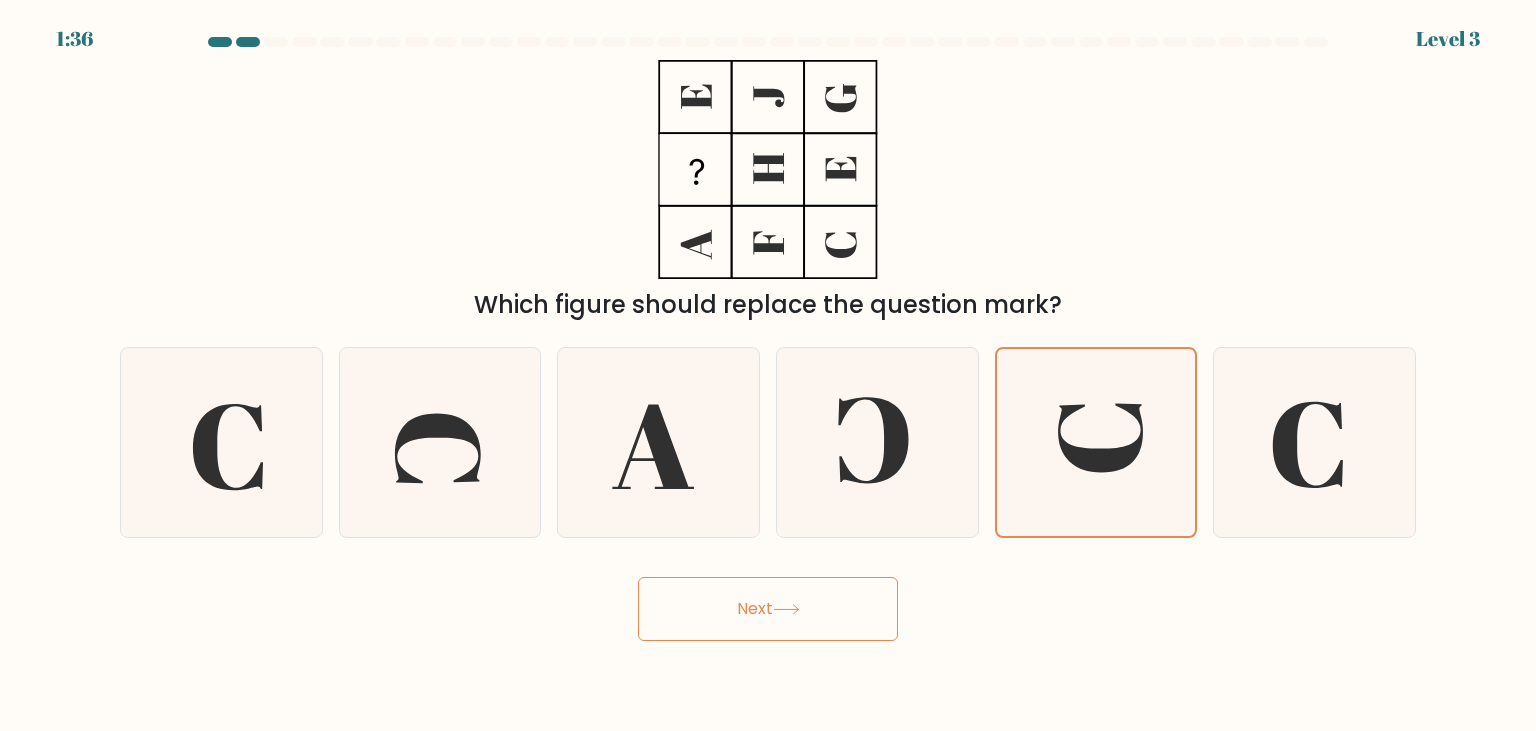 click on "Next" at bounding box center [768, 609] 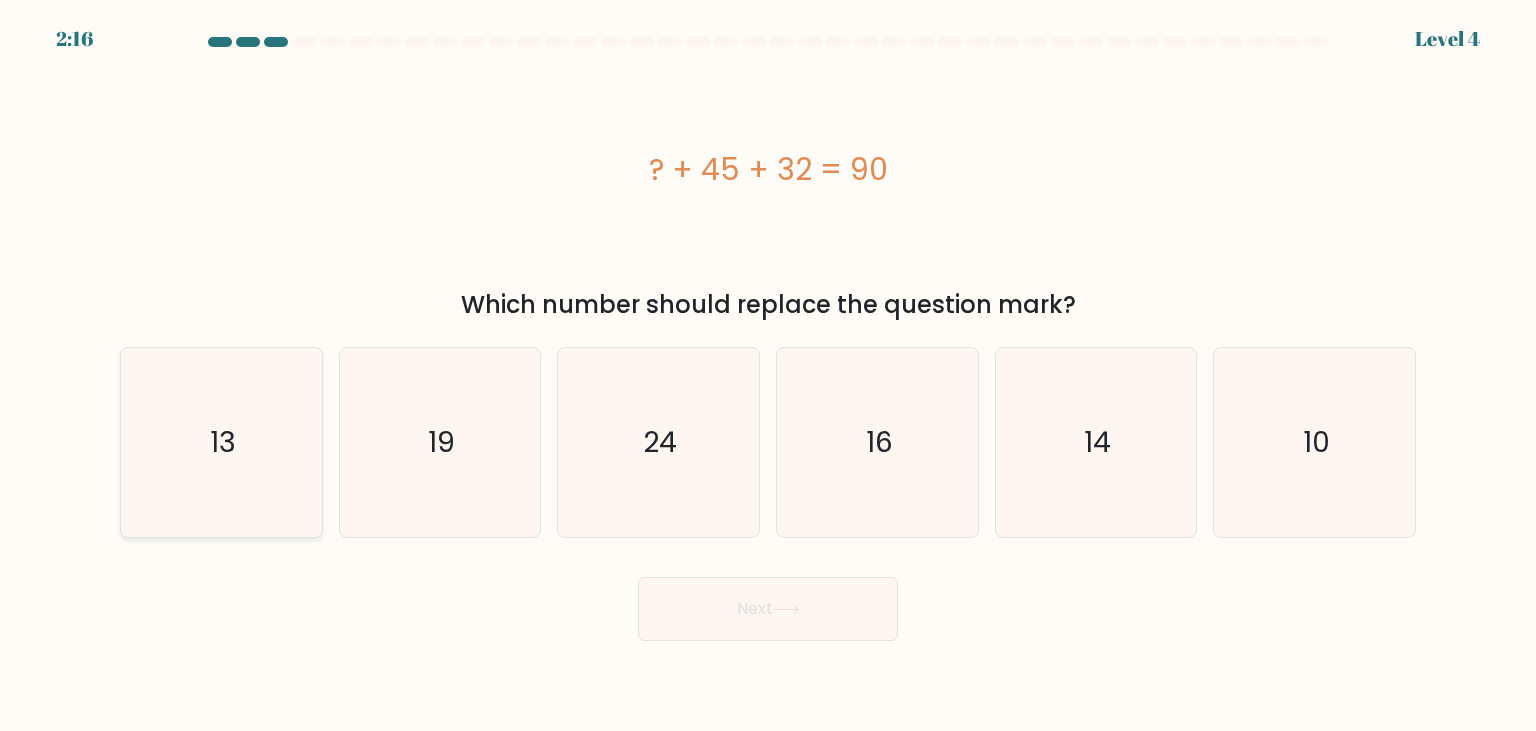 click on "13" at bounding box center [221, 442] 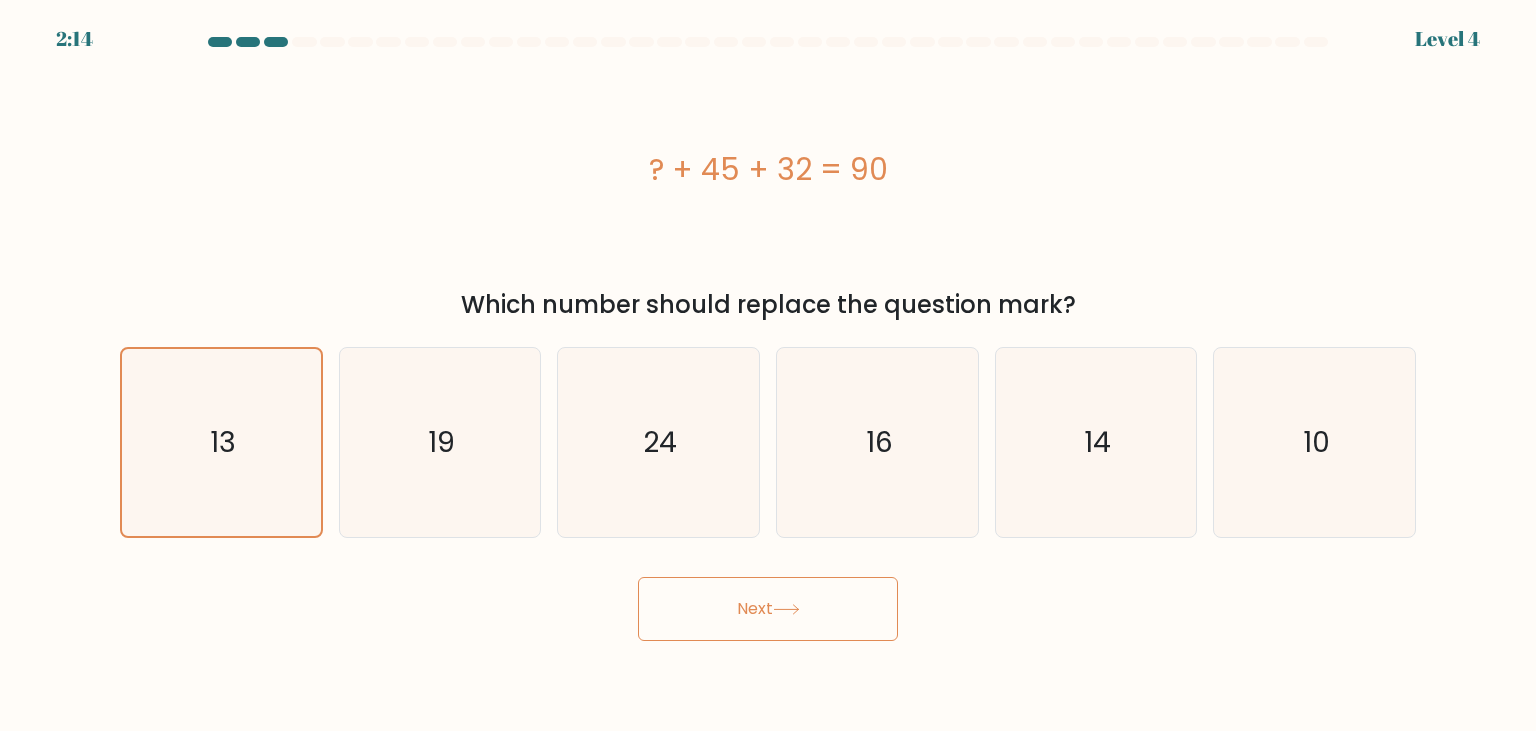click on "Next" at bounding box center [768, 609] 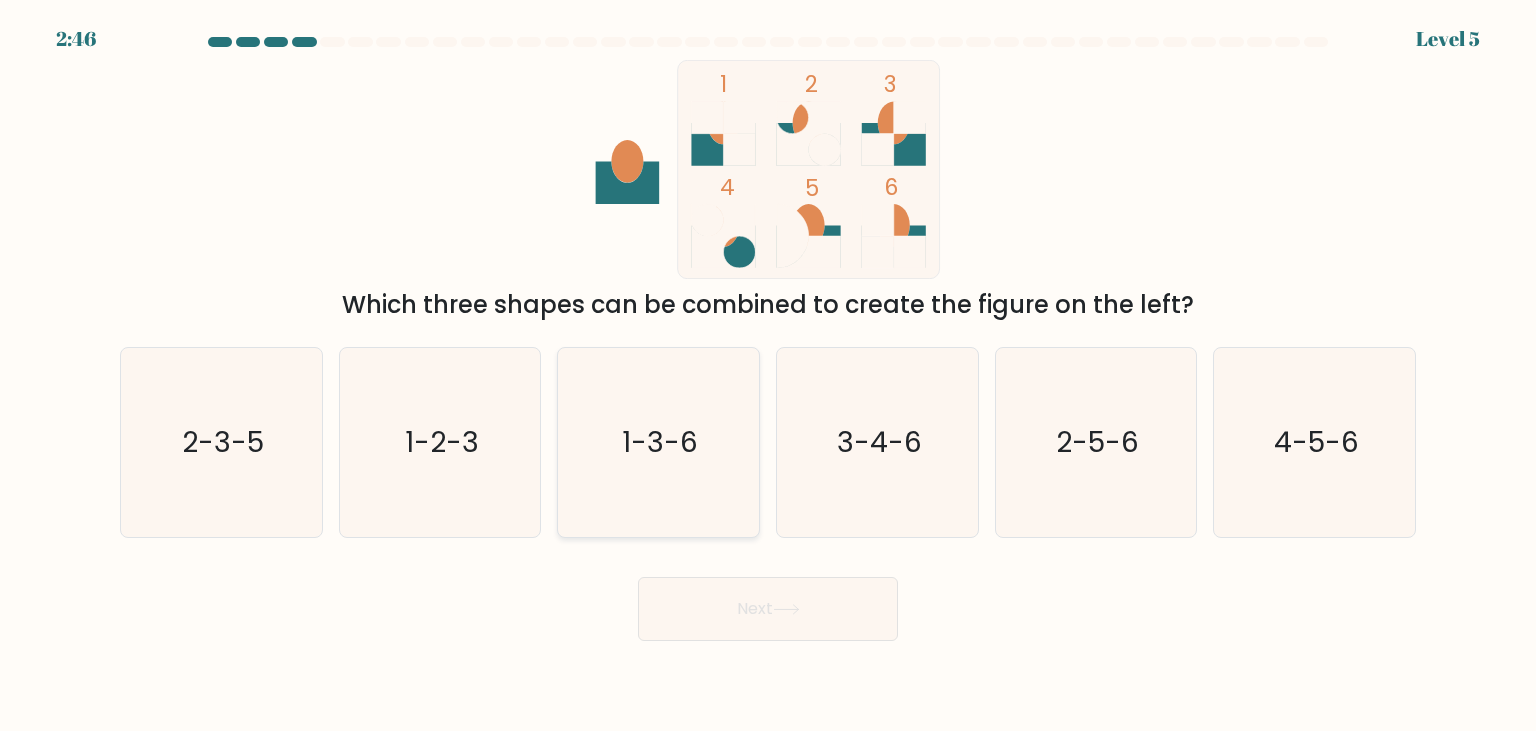 click on "1-3-6" at bounding box center (661, 442) 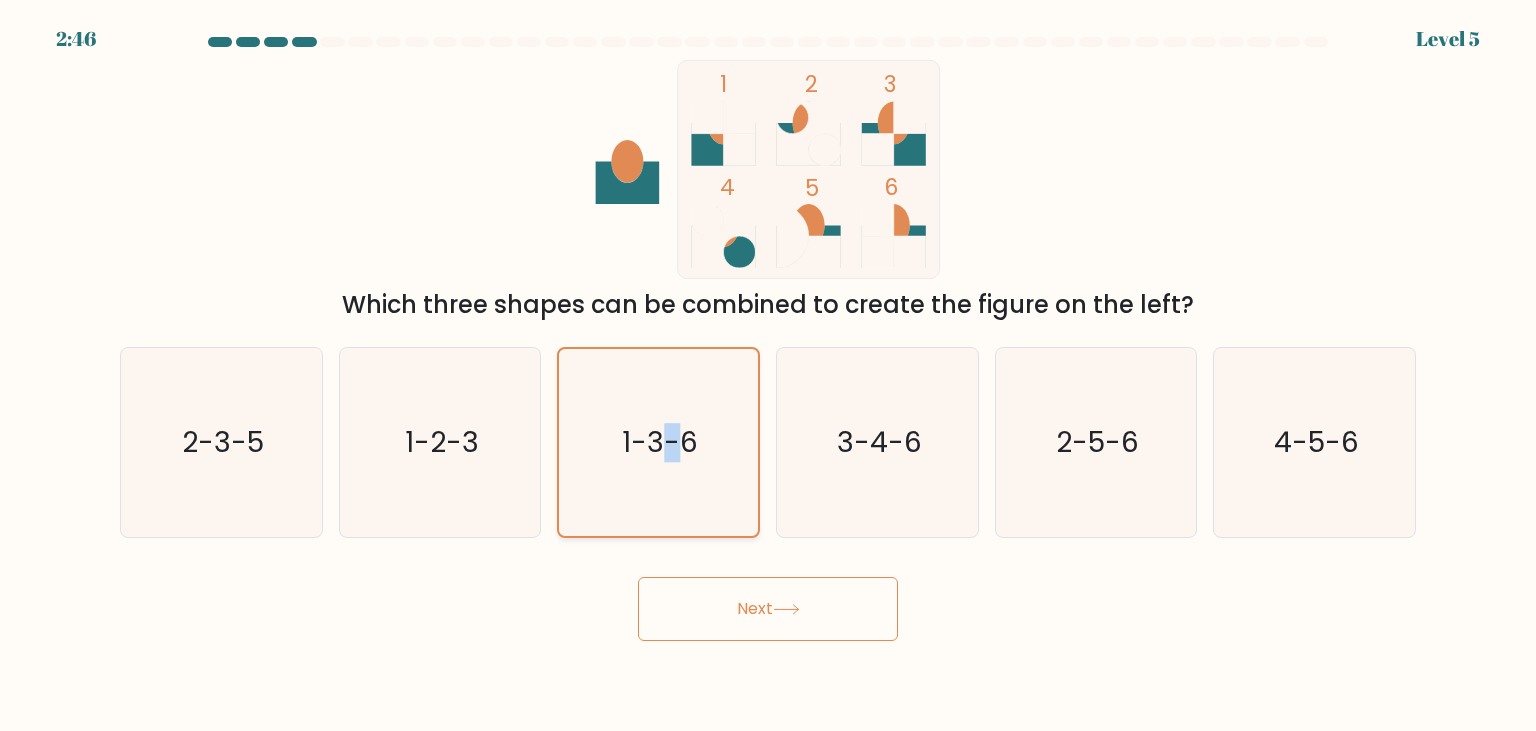 click on "1-3-6" at bounding box center [660, 442] 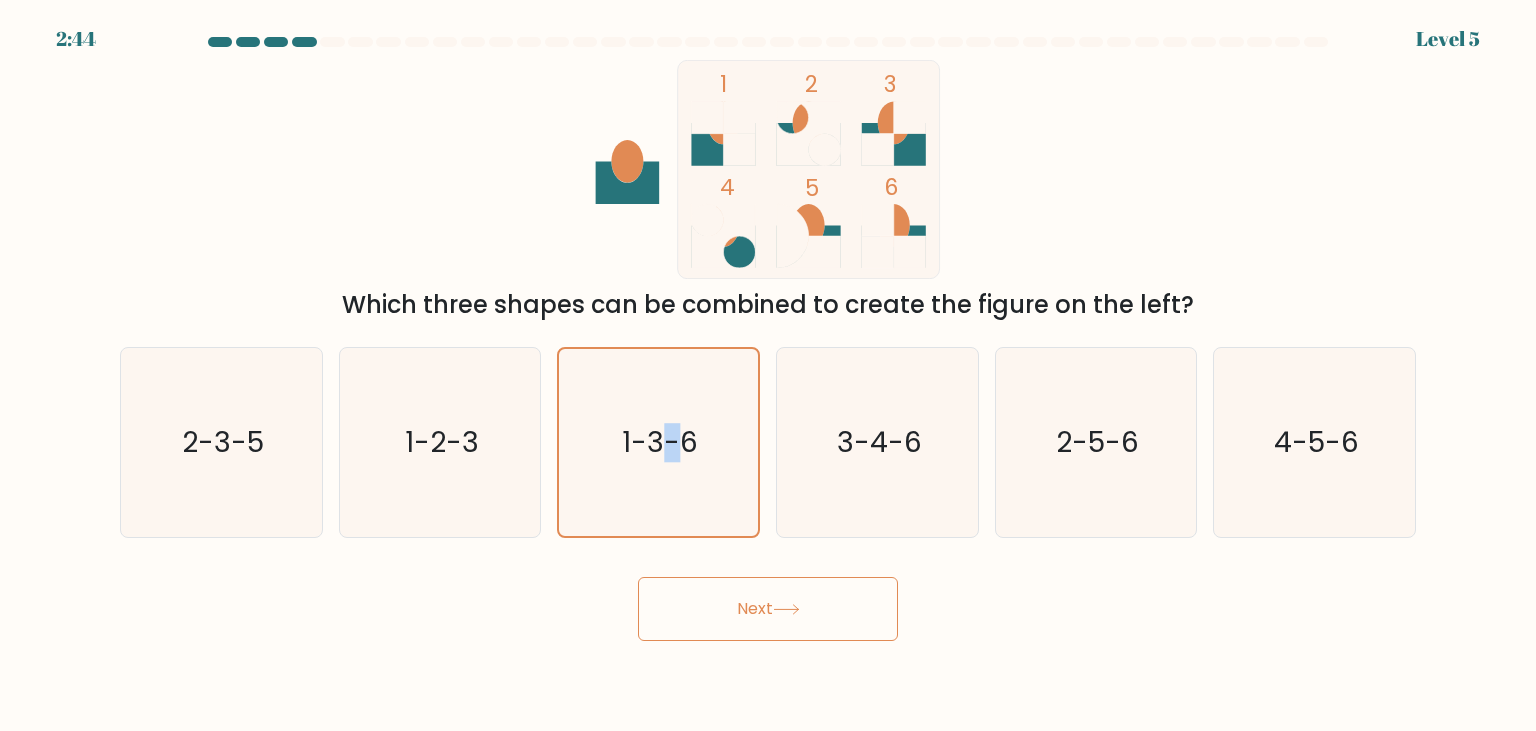 click on "Next" at bounding box center [768, 609] 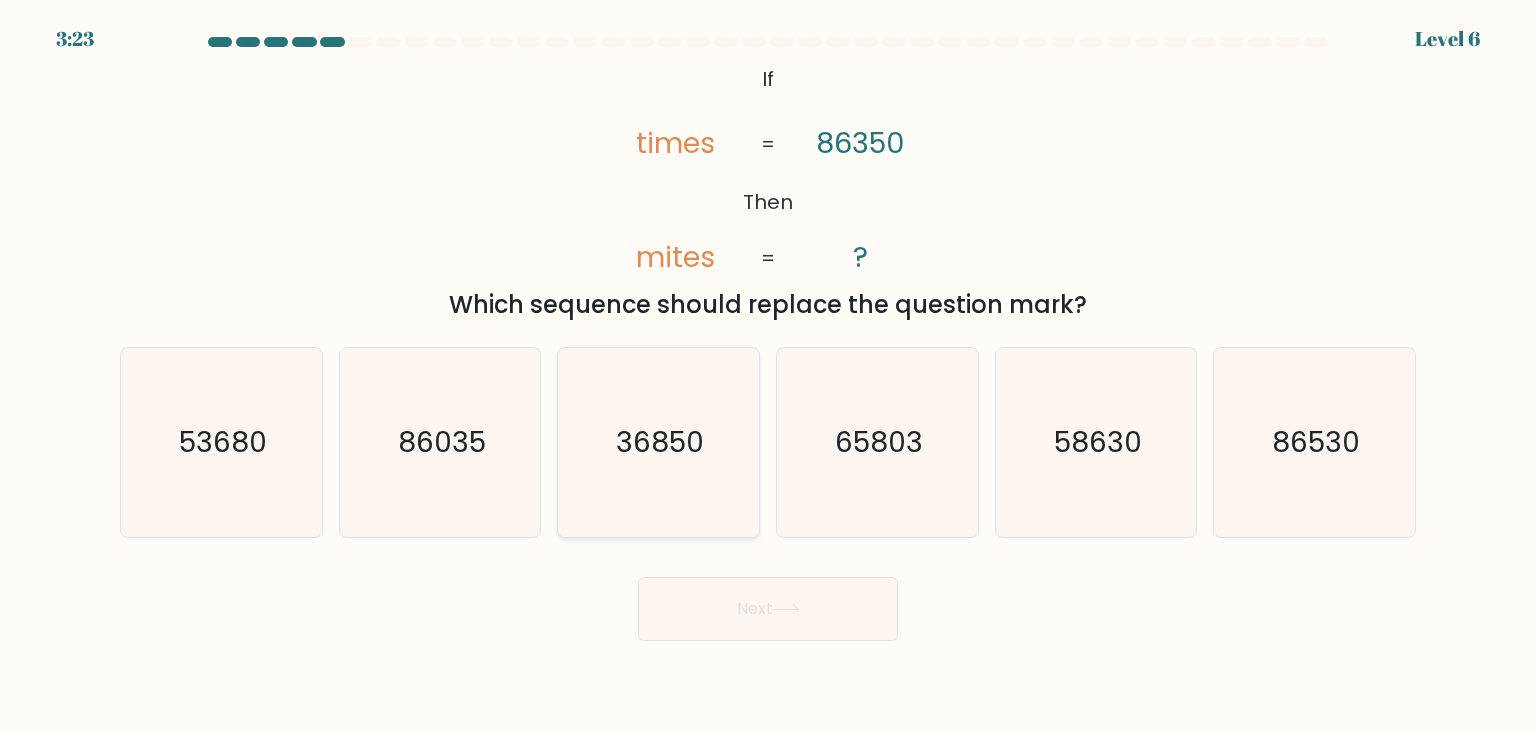 drag, startPoint x: 706, startPoint y: 426, endPoint x: 708, endPoint y: 441, distance: 15.132746 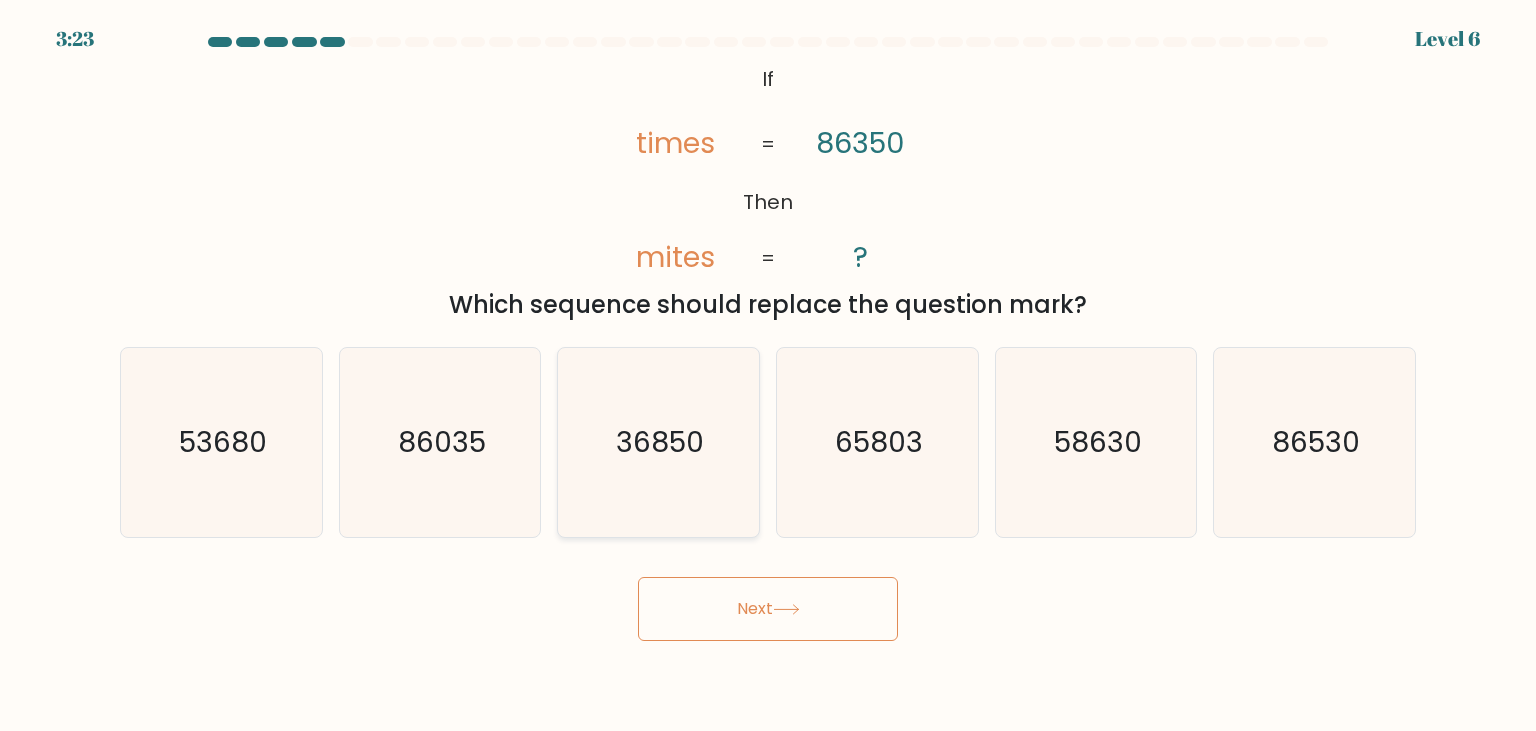 click on "36850" at bounding box center [658, 442] 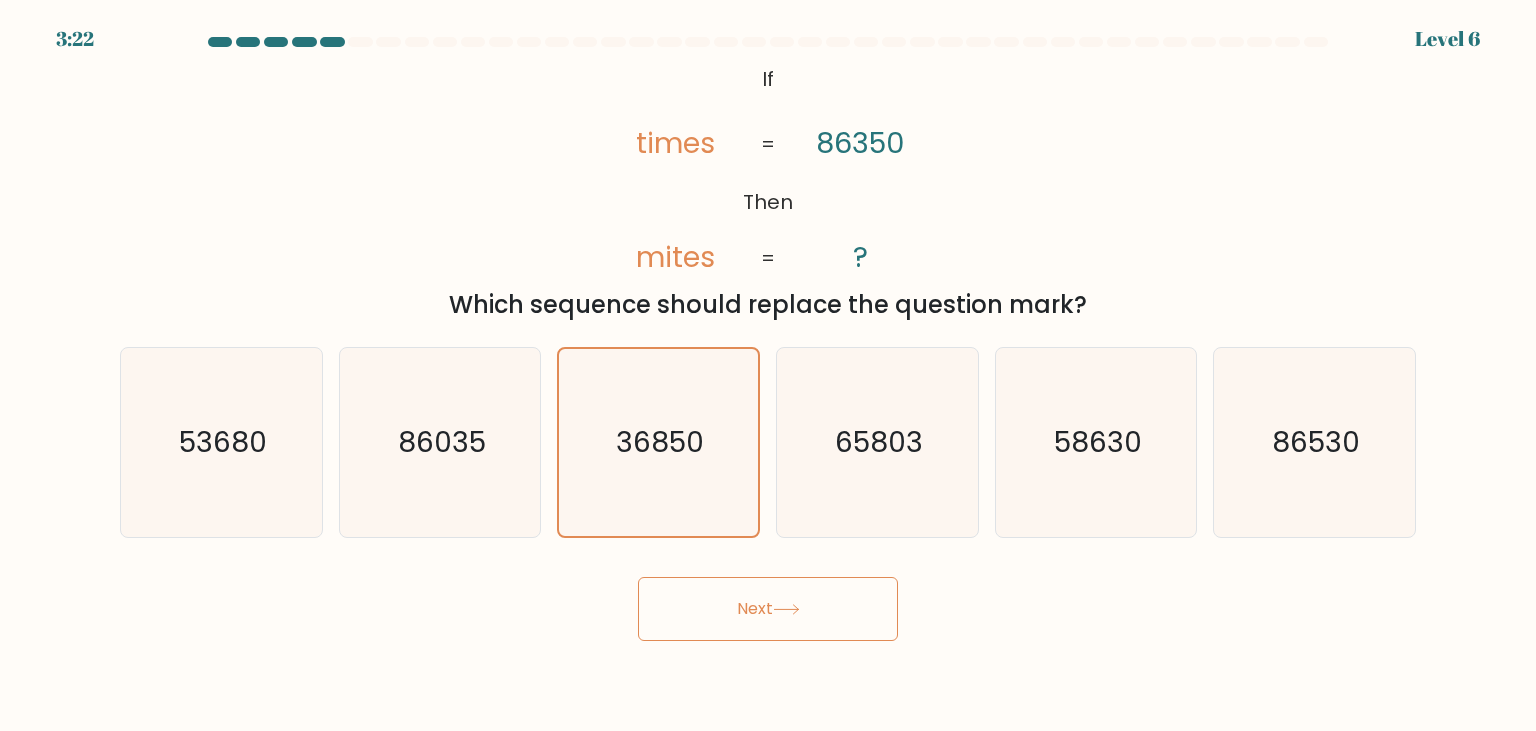 click on "Next" at bounding box center (768, 609) 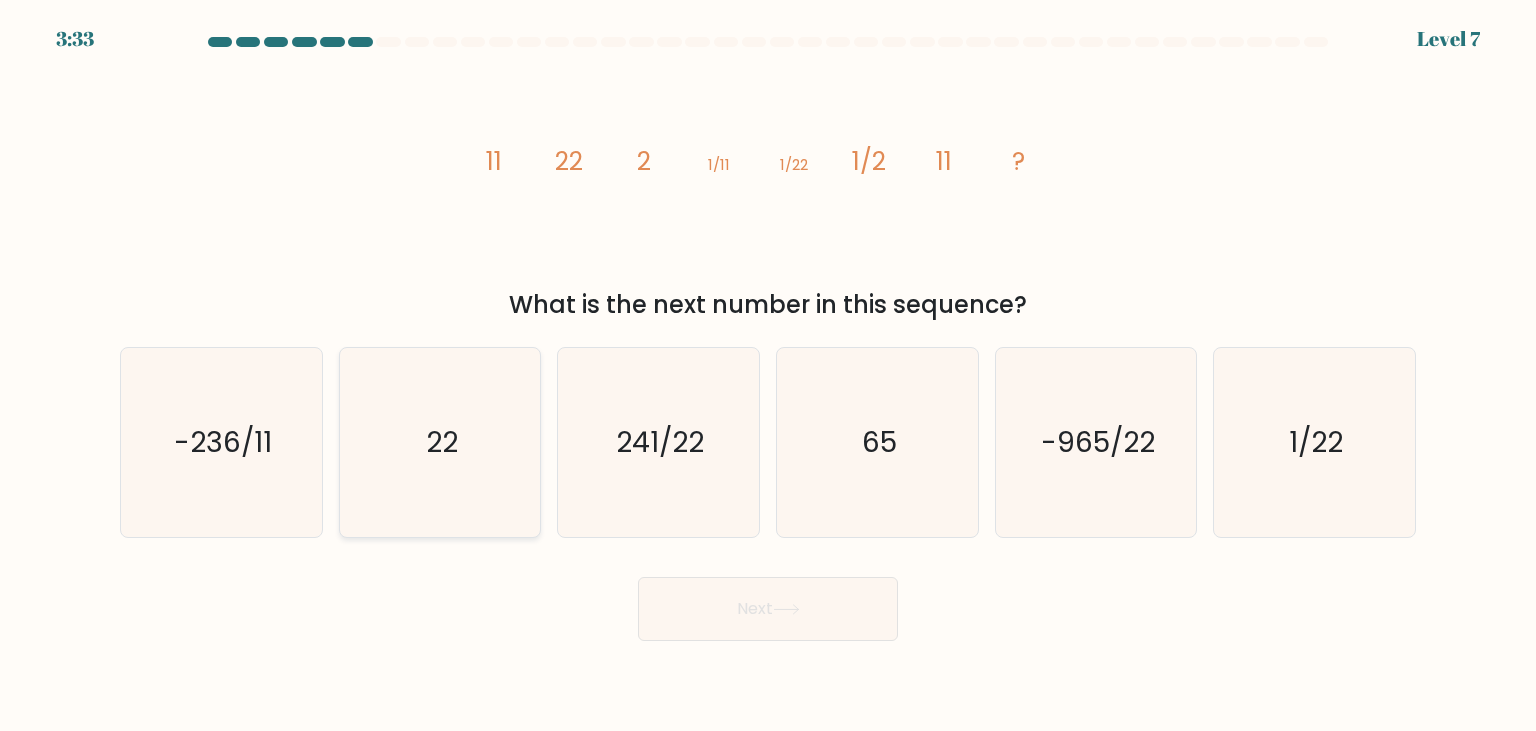 click on "22" at bounding box center (440, 442) 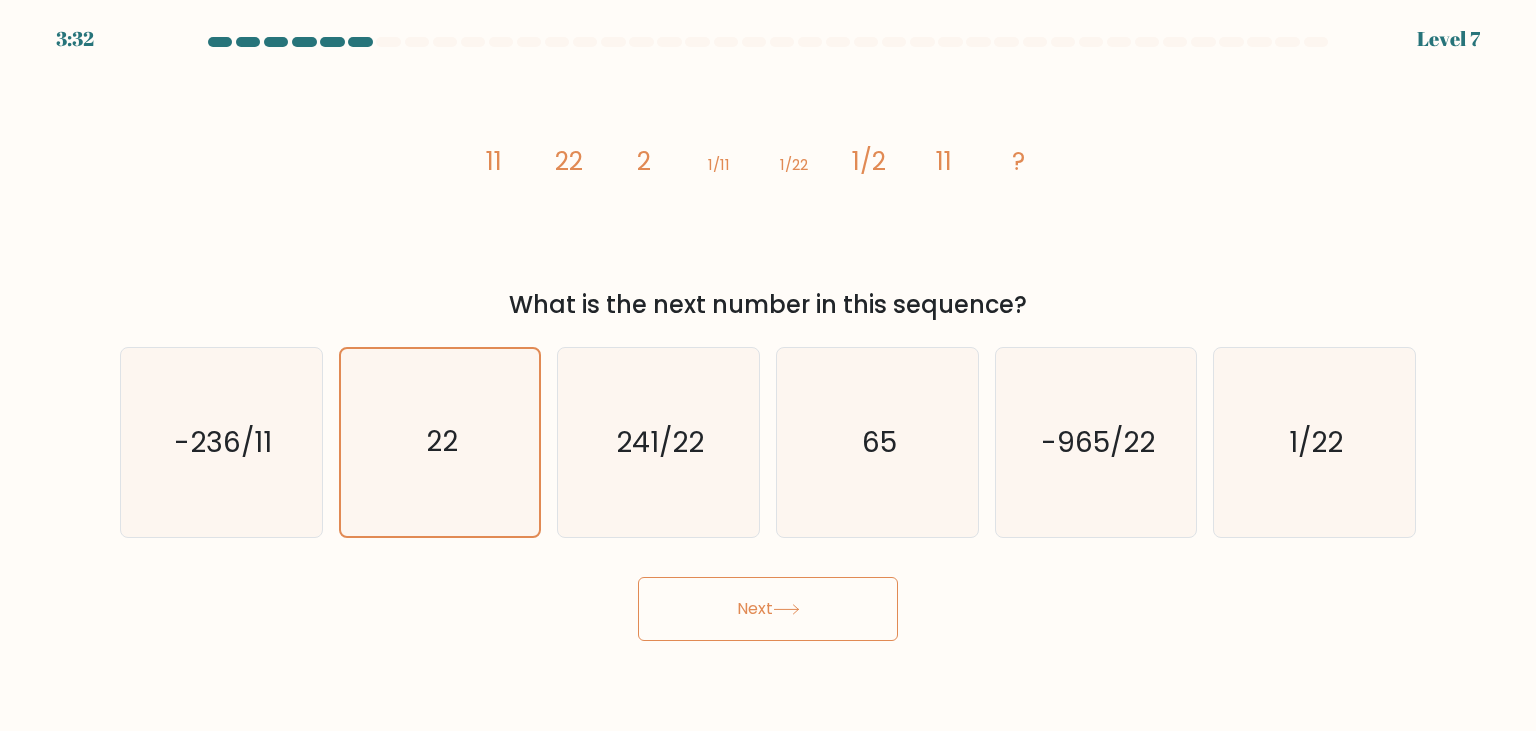 click on "Next" at bounding box center [768, 609] 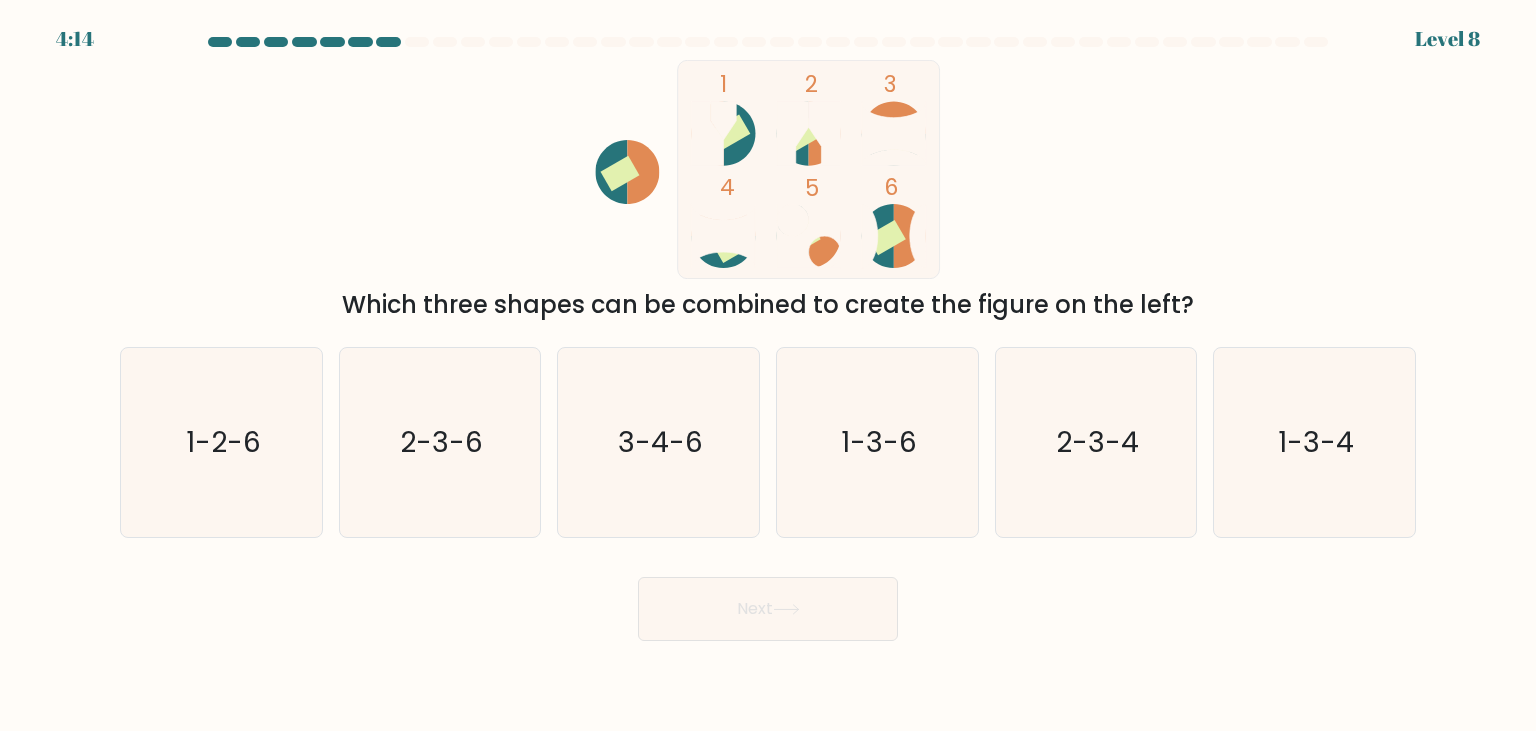 click on "Next" at bounding box center [768, 609] 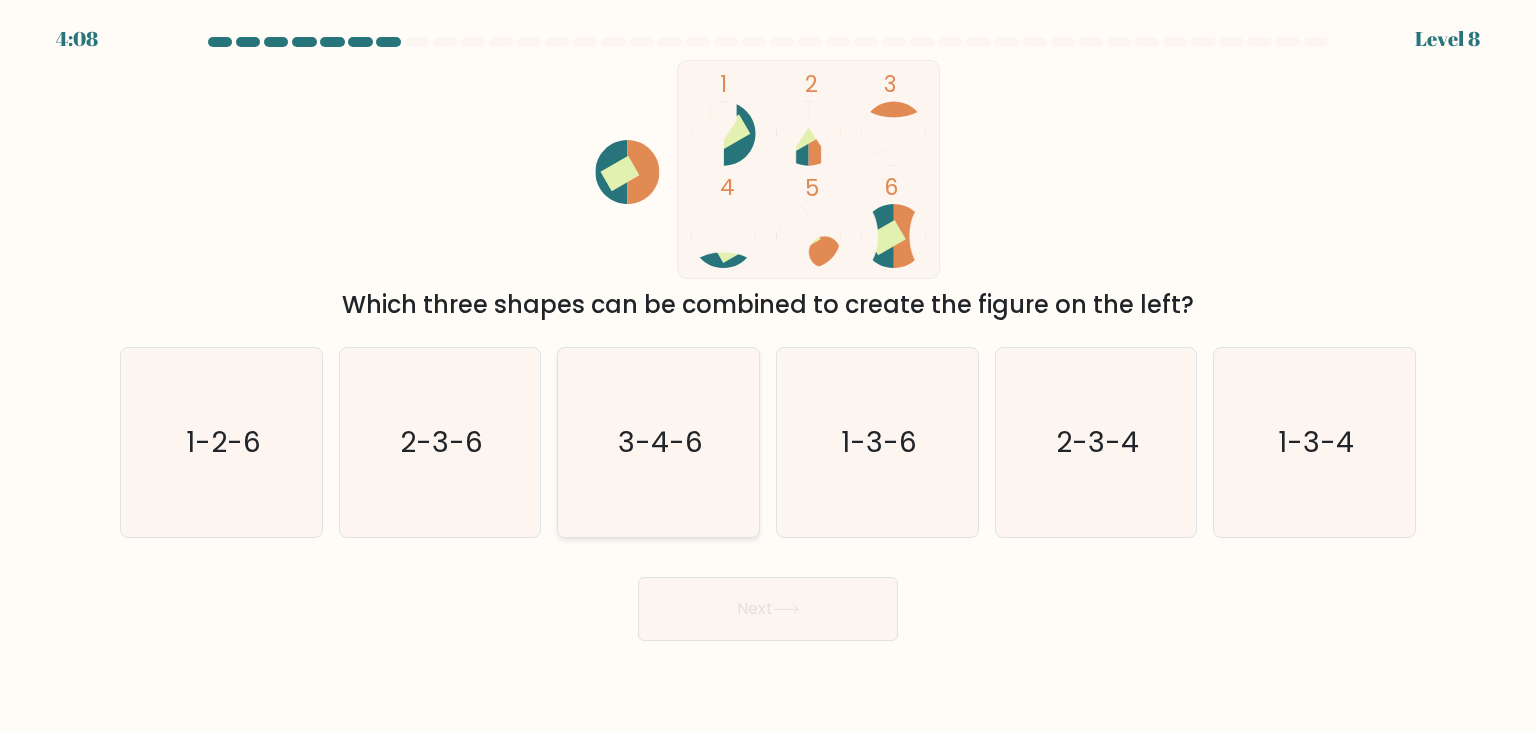 click on "3-4-6" at bounding box center [658, 442] 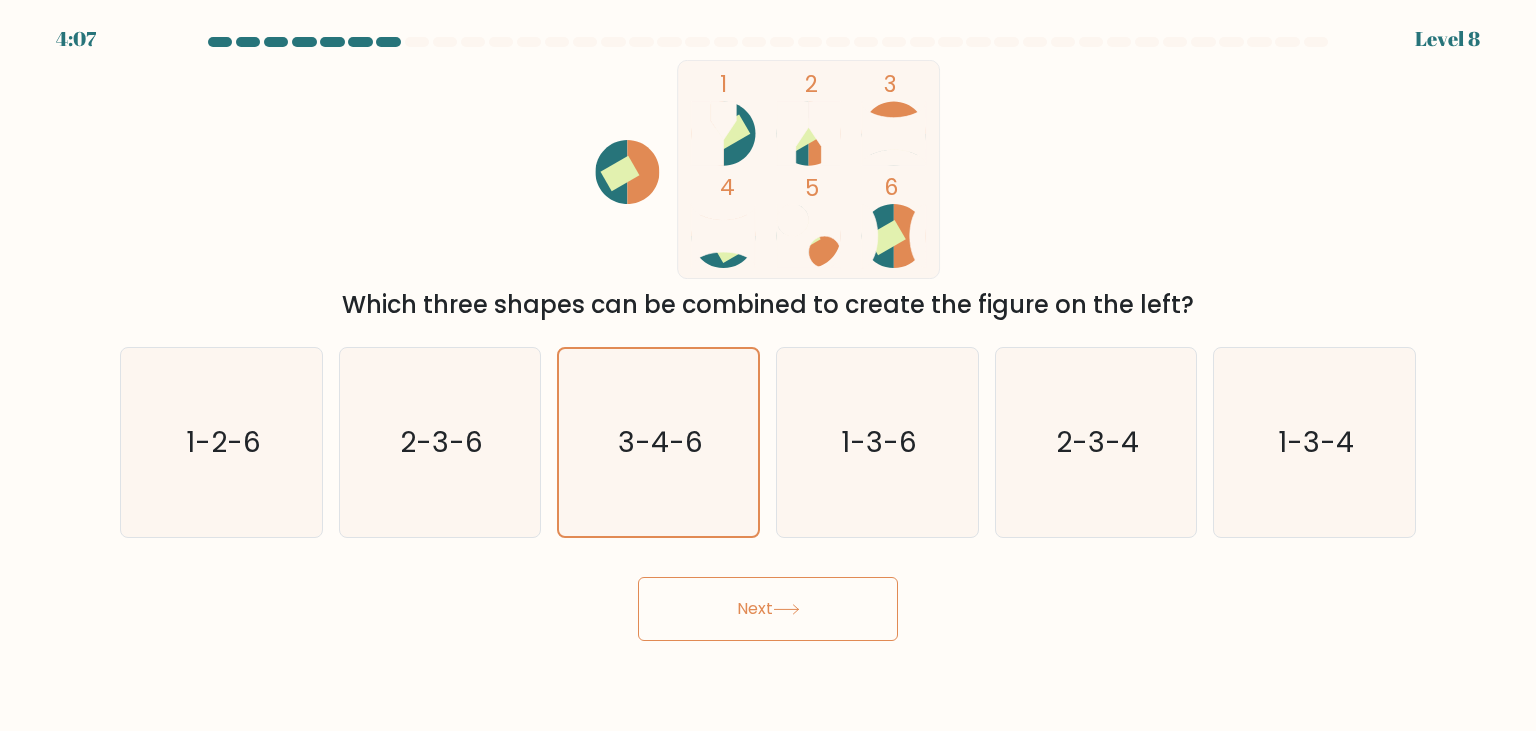 click at bounding box center [786, 609] 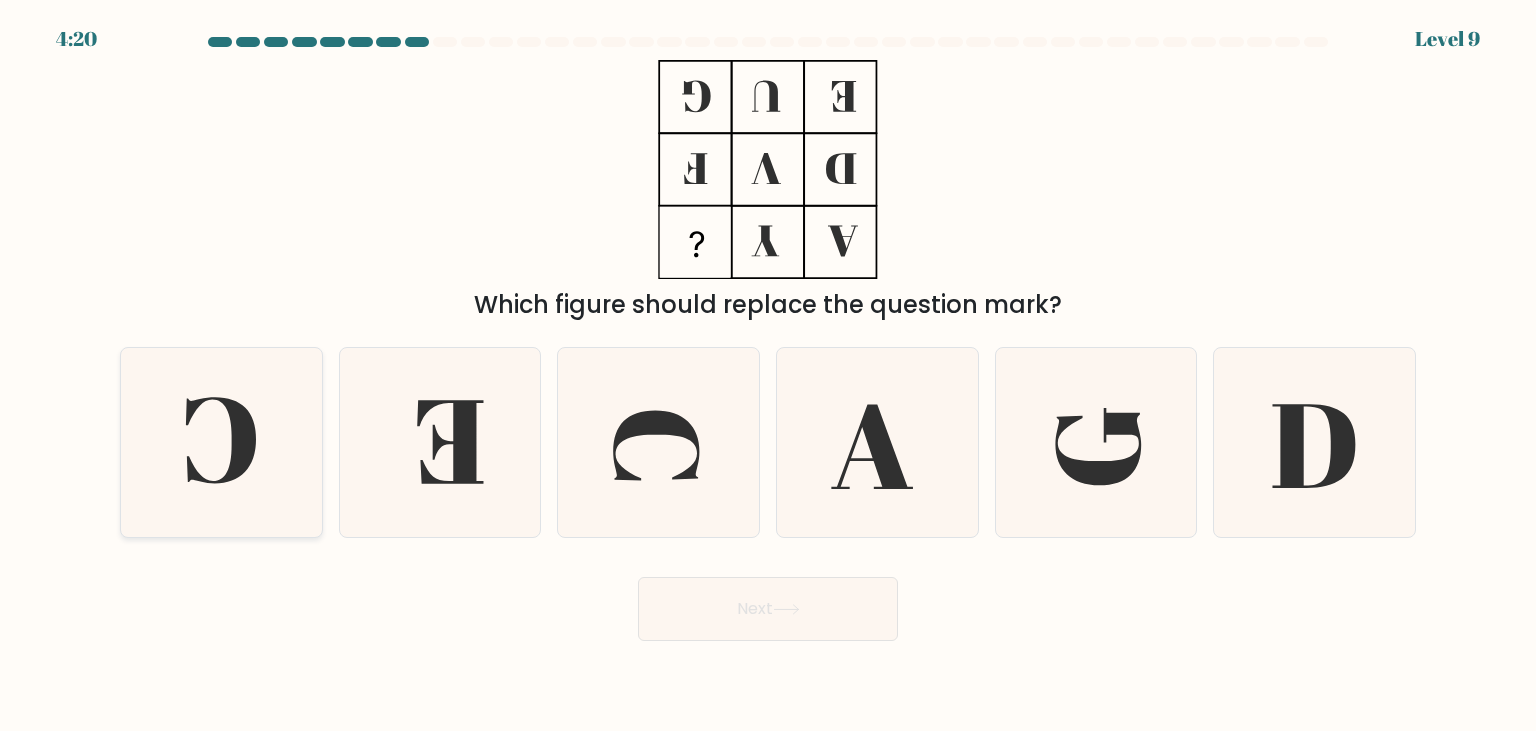 click at bounding box center [221, 442] 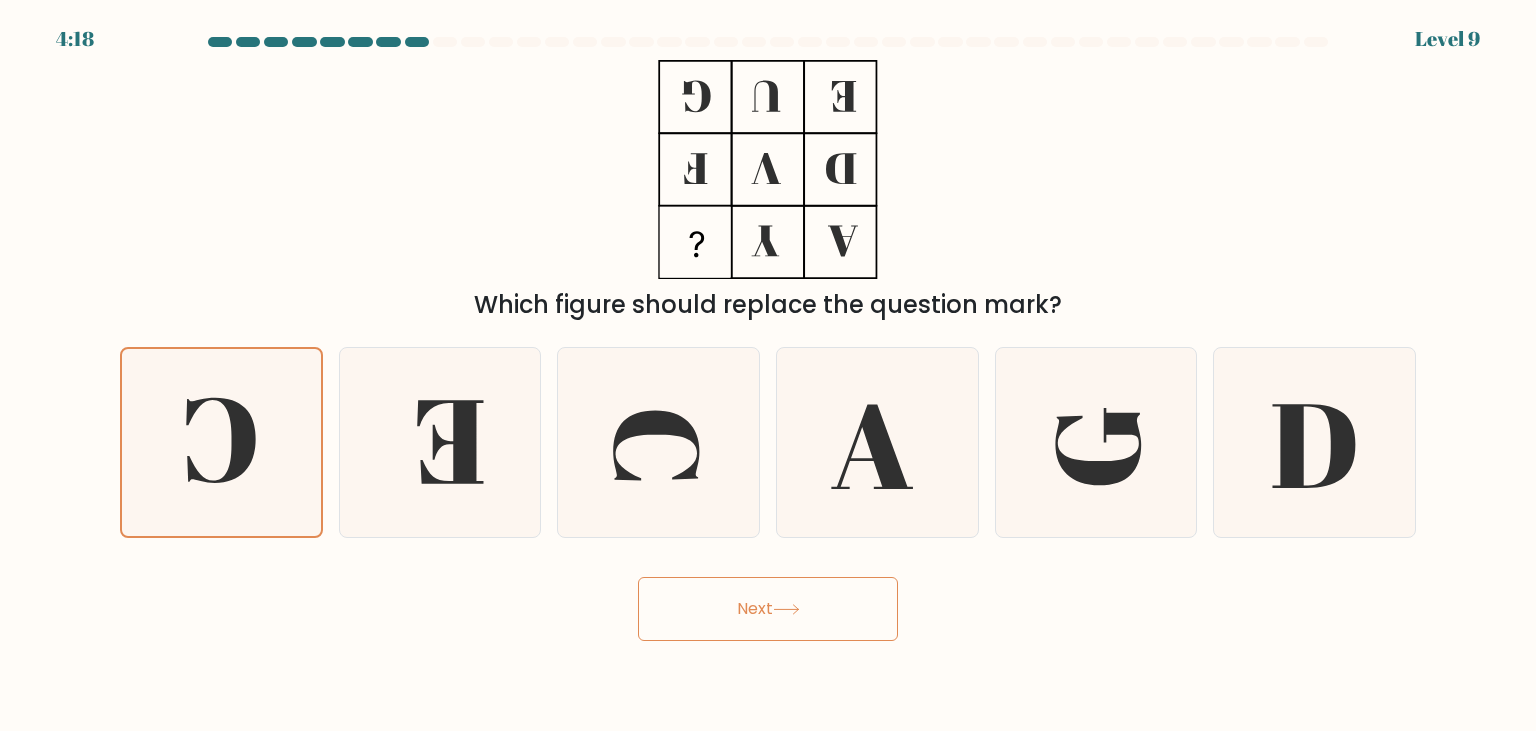 click on "Next" at bounding box center (768, 609) 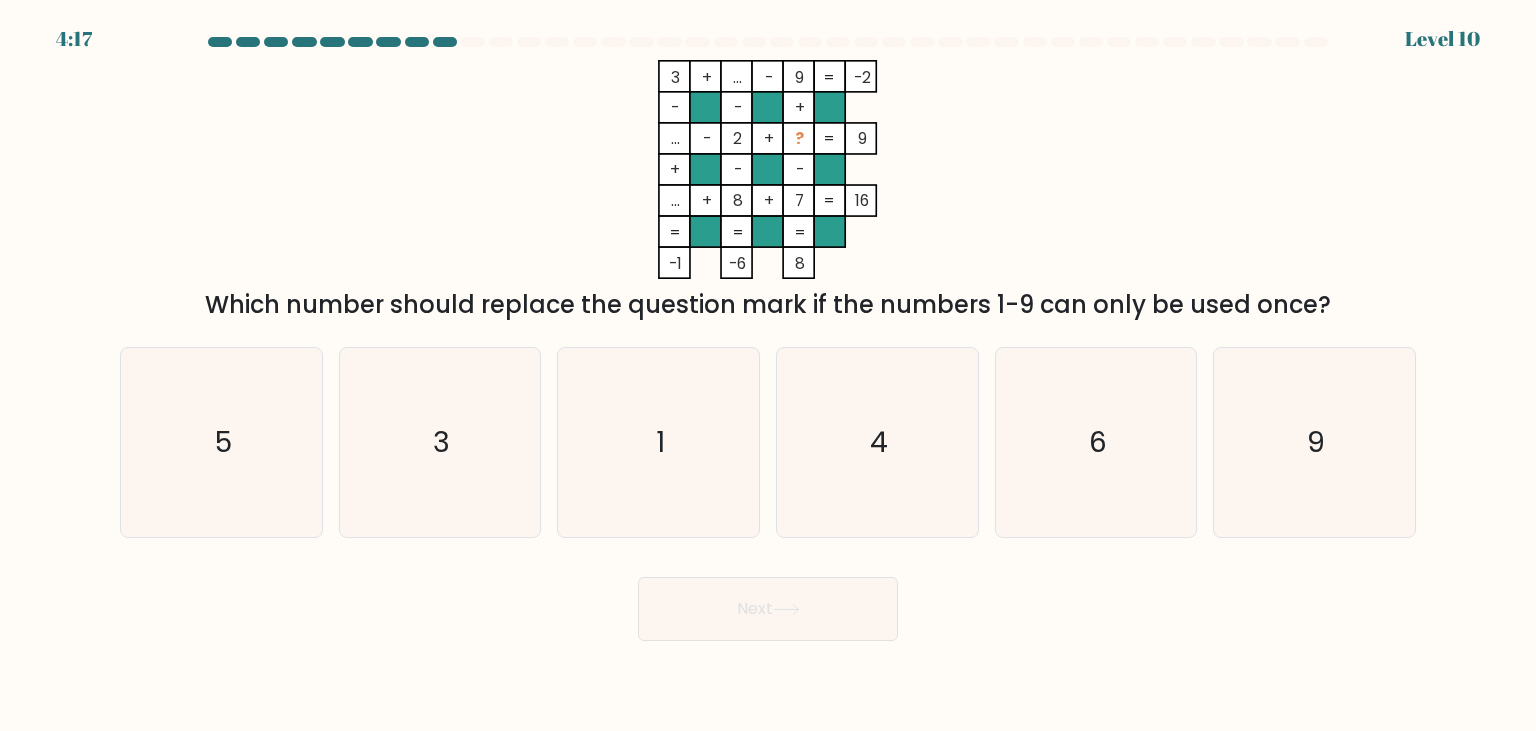 click on "Next" at bounding box center (768, 609) 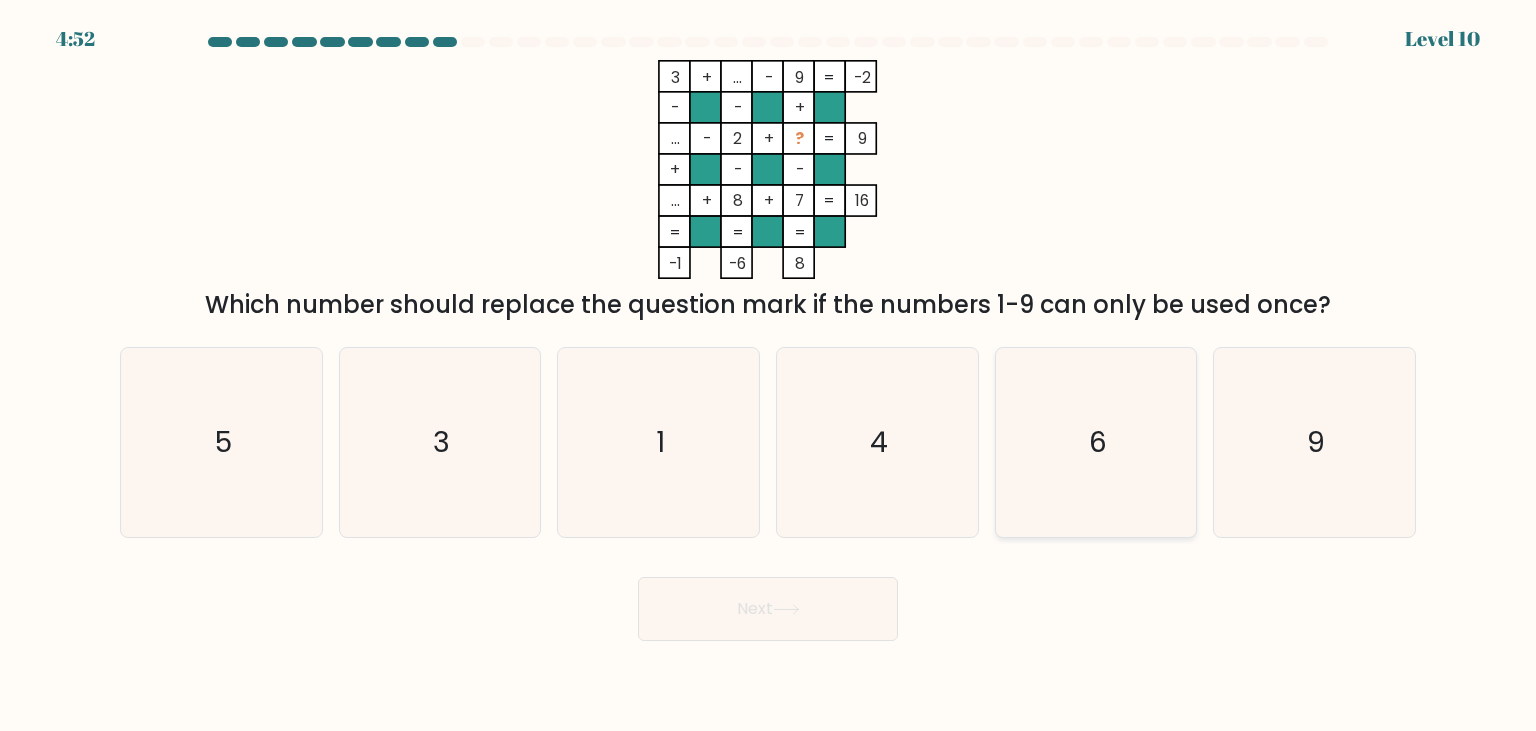 click on "6" at bounding box center [1098, 442] 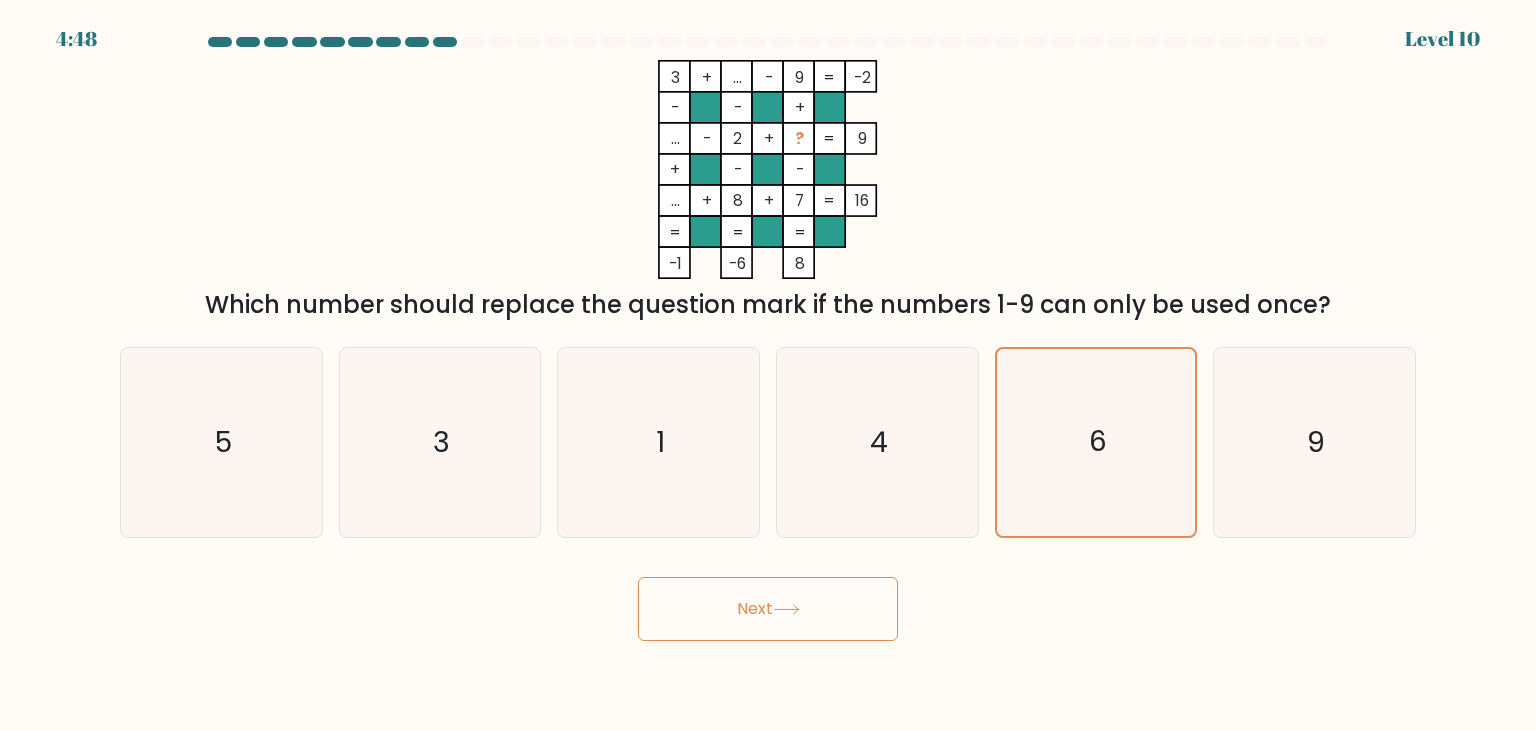 click on "Next" at bounding box center (768, 609) 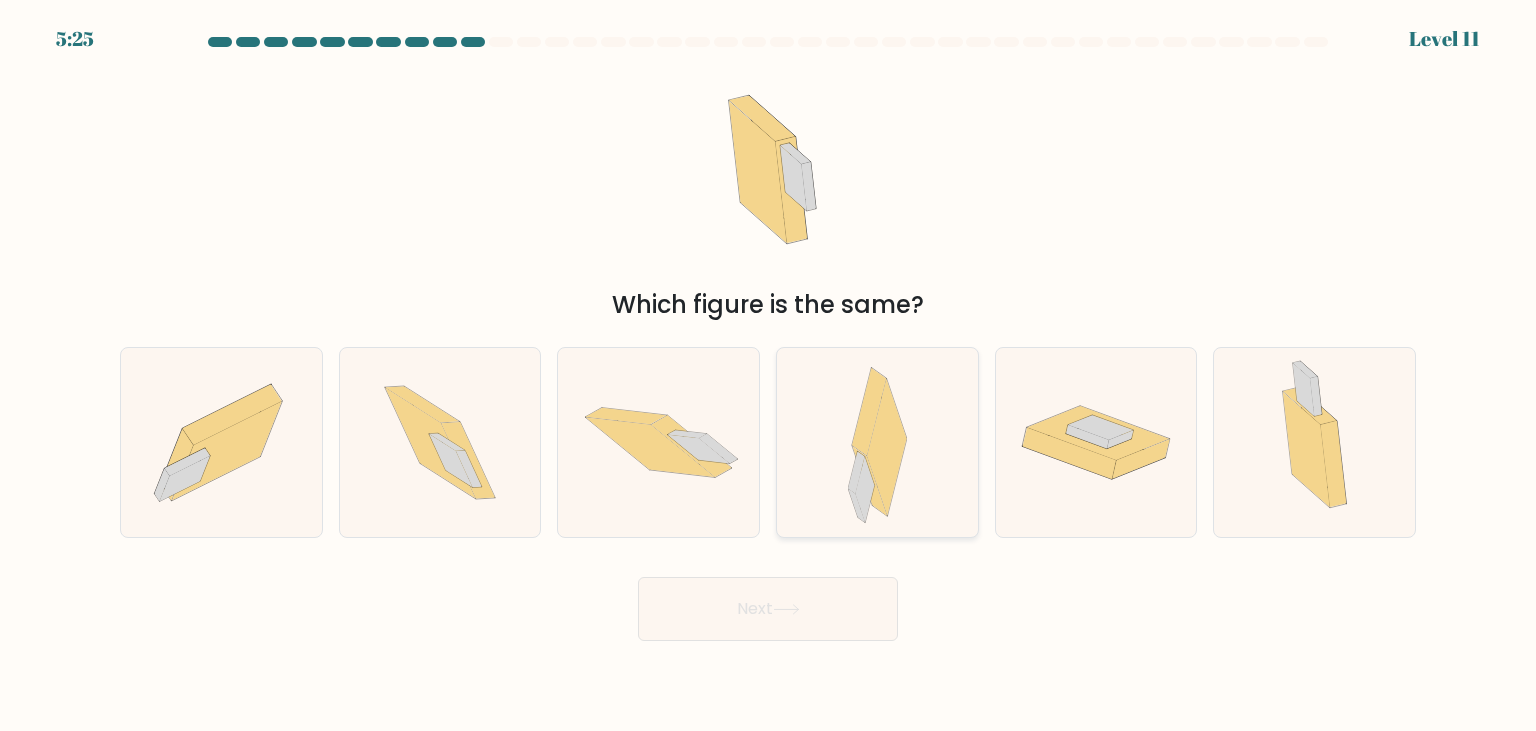 click at bounding box center (869, 482) 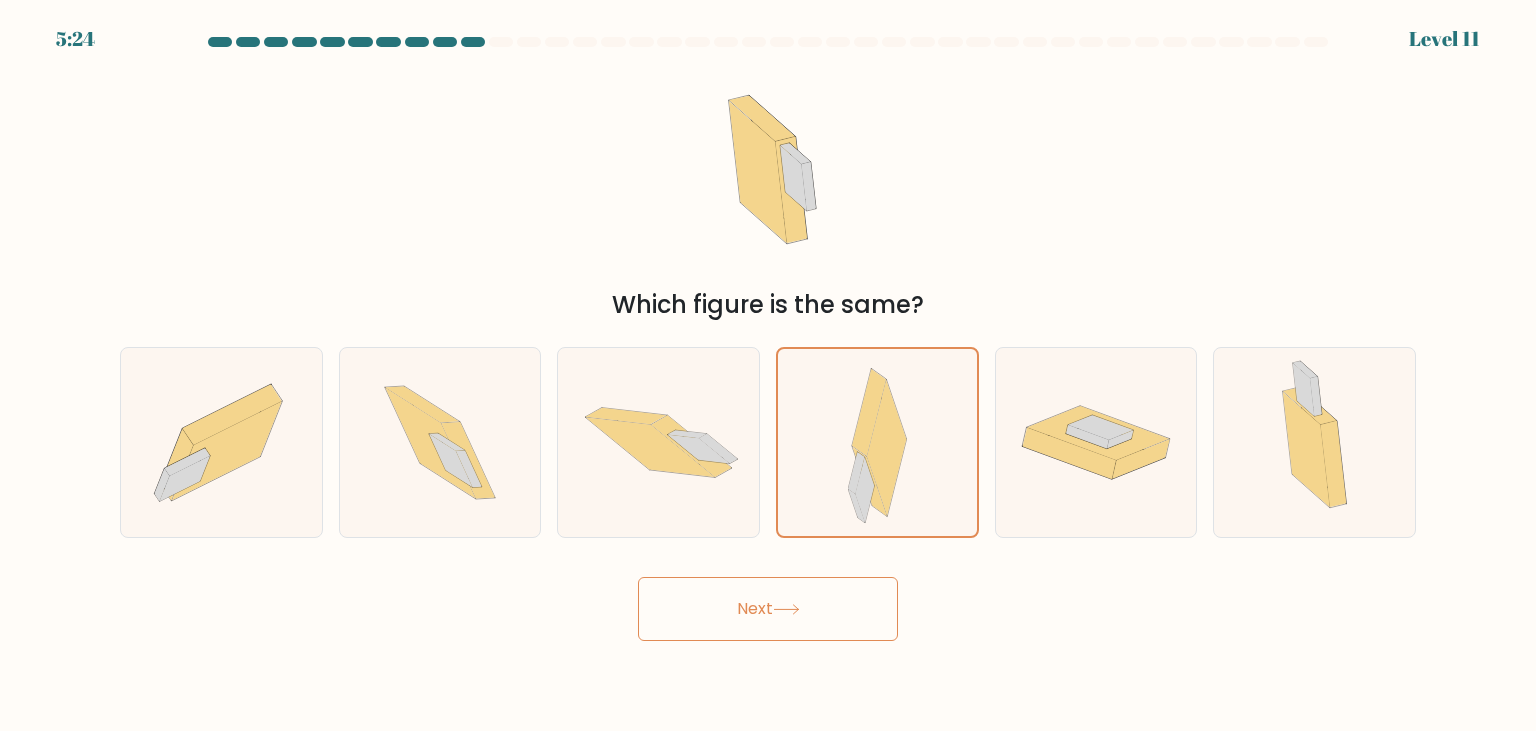 click on "Next" at bounding box center [768, 609] 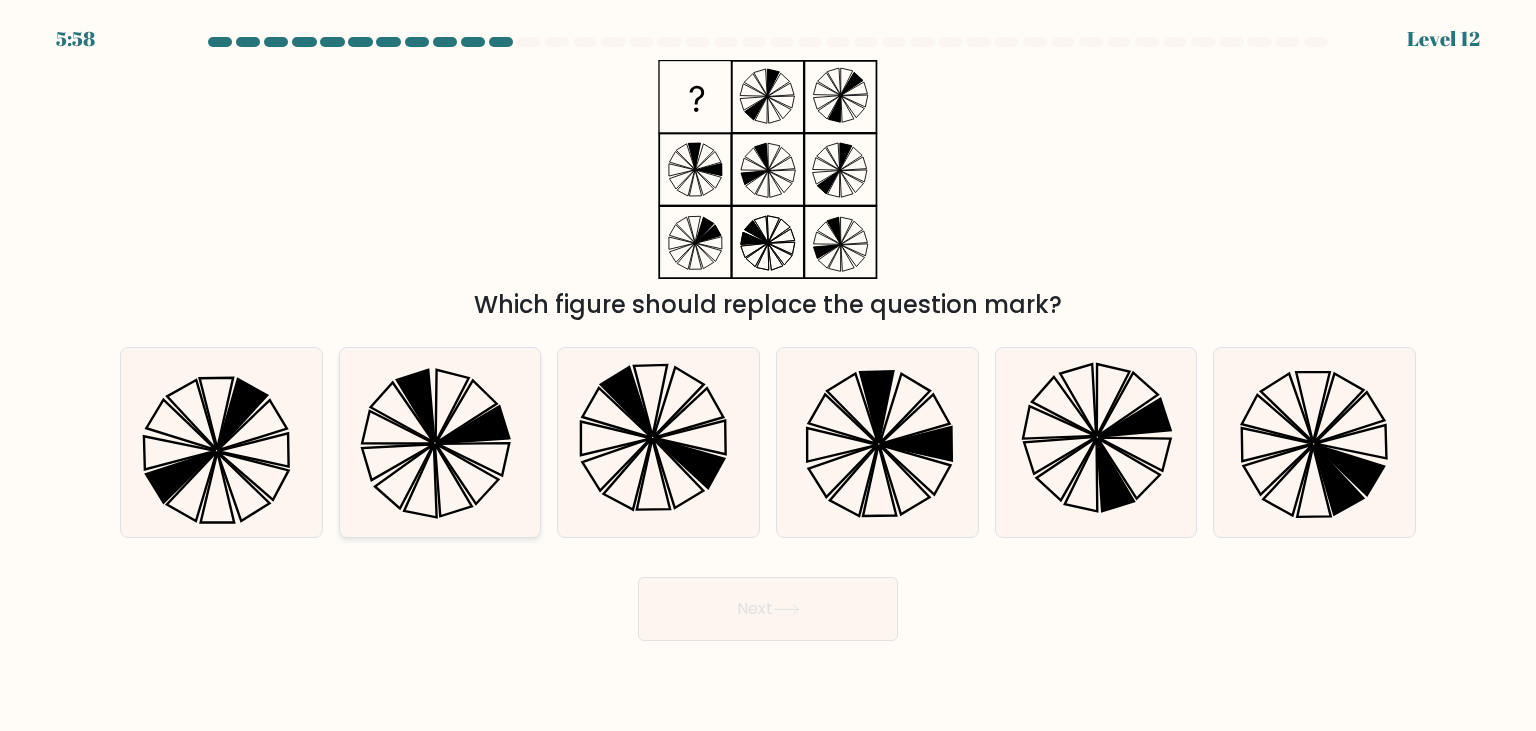 click at bounding box center [440, 442] 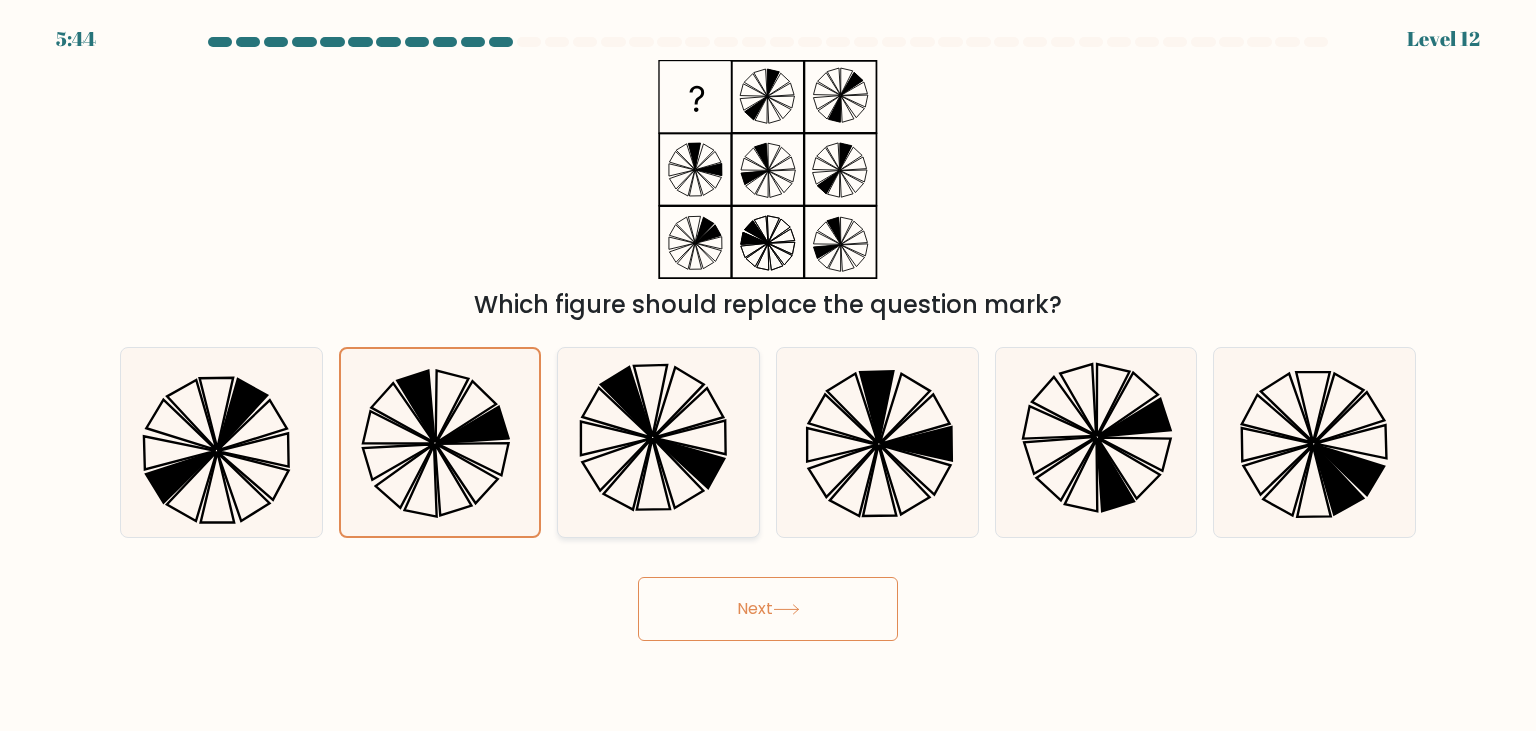 click at bounding box center [658, 442] 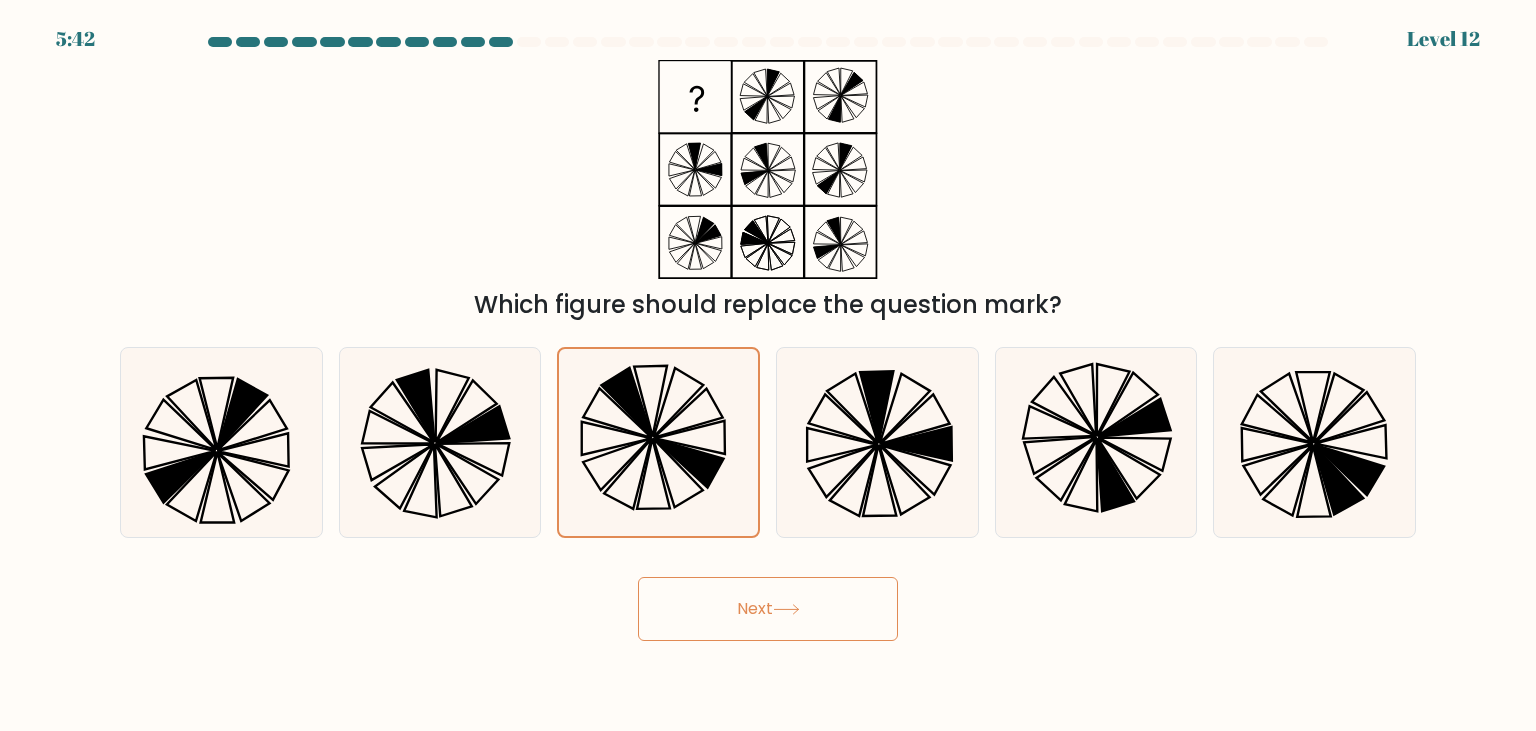 click on "Next" at bounding box center (768, 609) 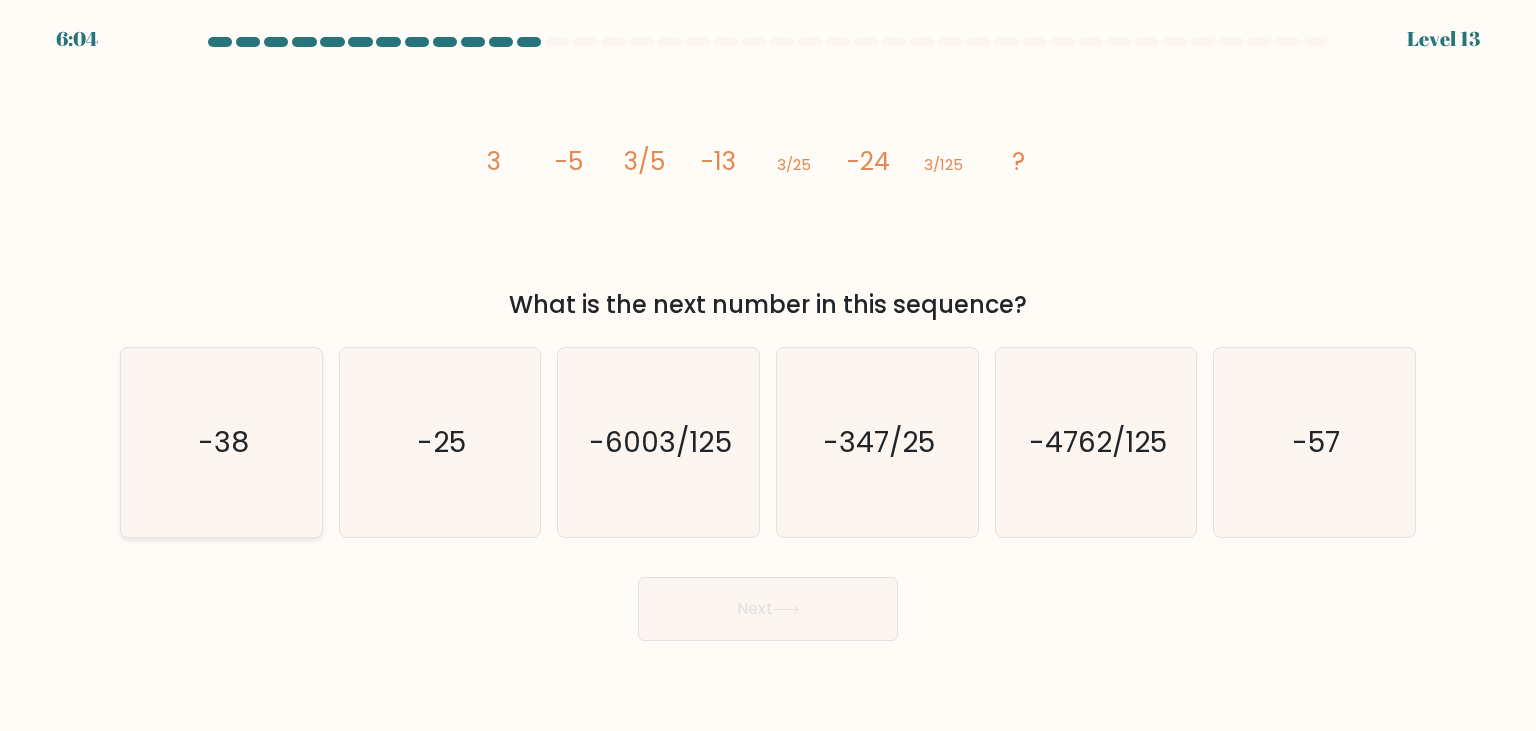 click on "-38" at bounding box center (221, 442) 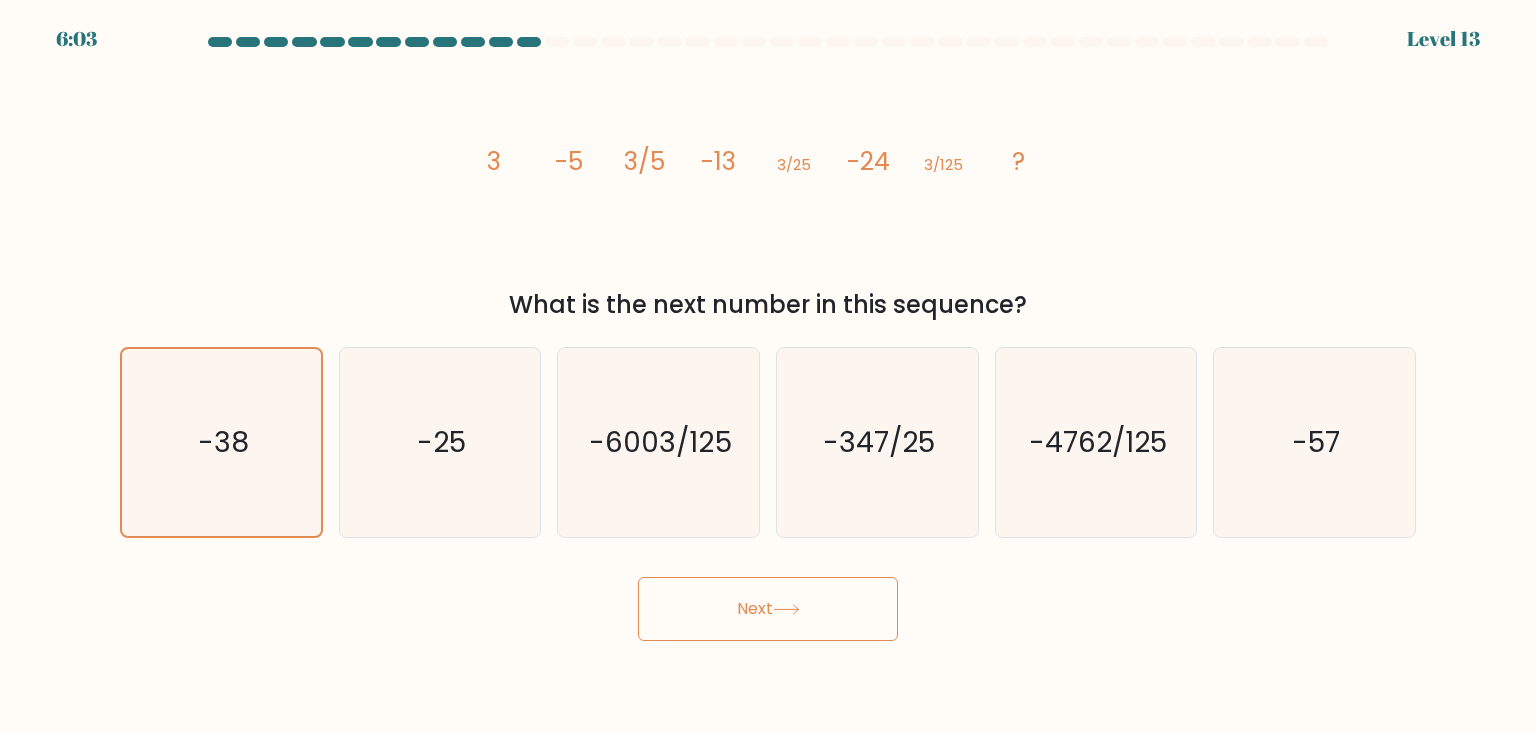 click on "Next" at bounding box center (768, 609) 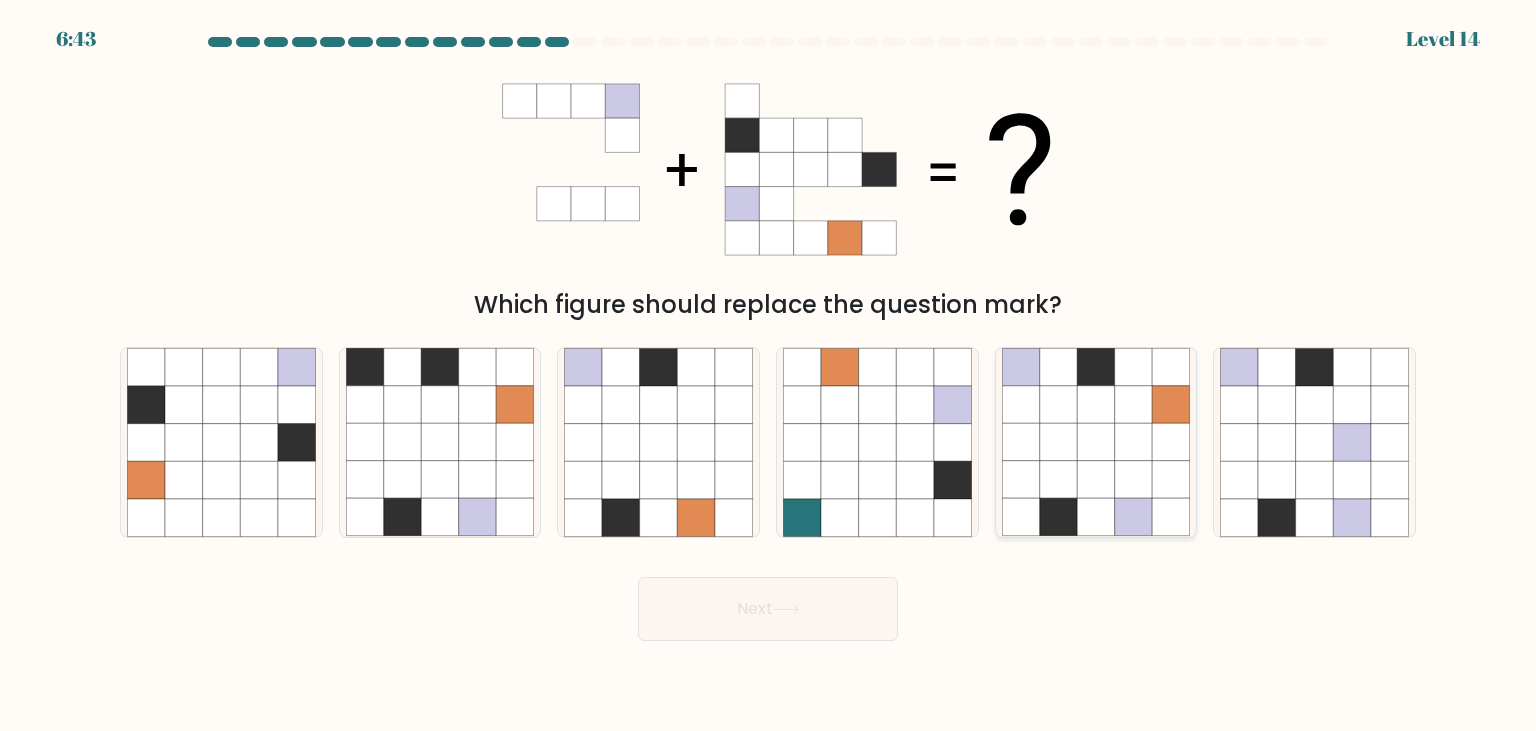 click at bounding box center [1171, 480] 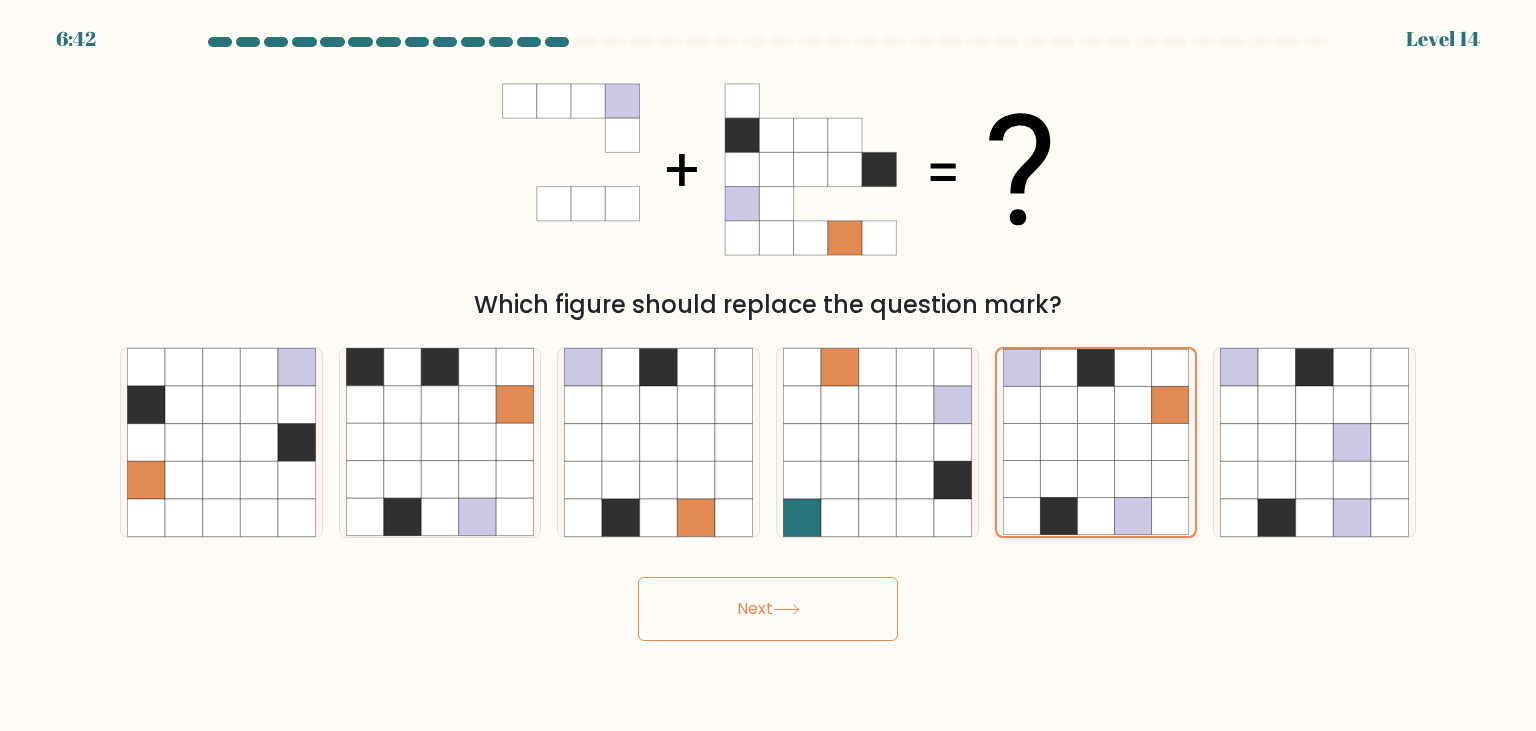 click at bounding box center (1170, 479) 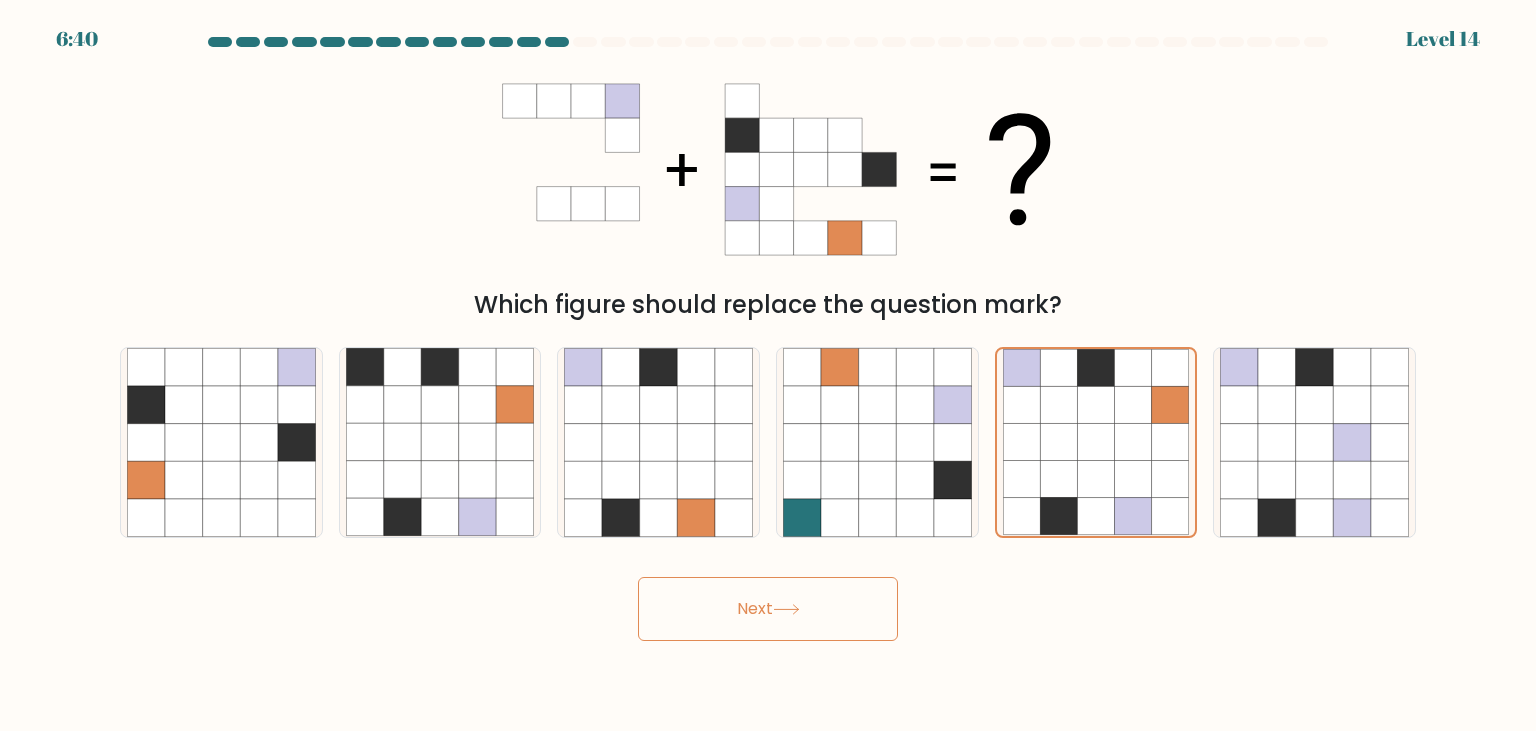 click at bounding box center (786, 609) 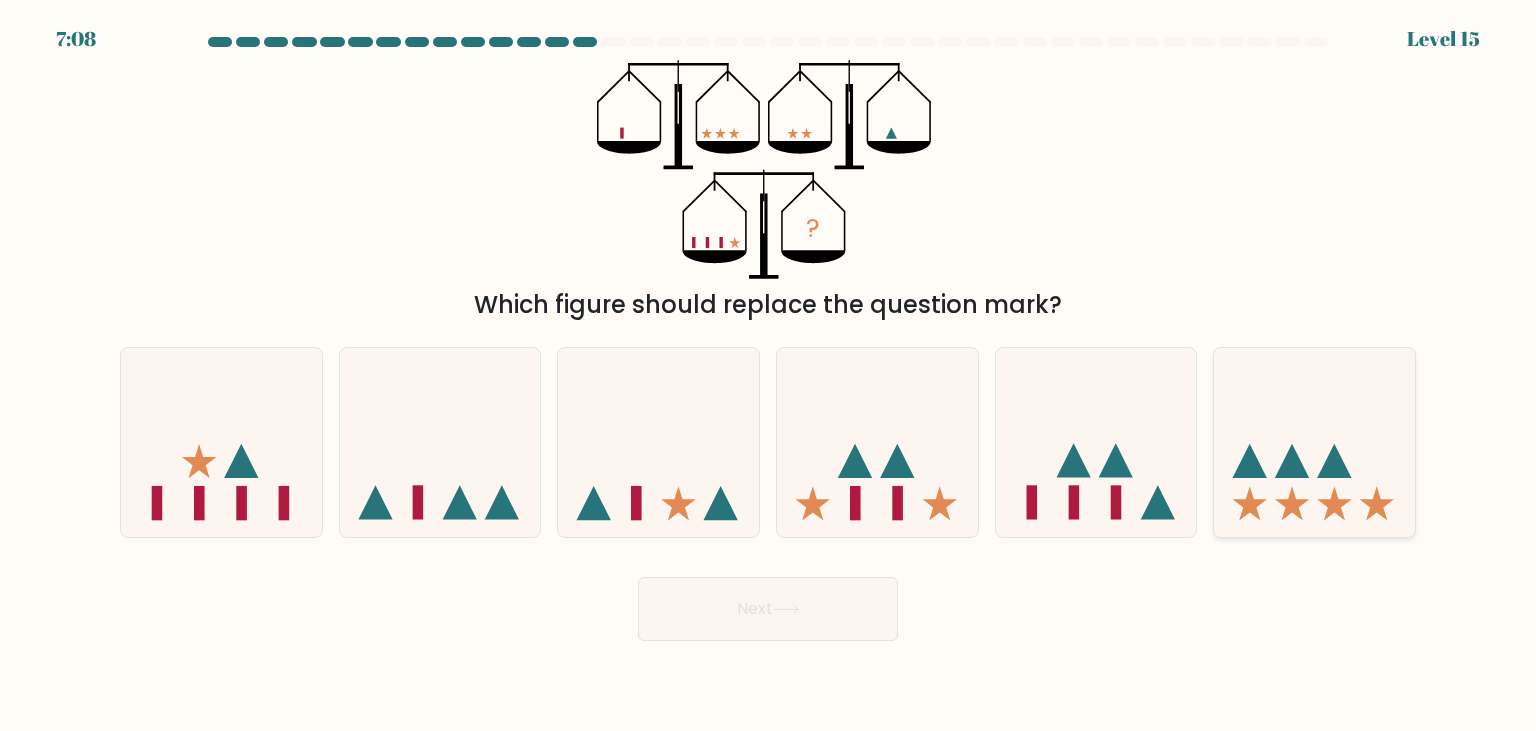 click at bounding box center [1314, 442] 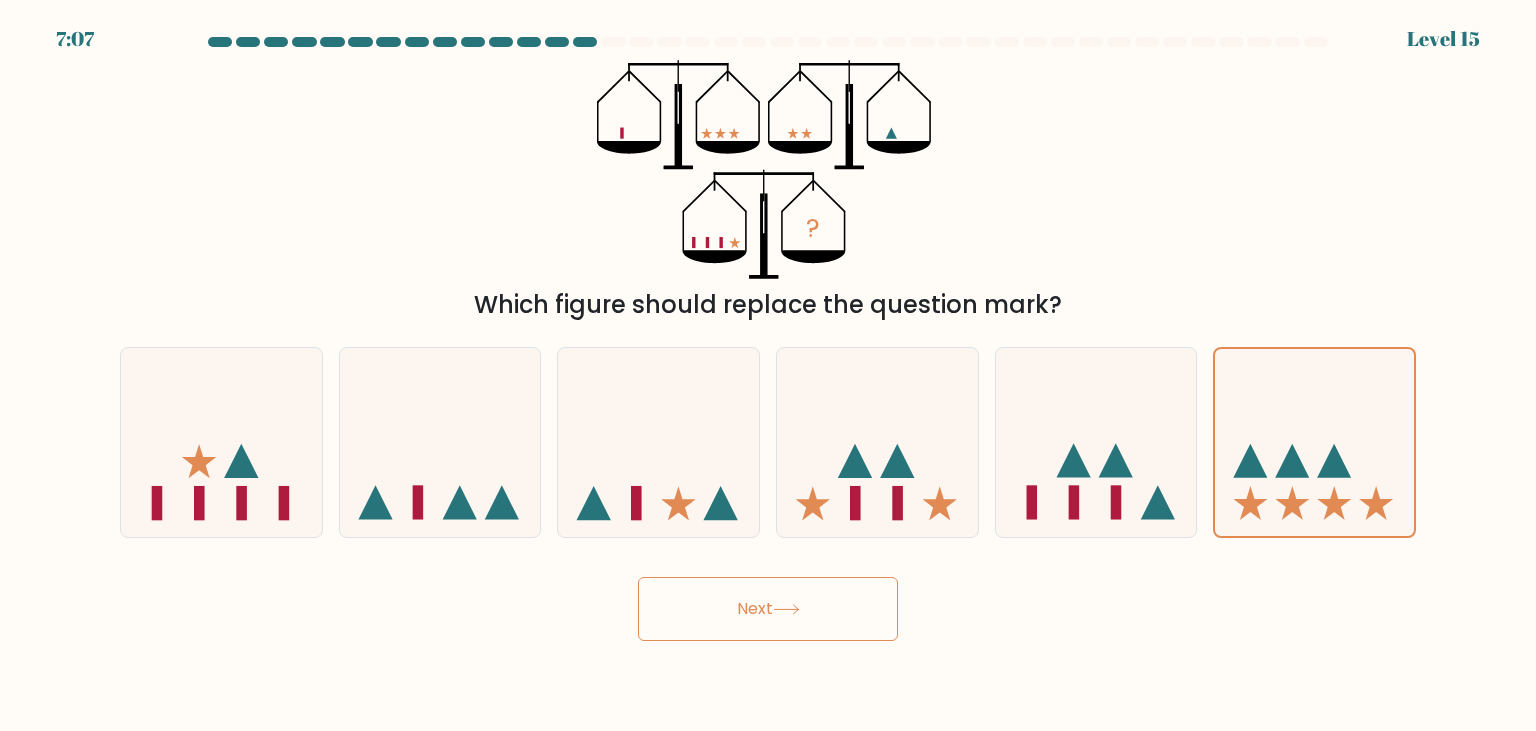 click at bounding box center [786, 609] 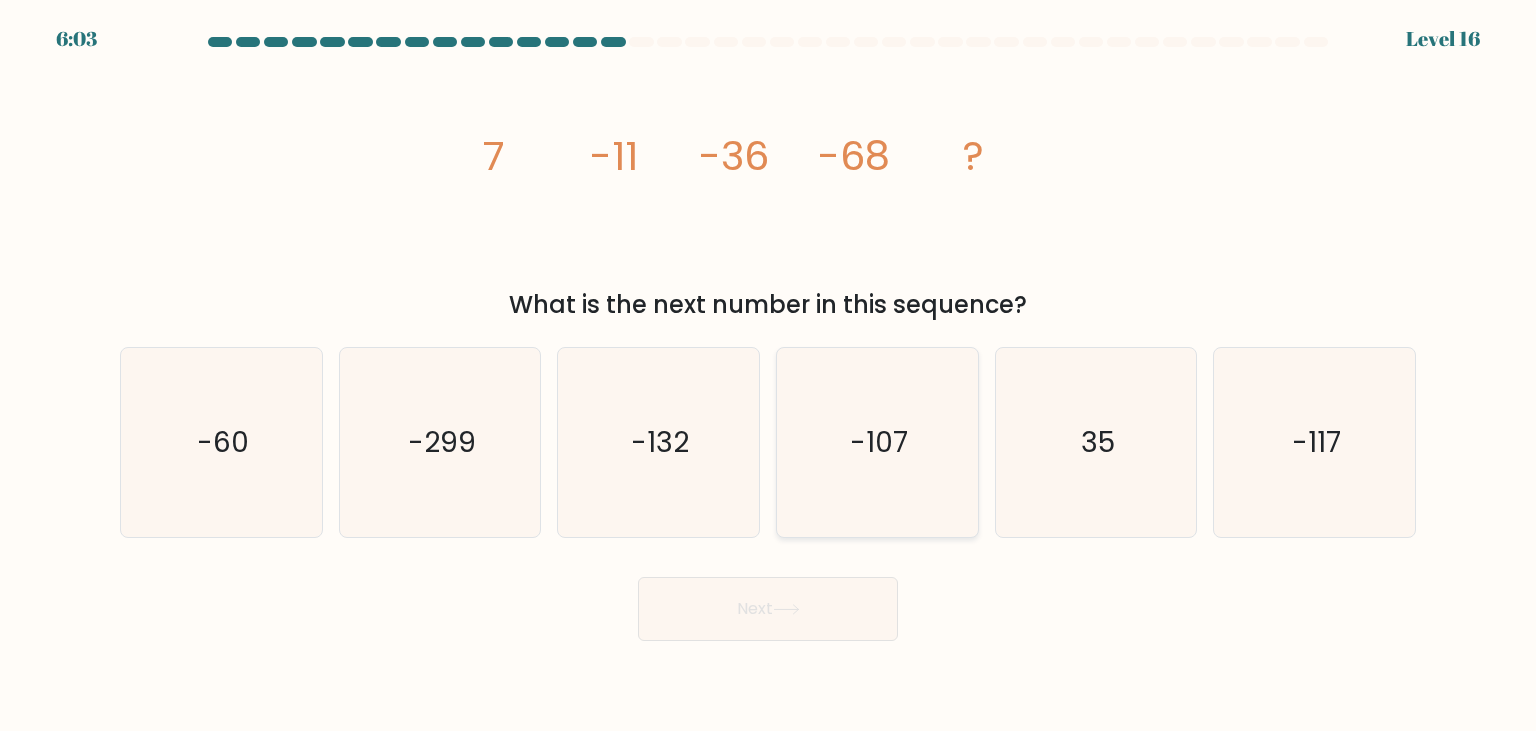 click on "-107" at bounding box center [877, 442] 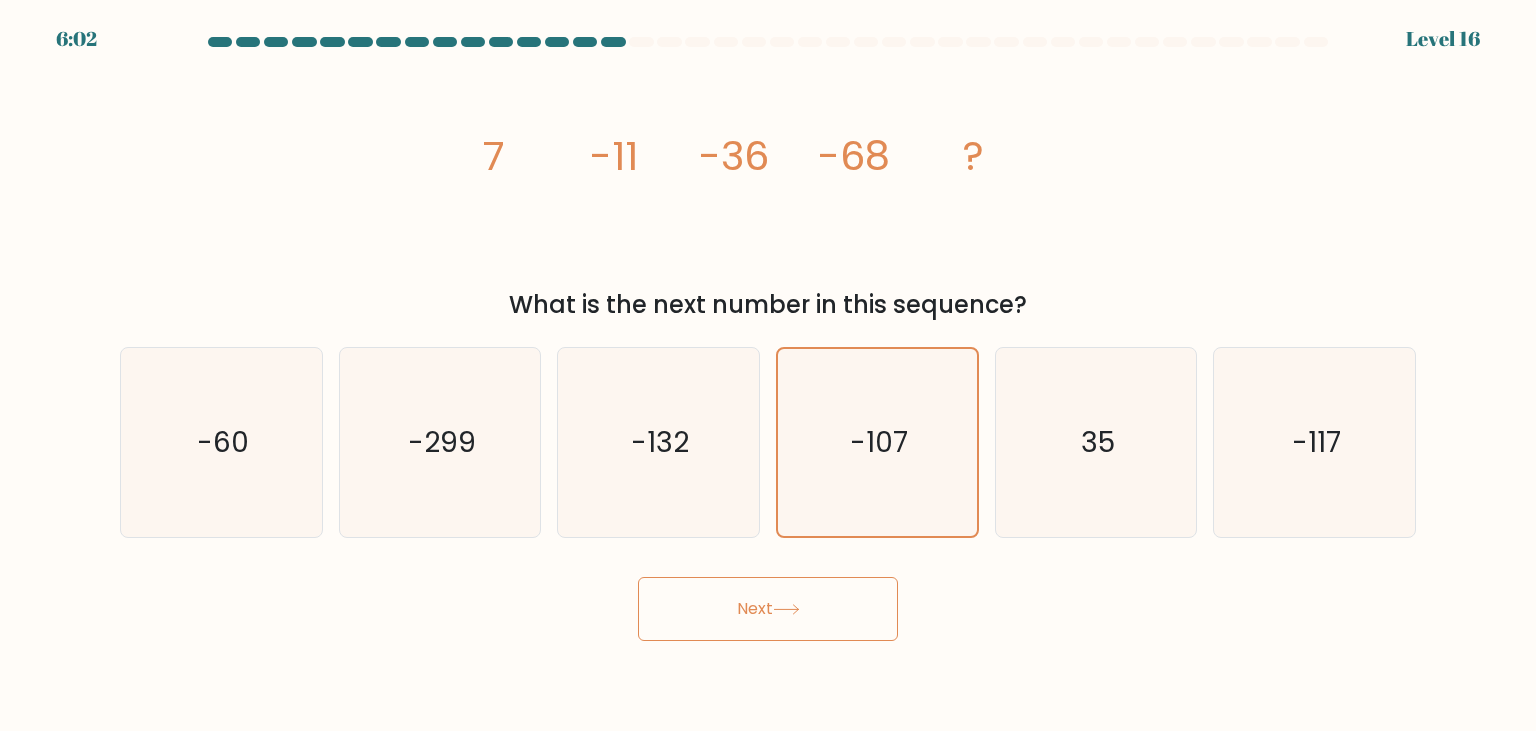 click on "Next" at bounding box center [768, 609] 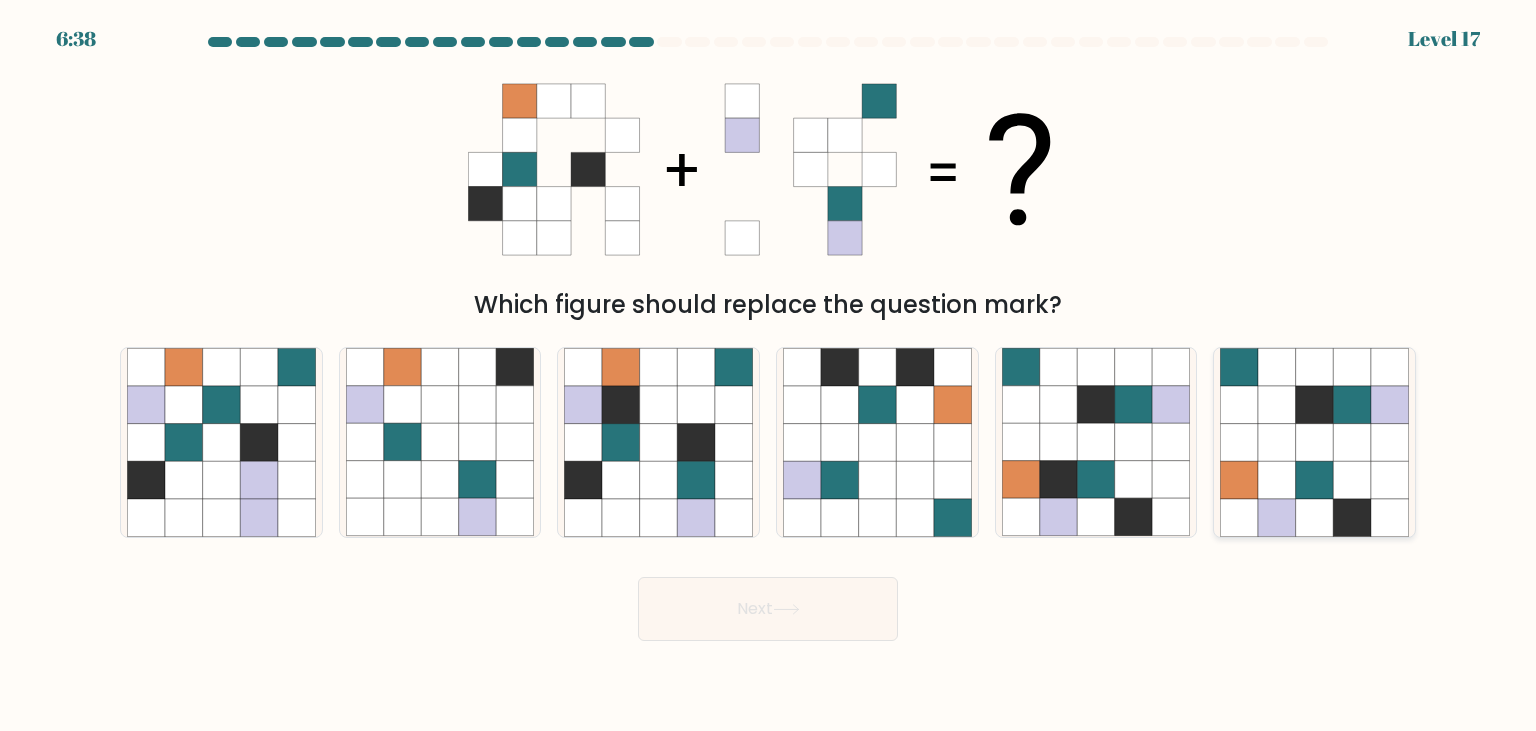 click at bounding box center [1352, 480] 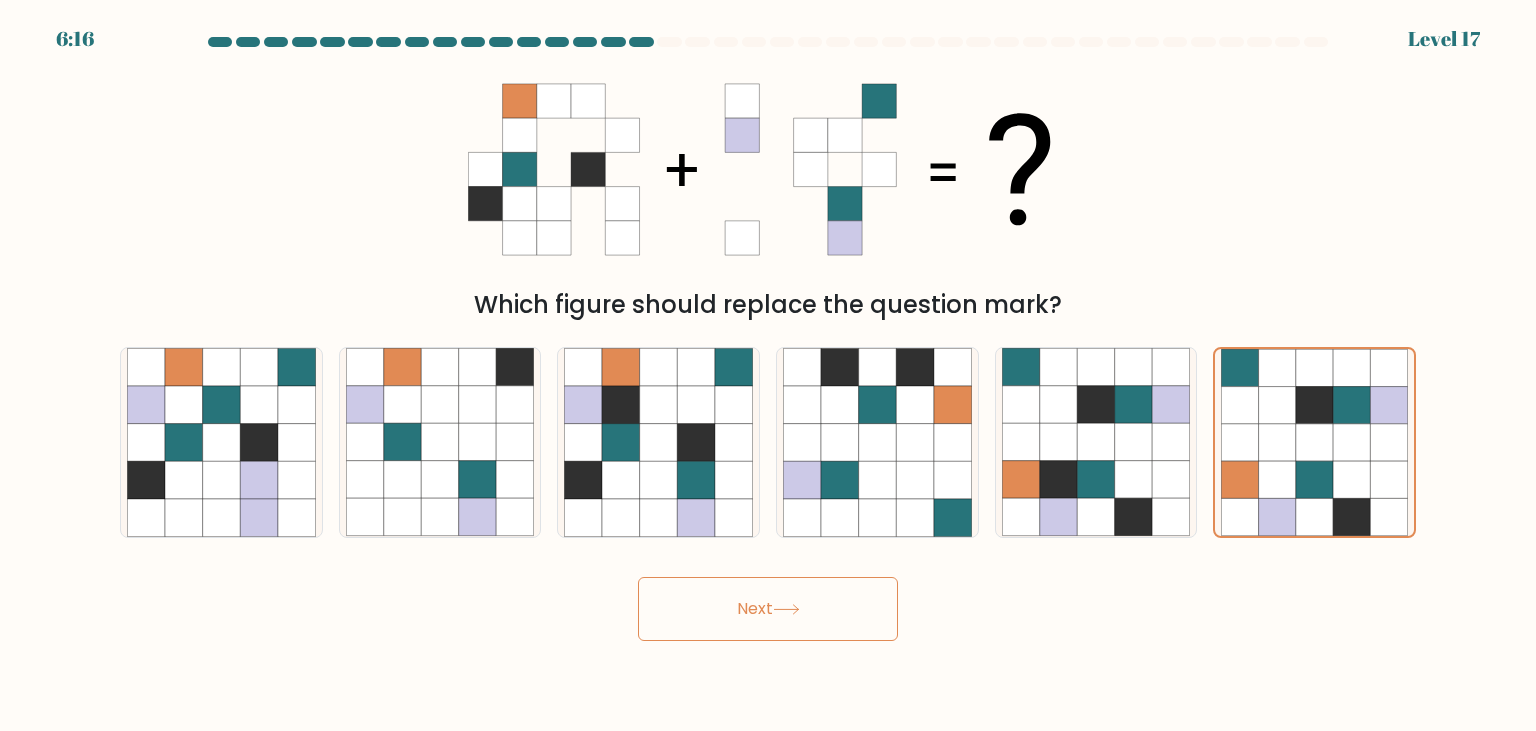 click on "Next" at bounding box center [768, 609] 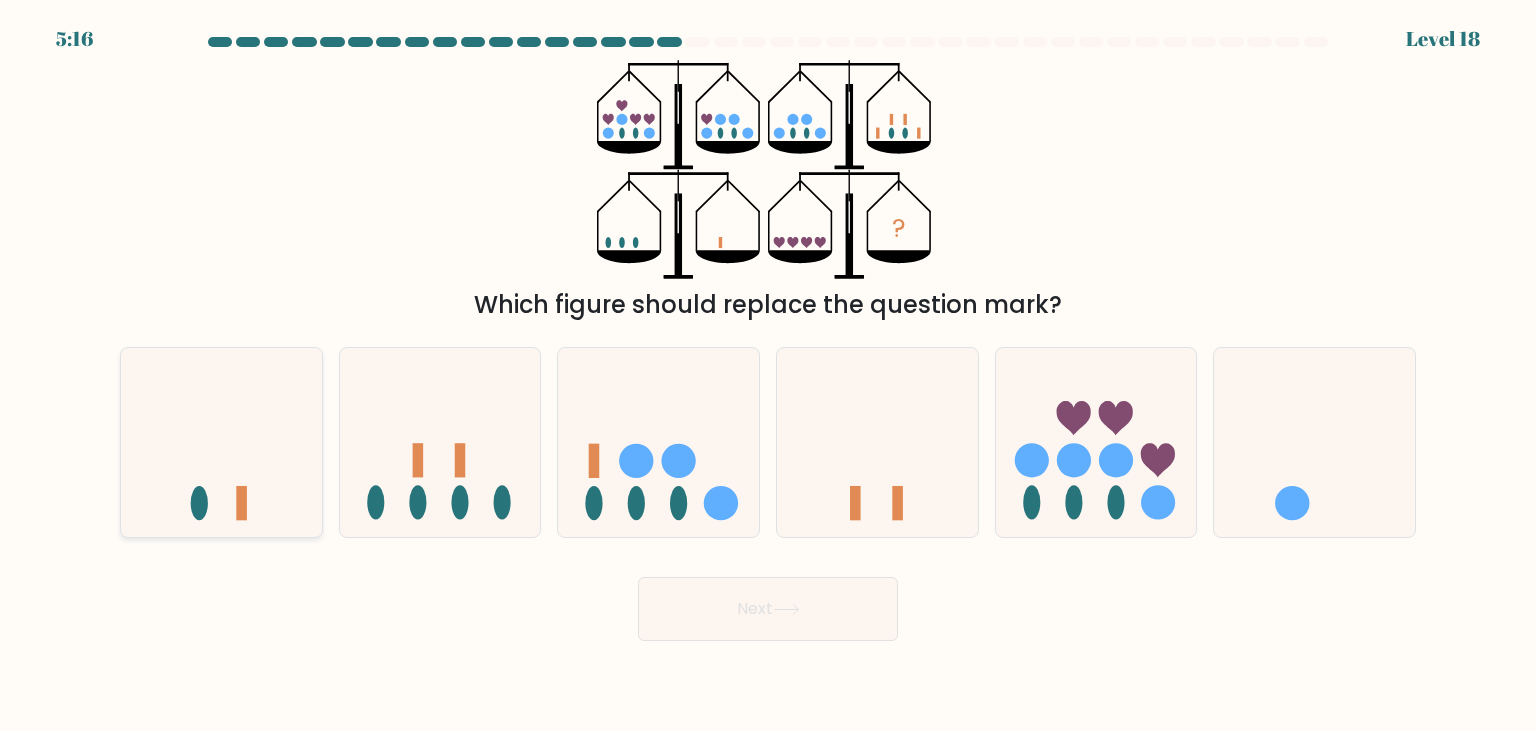 click at bounding box center (221, 442) 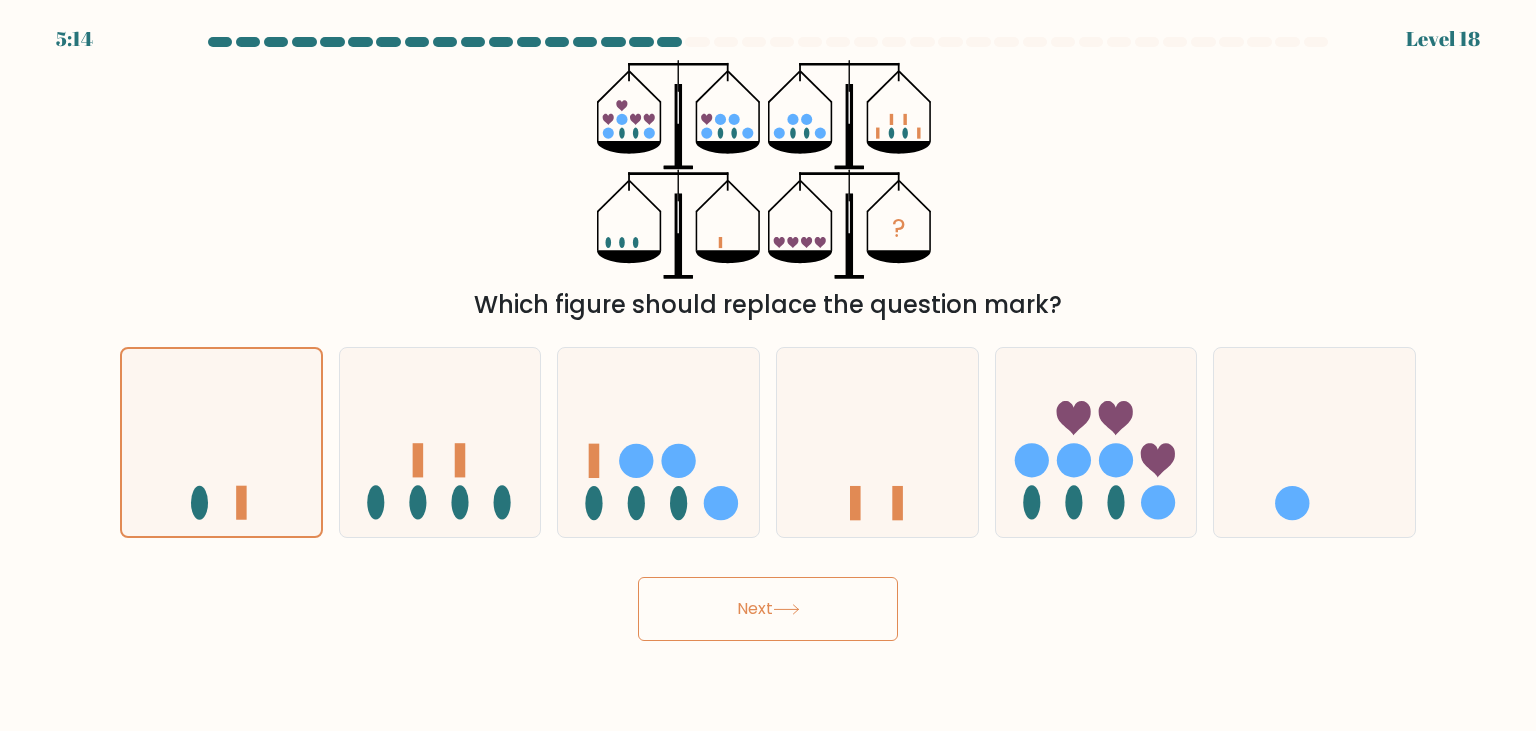 click on "Next" at bounding box center (768, 609) 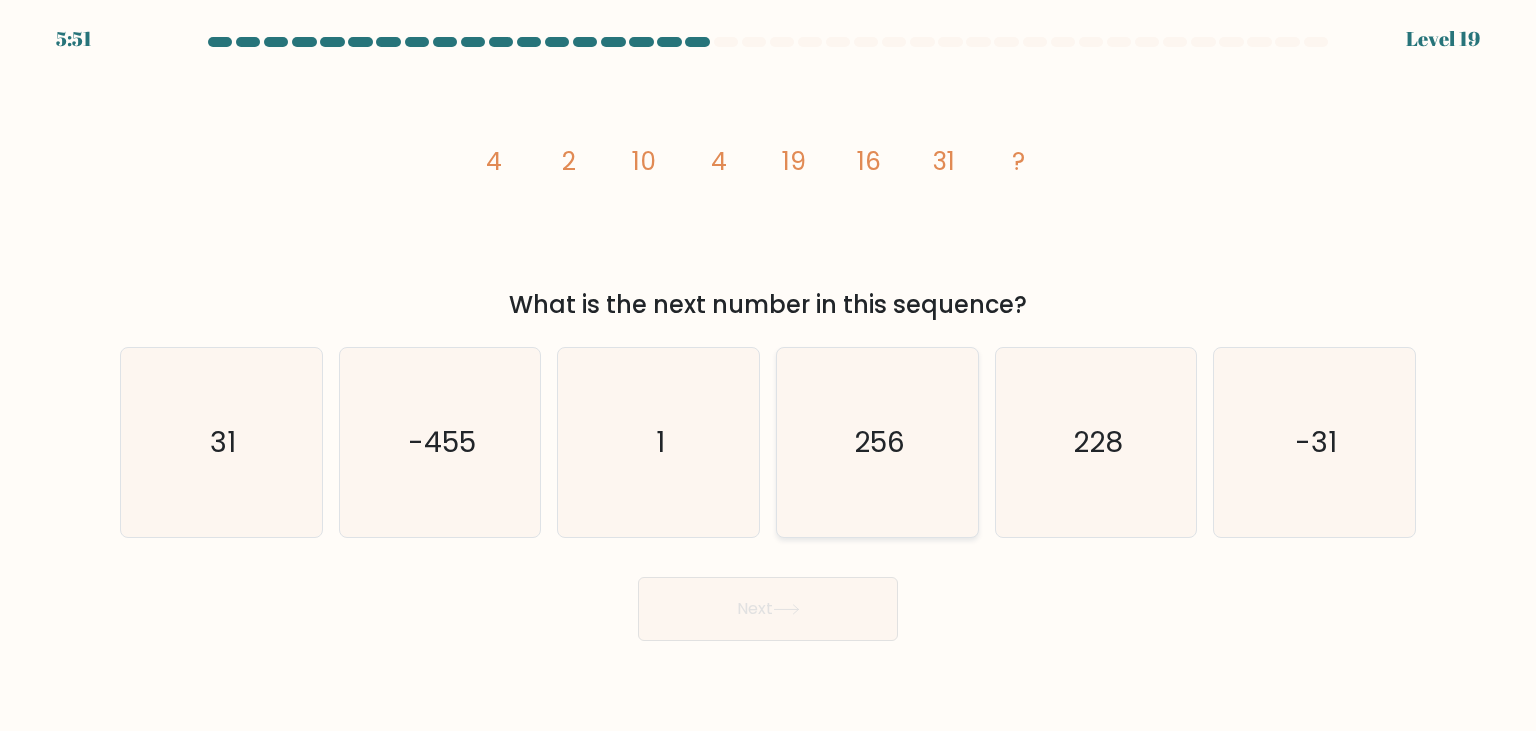 click on "256" at bounding box center [877, 442] 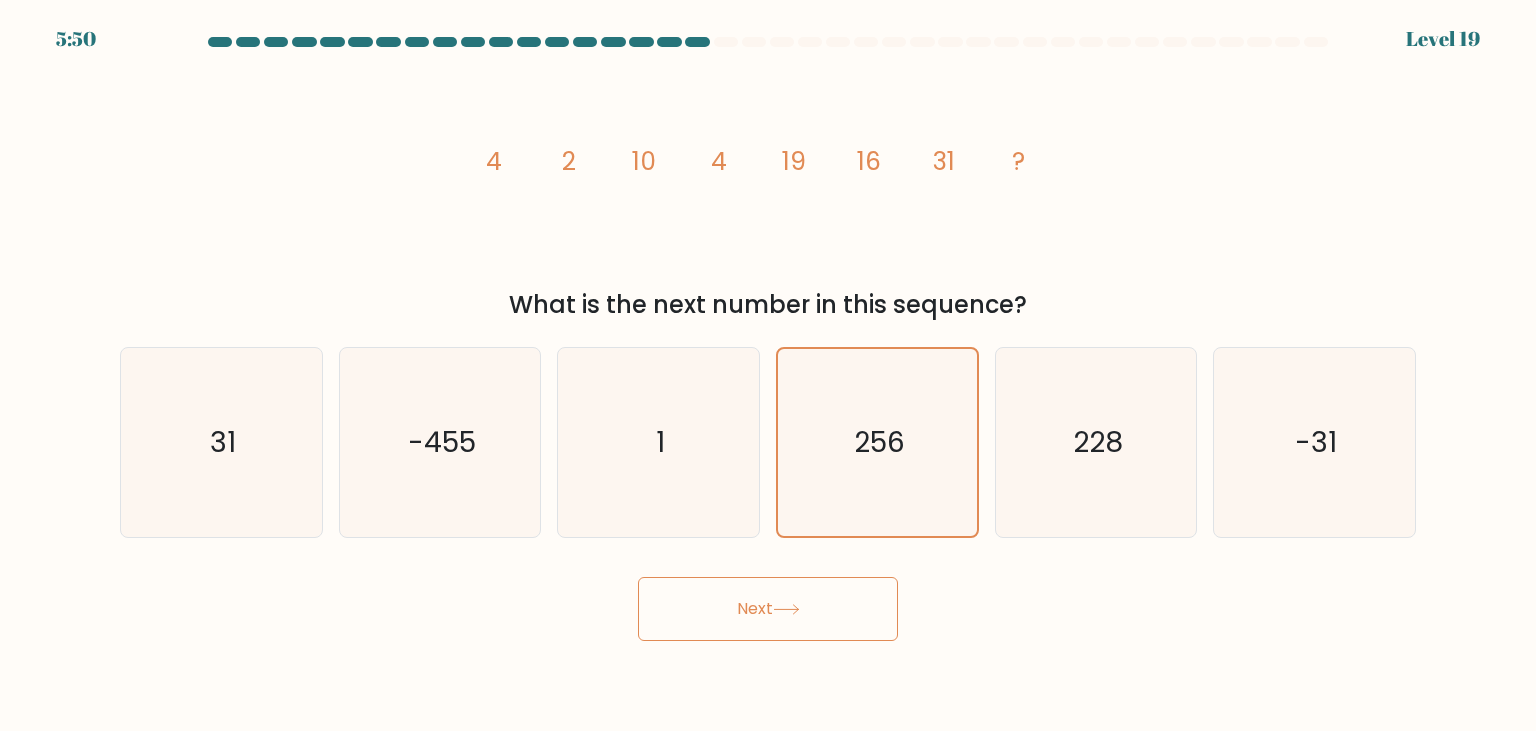 click on "Next" at bounding box center [768, 609] 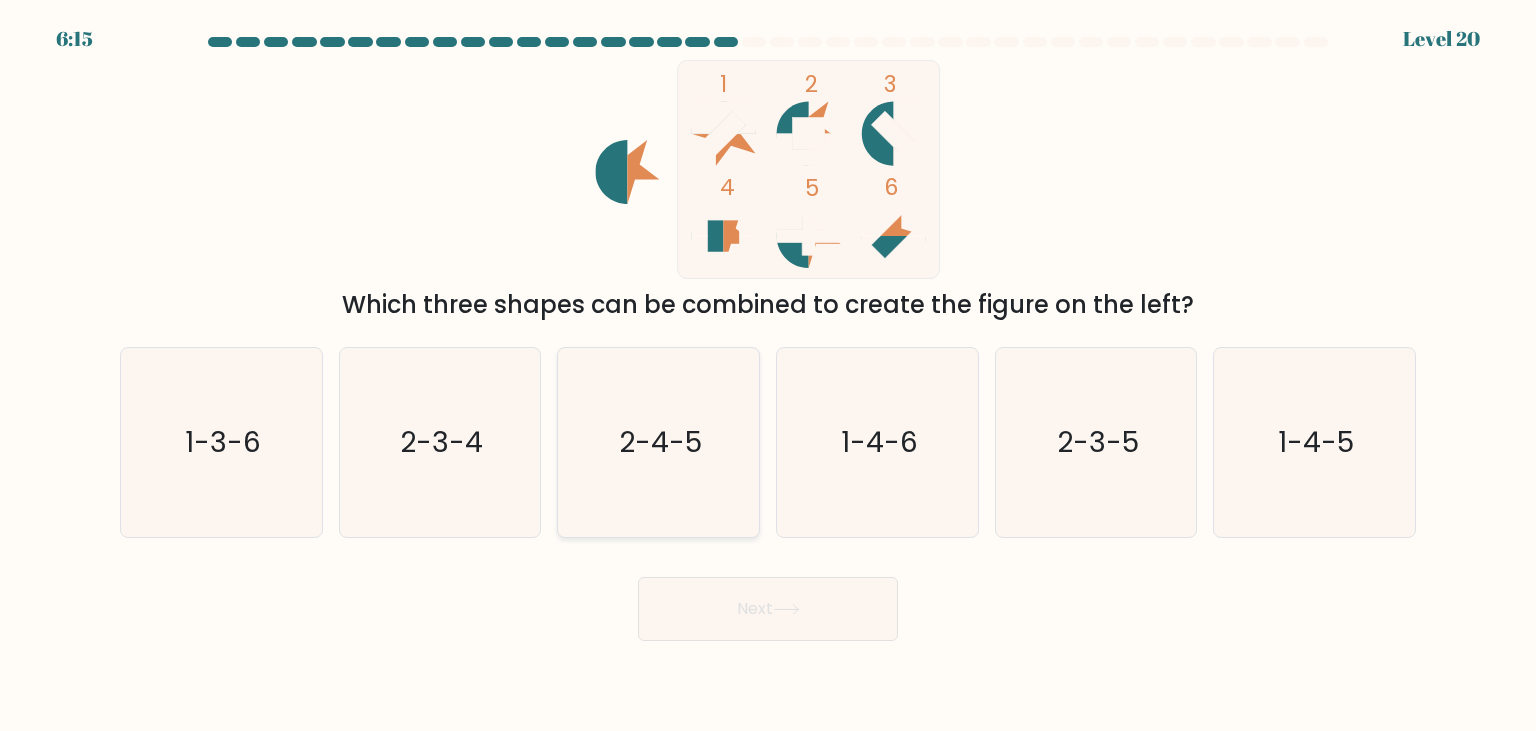 click on "2-4-5" at bounding box center (658, 442) 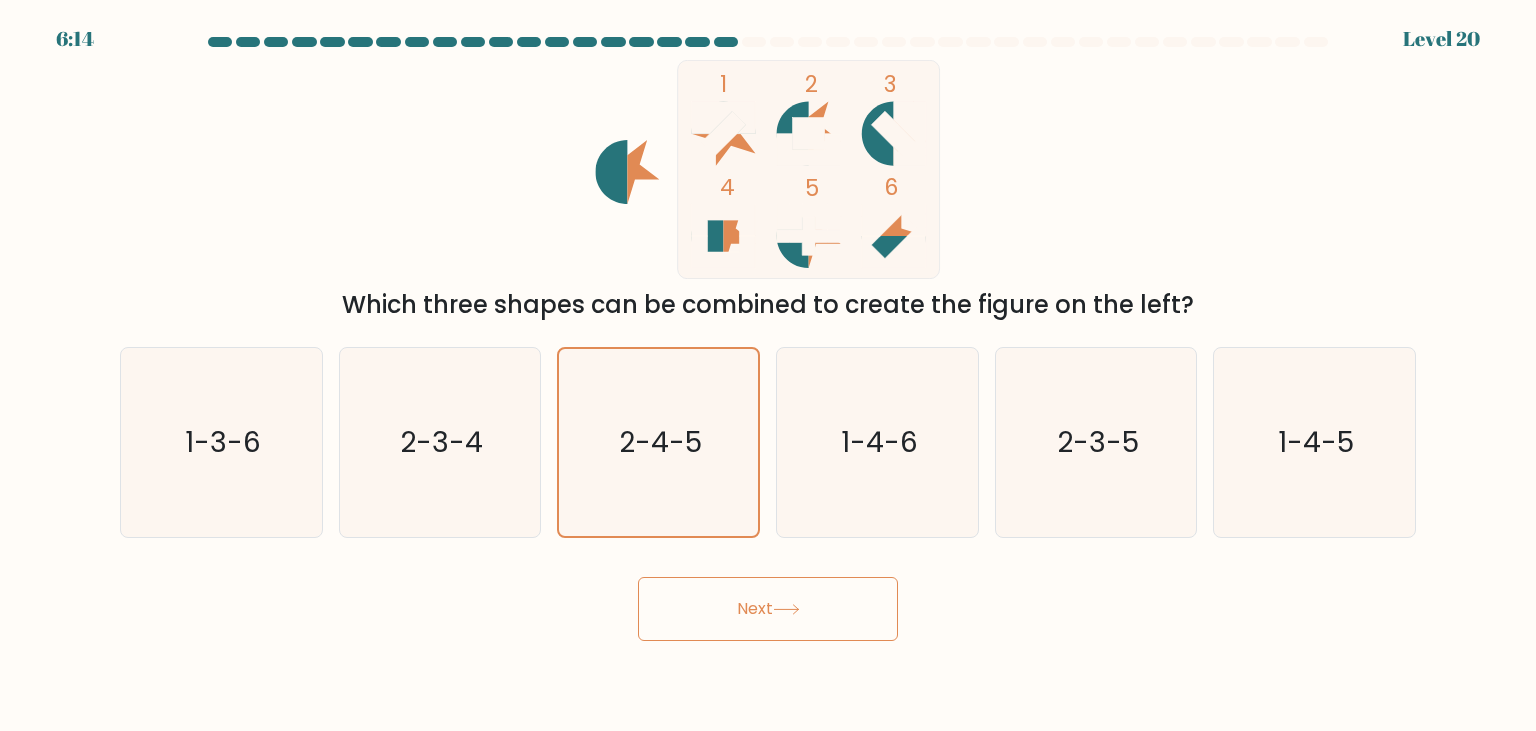 click on "Next" at bounding box center (768, 609) 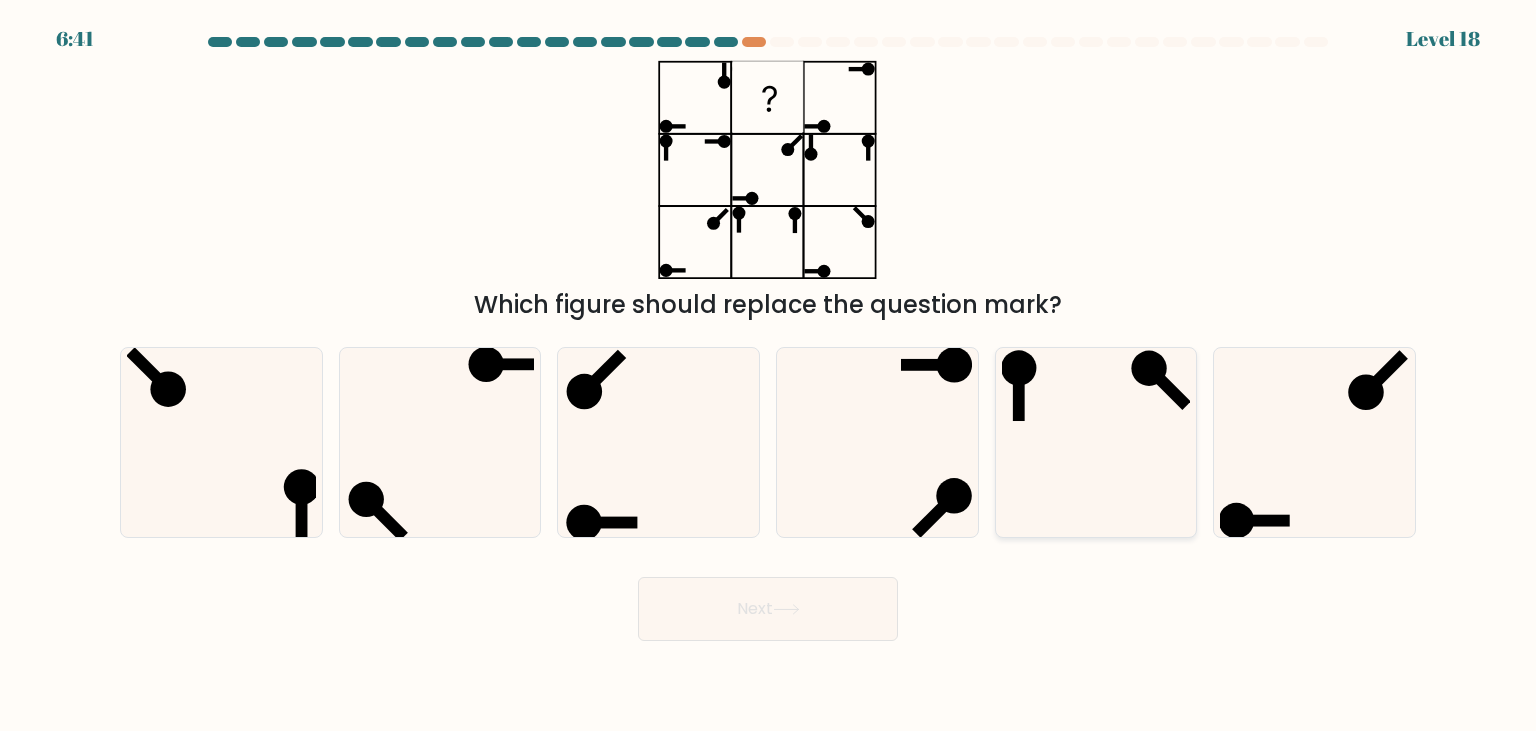 click at bounding box center [1096, 442] 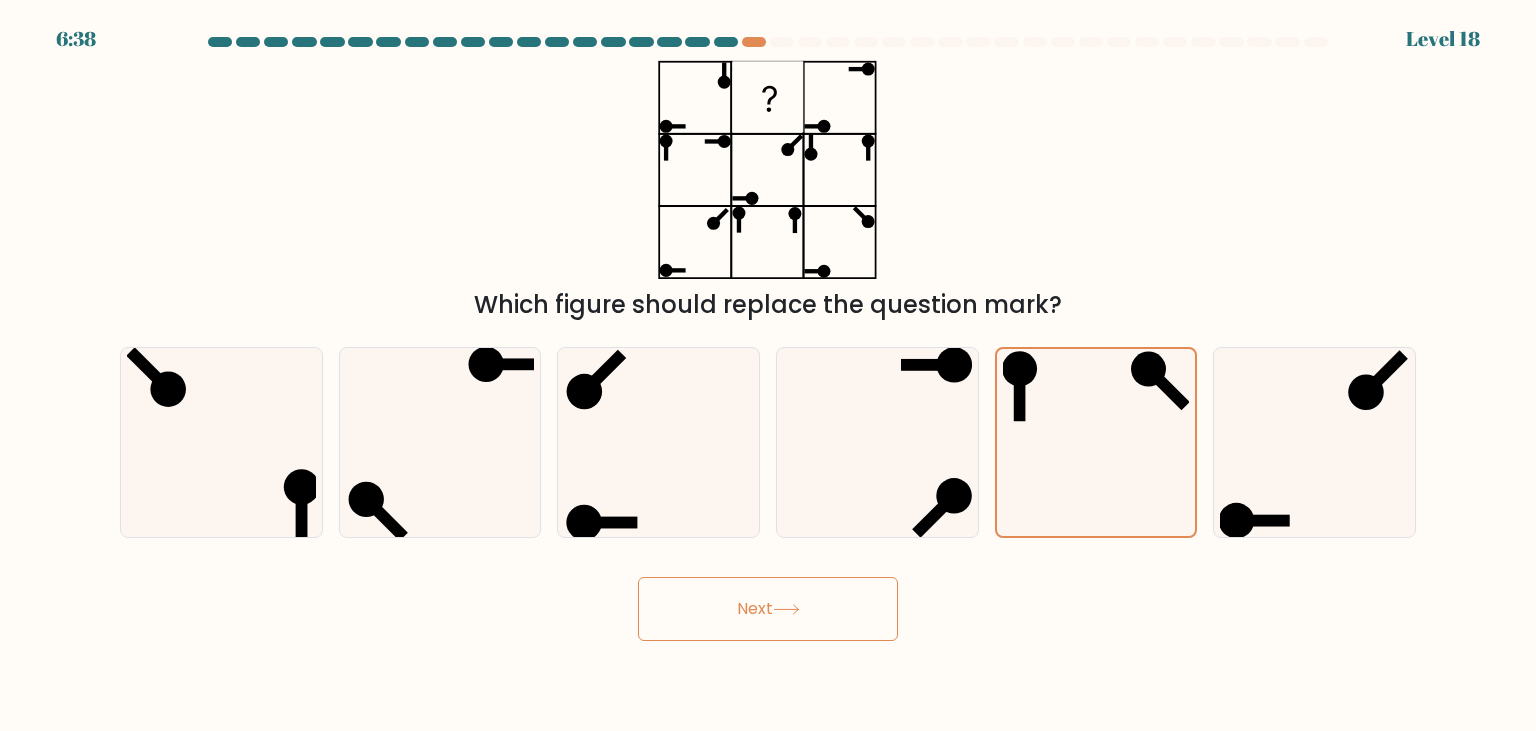 click on "Next" at bounding box center [768, 609] 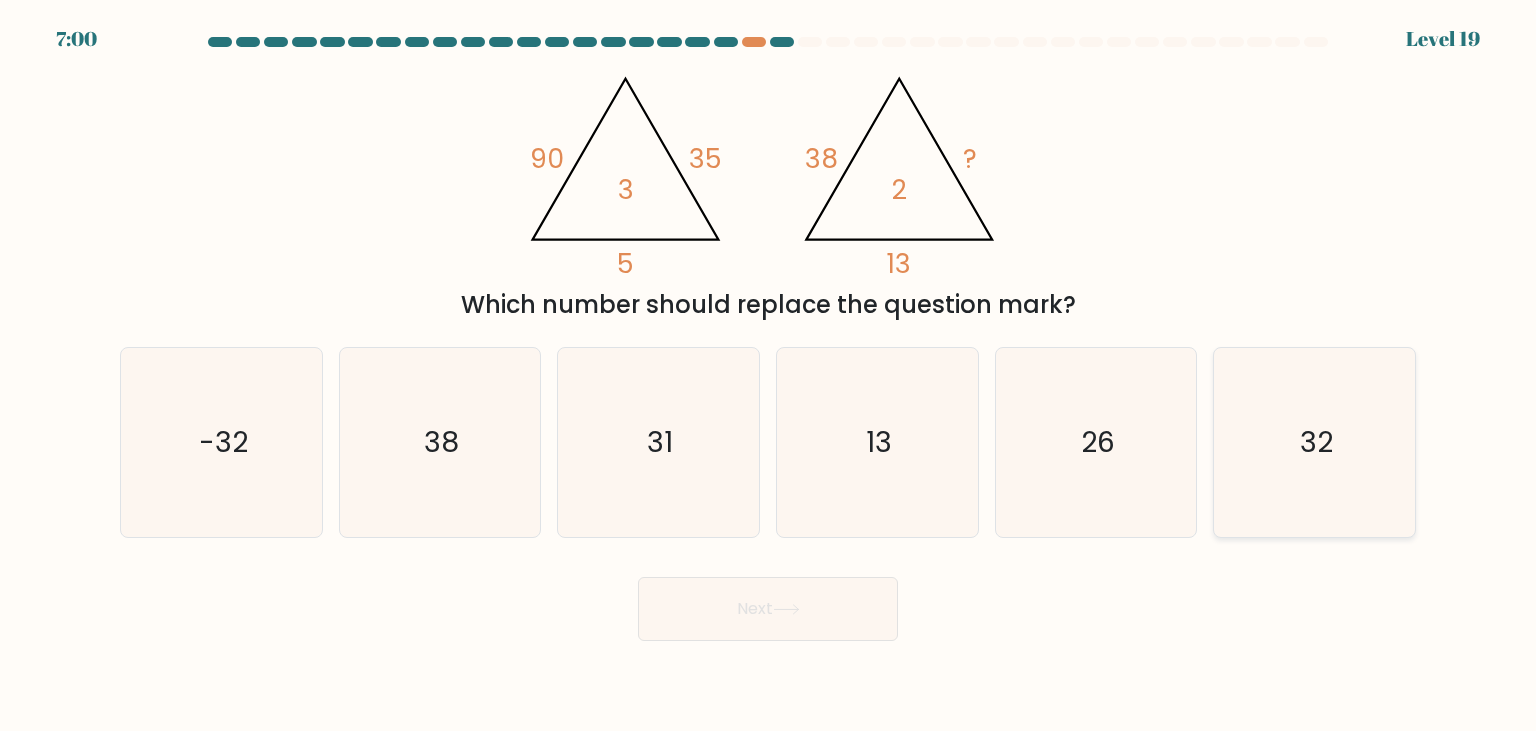 click on "32" at bounding box center [1314, 442] 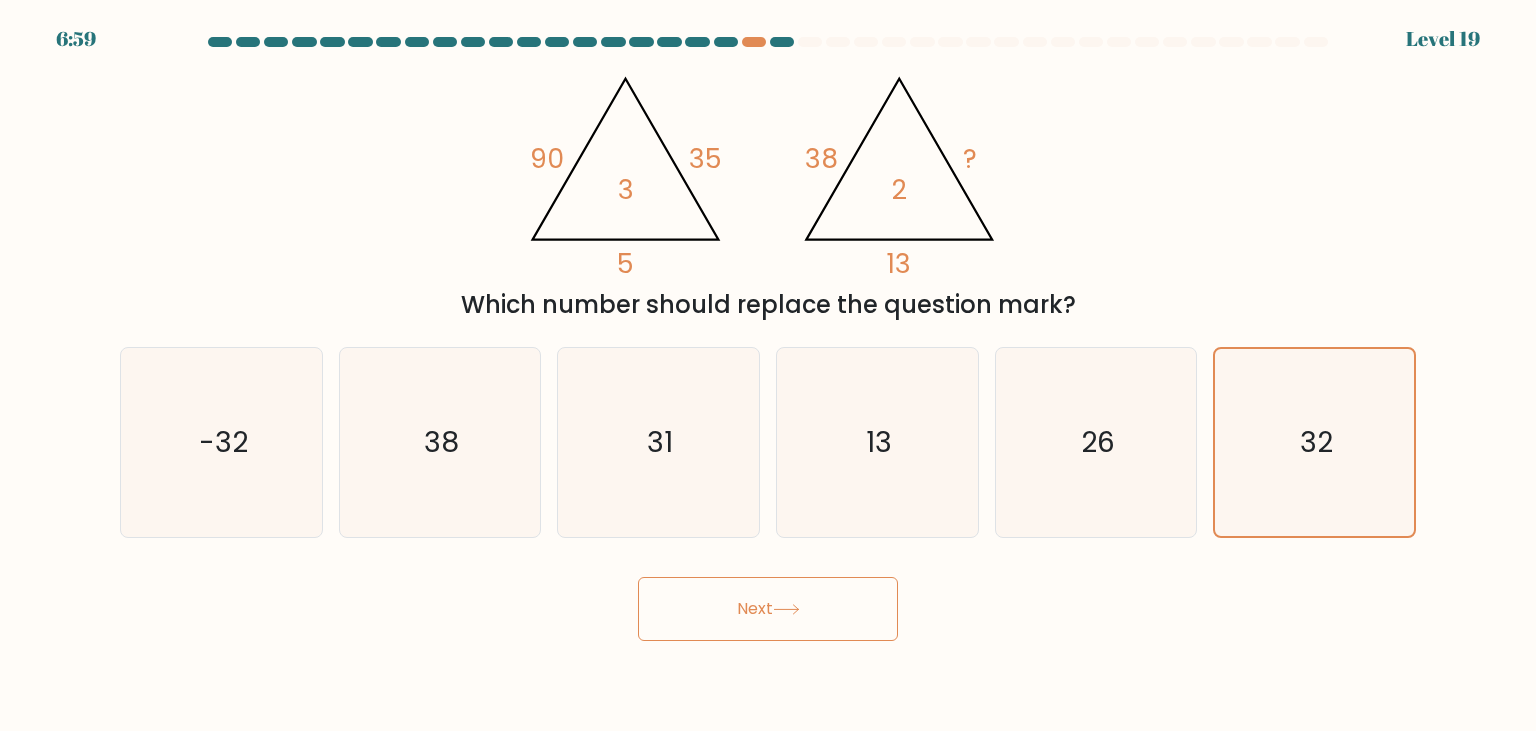click on "Next" at bounding box center [768, 609] 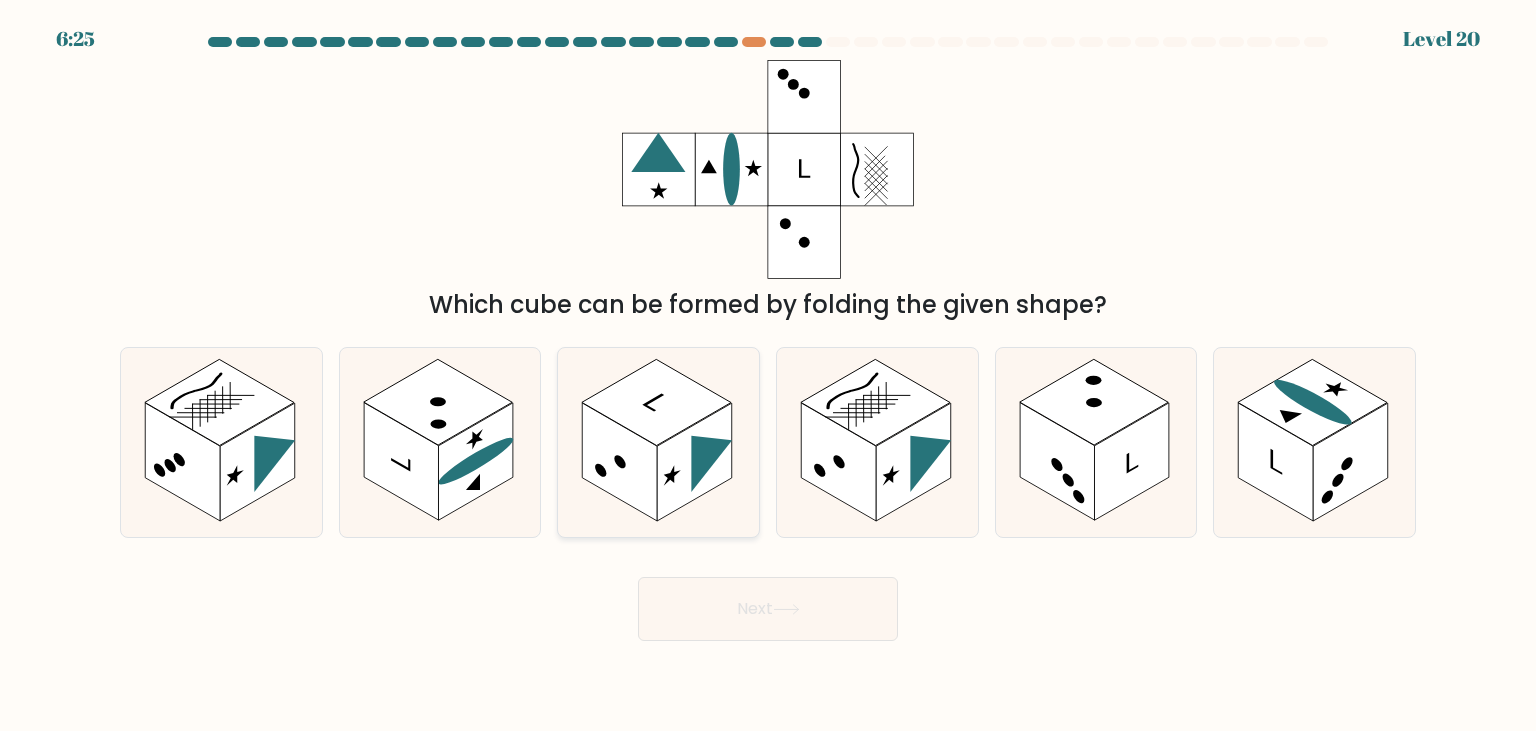 click at bounding box center [711, 452] 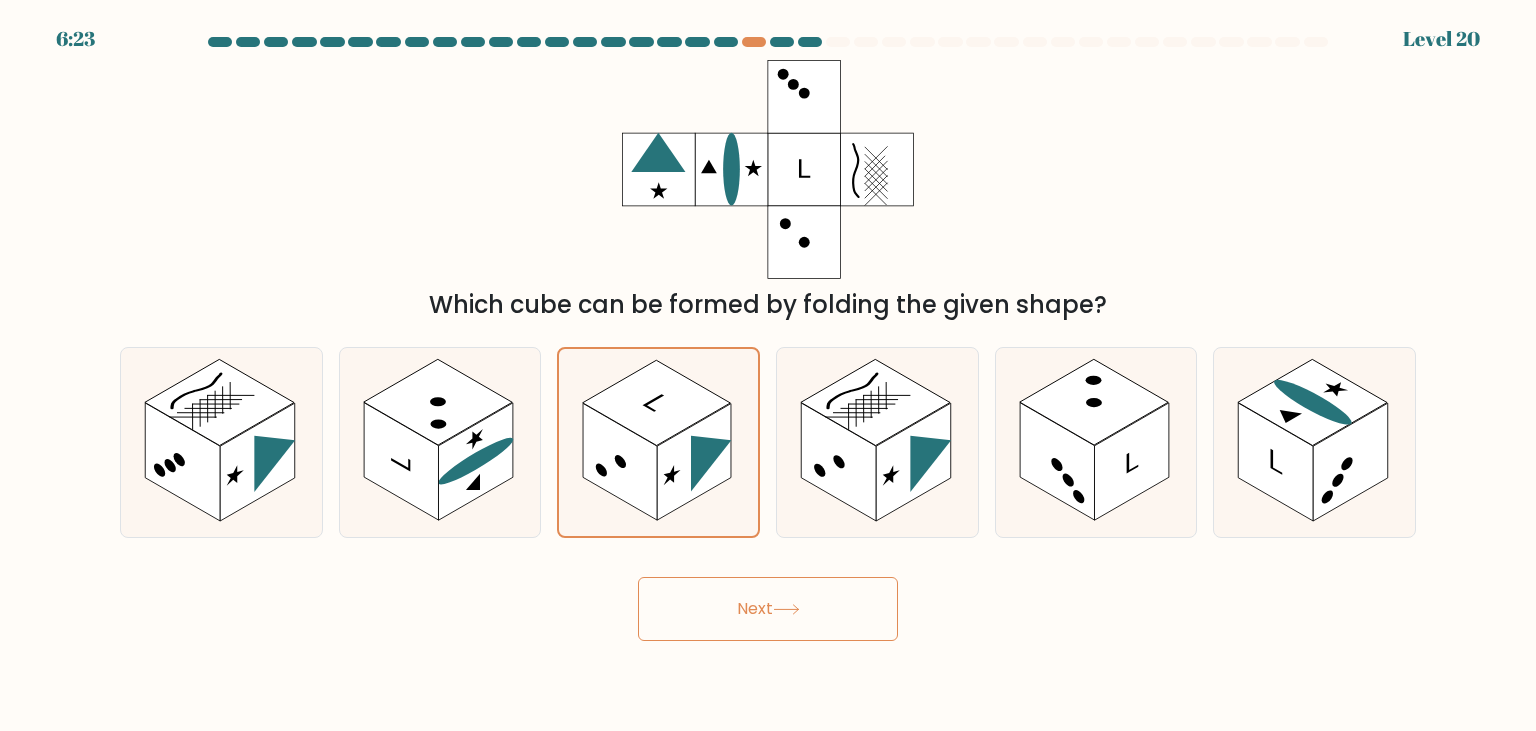 click on "Next" at bounding box center [768, 609] 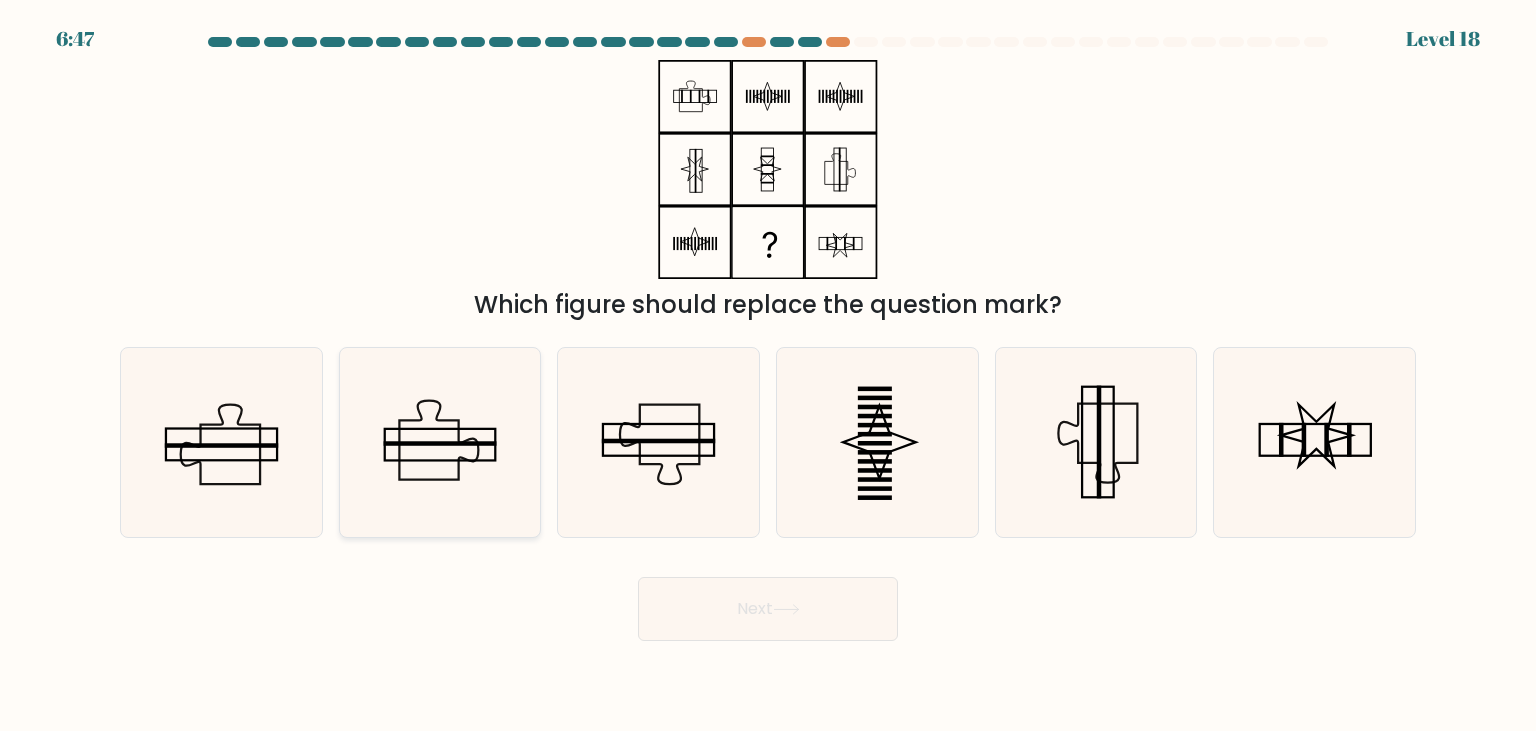click at bounding box center (440, 442) 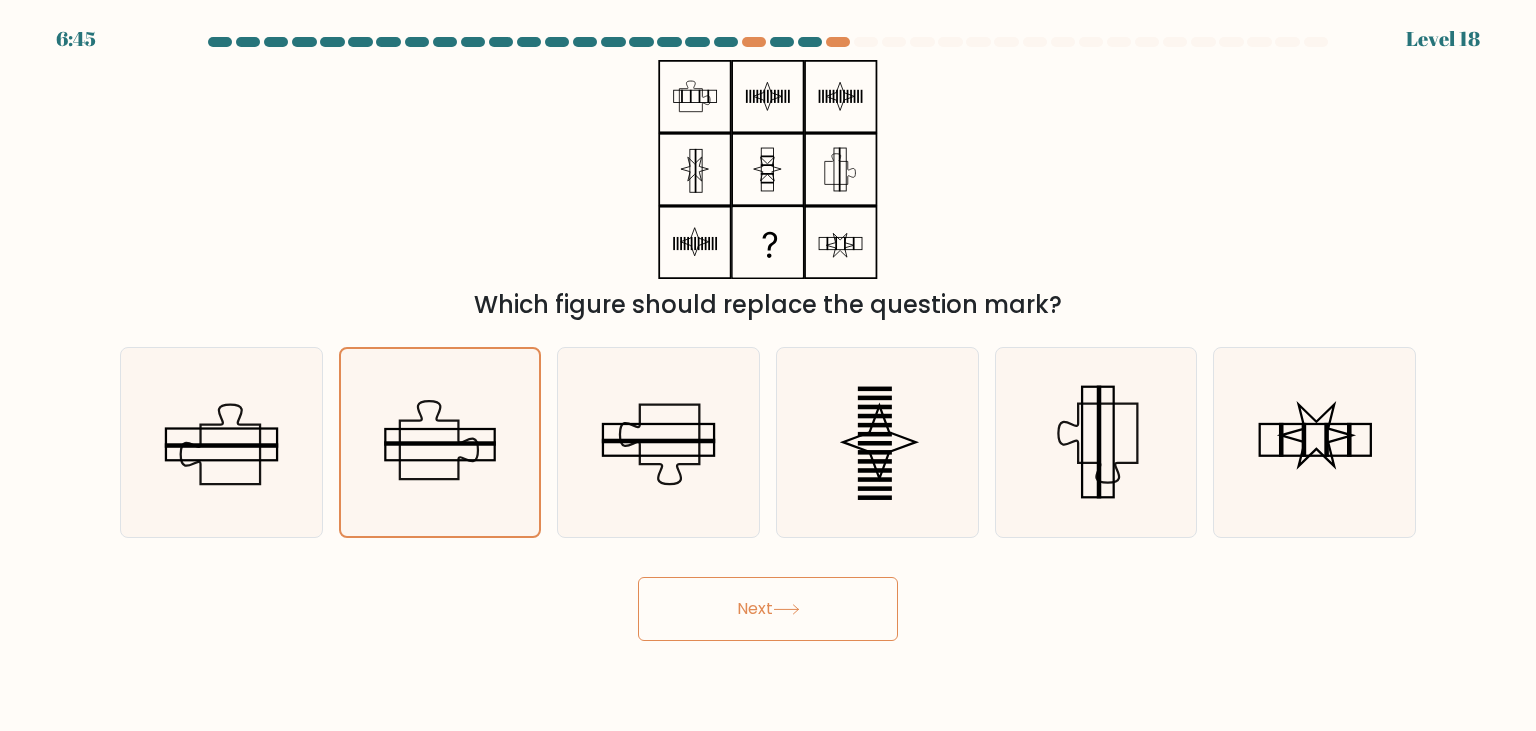 click on "Next" at bounding box center [768, 609] 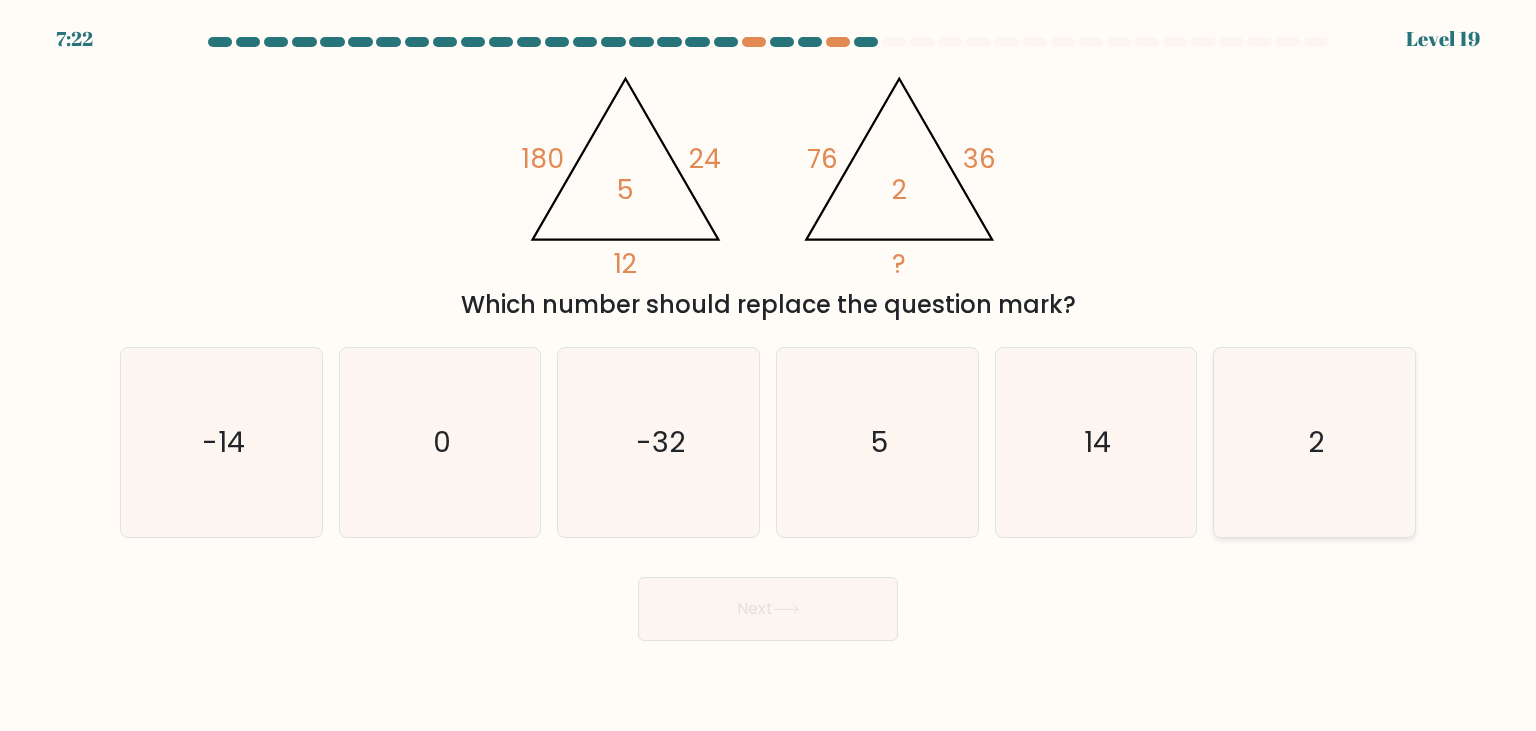 click on "2" at bounding box center [1314, 442] 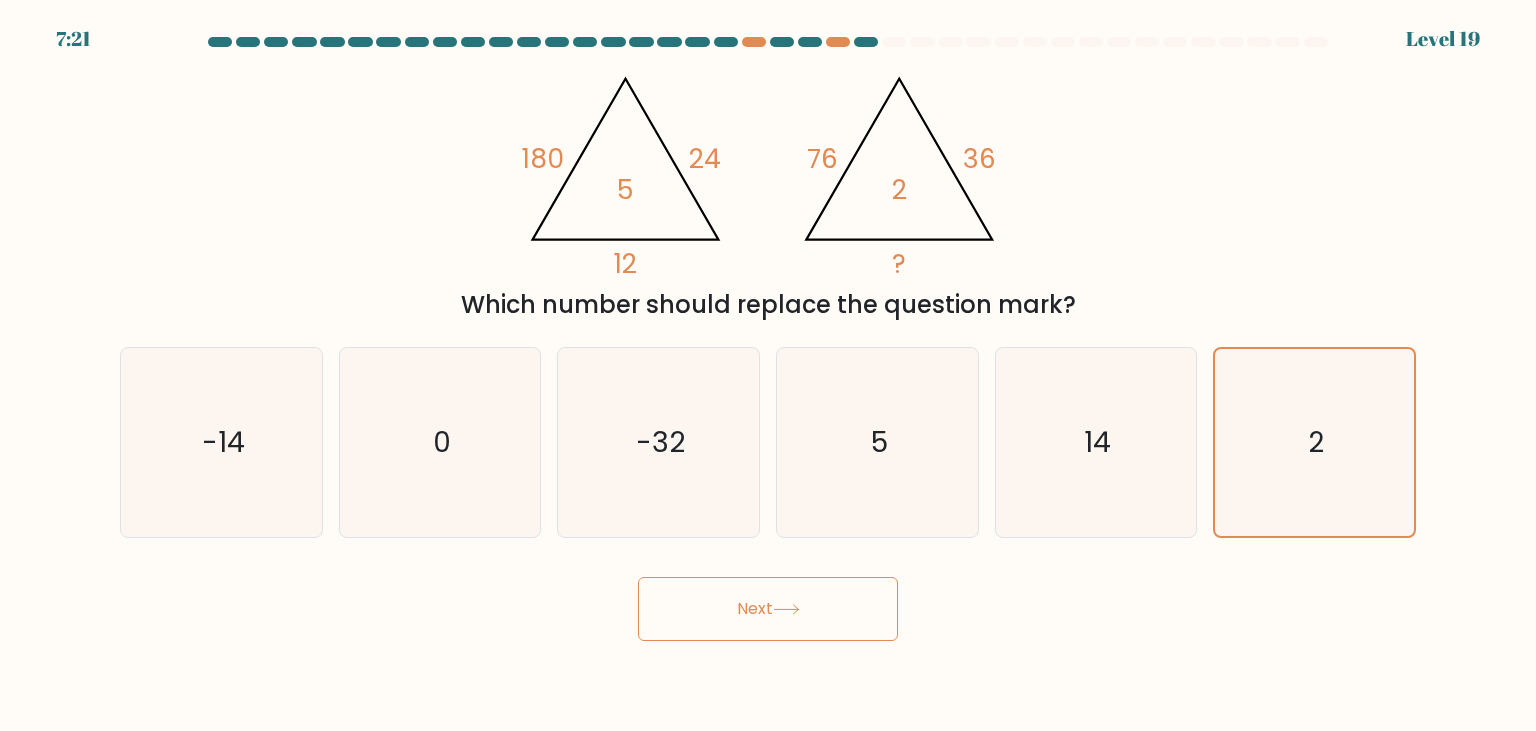 click on "Next" at bounding box center [768, 609] 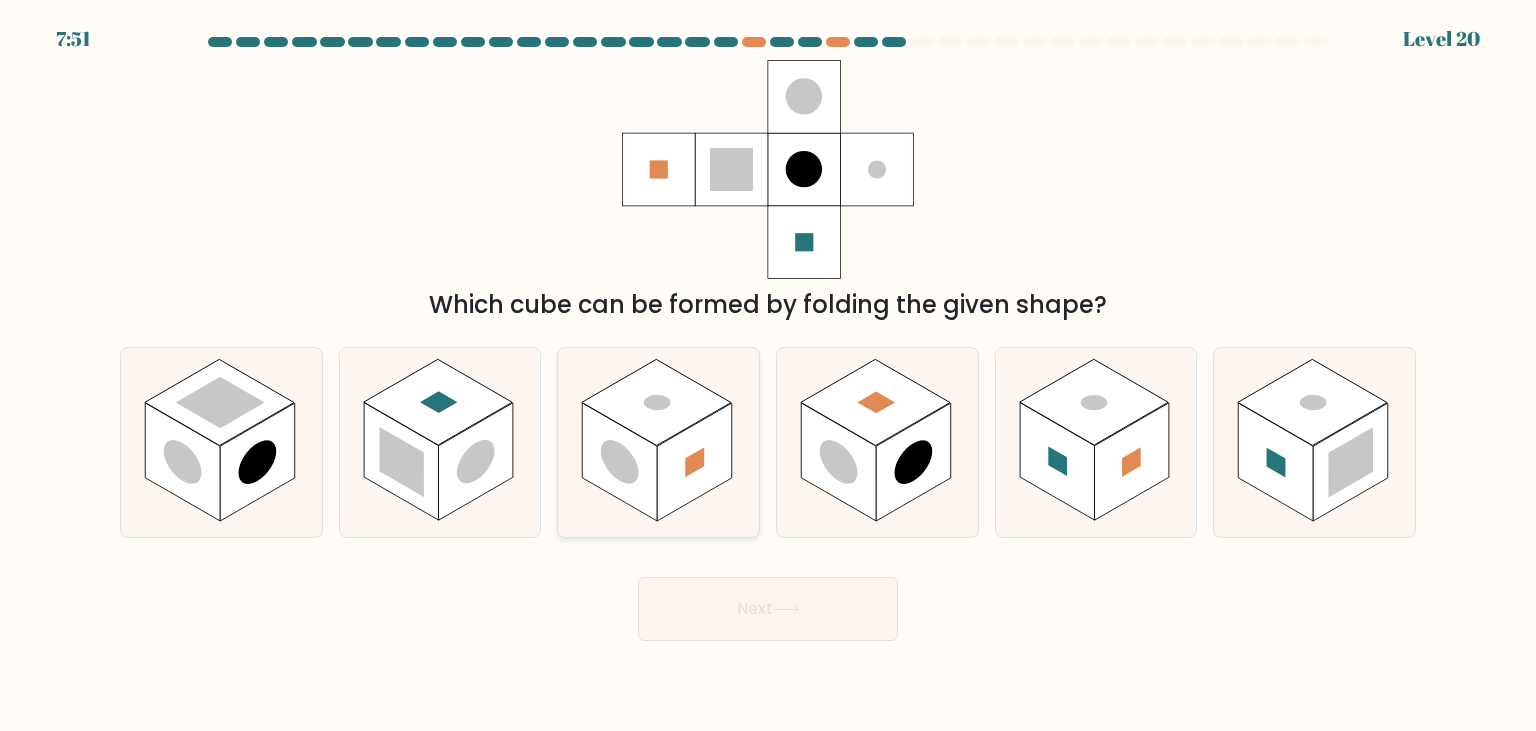 click at bounding box center [694, 462] 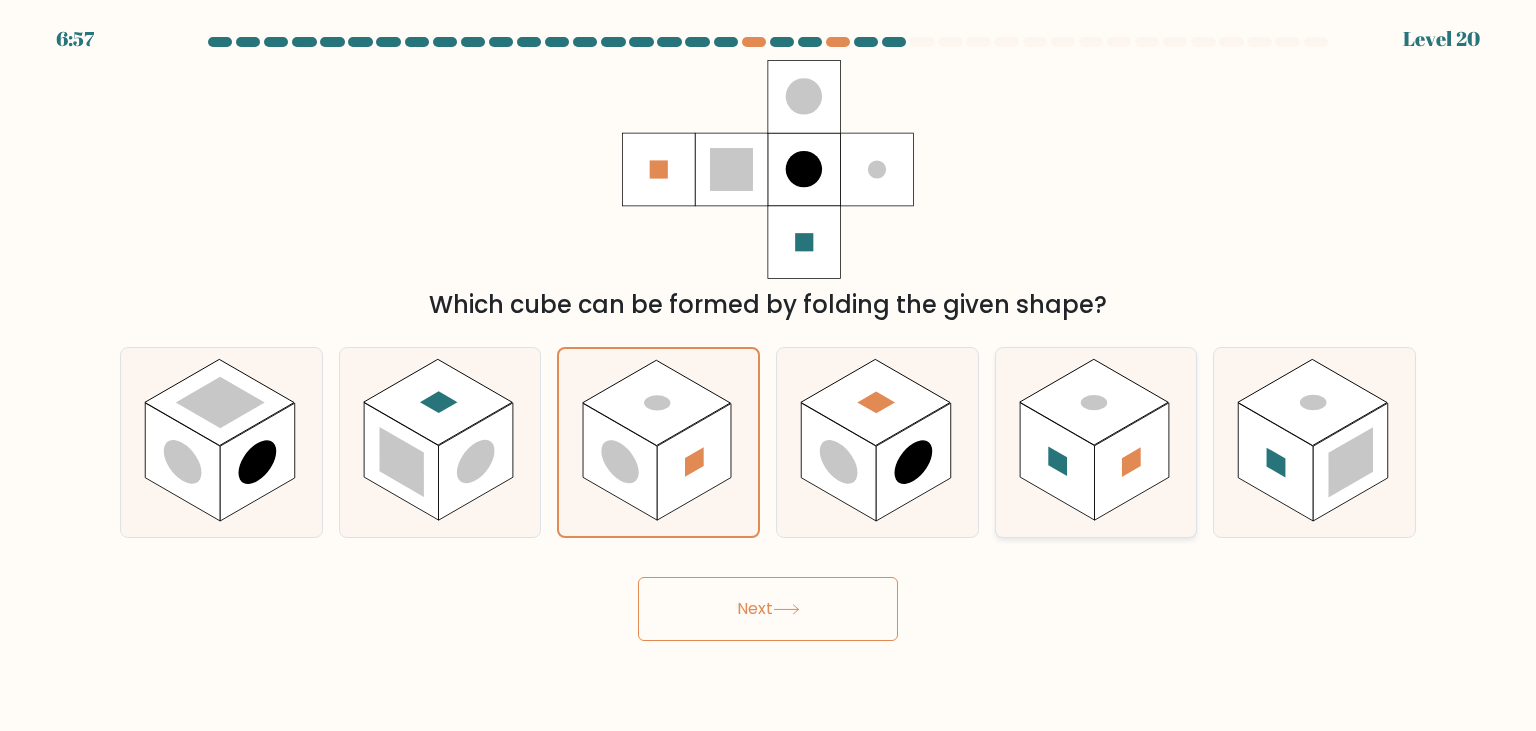click at bounding box center (1093, 403) 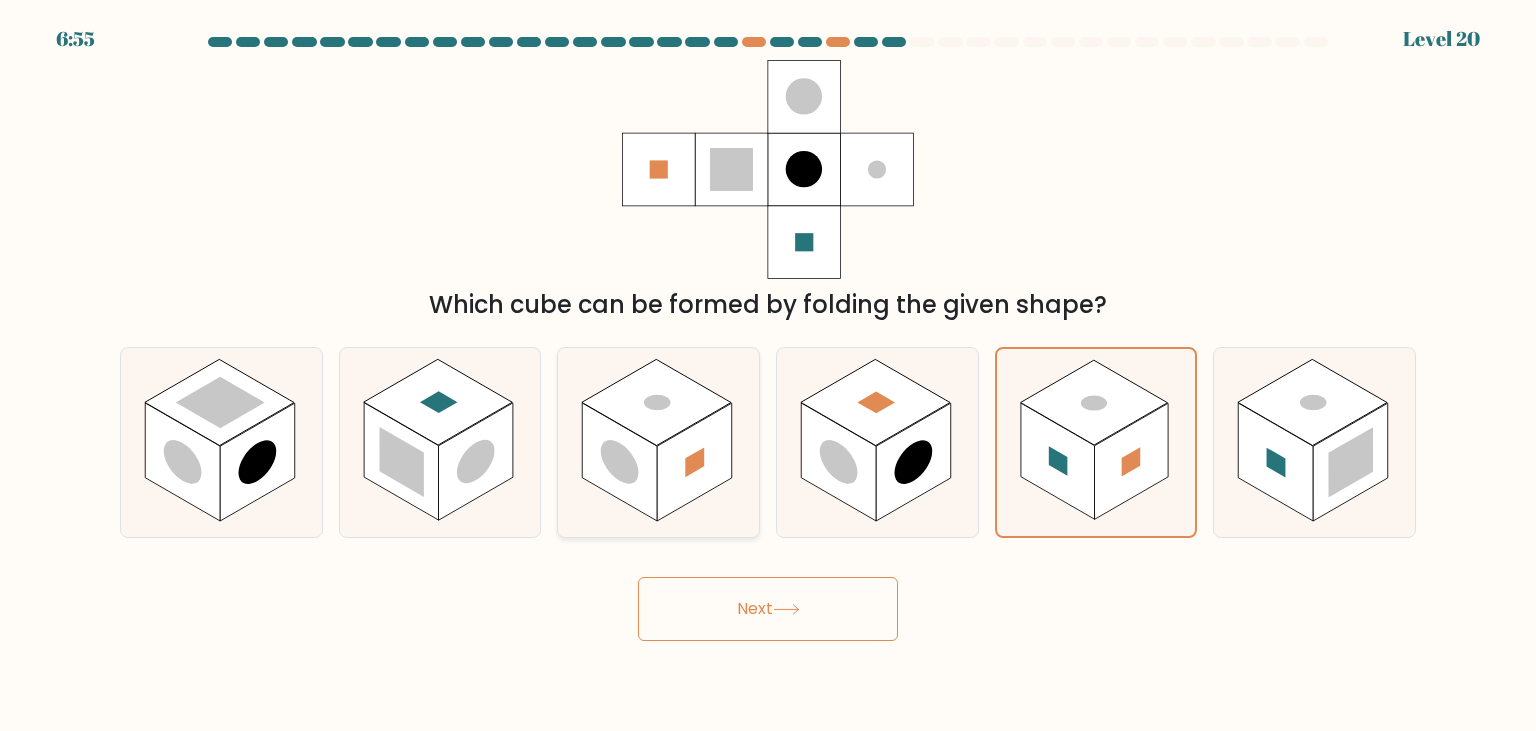 click at bounding box center [620, 462] 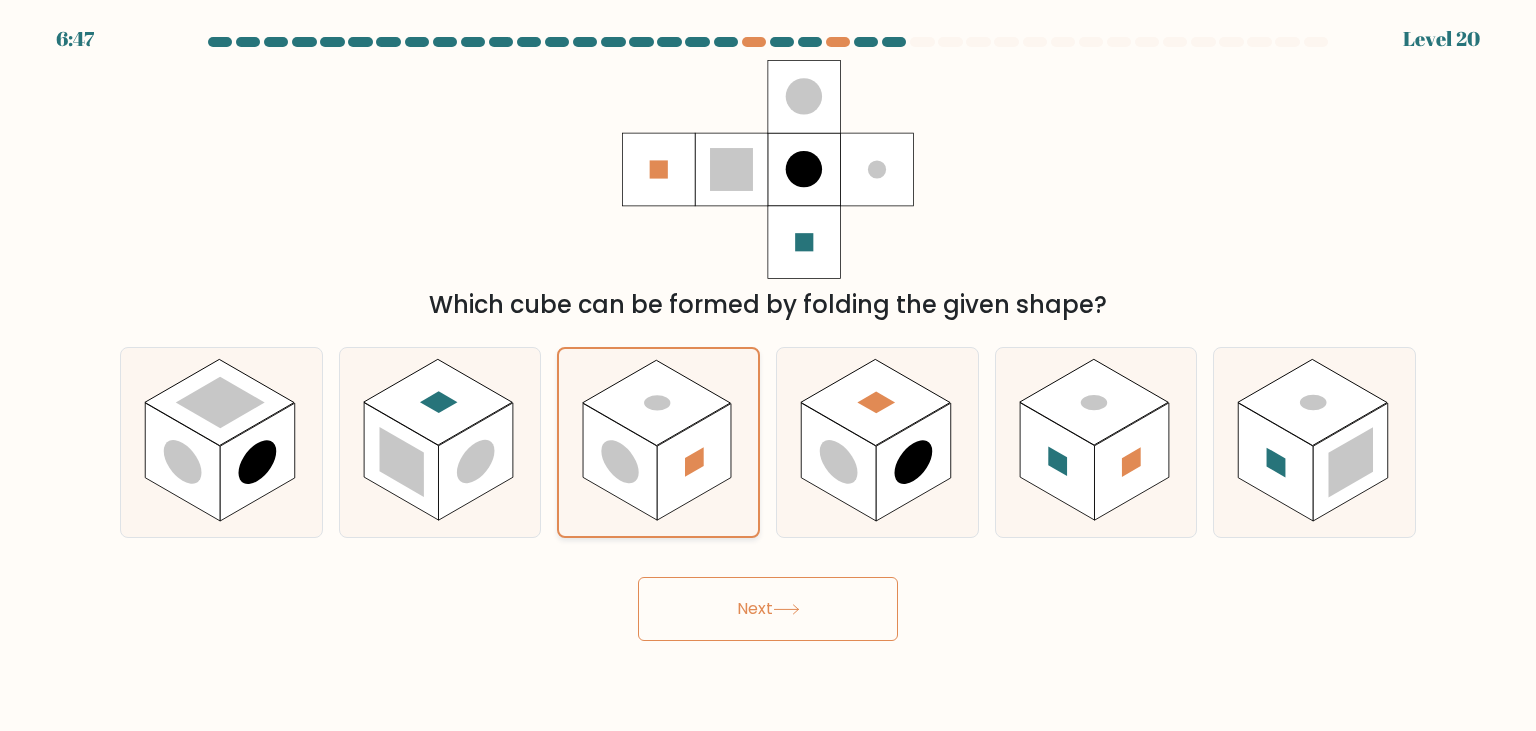 click at bounding box center [620, 462] 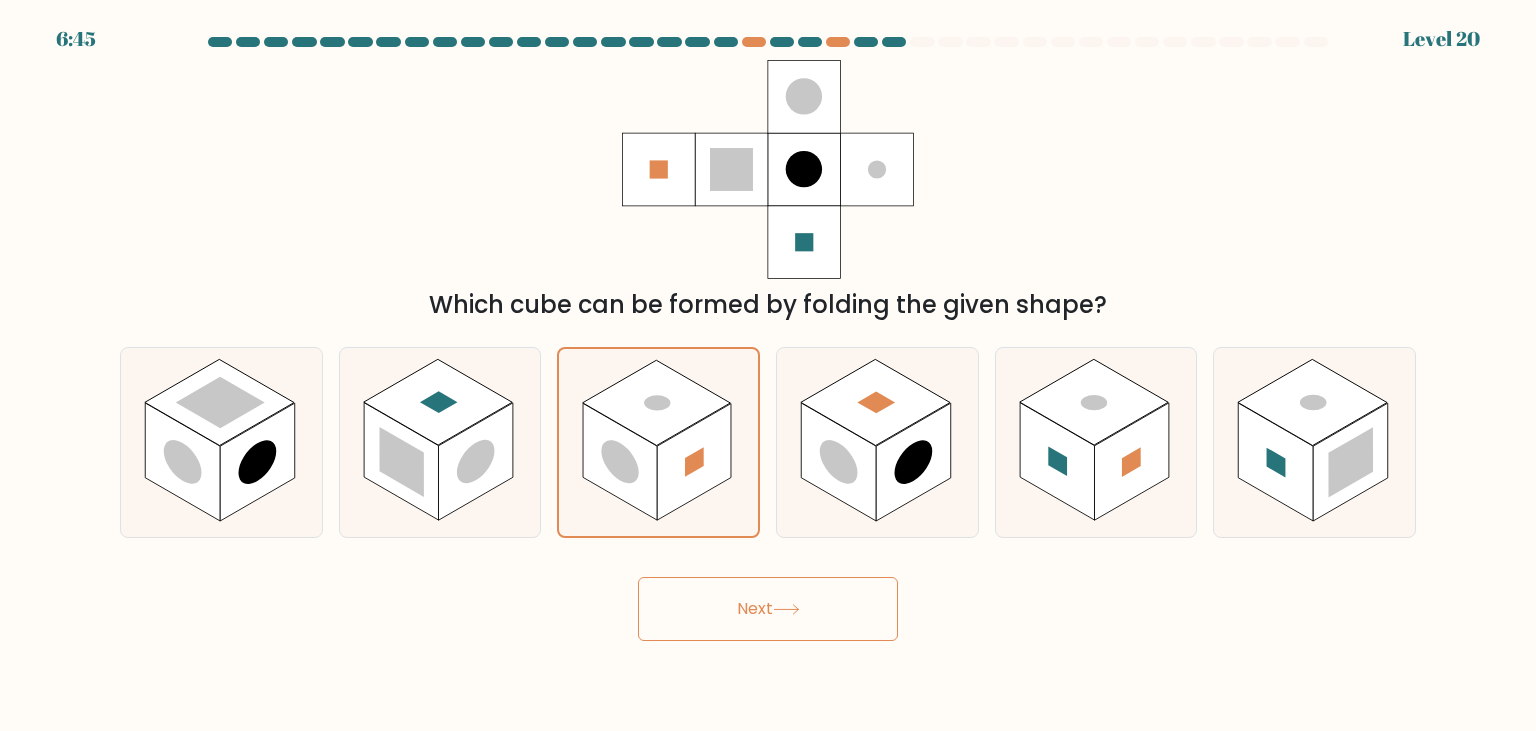 click on "Next" at bounding box center [768, 609] 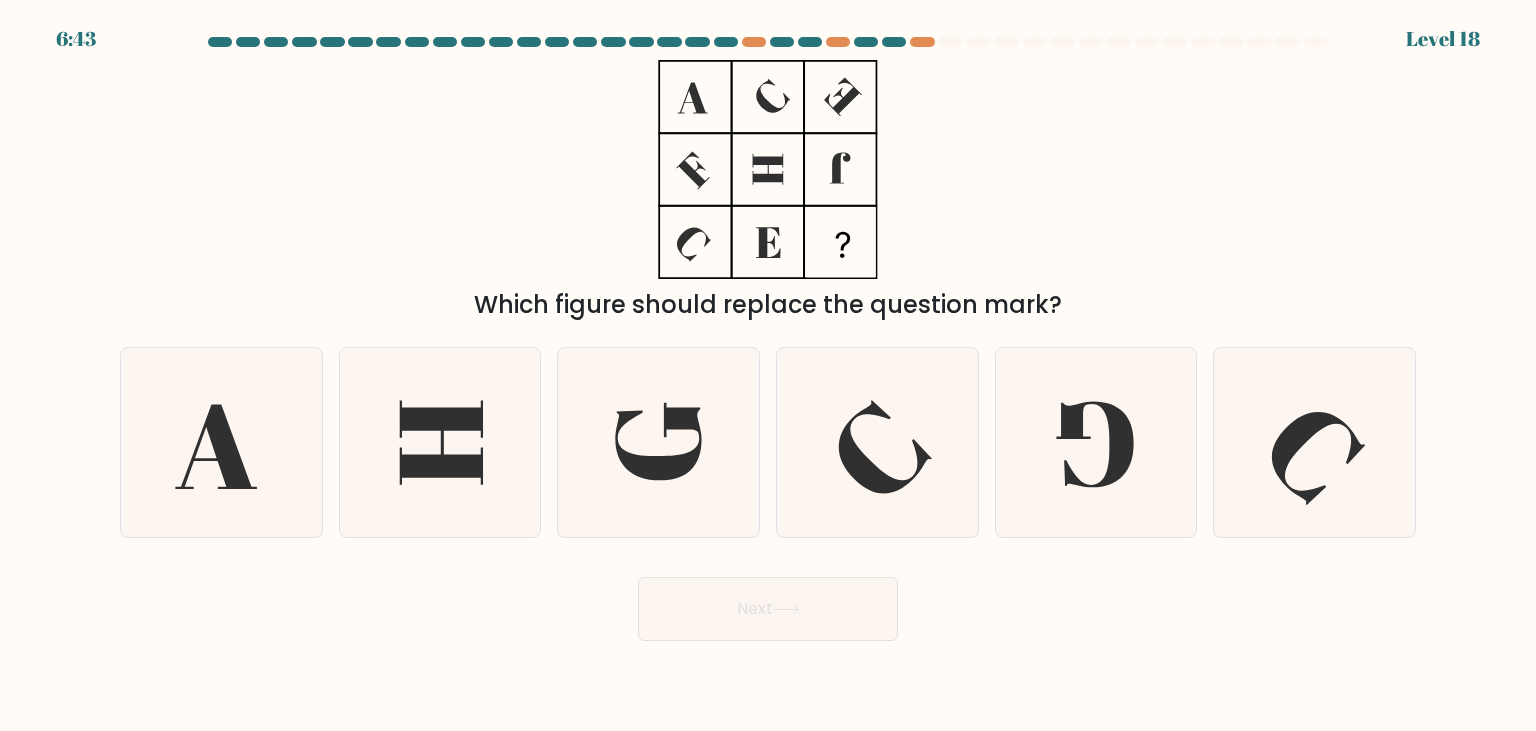 click on "Next" at bounding box center (768, 609) 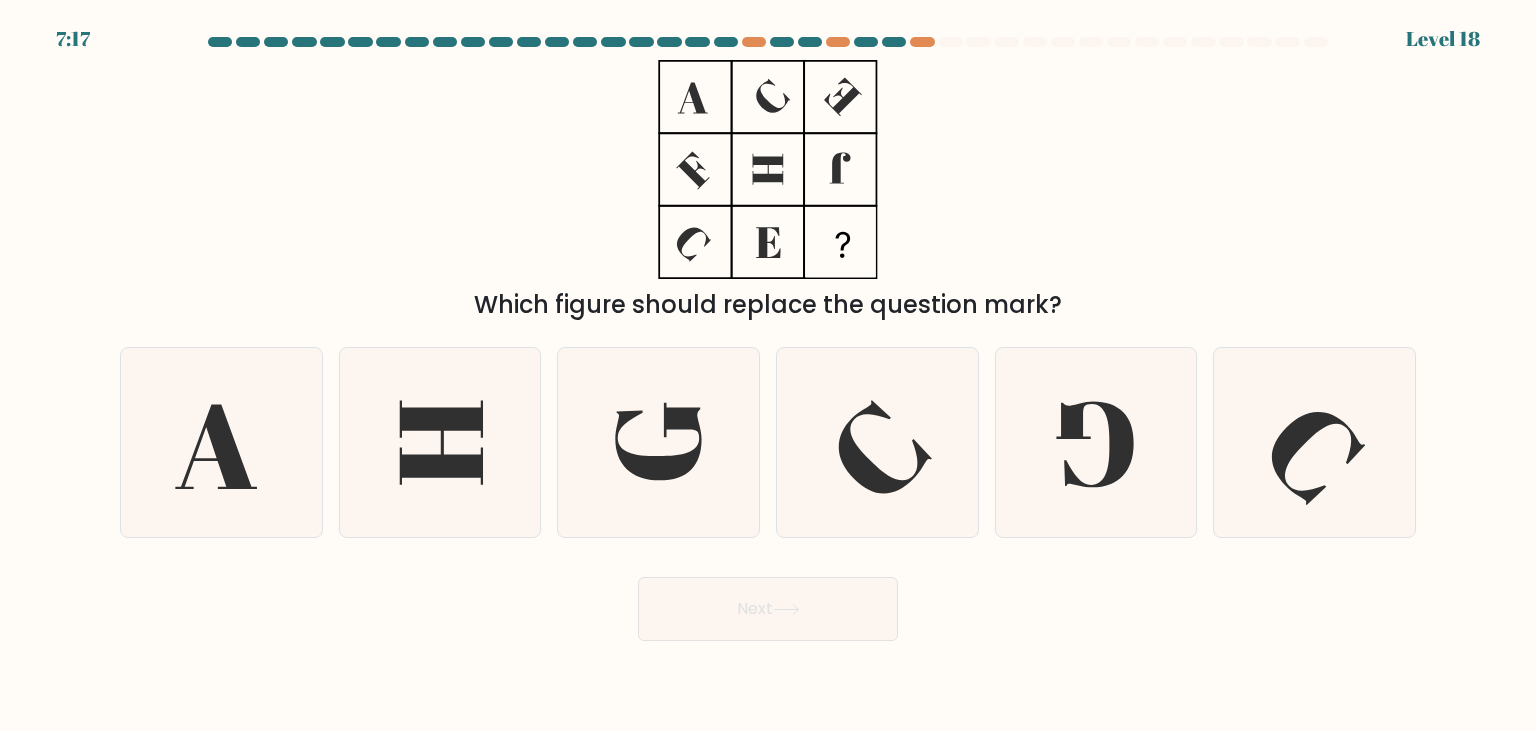 click on "Which figure should replace the question mark?" at bounding box center [768, 191] 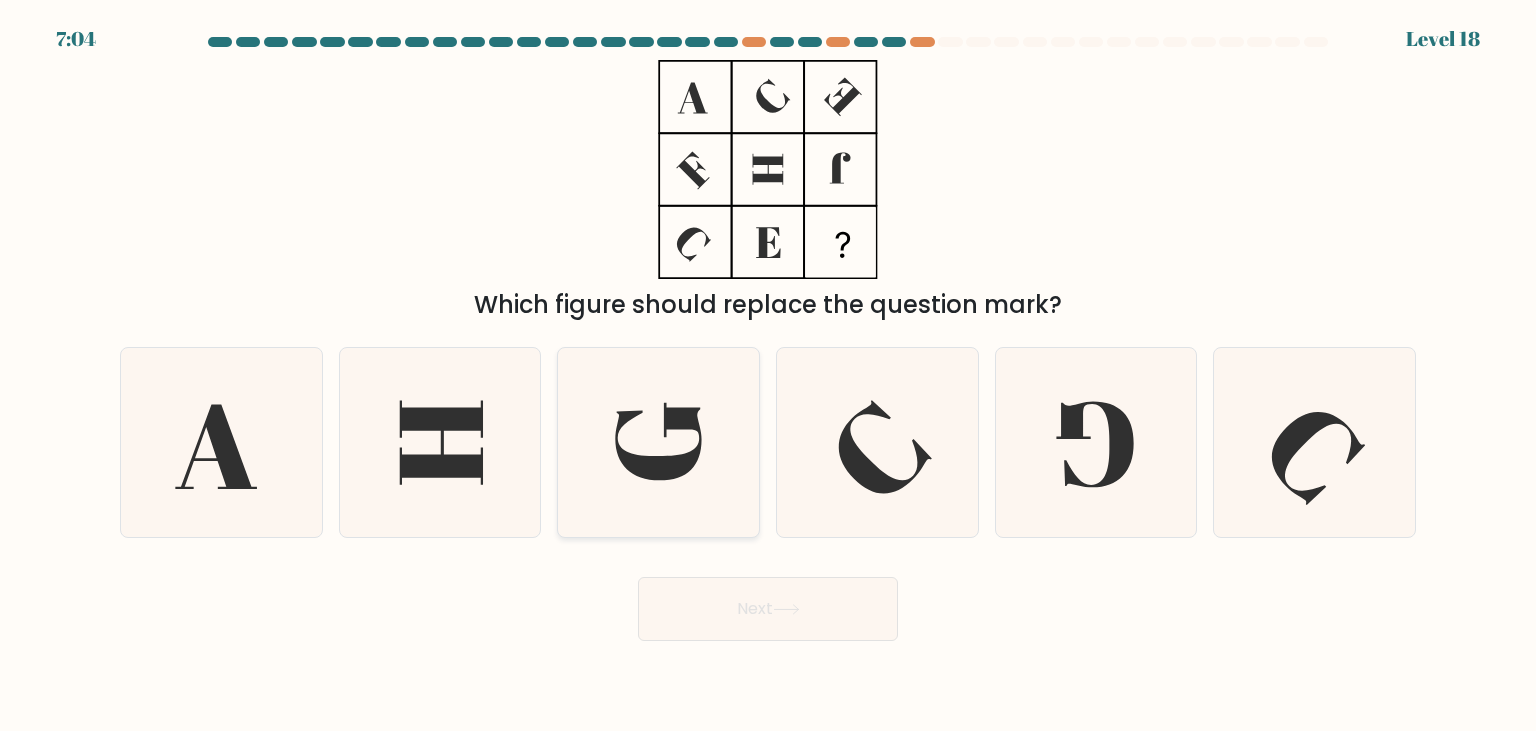 click at bounding box center (658, 442) 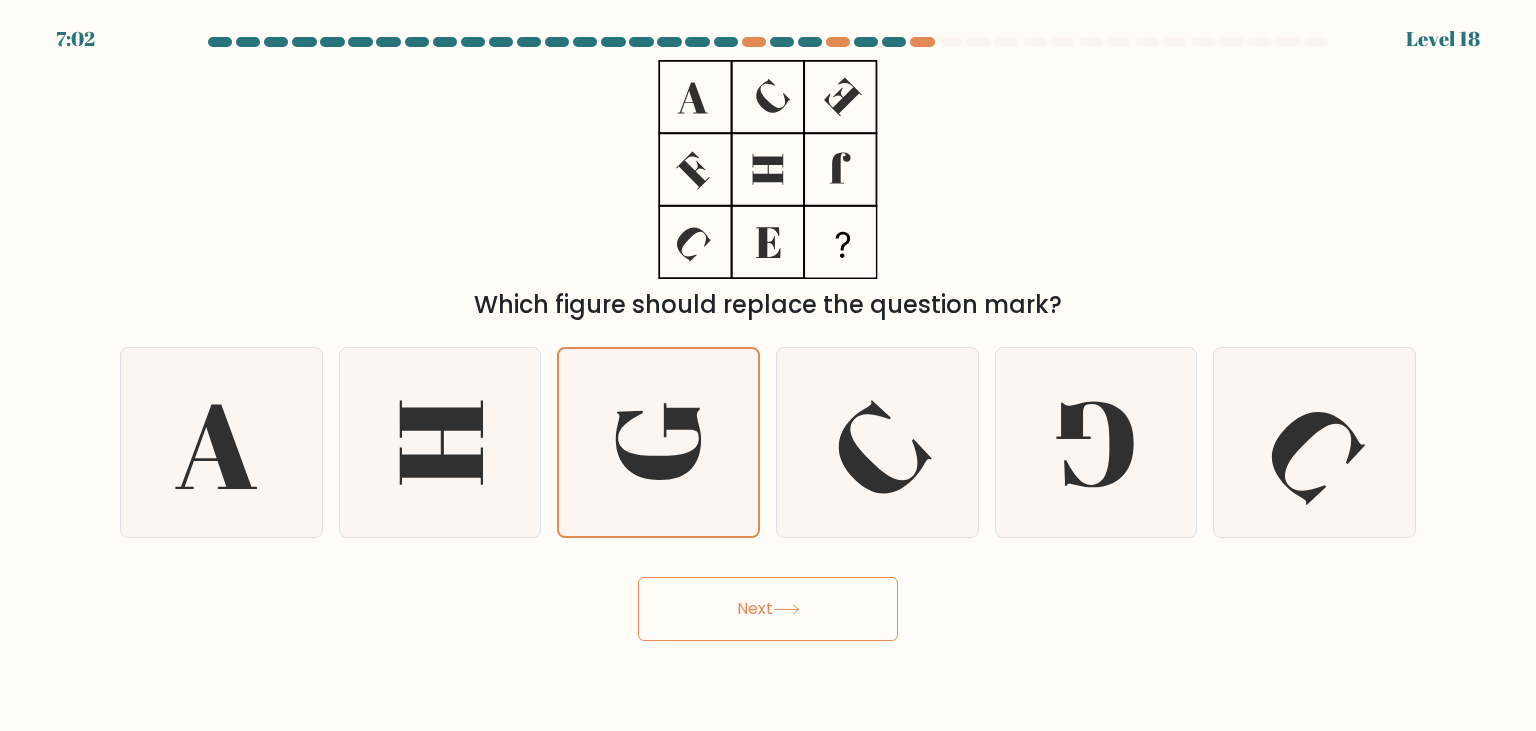 click on "Next" at bounding box center (768, 609) 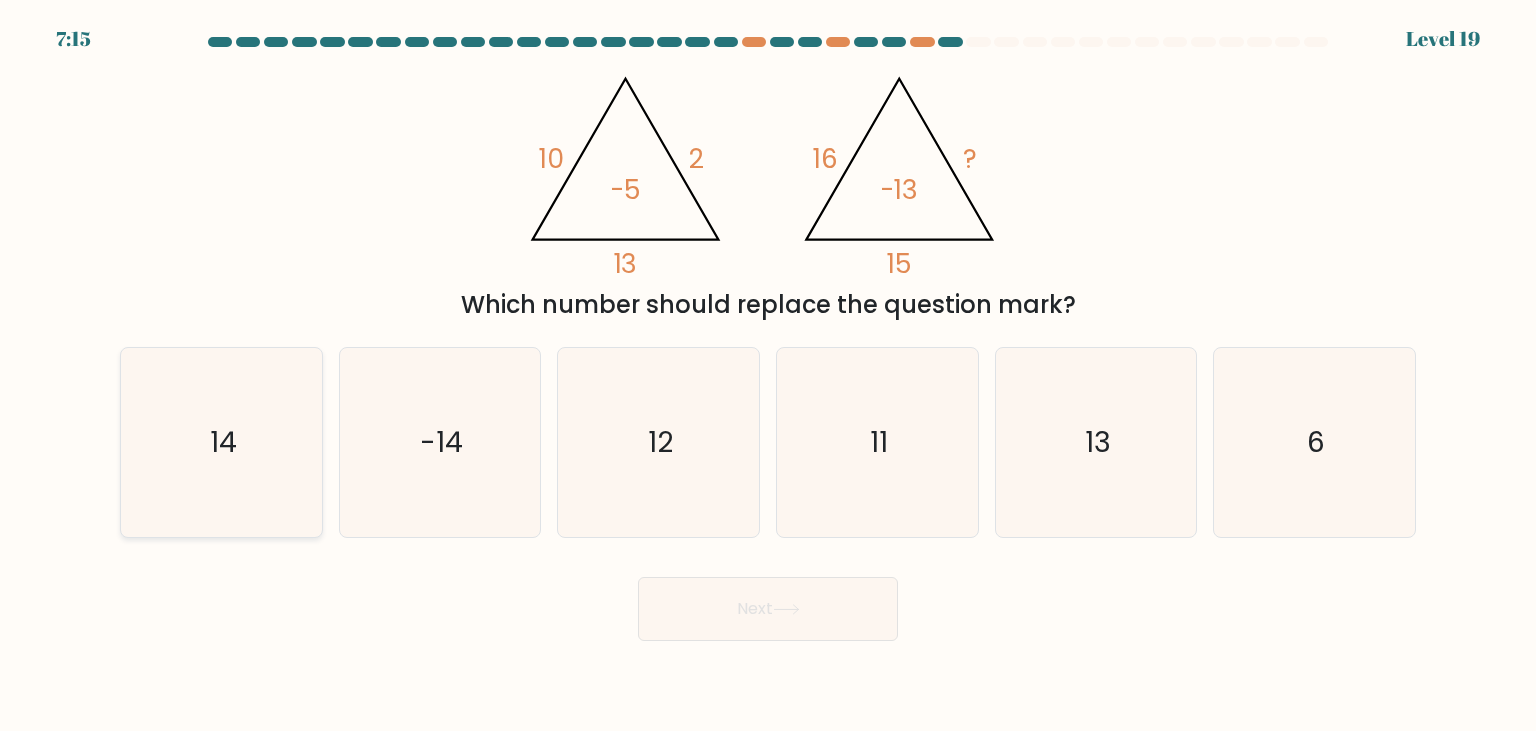 click on "14" at bounding box center [221, 442] 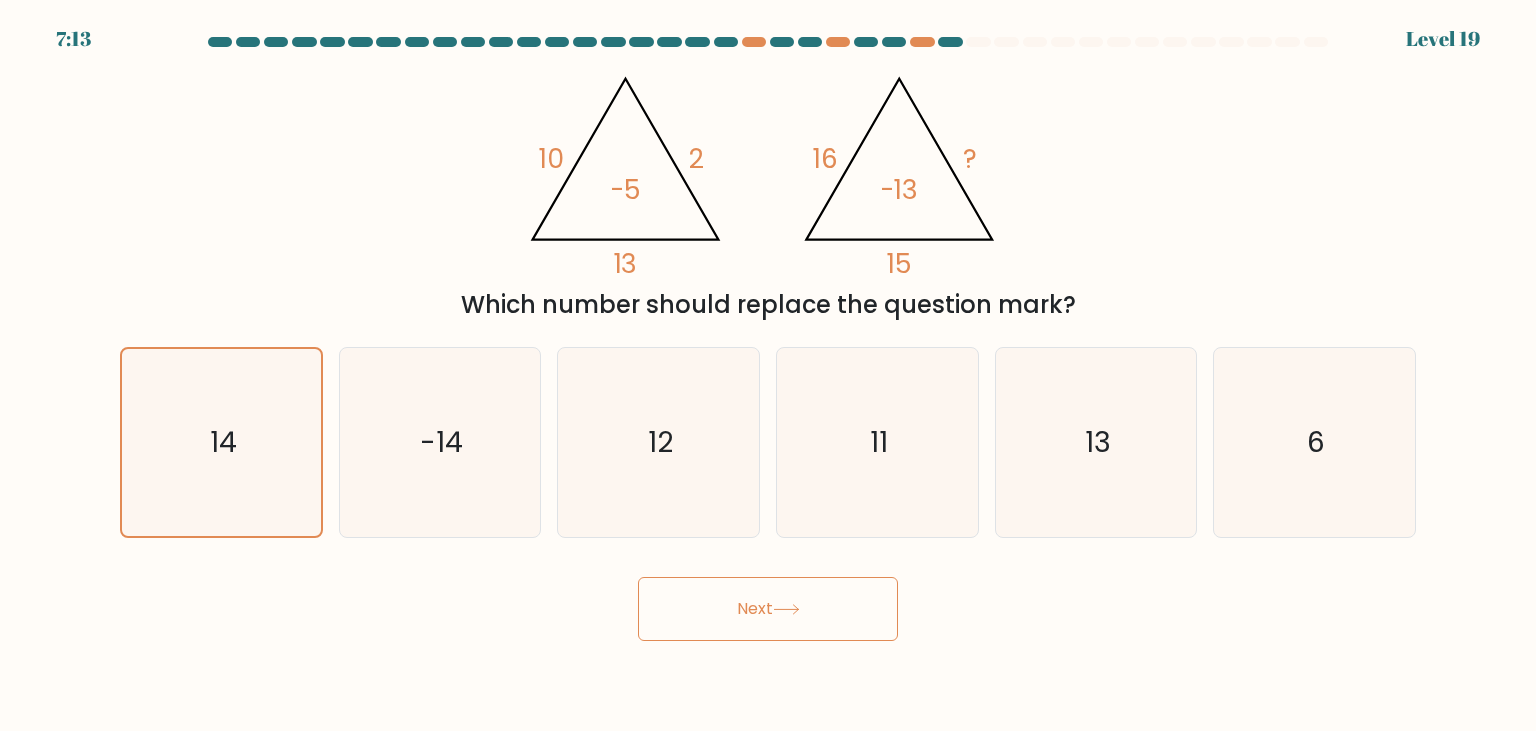 click on "Next" at bounding box center [768, 609] 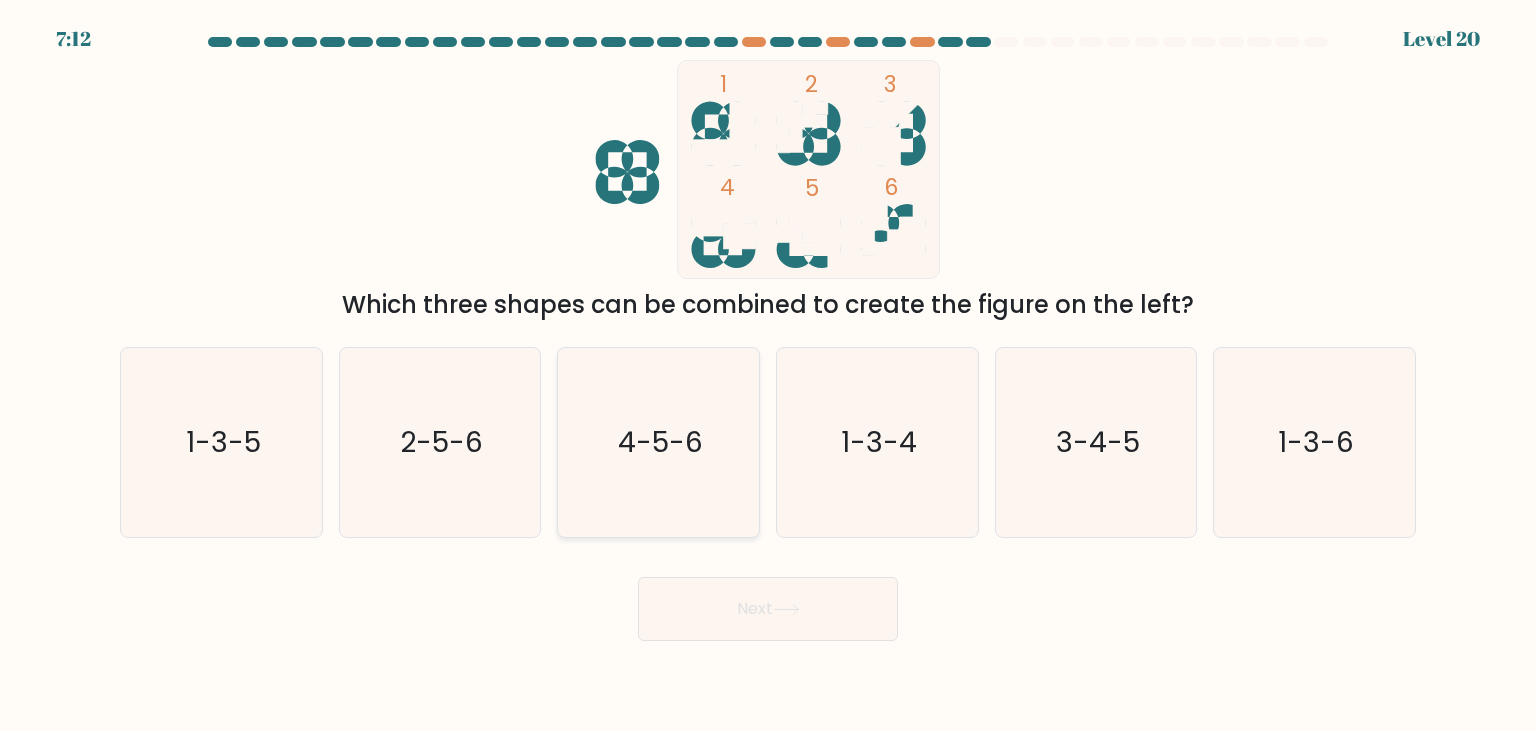 click on "4-5-6" at bounding box center (658, 442) 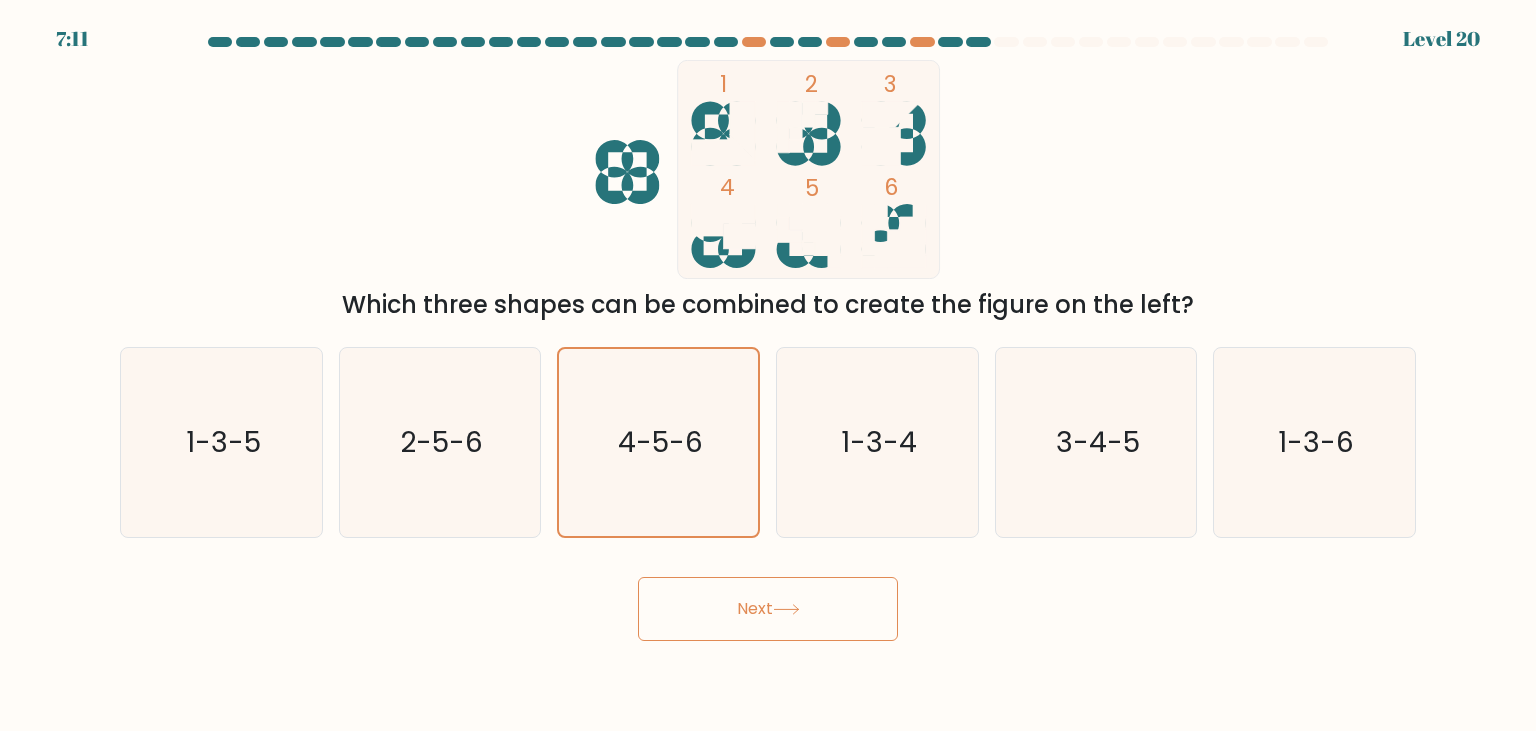 click on "Next" at bounding box center (768, 609) 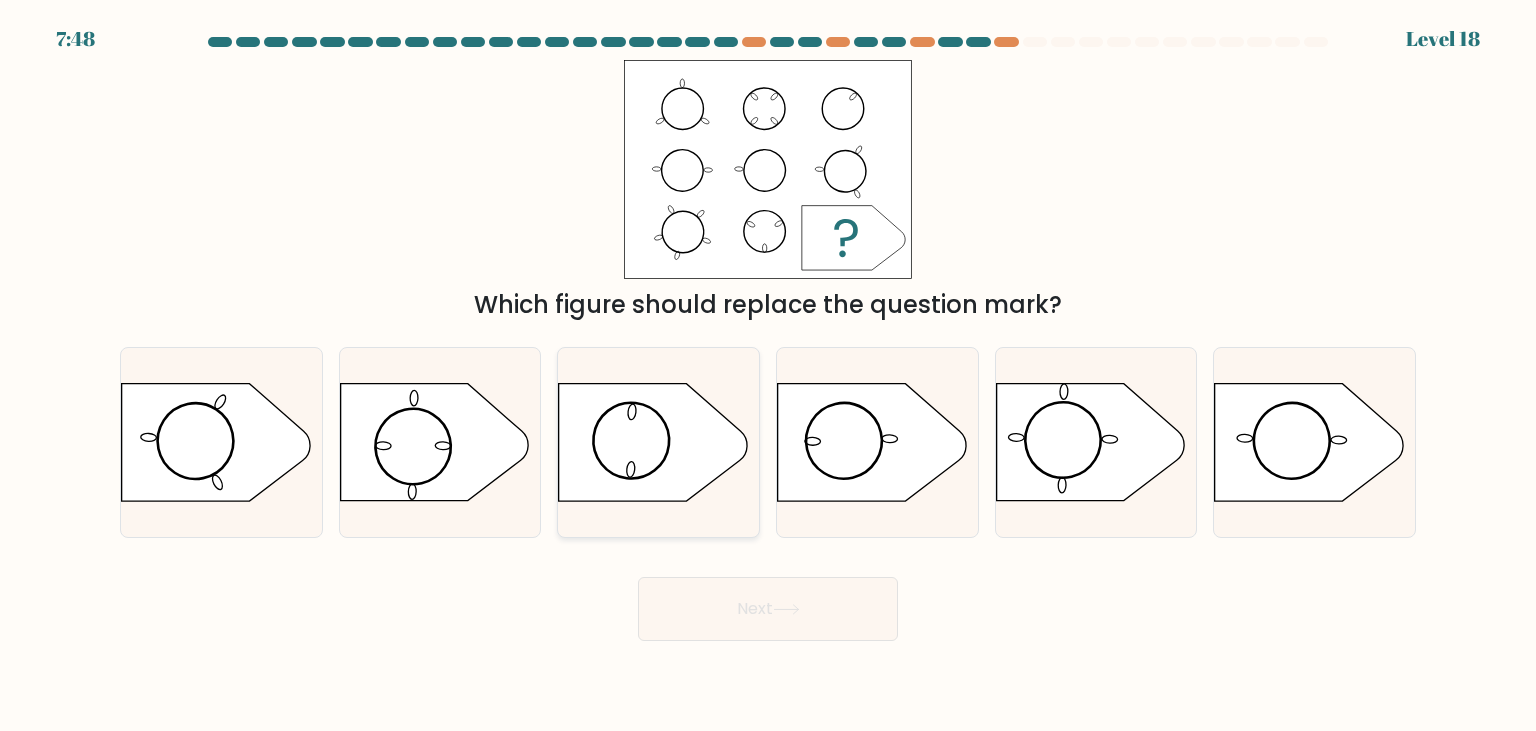 click at bounding box center [653, 442] 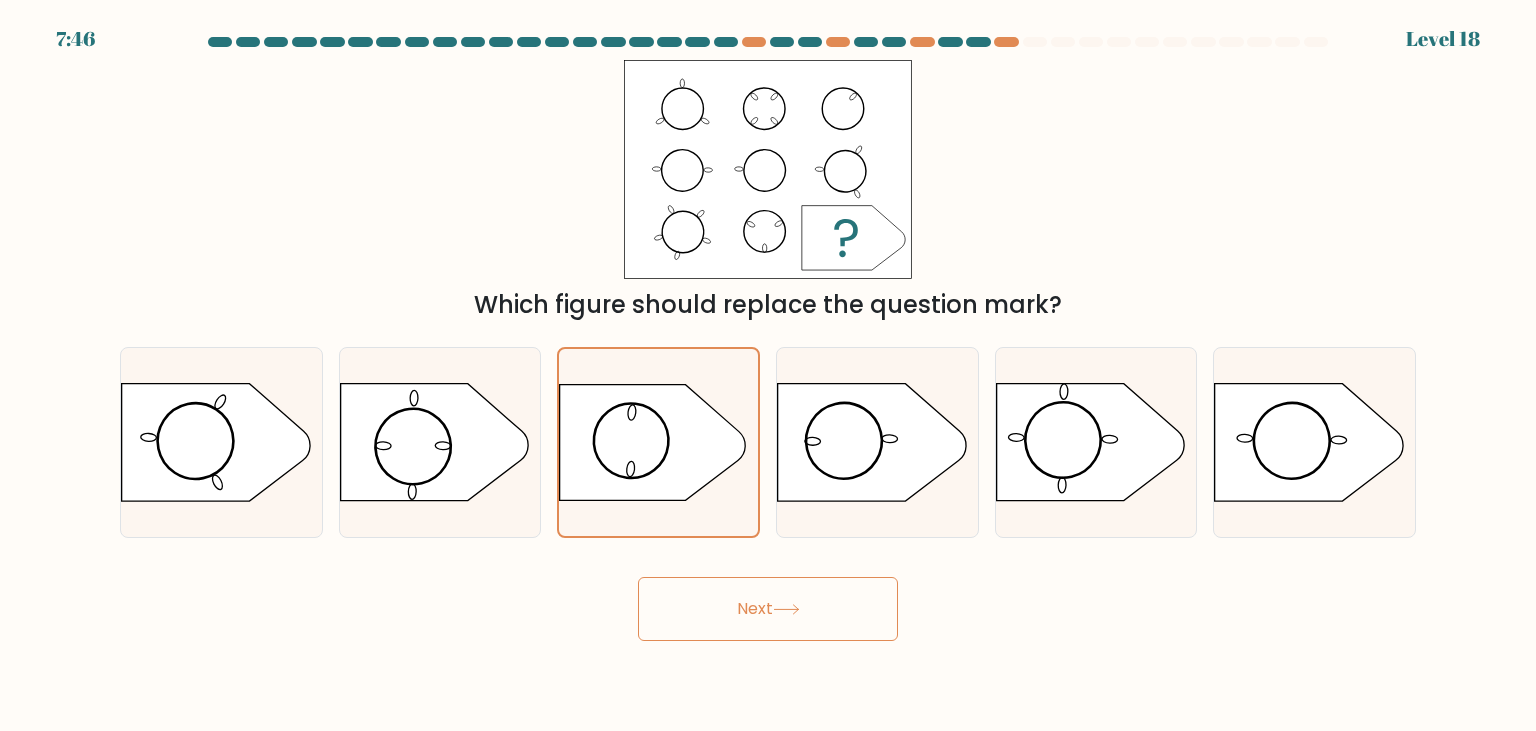 click on "Next" at bounding box center [768, 609] 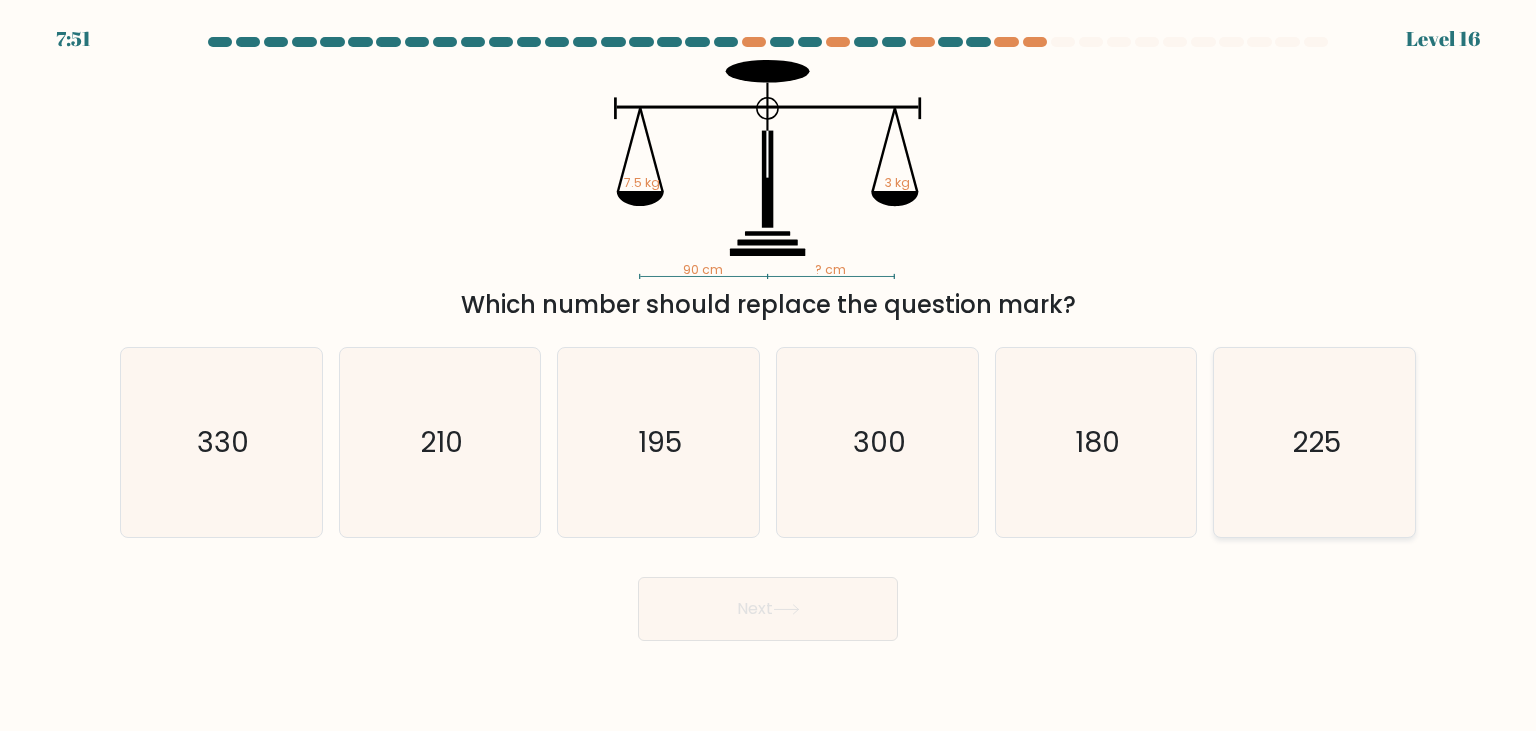 click on "225" at bounding box center (1314, 442) 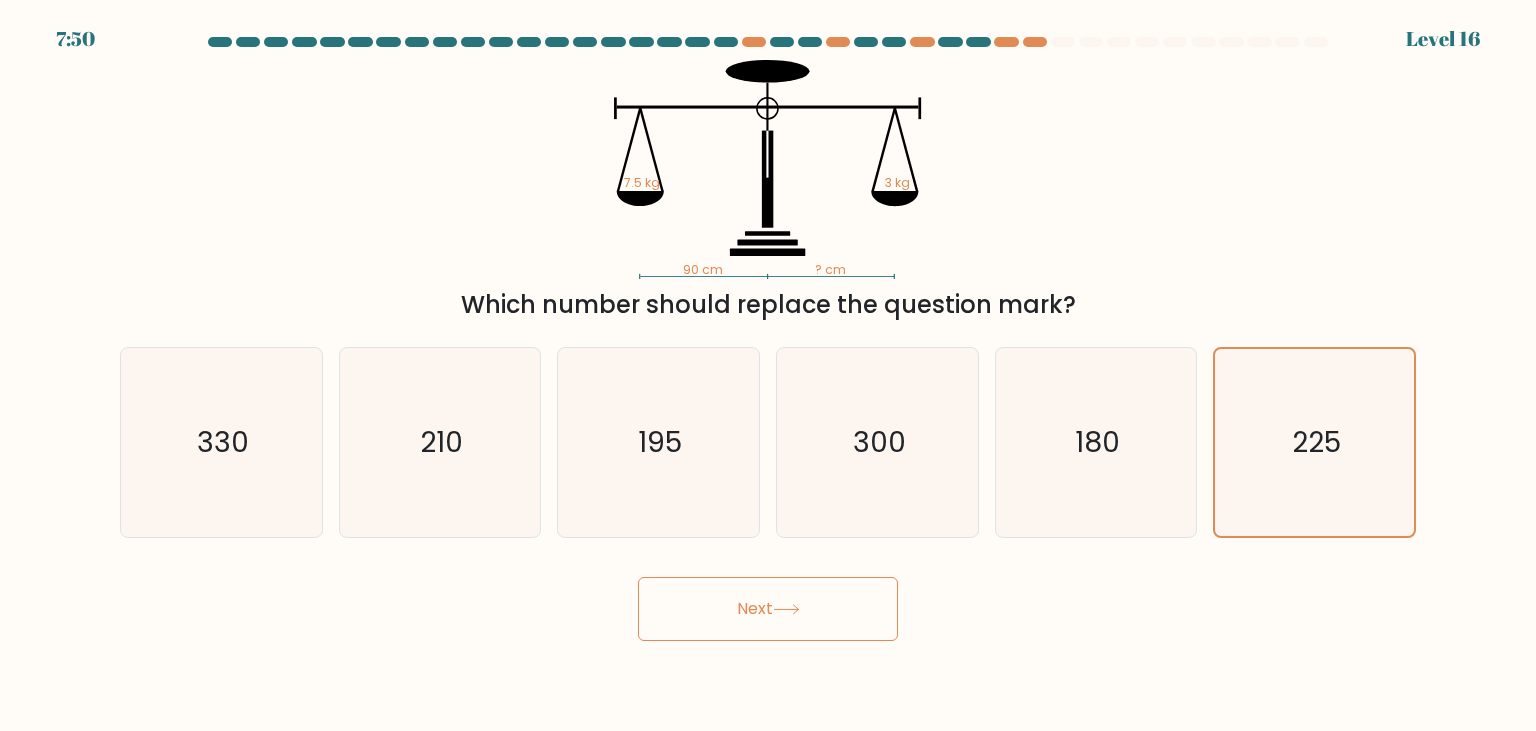 click on "Next" at bounding box center (768, 609) 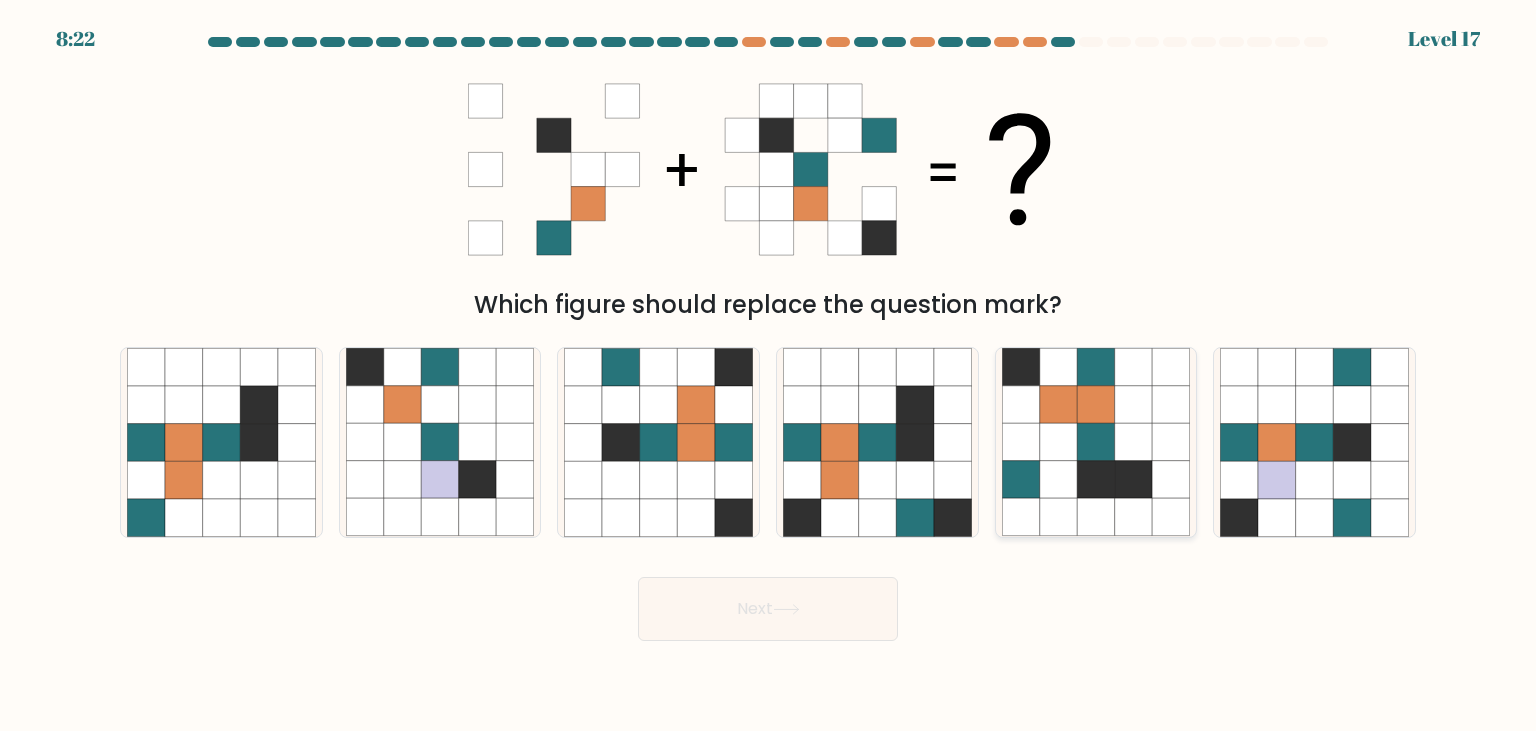 click at bounding box center (1059, 405) 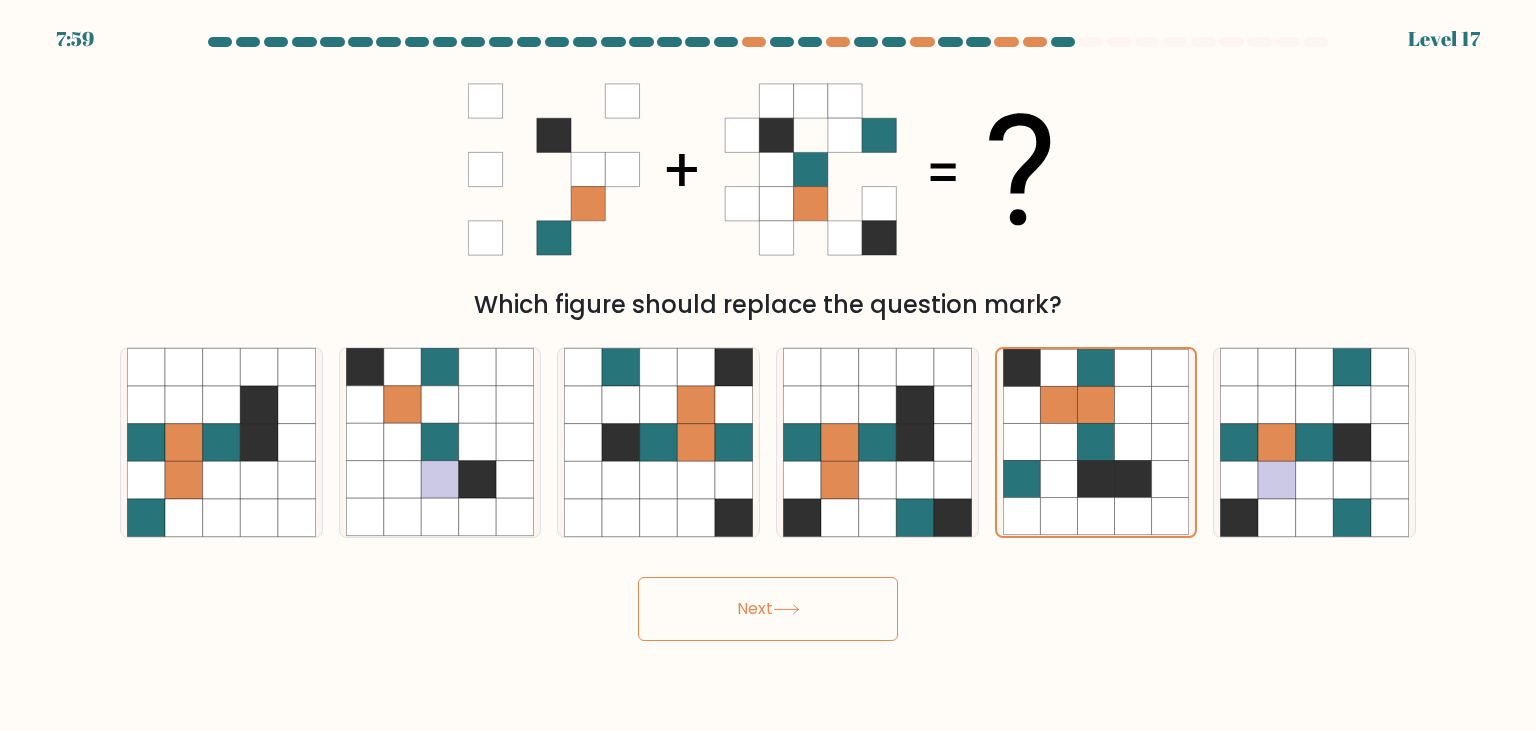 click on "Next" at bounding box center (768, 609) 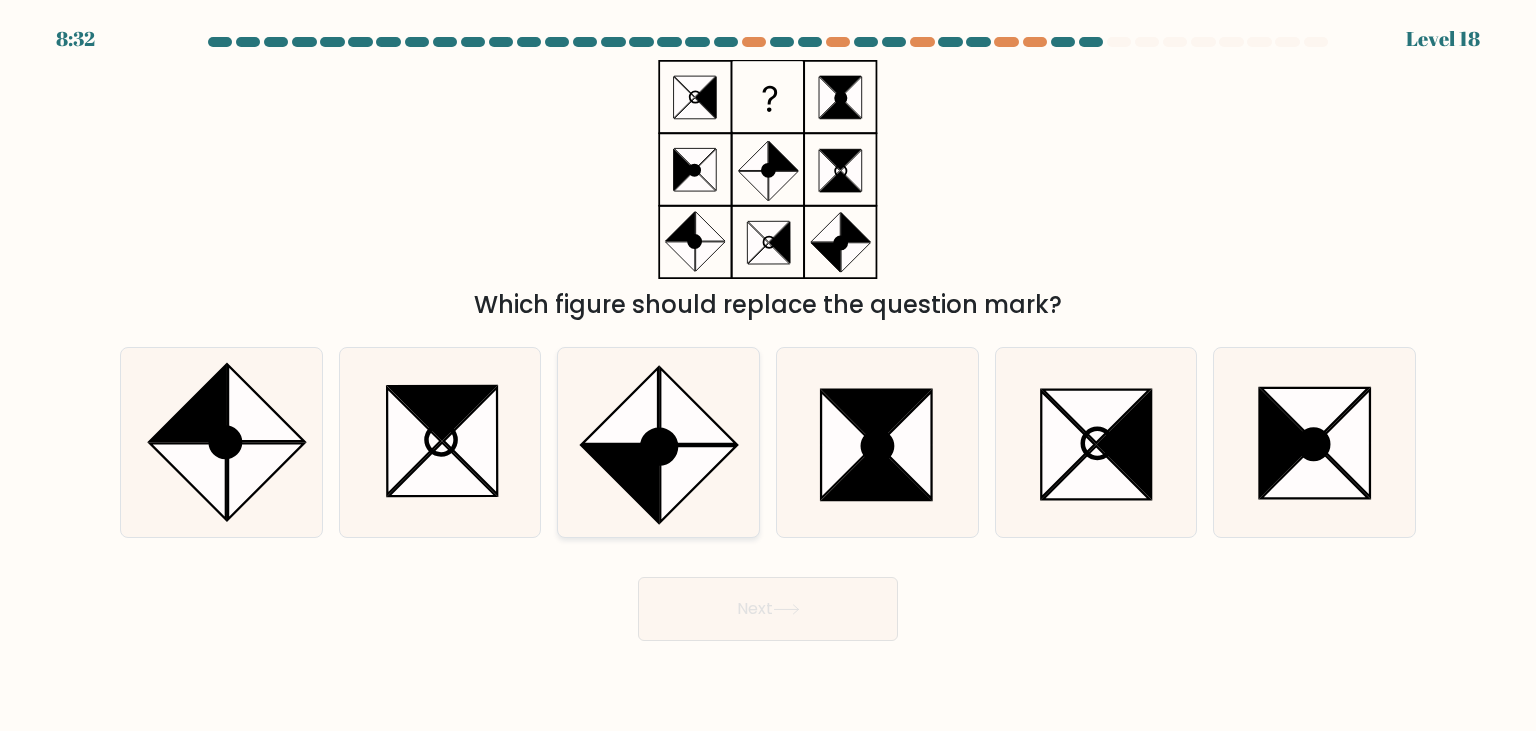 click at bounding box center [698, 484] 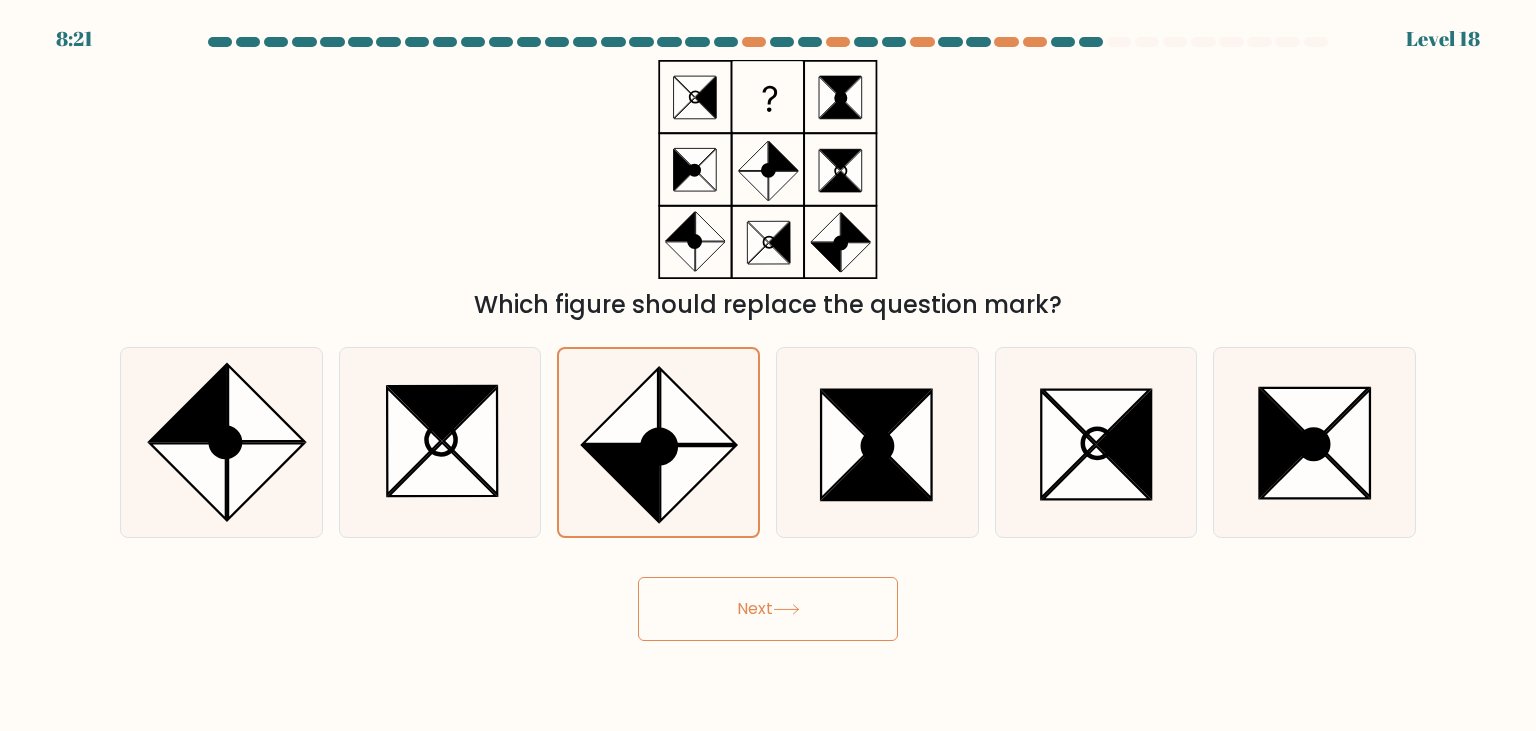 click on "Next" at bounding box center (768, 609) 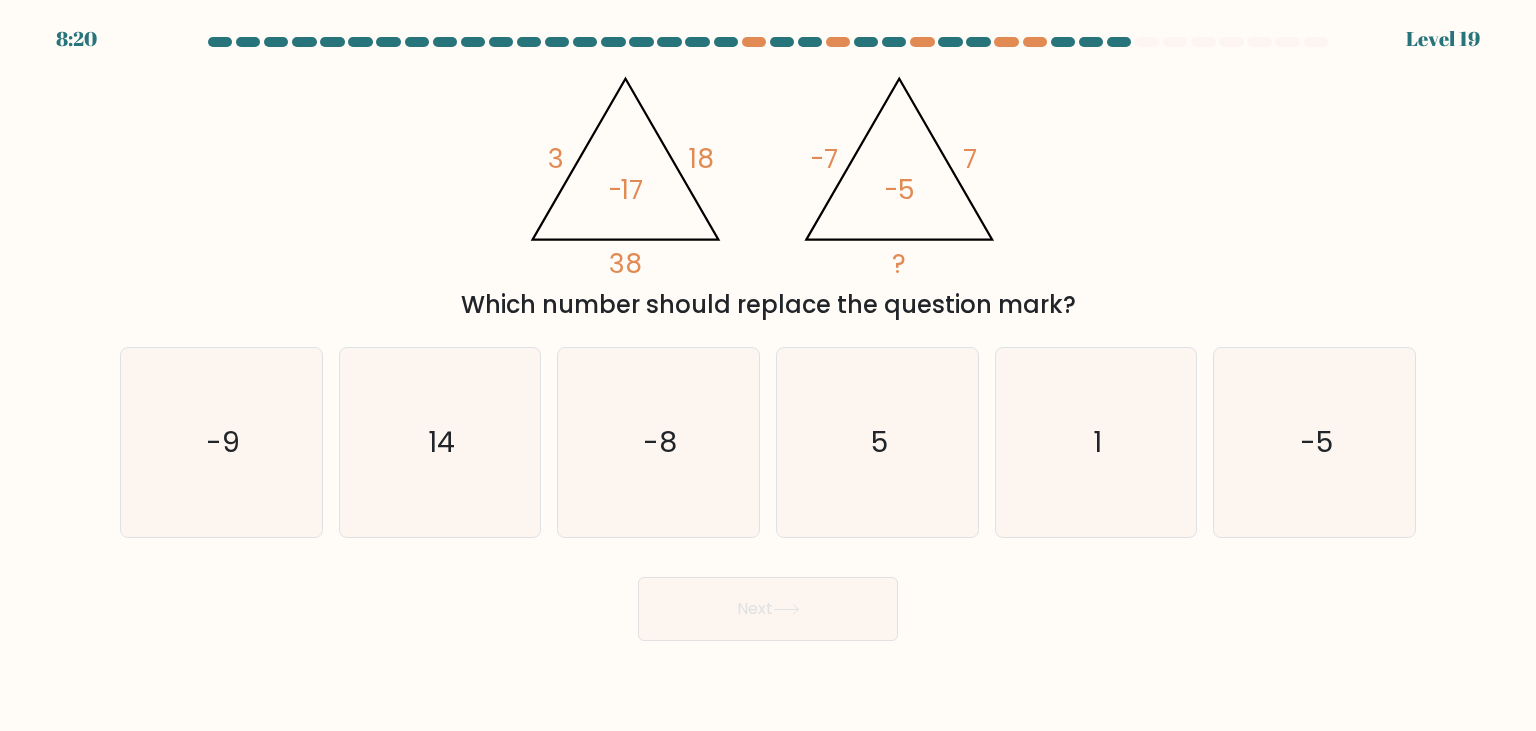 click on "Next" at bounding box center [768, 609] 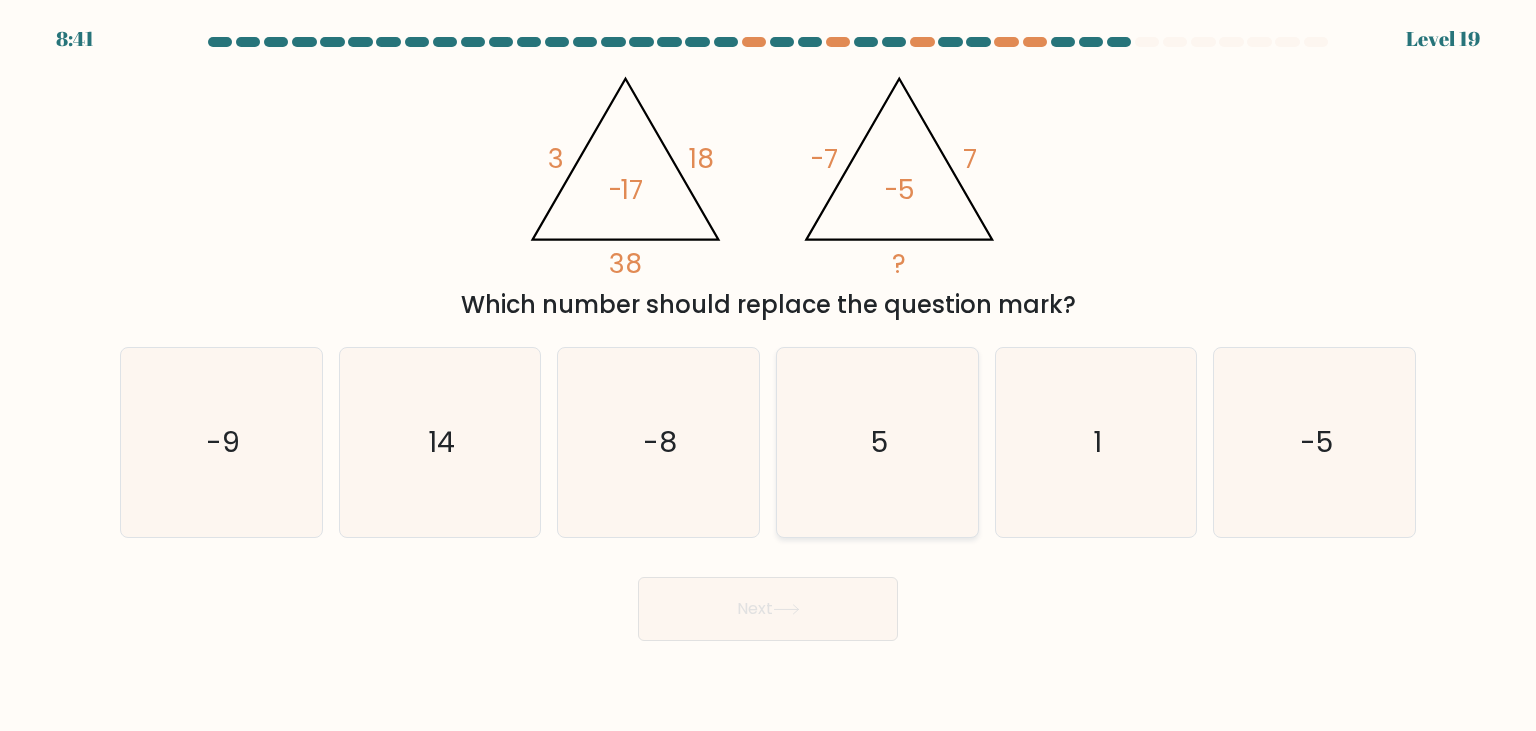 click on "5" at bounding box center [877, 442] 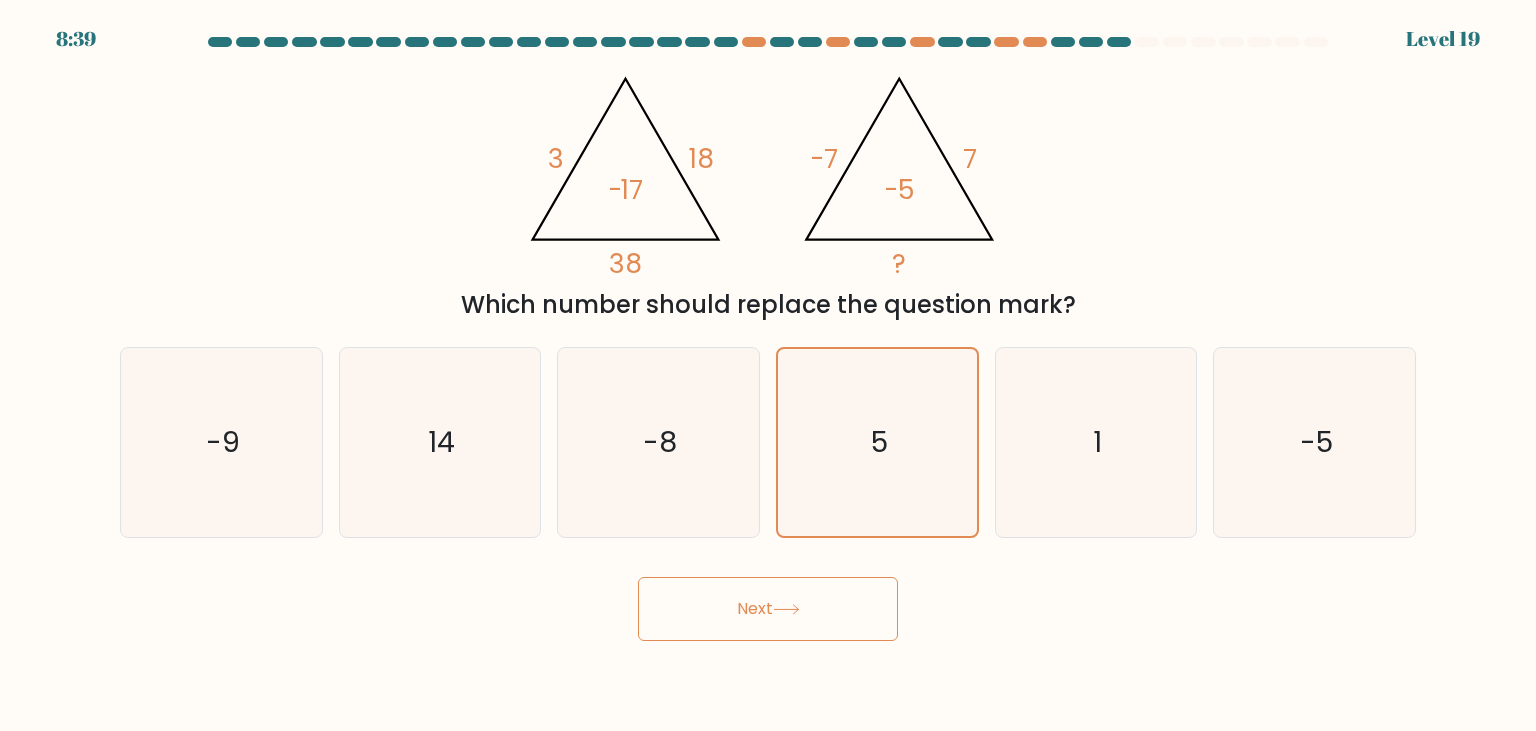 click on "Next" at bounding box center (768, 609) 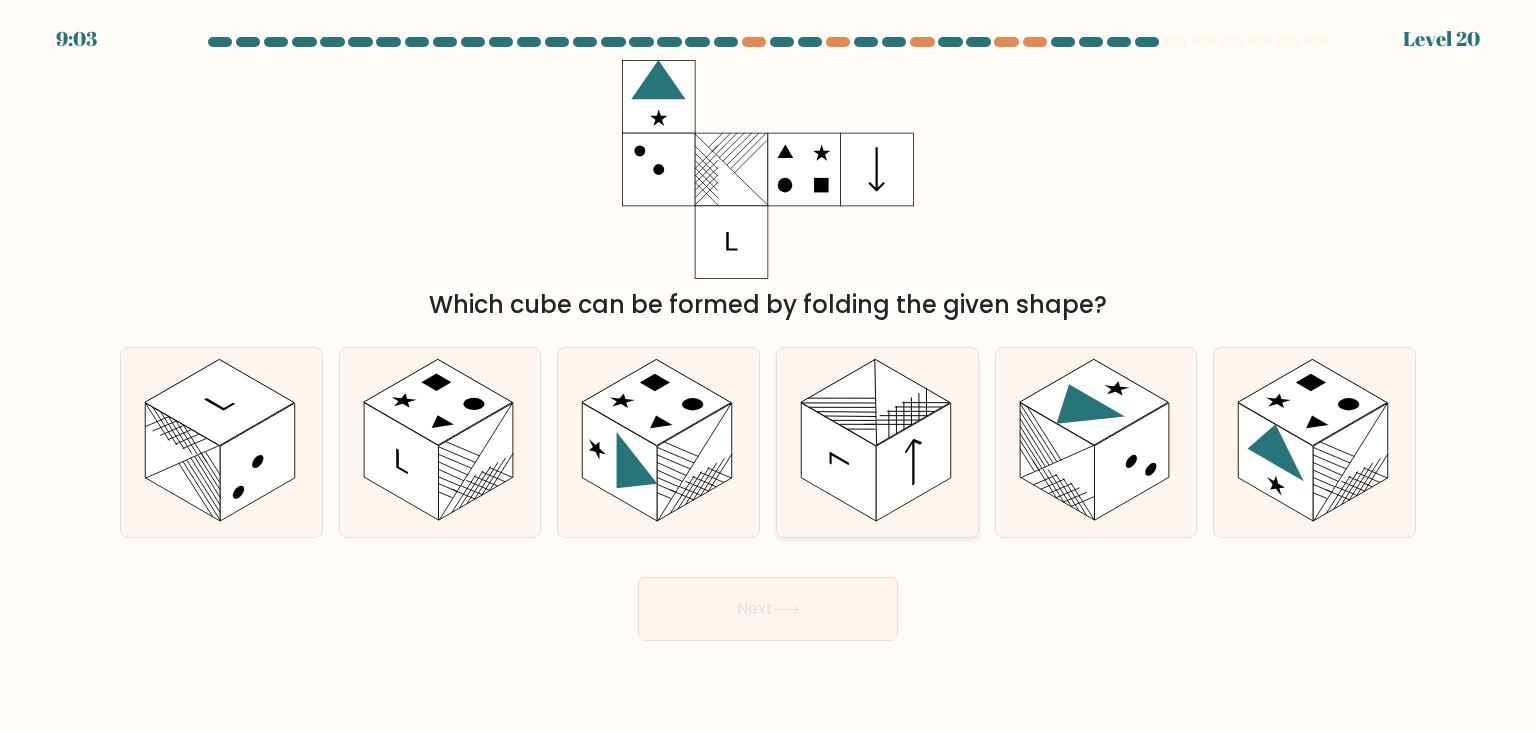 click at bounding box center (913, 462) 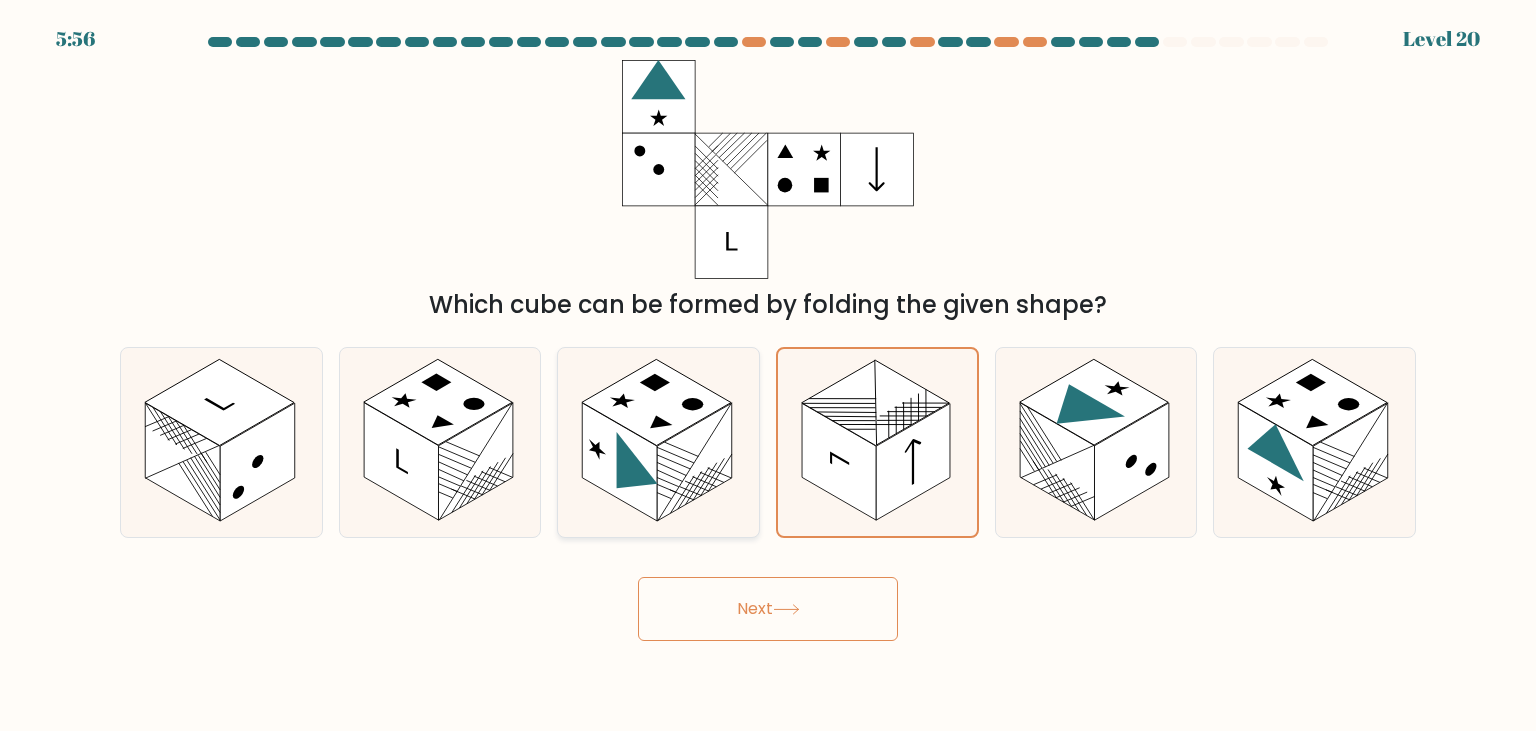 click at bounding box center [620, 462] 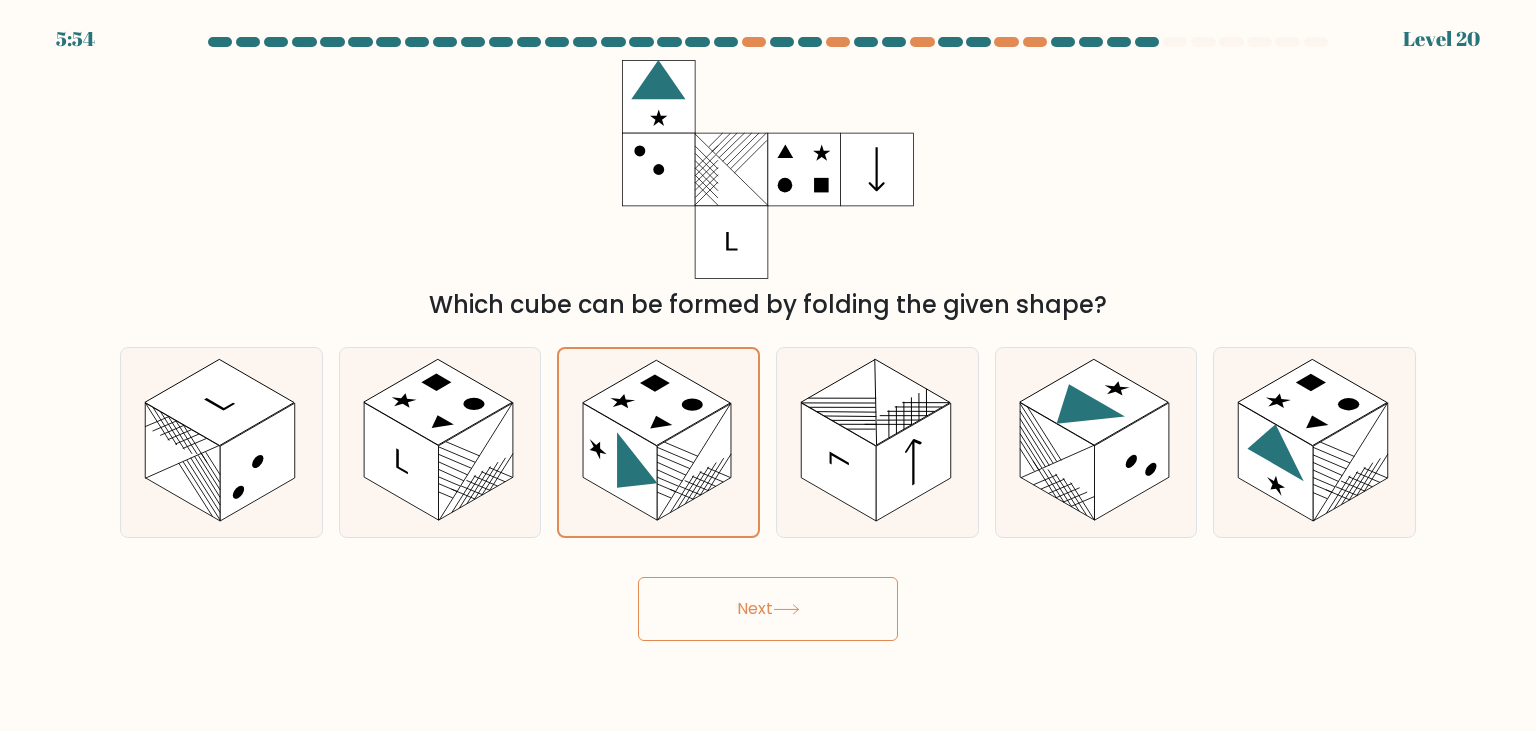 click on "Next" at bounding box center [768, 609] 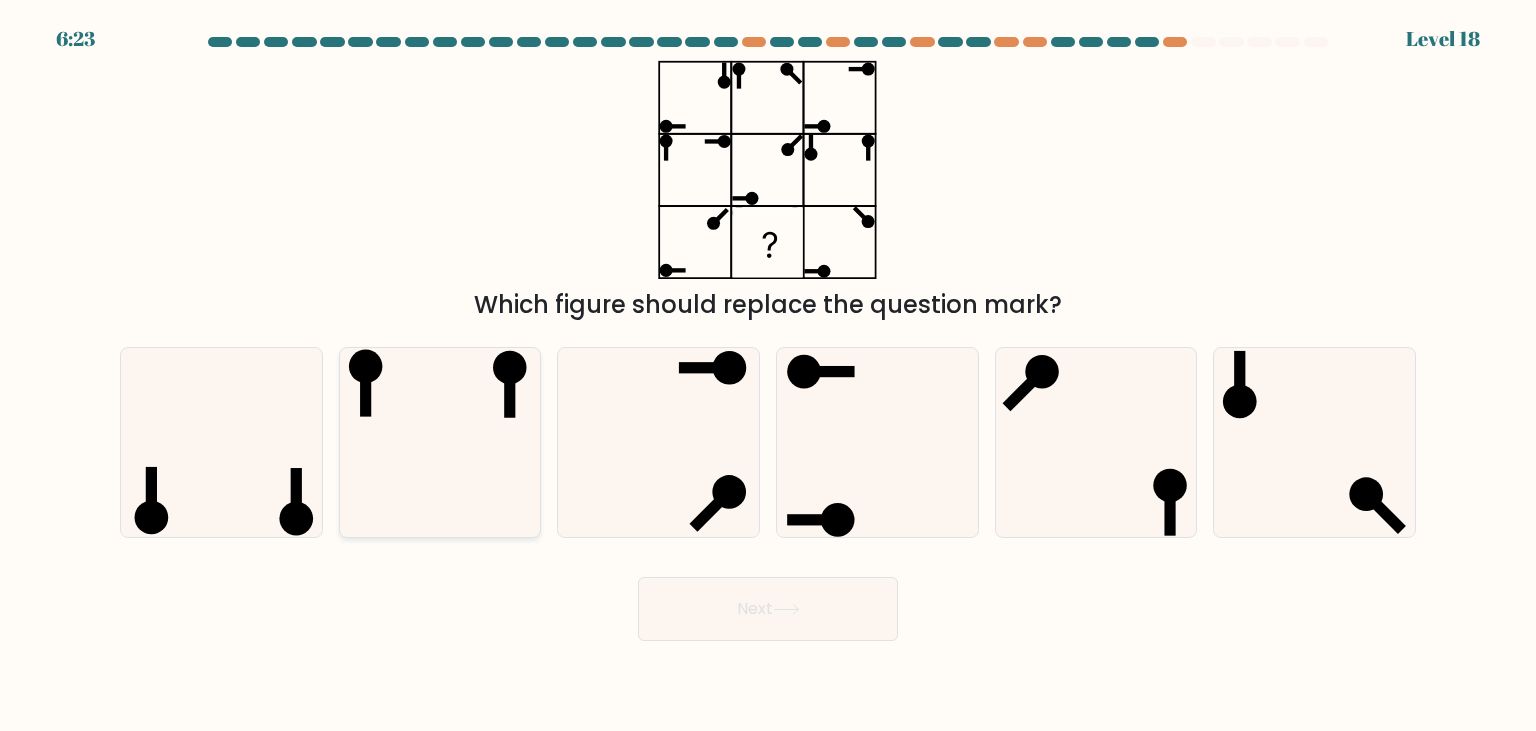 click at bounding box center (440, 442) 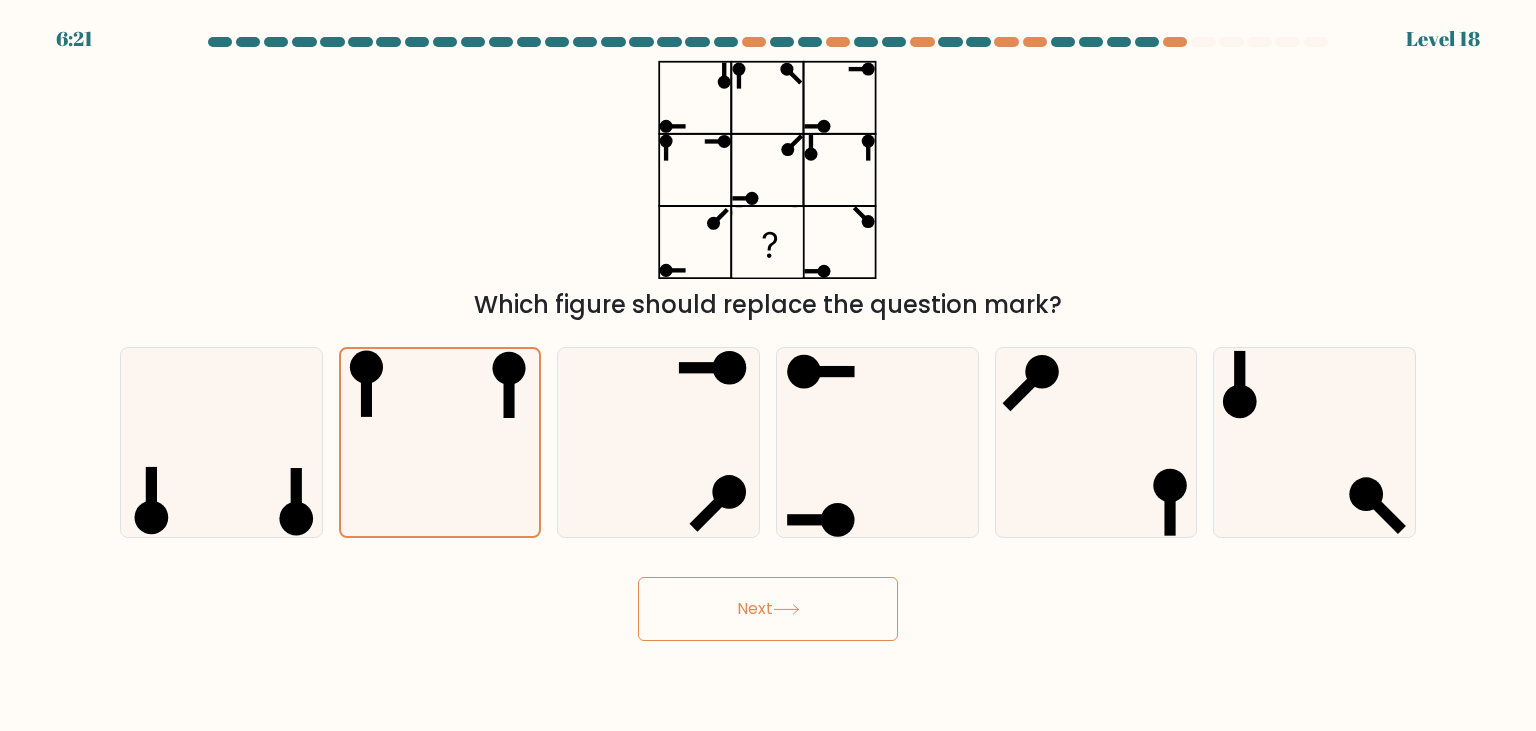 click on "Next" at bounding box center (768, 609) 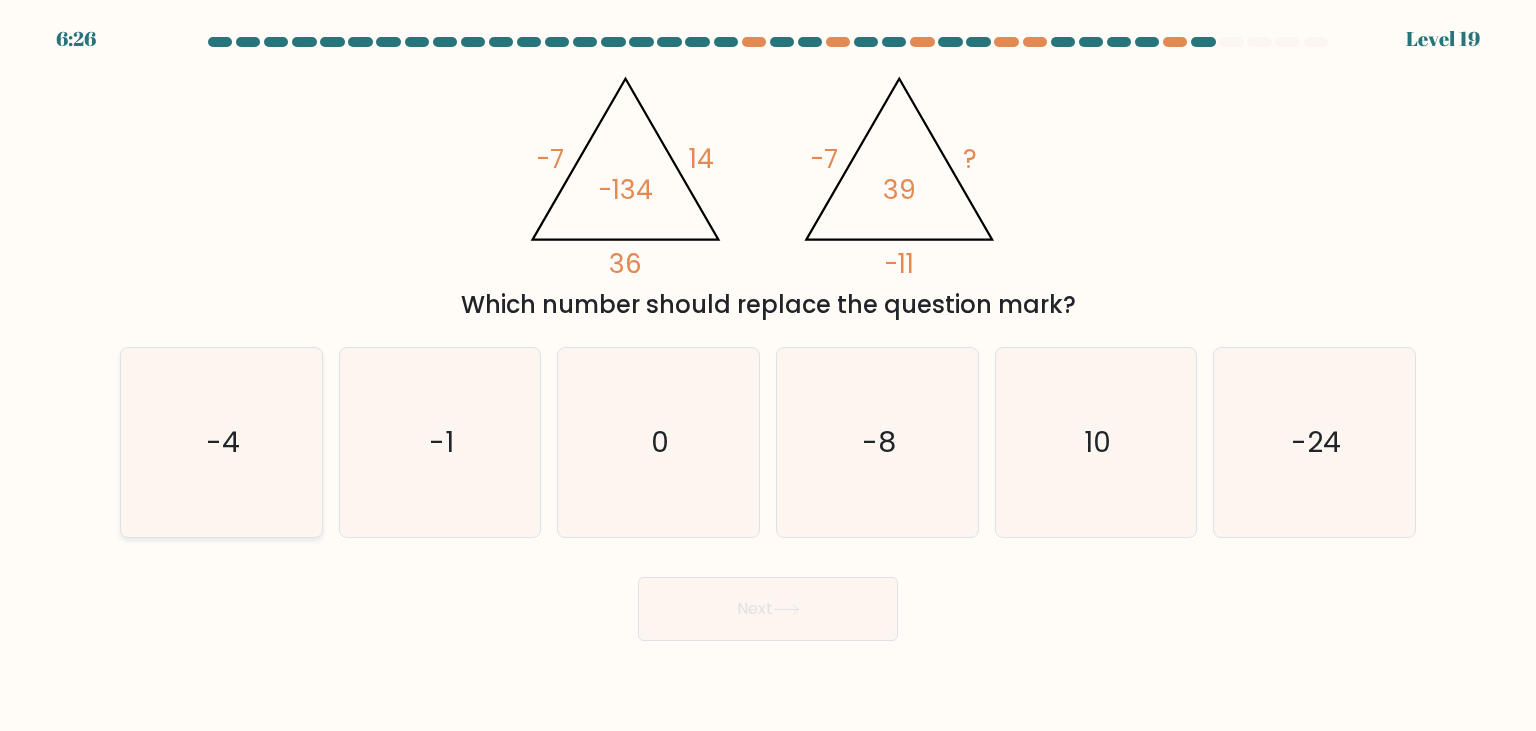 click on "-4" at bounding box center (221, 442) 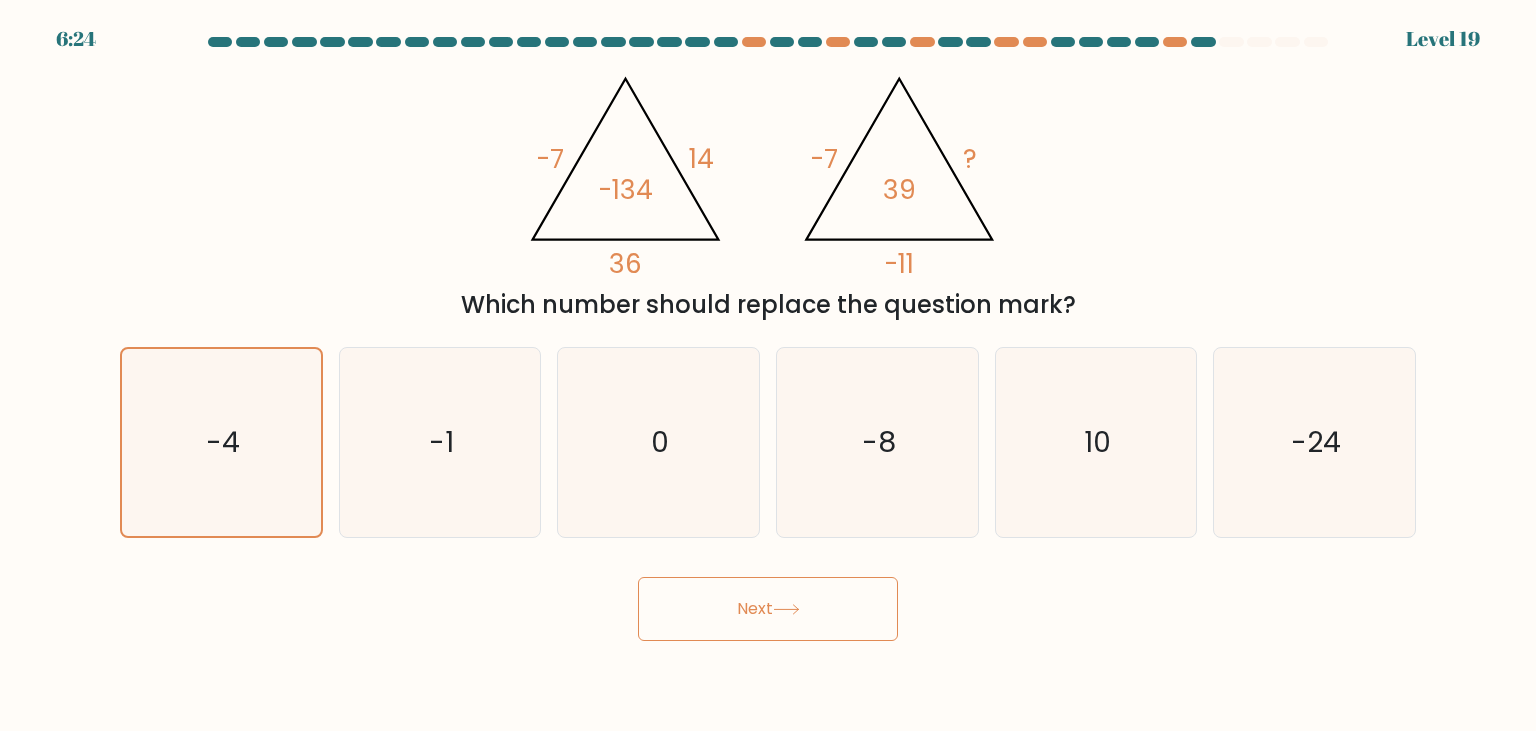 click on "Next" at bounding box center [768, 609] 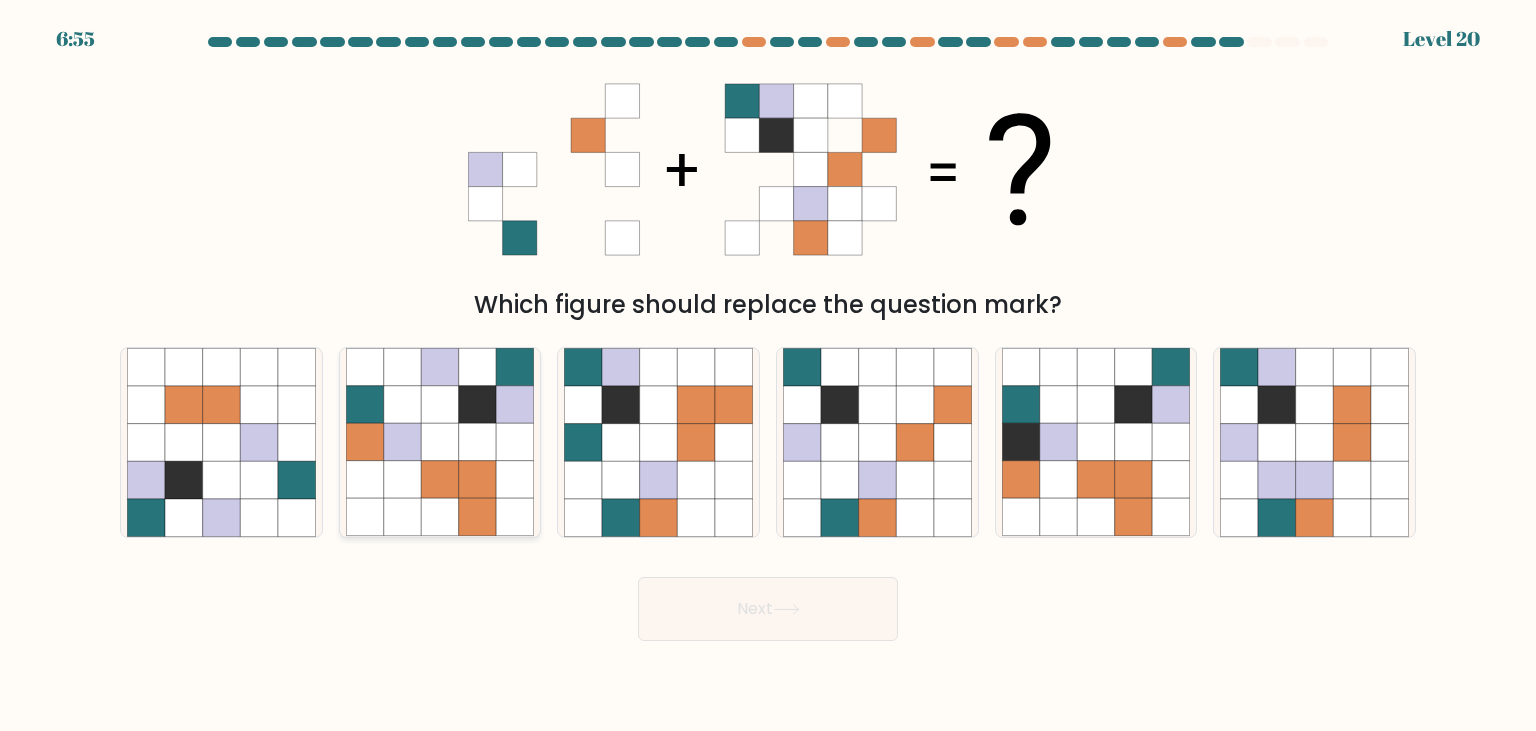 click at bounding box center [478, 518] 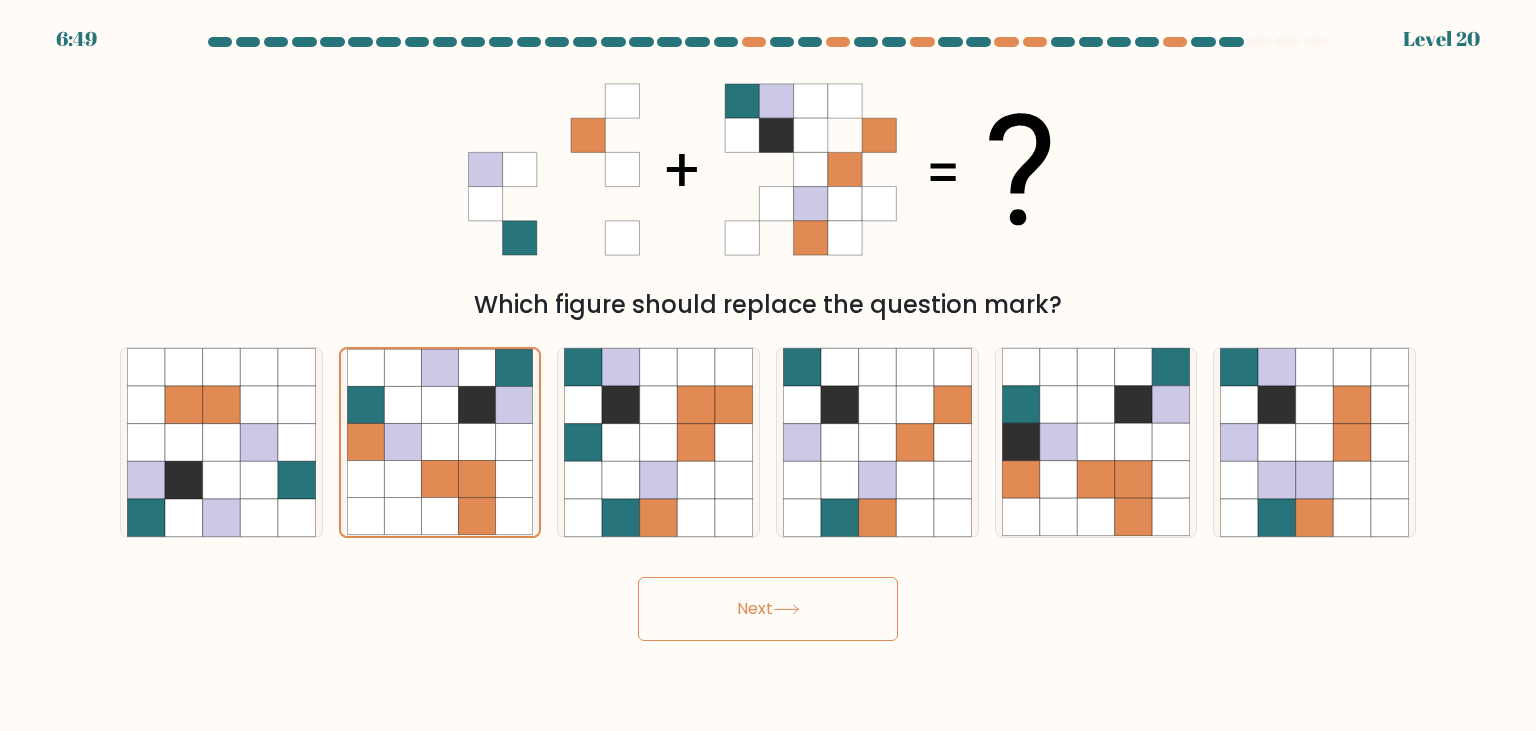click on "Next" at bounding box center (768, 609) 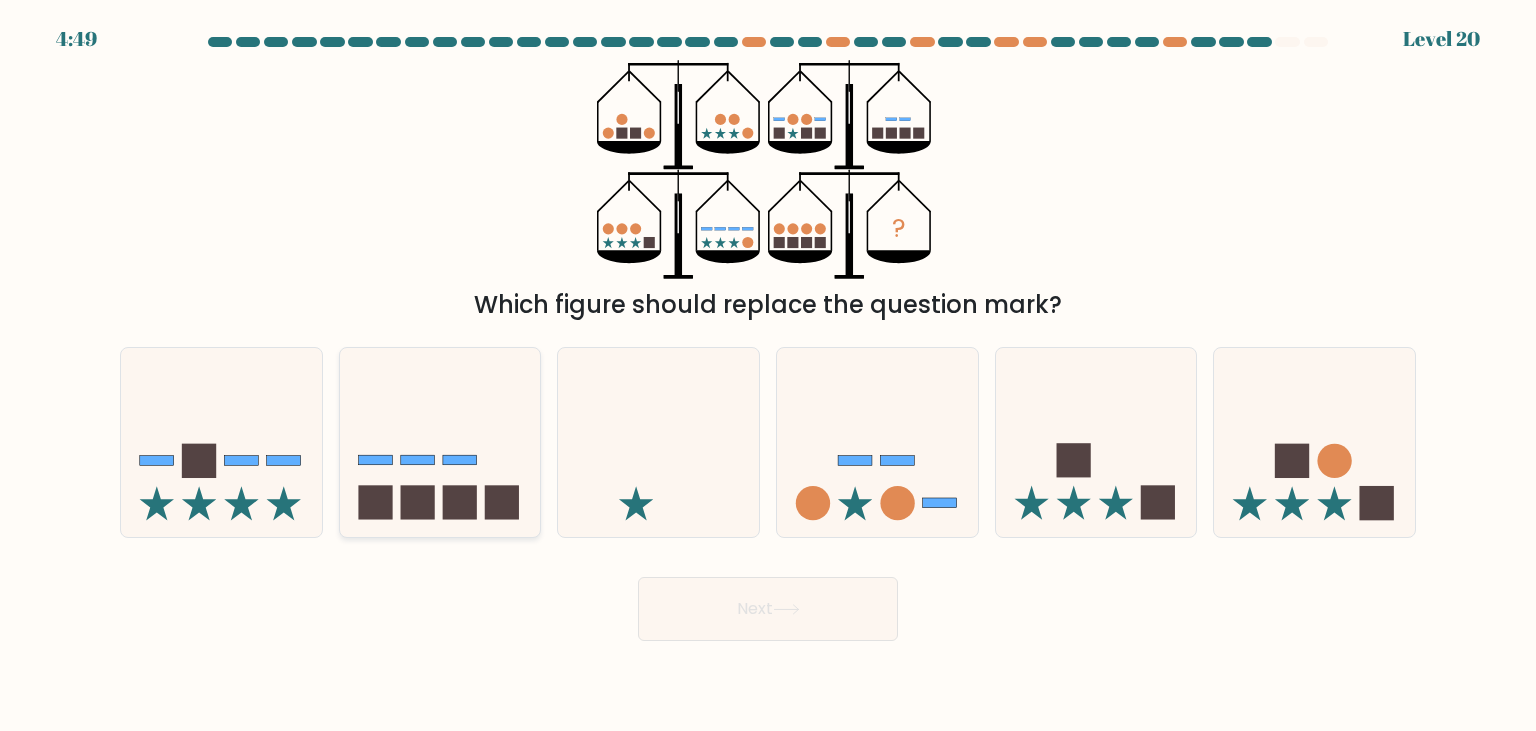 click at bounding box center (417, 503) 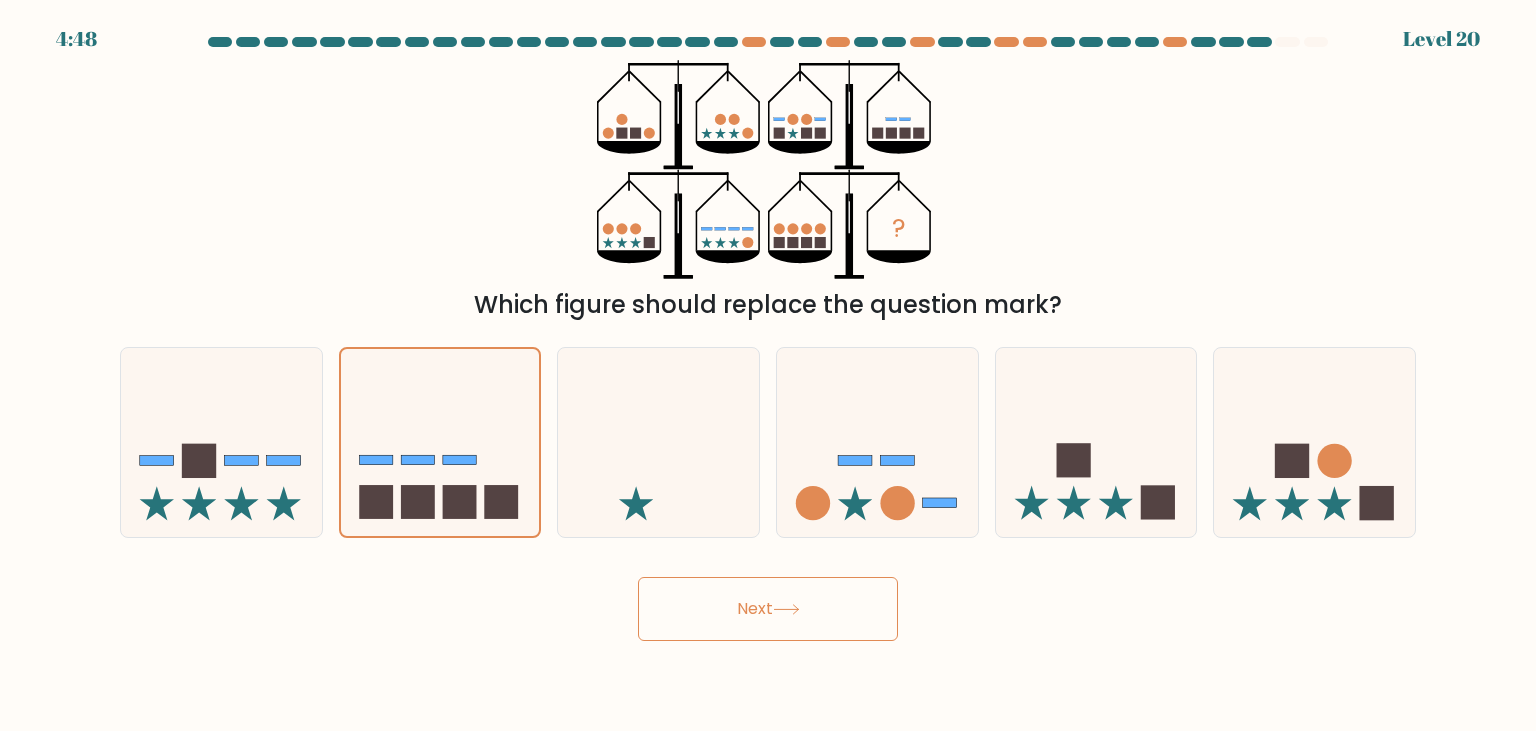 click on "Next" at bounding box center [768, 609] 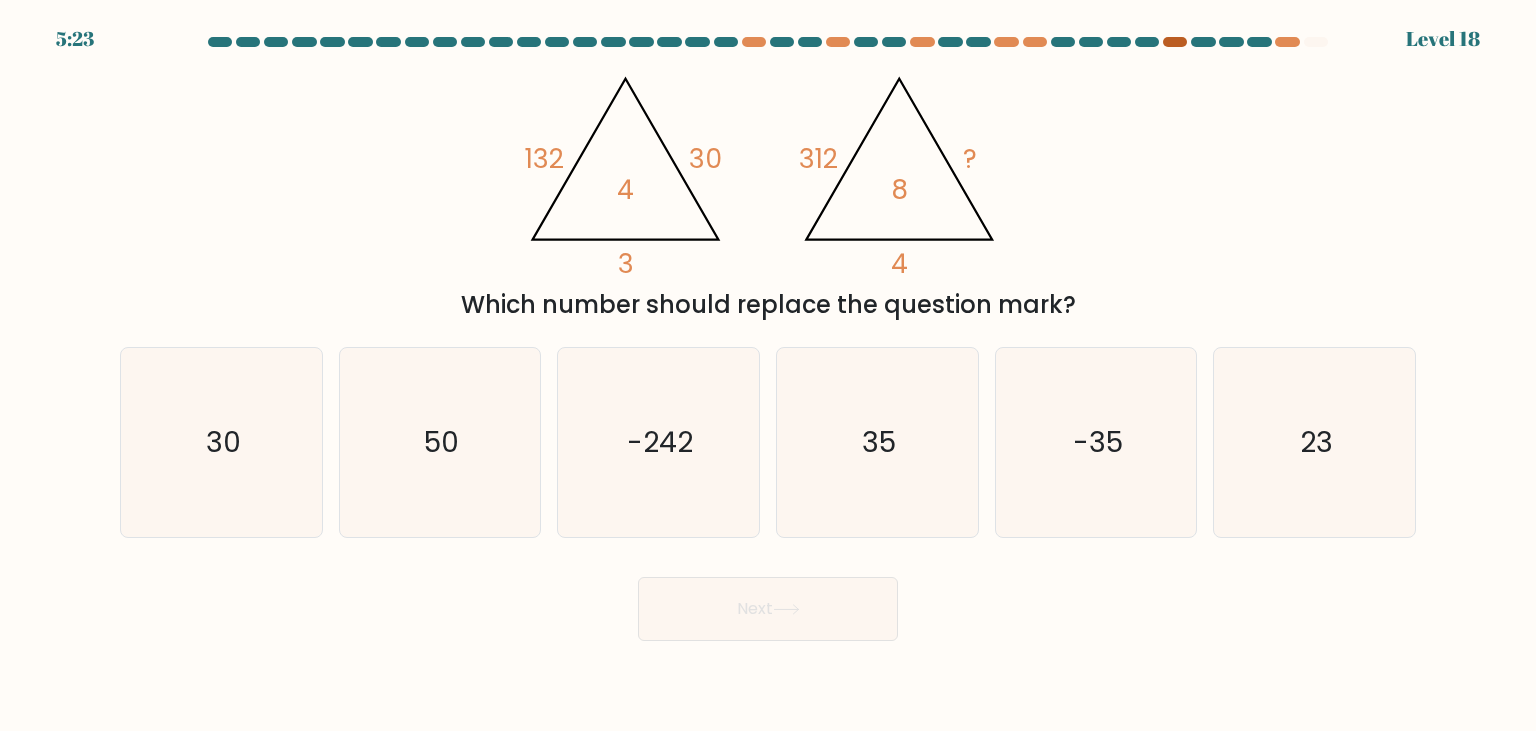 click at bounding box center [1175, 42] 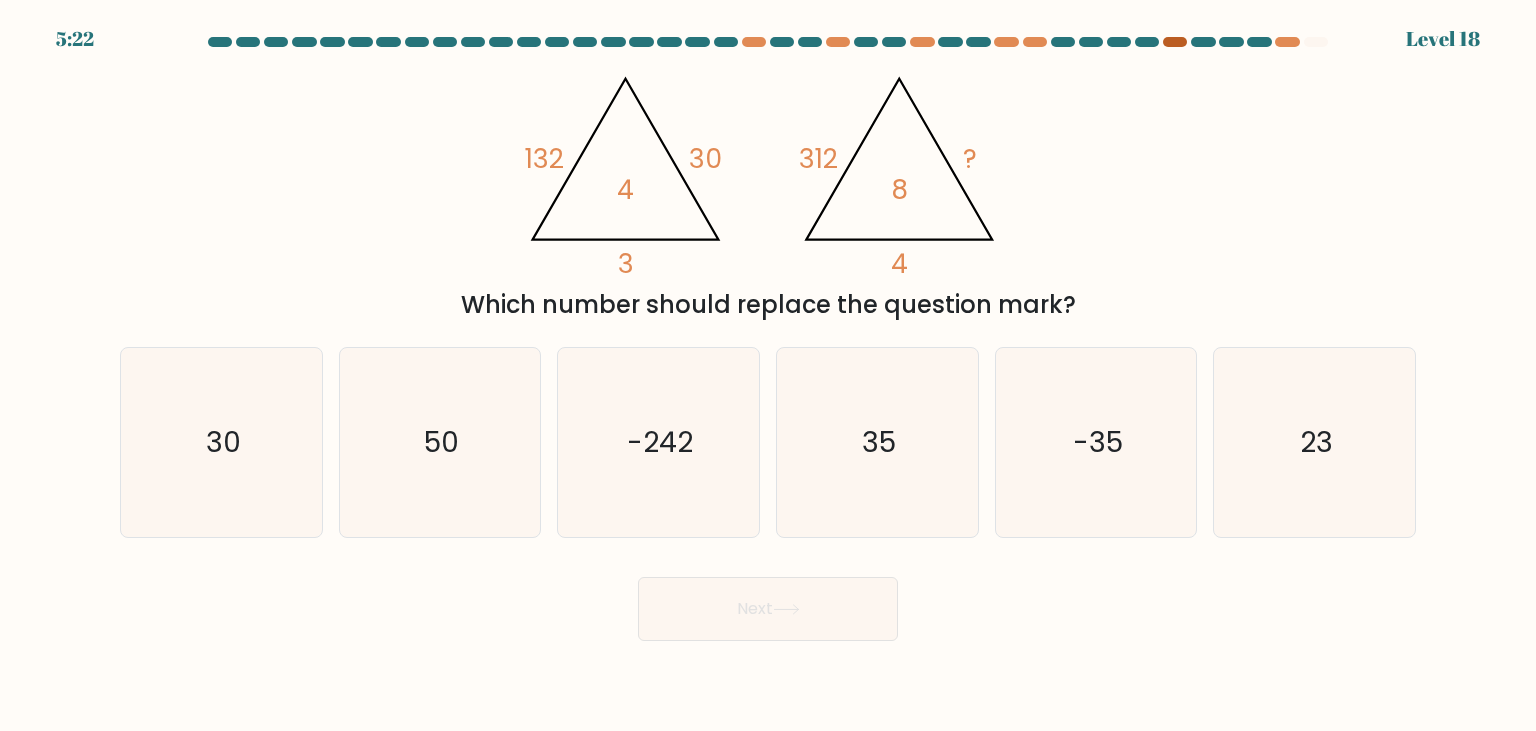 click at bounding box center [1175, 42] 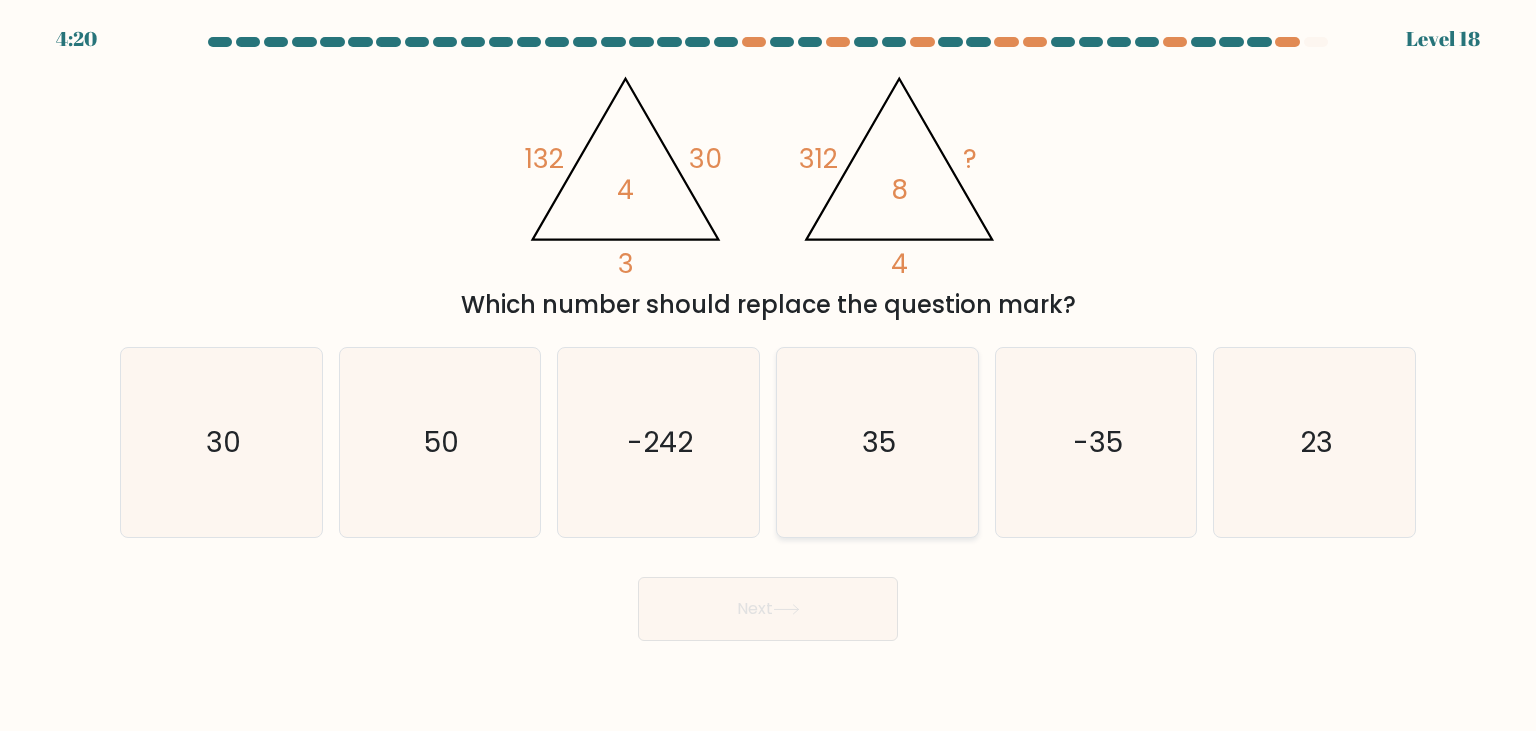 click on "35" at bounding box center (877, 442) 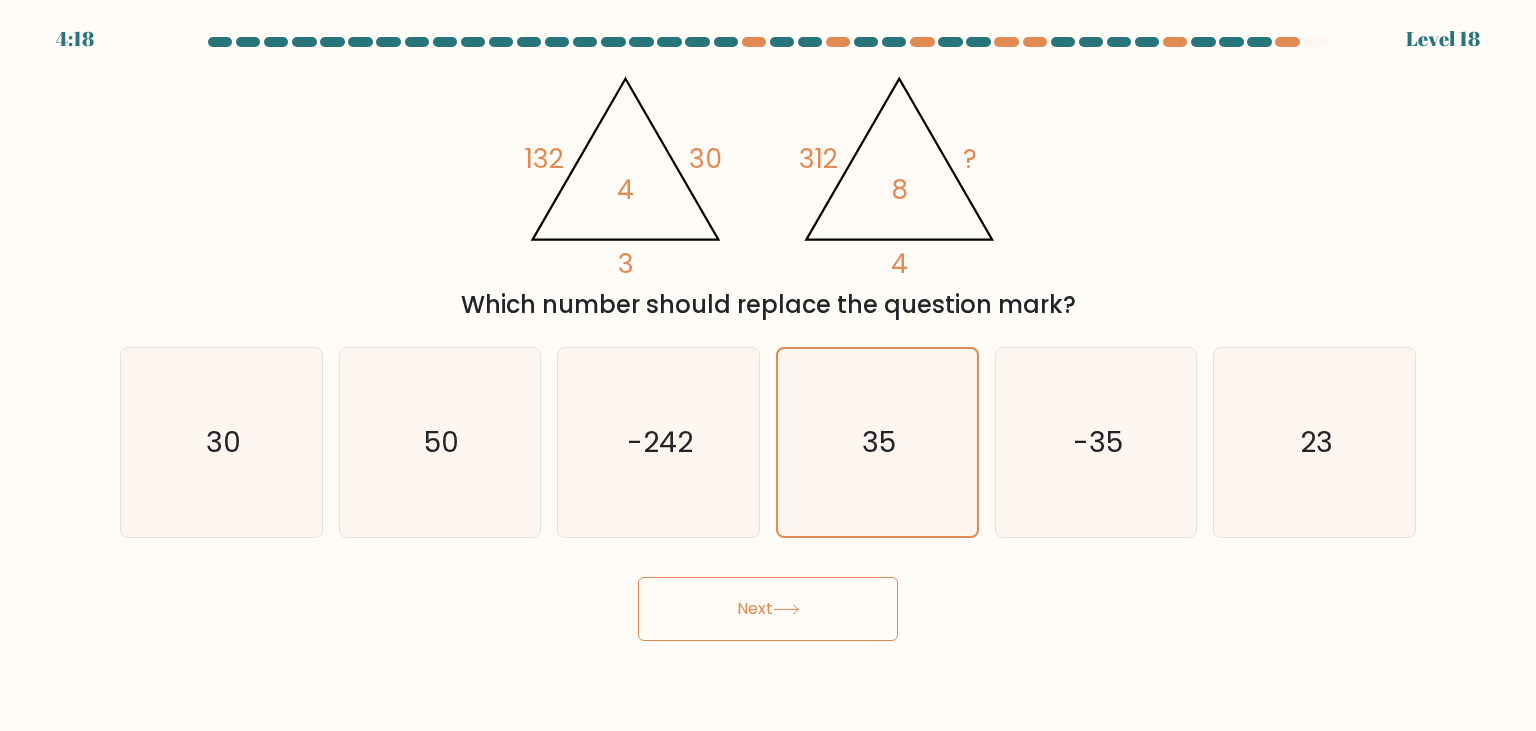 click on "Next" at bounding box center [768, 609] 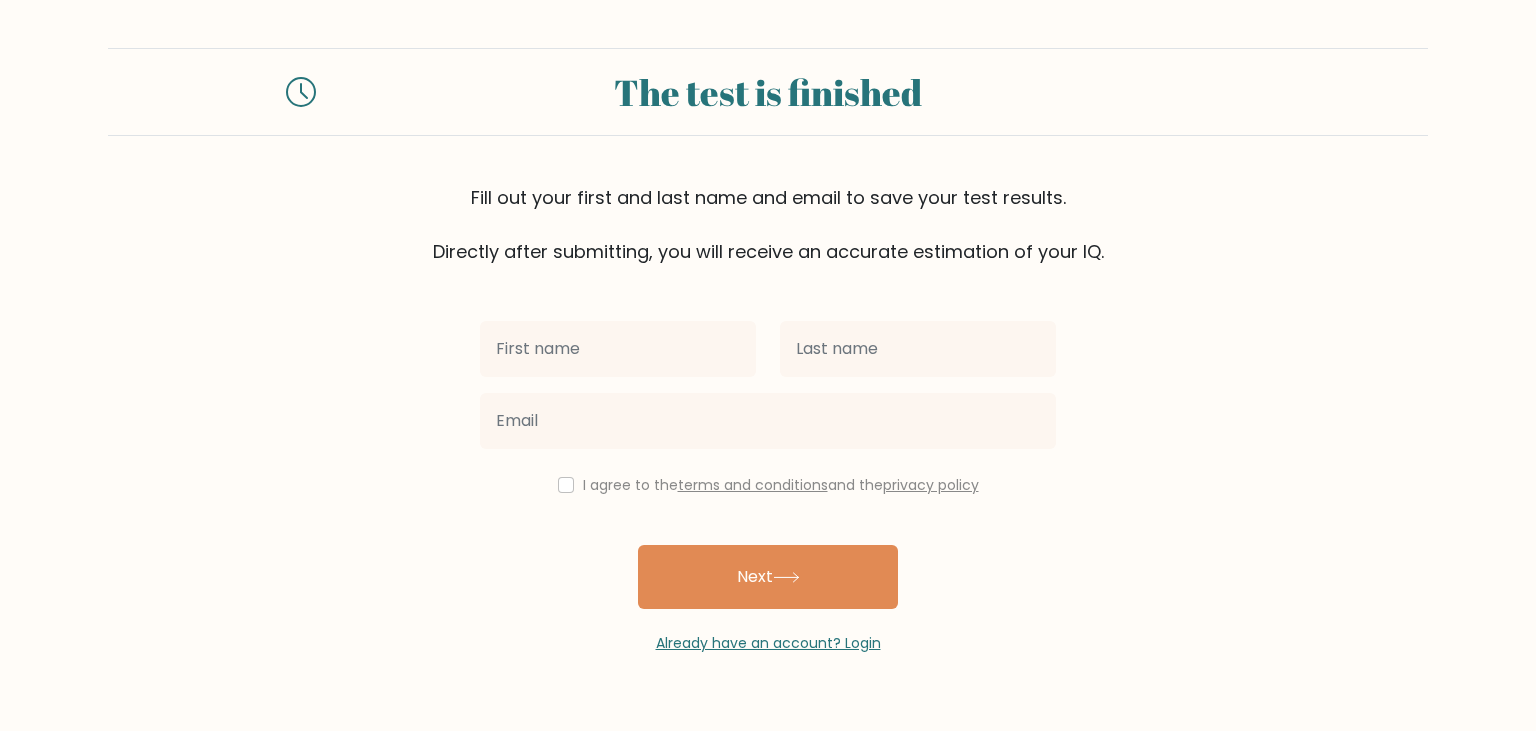 scroll, scrollTop: 0, scrollLeft: 0, axis: both 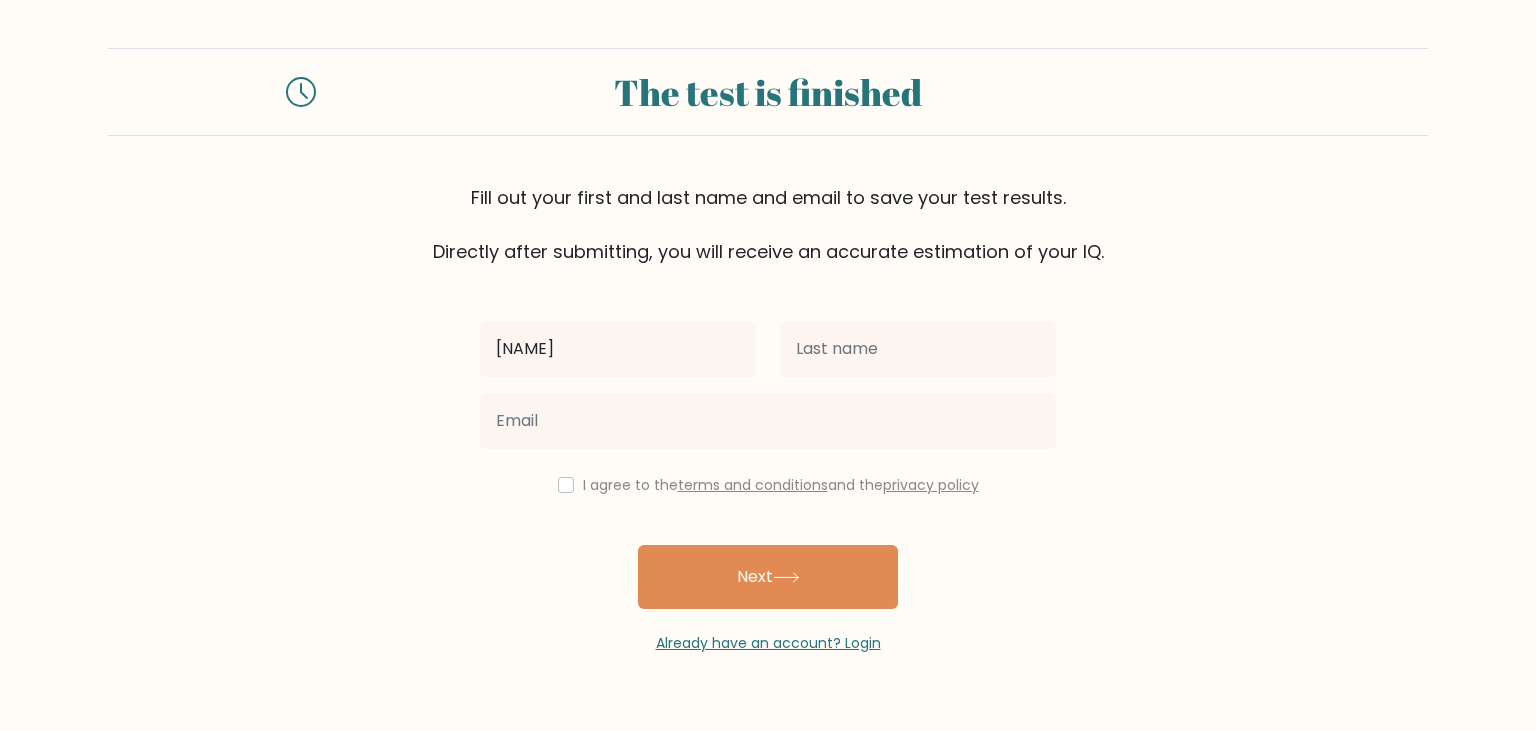 type on "shreee" 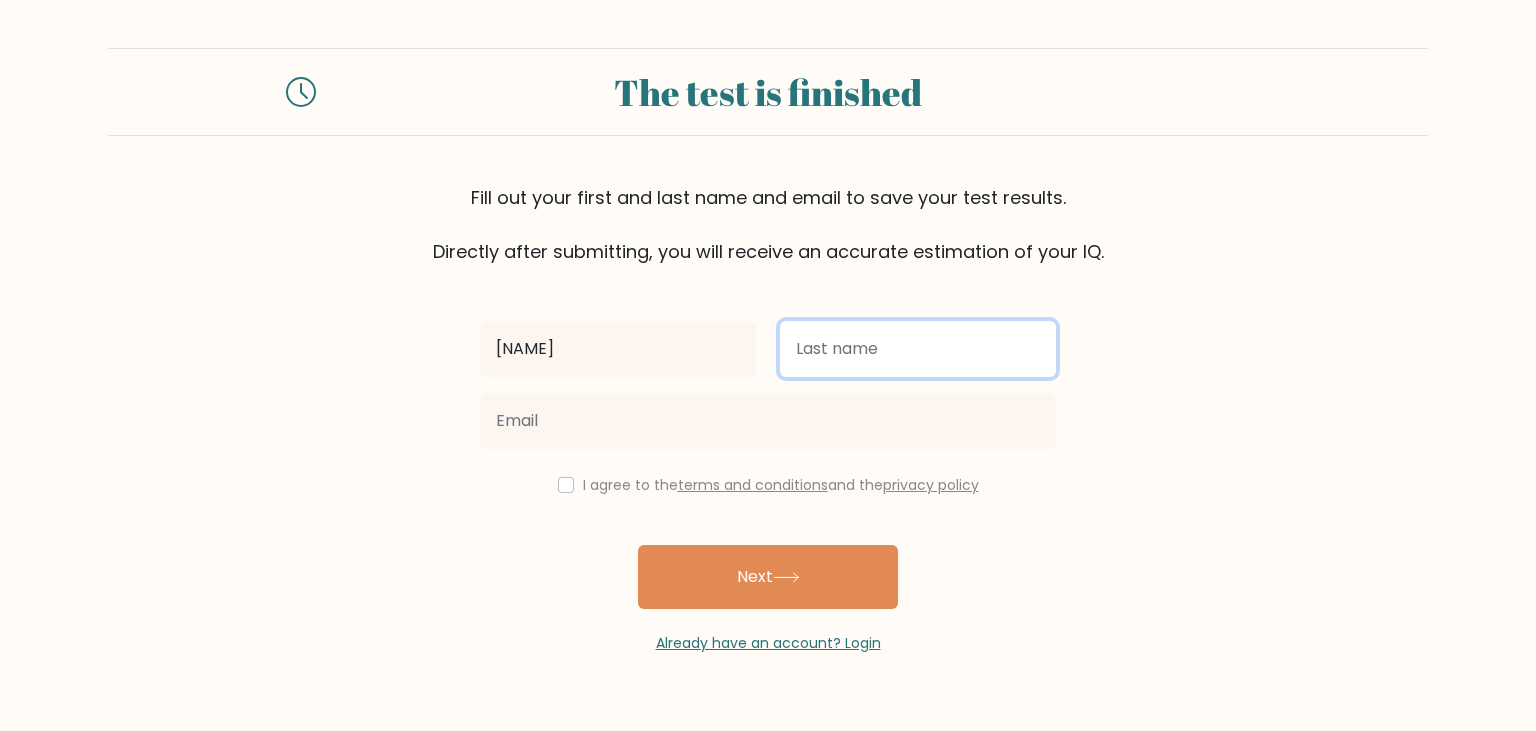 click at bounding box center (918, 349) 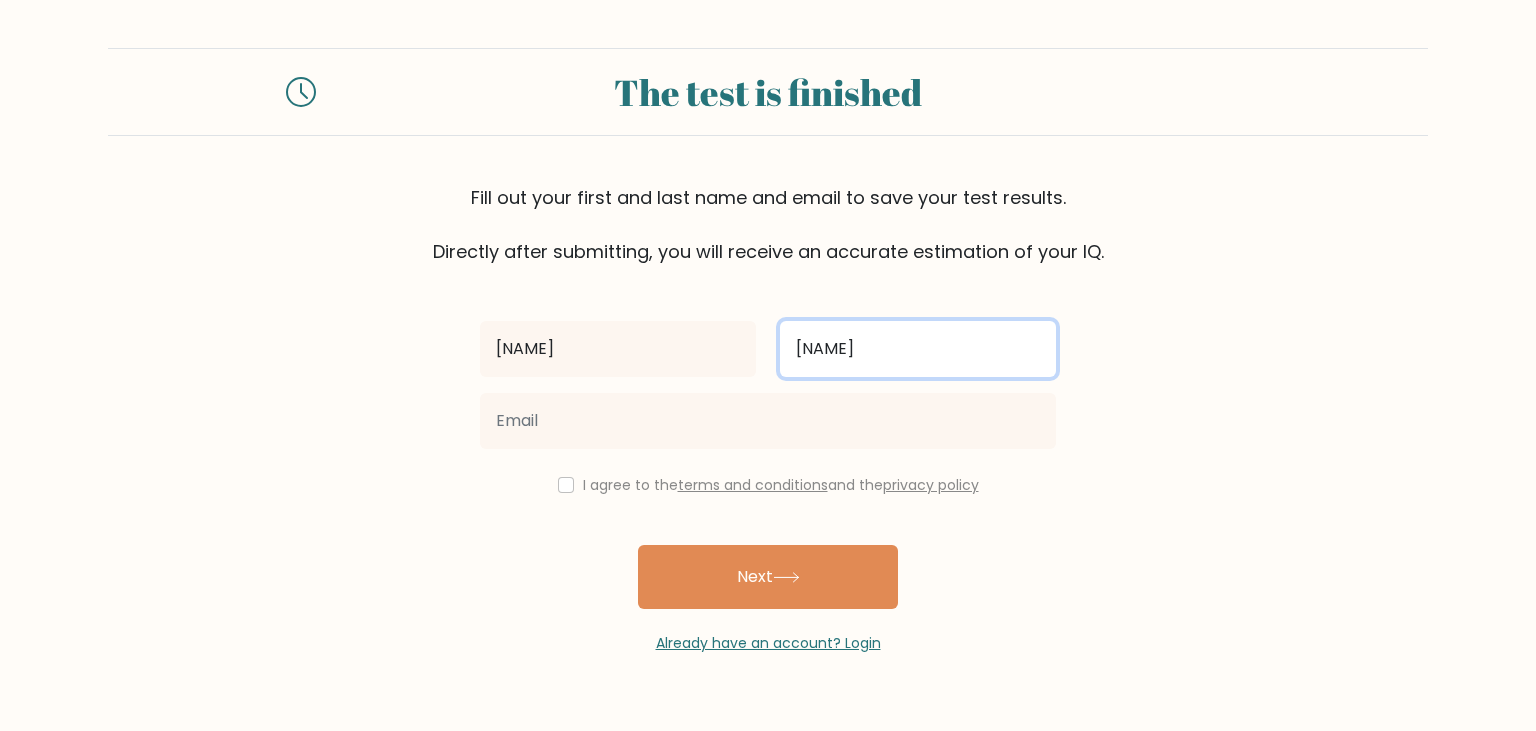 type on "naath" 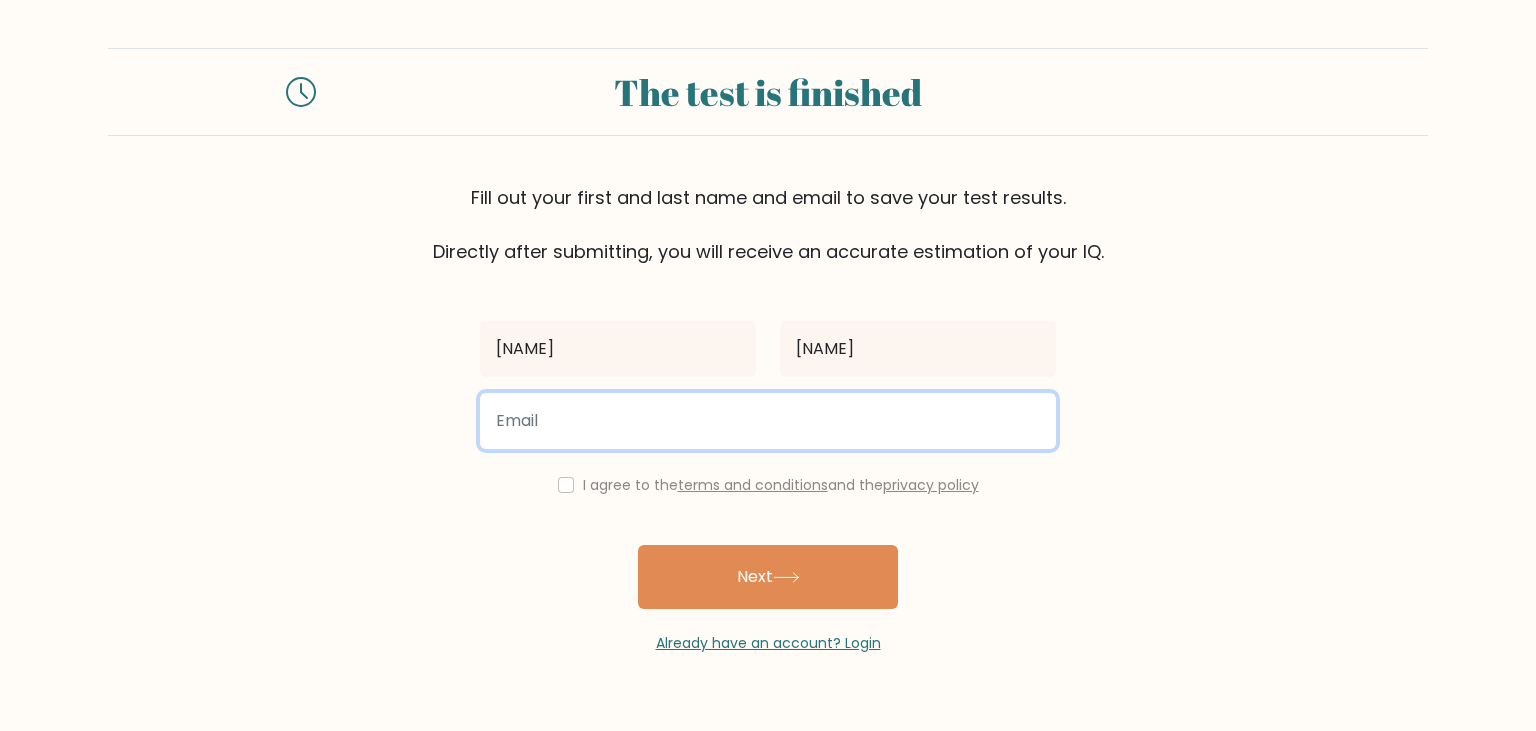 click at bounding box center (768, 421) 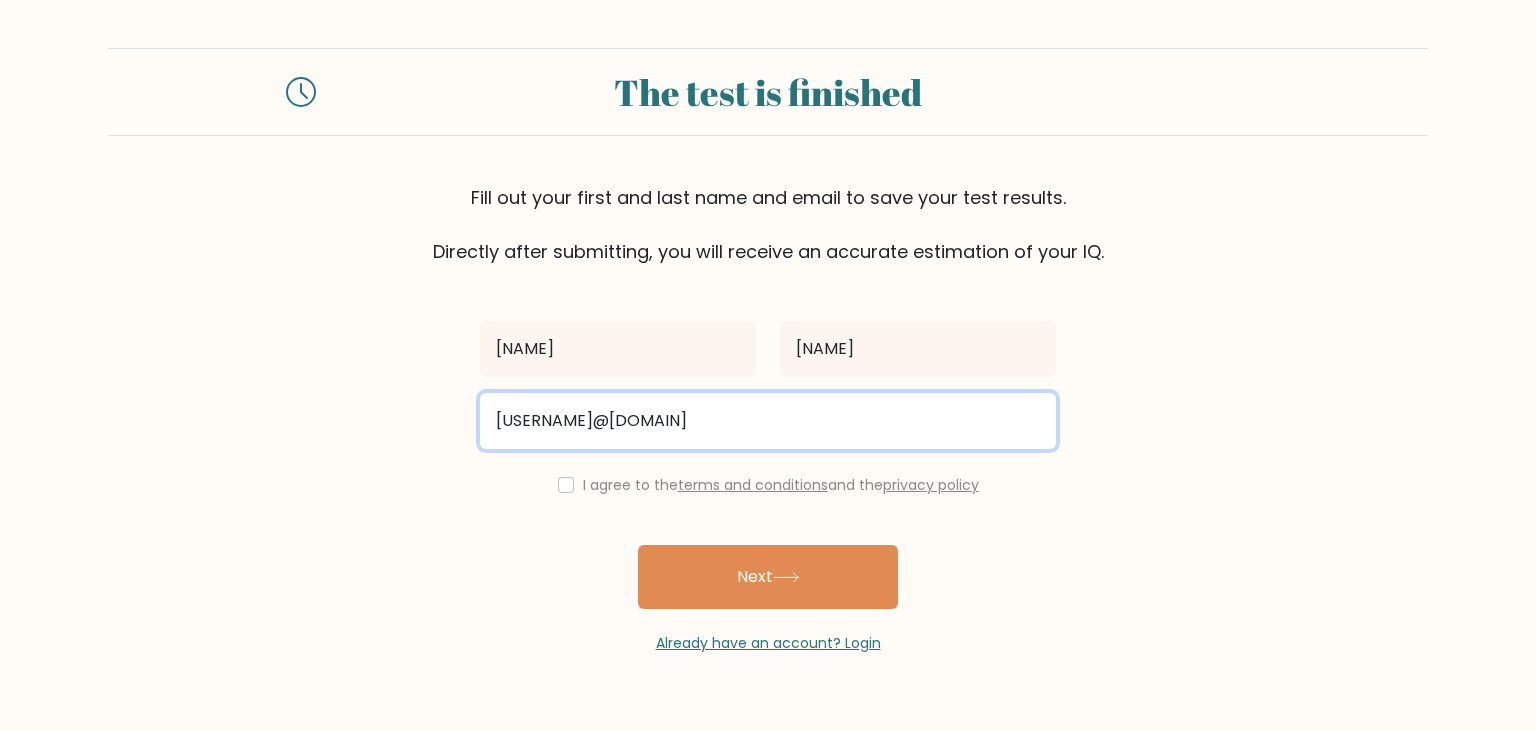 click on "shreesonikant@gmail.com" at bounding box center [768, 421] 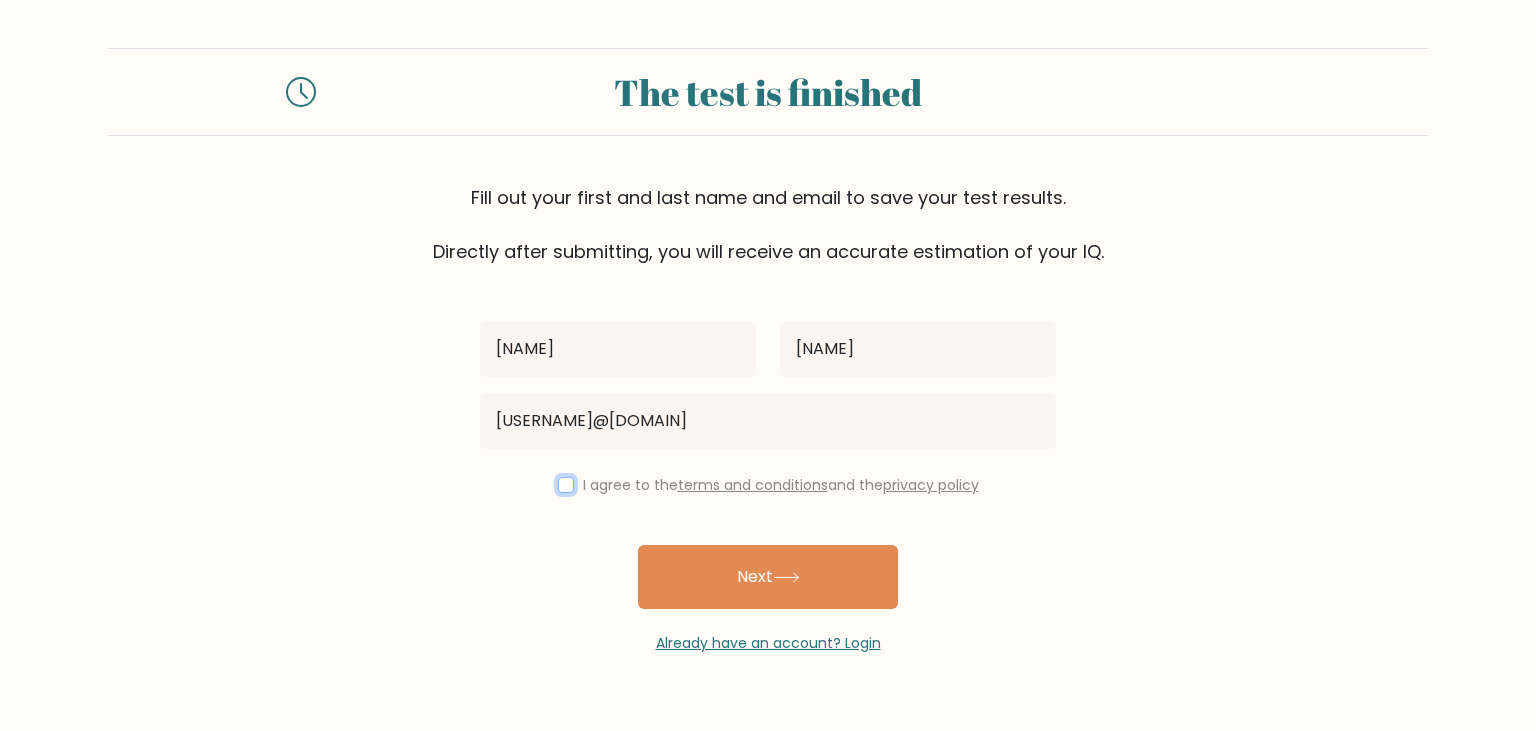 click at bounding box center (566, 485) 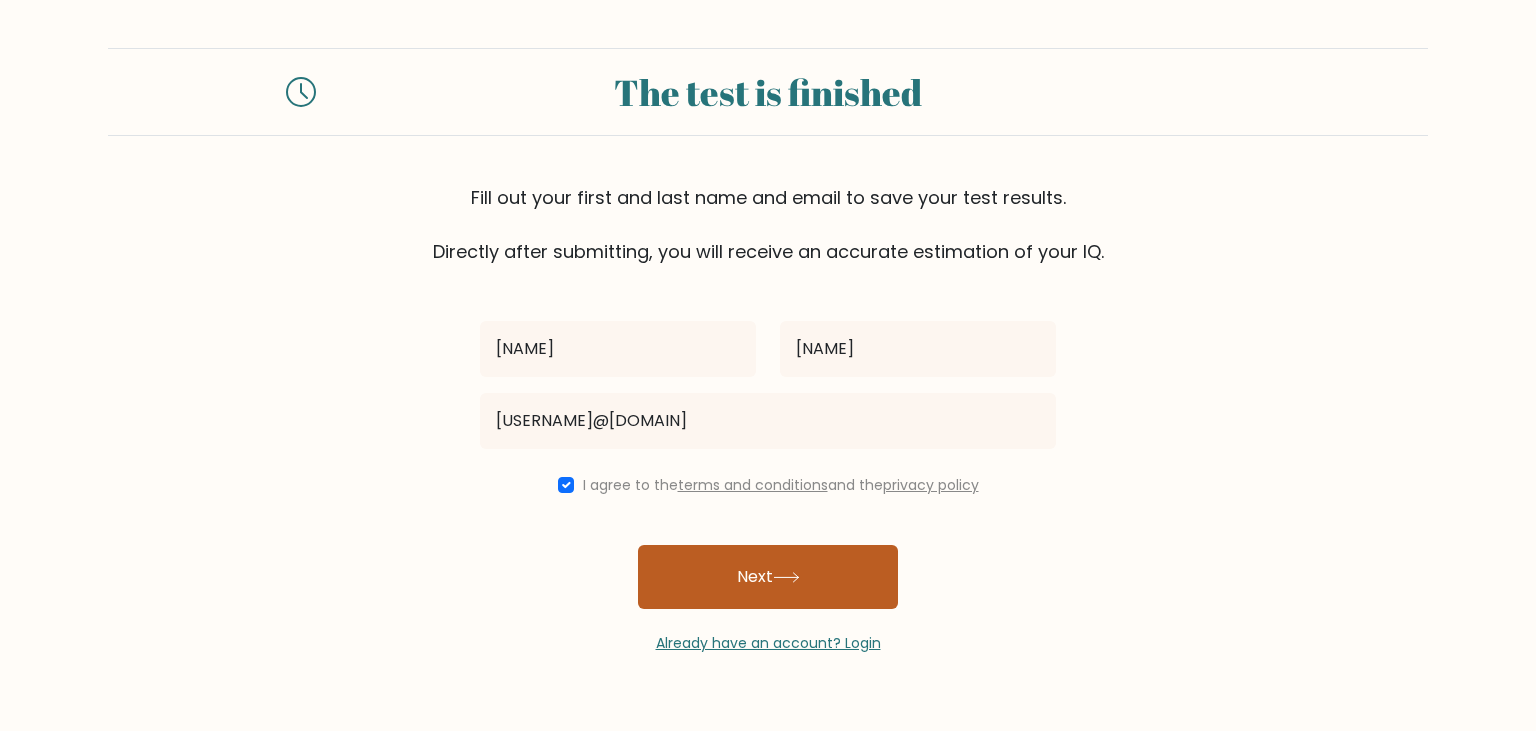 click on "Next" at bounding box center [768, 577] 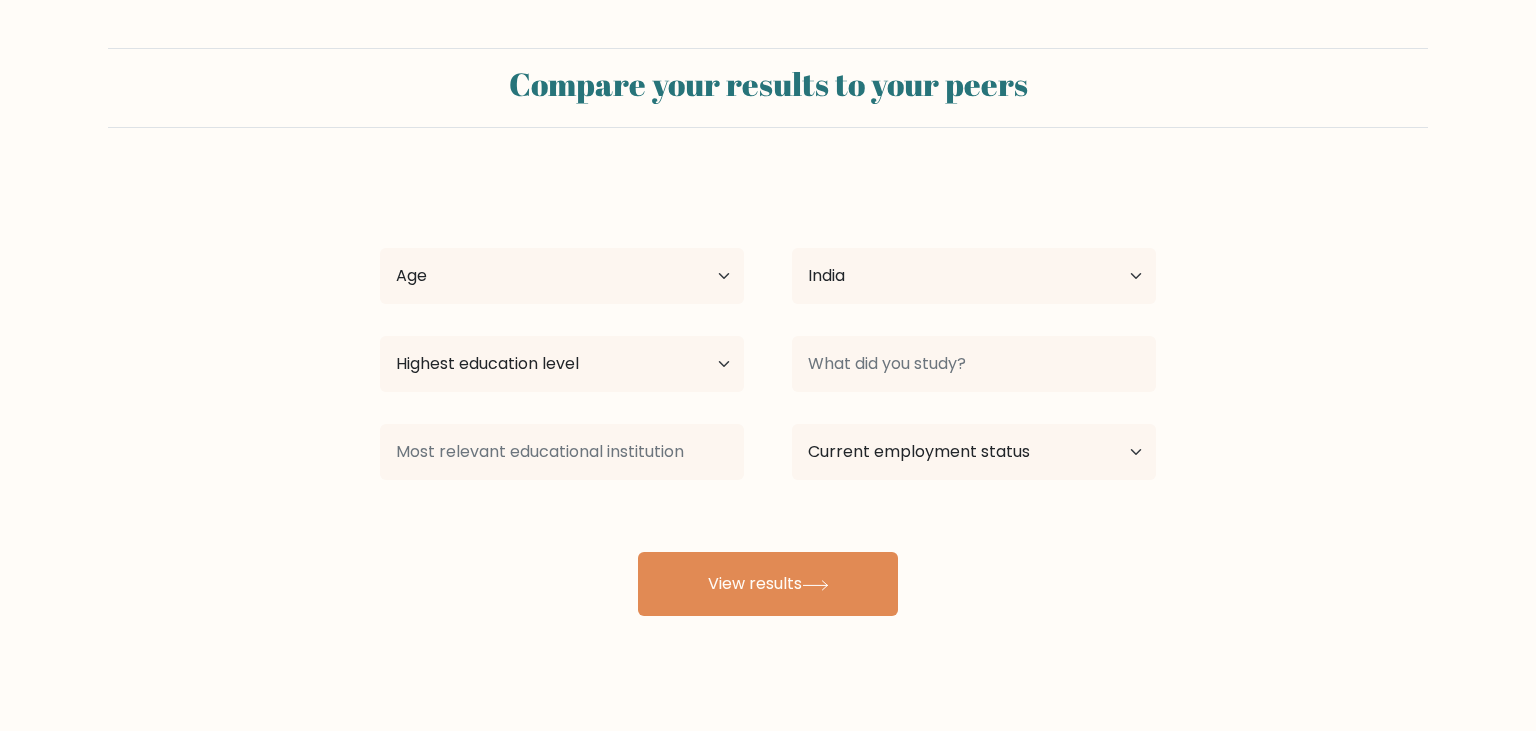scroll, scrollTop: 0, scrollLeft: 0, axis: both 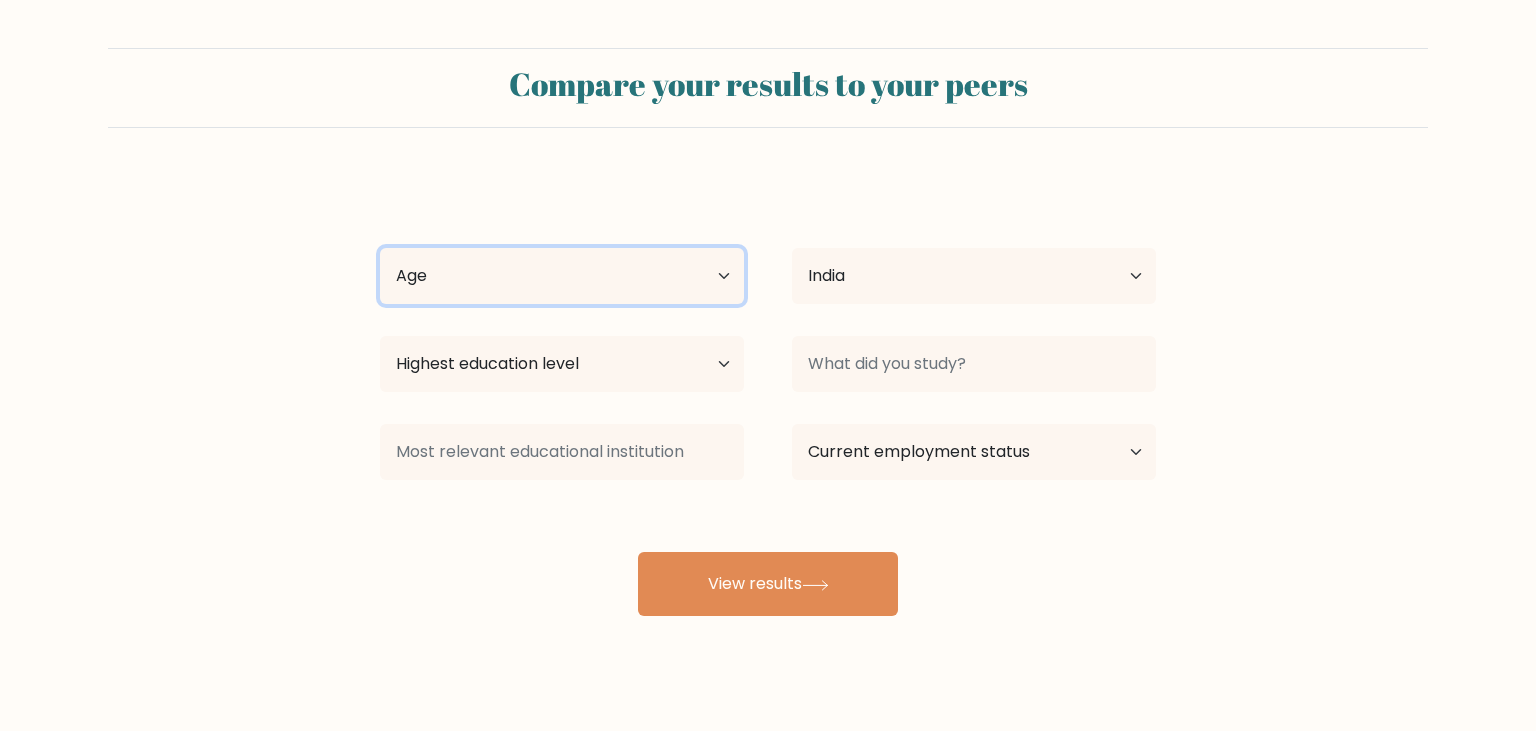 click on "Age
Under 18 years old
18-24 years old
25-34 years old
35-44 years old
45-54 years old
55-64 years old
65 years old and above" at bounding box center [562, 276] 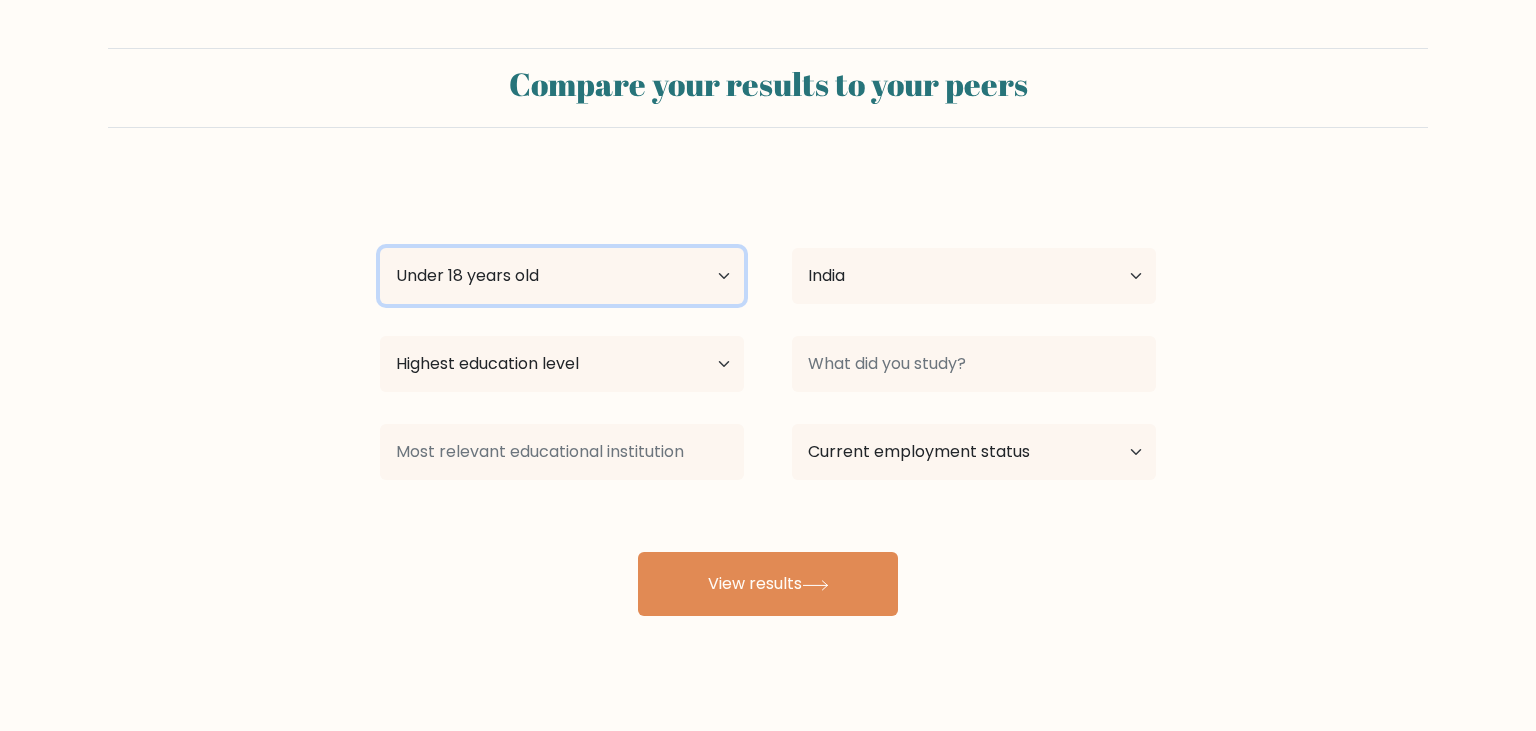 click on "Under 18 years old" at bounding box center (0, 0) 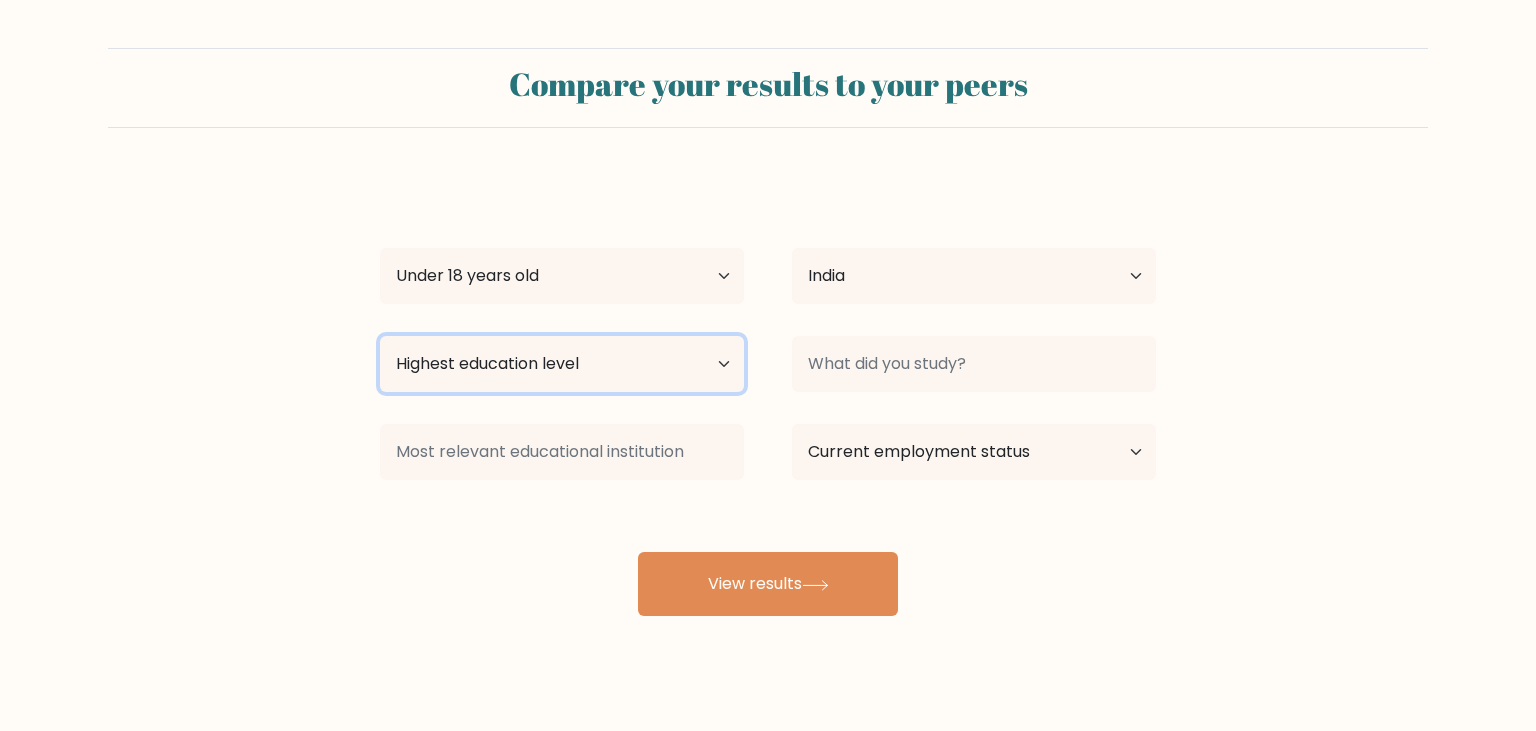 click on "Highest education level
No schooling
Primary
Lower Secondary
Upper Secondary
Occupation Specific
Bachelor's degree
Master's degree
Doctoral degree" at bounding box center [562, 364] 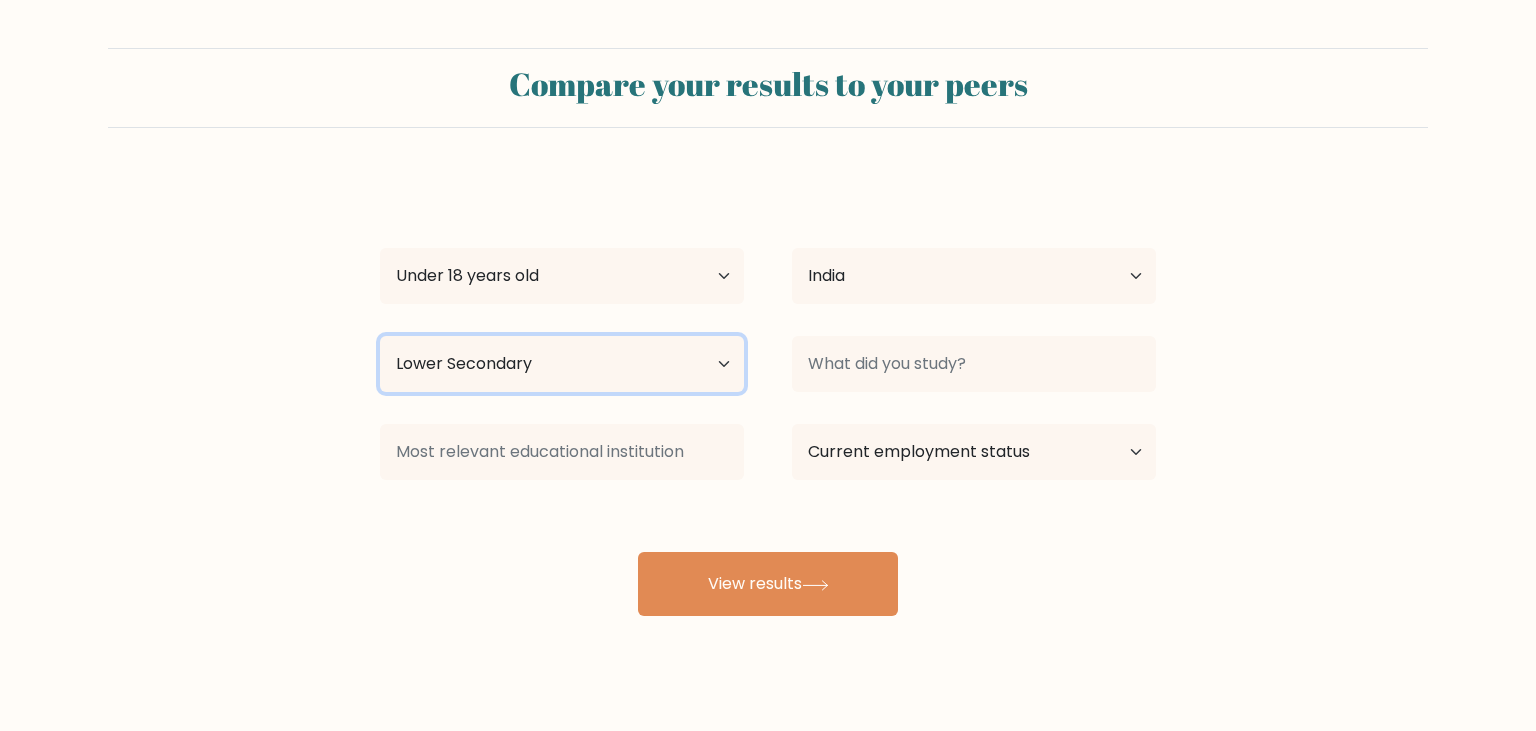 click on "Lower Secondary" at bounding box center [0, 0] 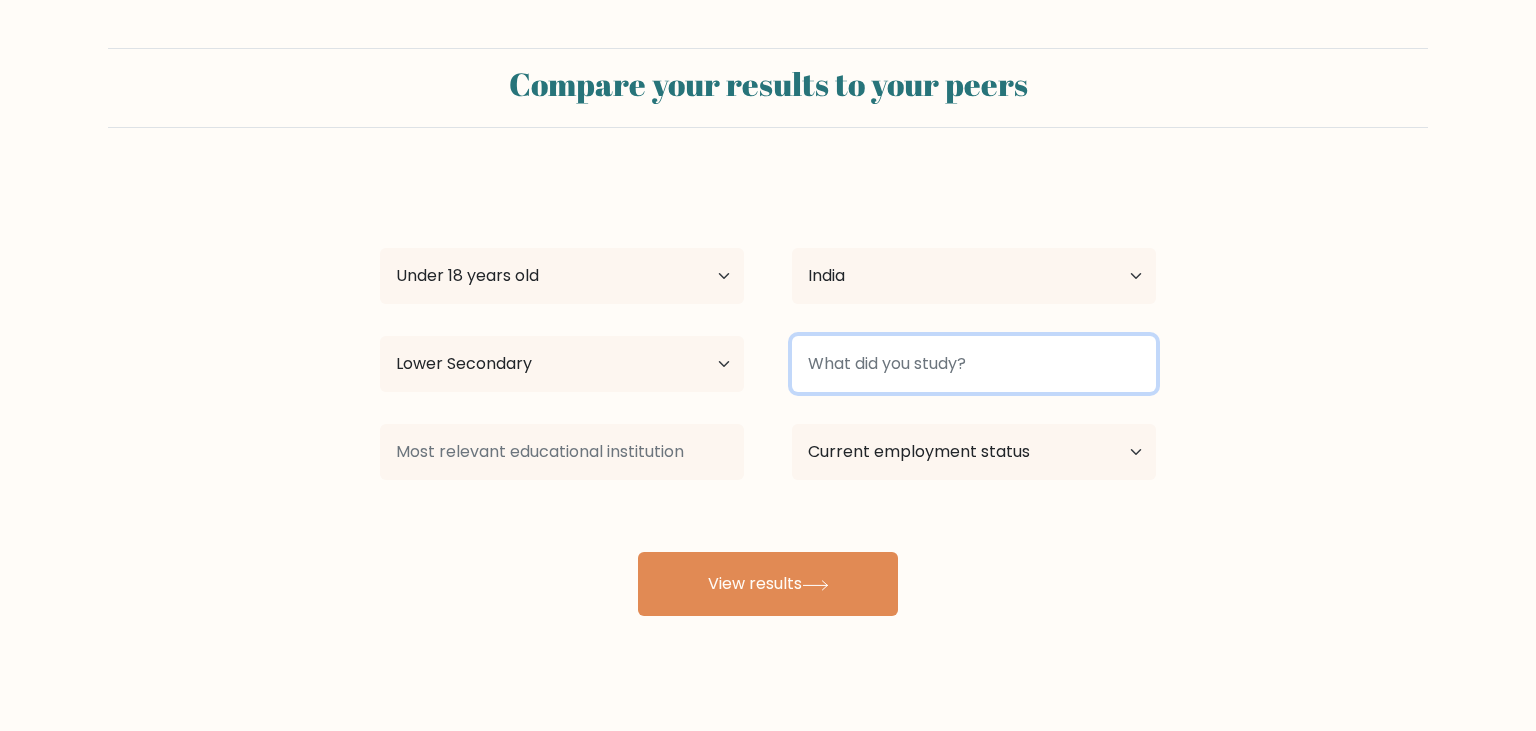 click at bounding box center (974, 364) 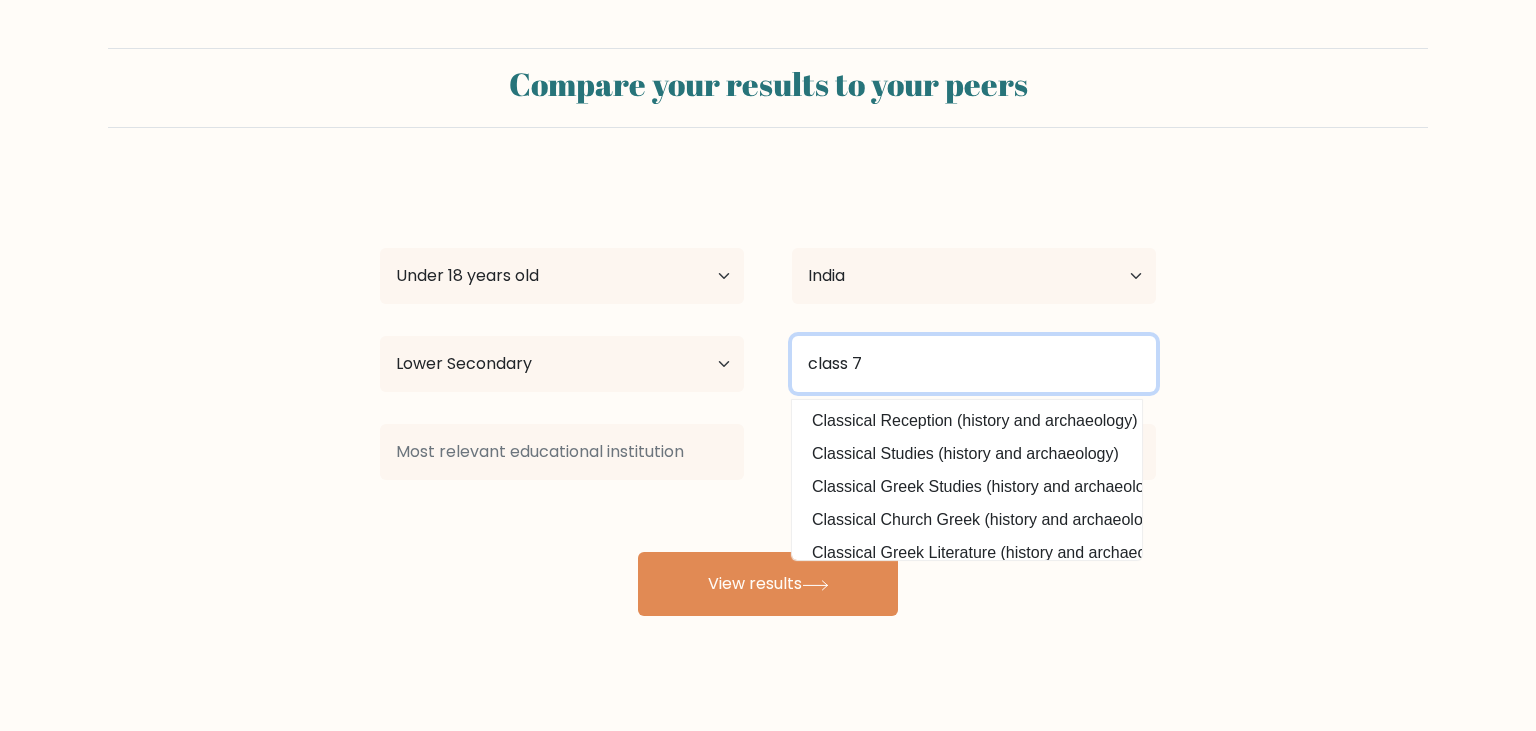 type on "class 7" 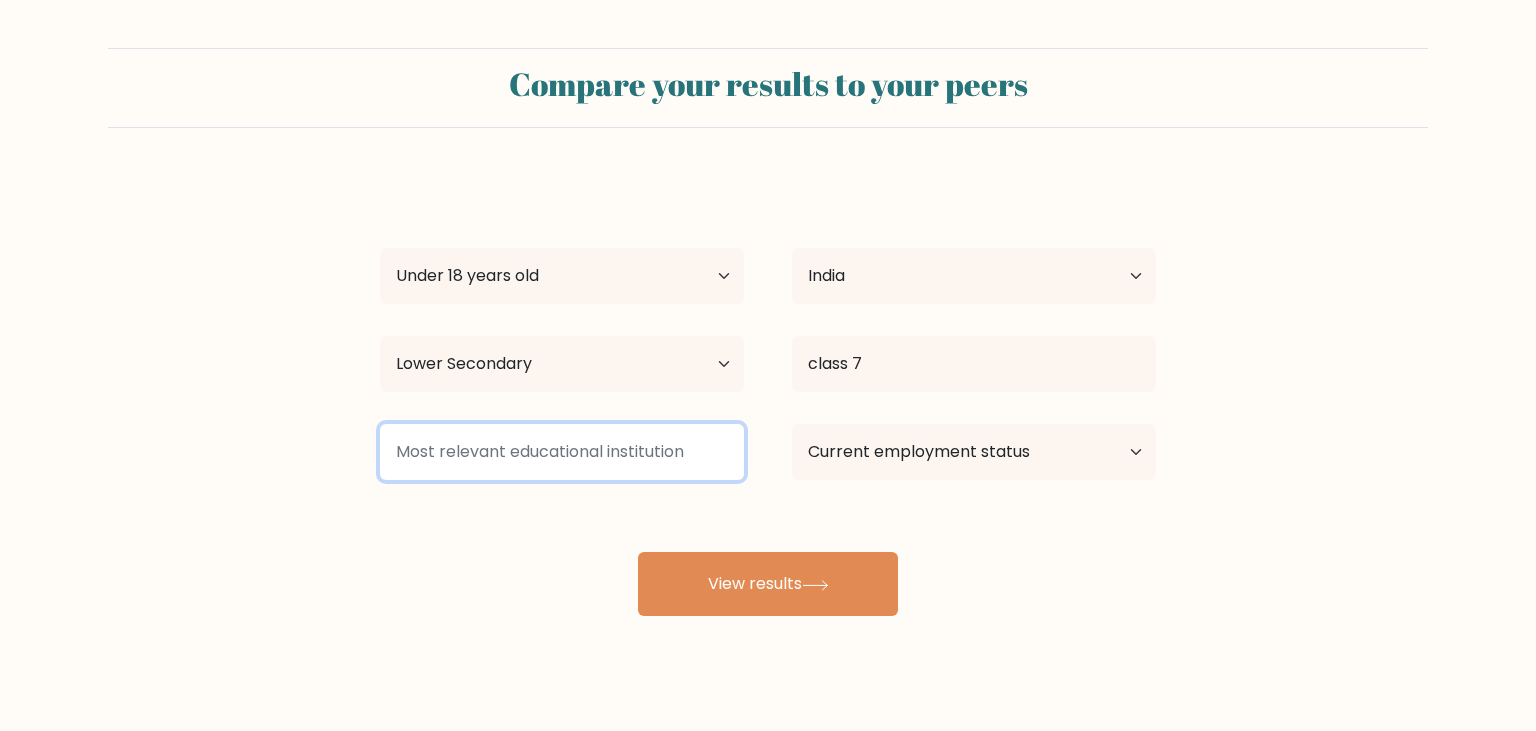 click at bounding box center (562, 452) 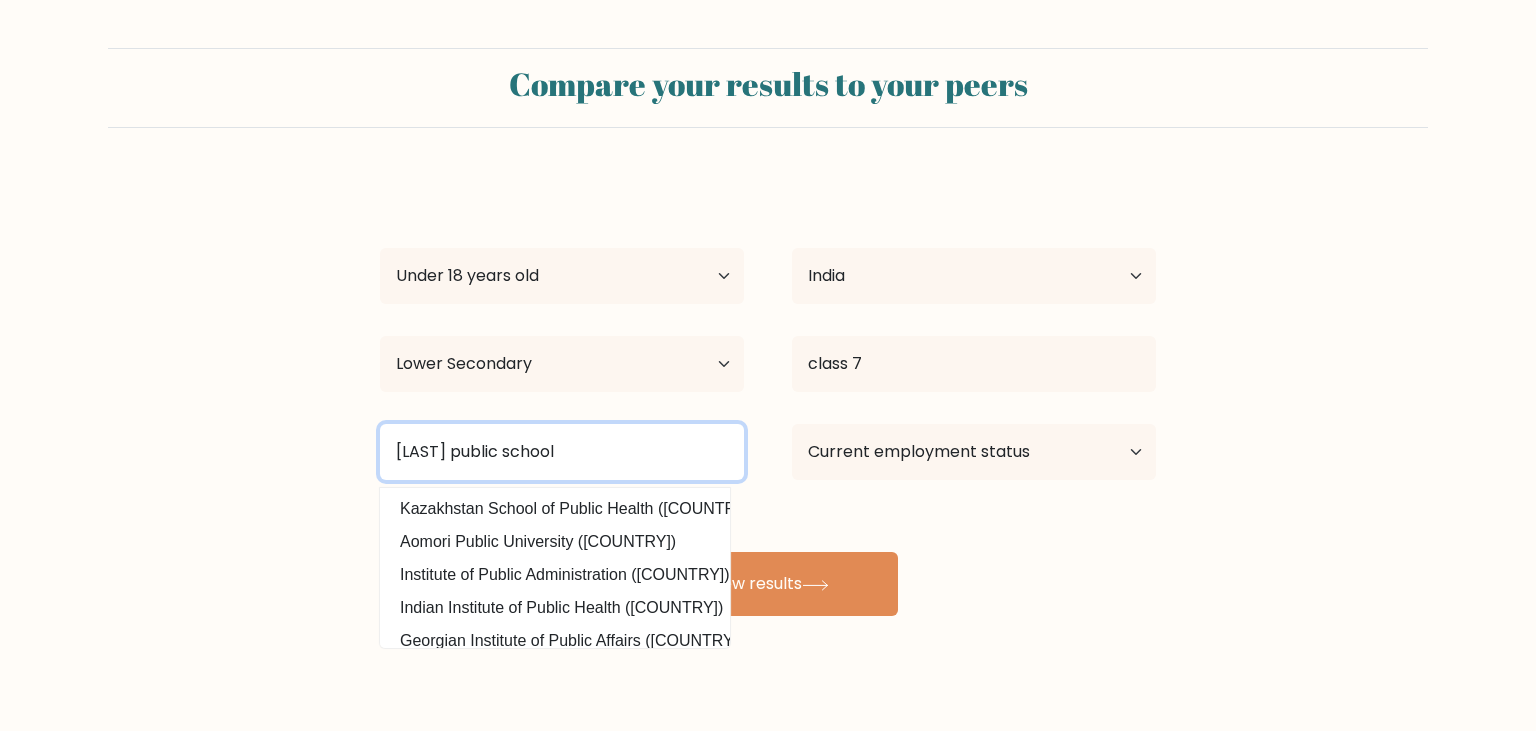 type on "rawat public school" 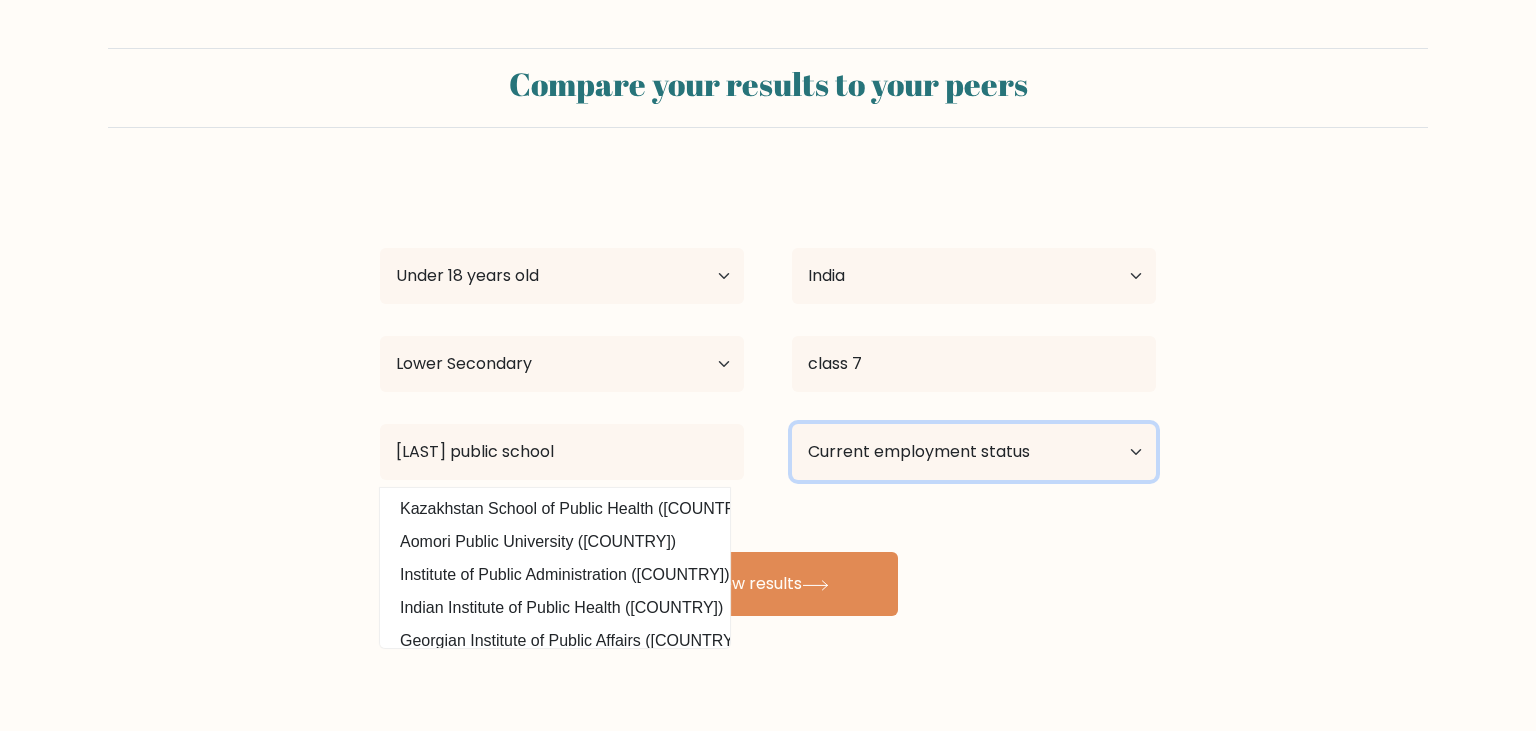 click on "Current employment status
Employed
Student
Retired
Other / prefer not to answer" at bounding box center (974, 452) 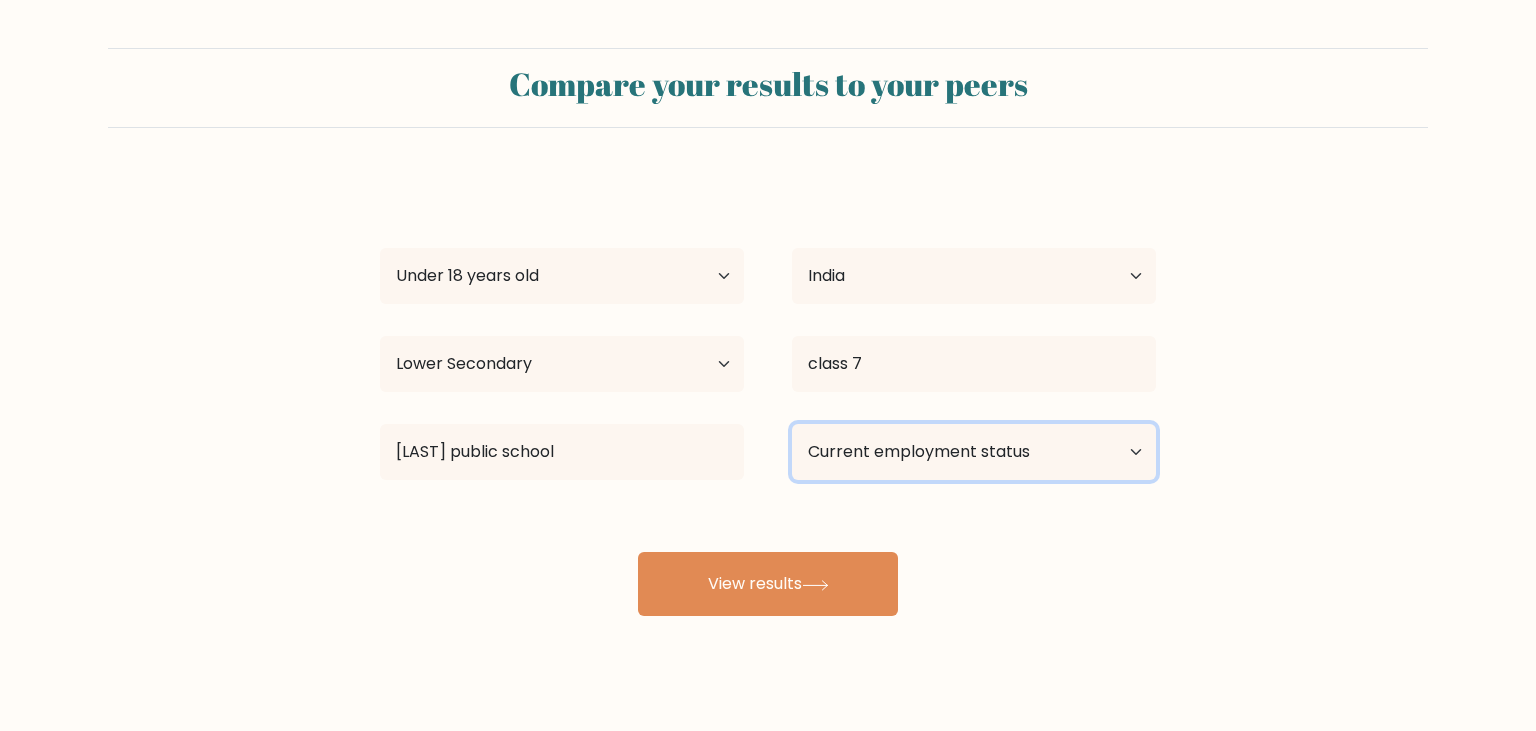 select on "student" 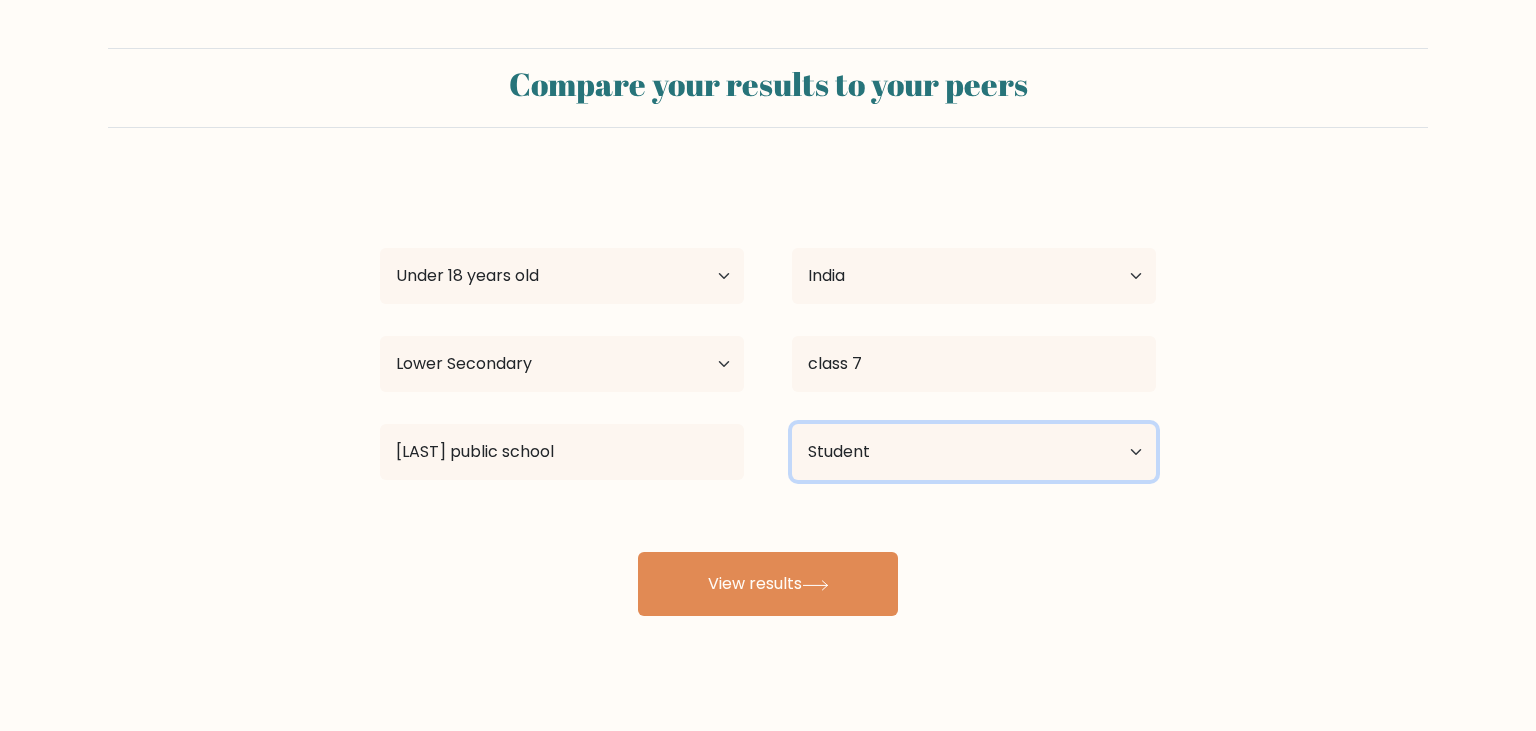 click on "Student" at bounding box center (0, 0) 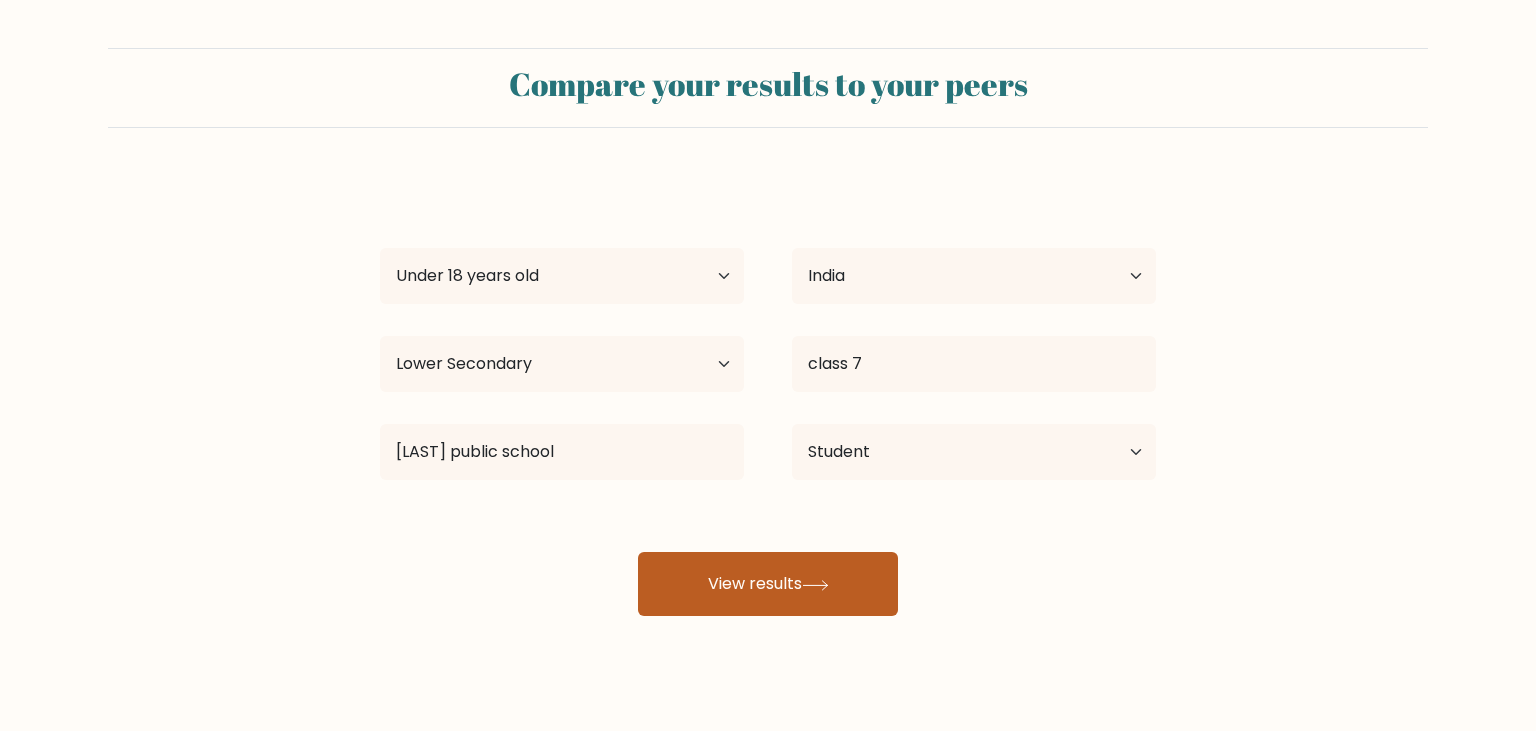 click on "View results" at bounding box center (768, 584) 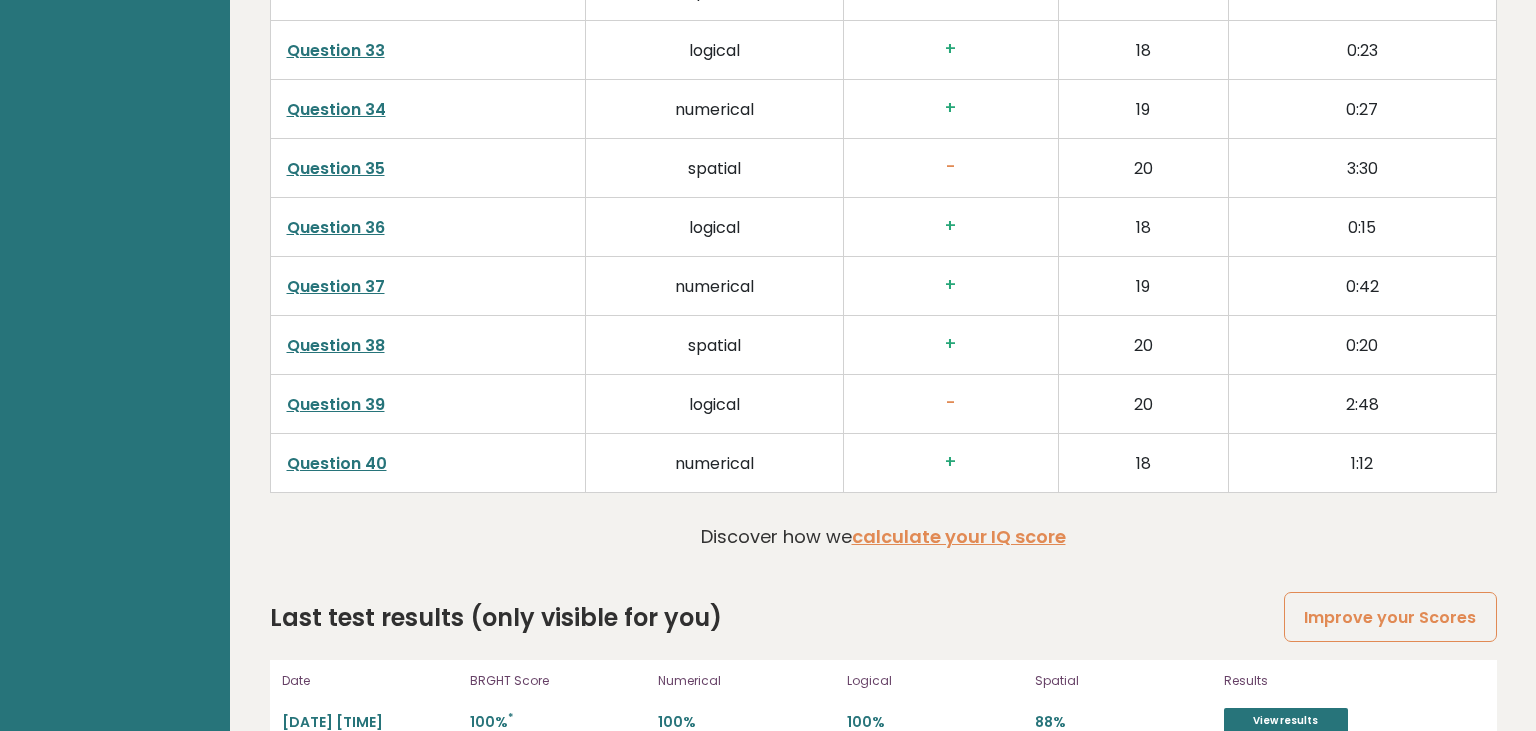 scroll, scrollTop: 5117, scrollLeft: 0, axis: vertical 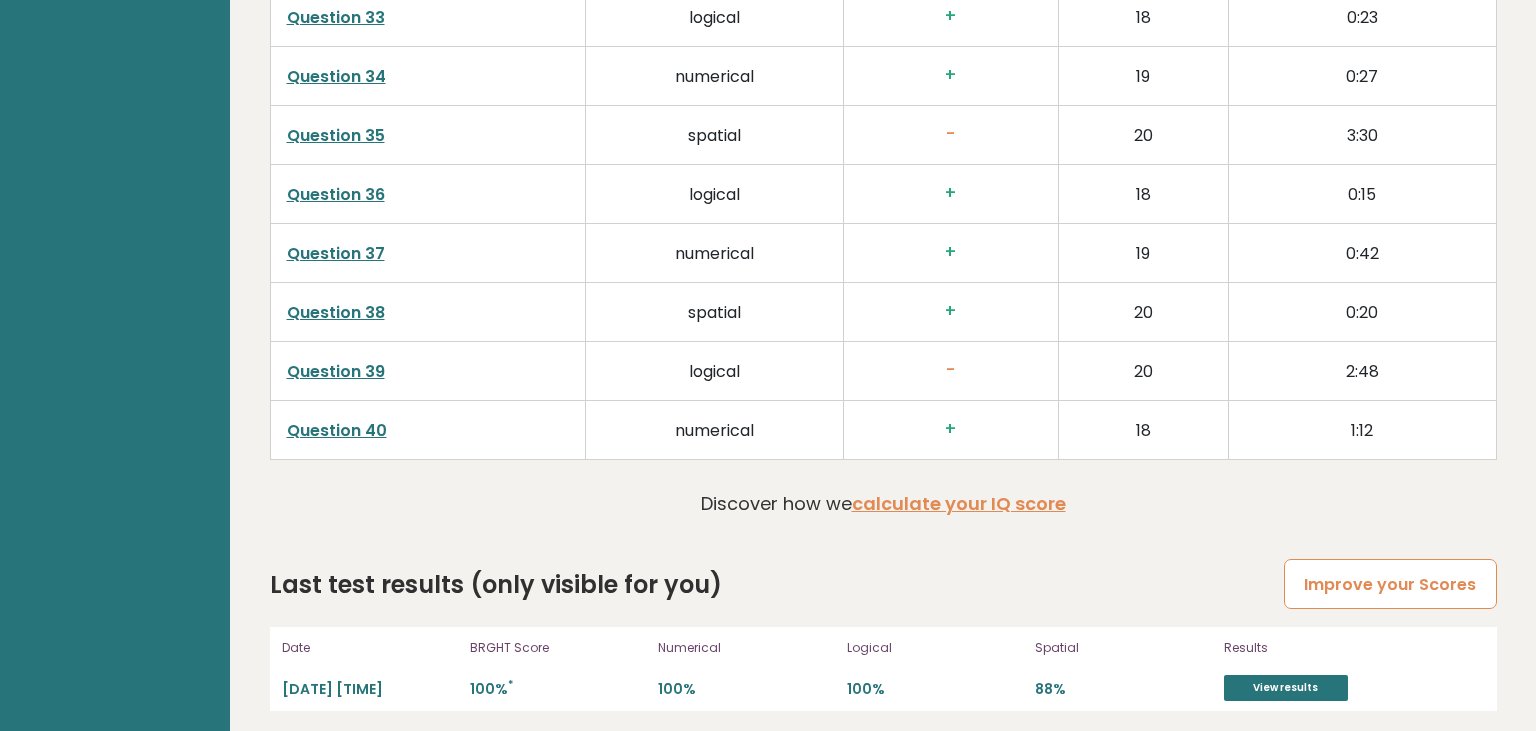 click on "Improve your Scores" at bounding box center (1390, 584) 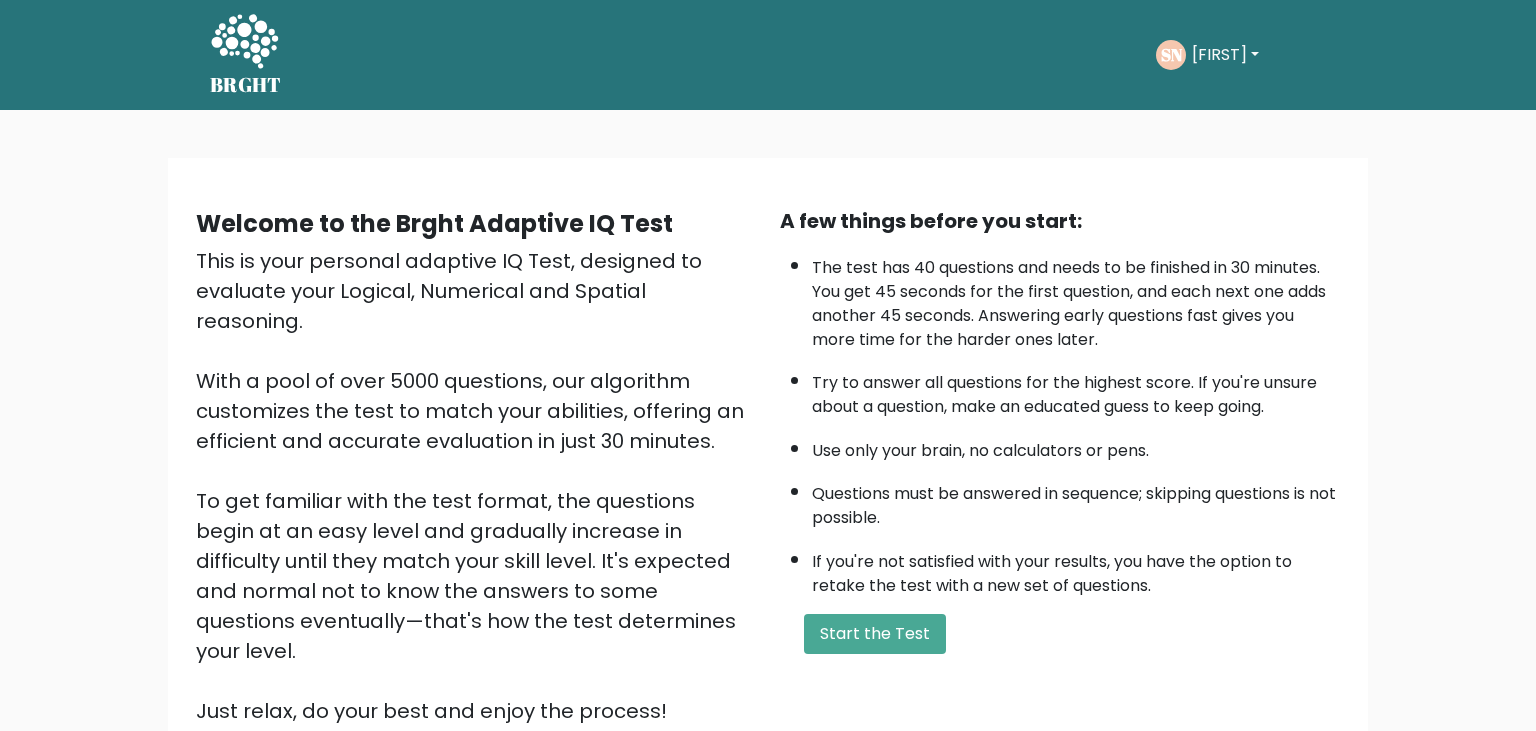 scroll, scrollTop: 0, scrollLeft: 0, axis: both 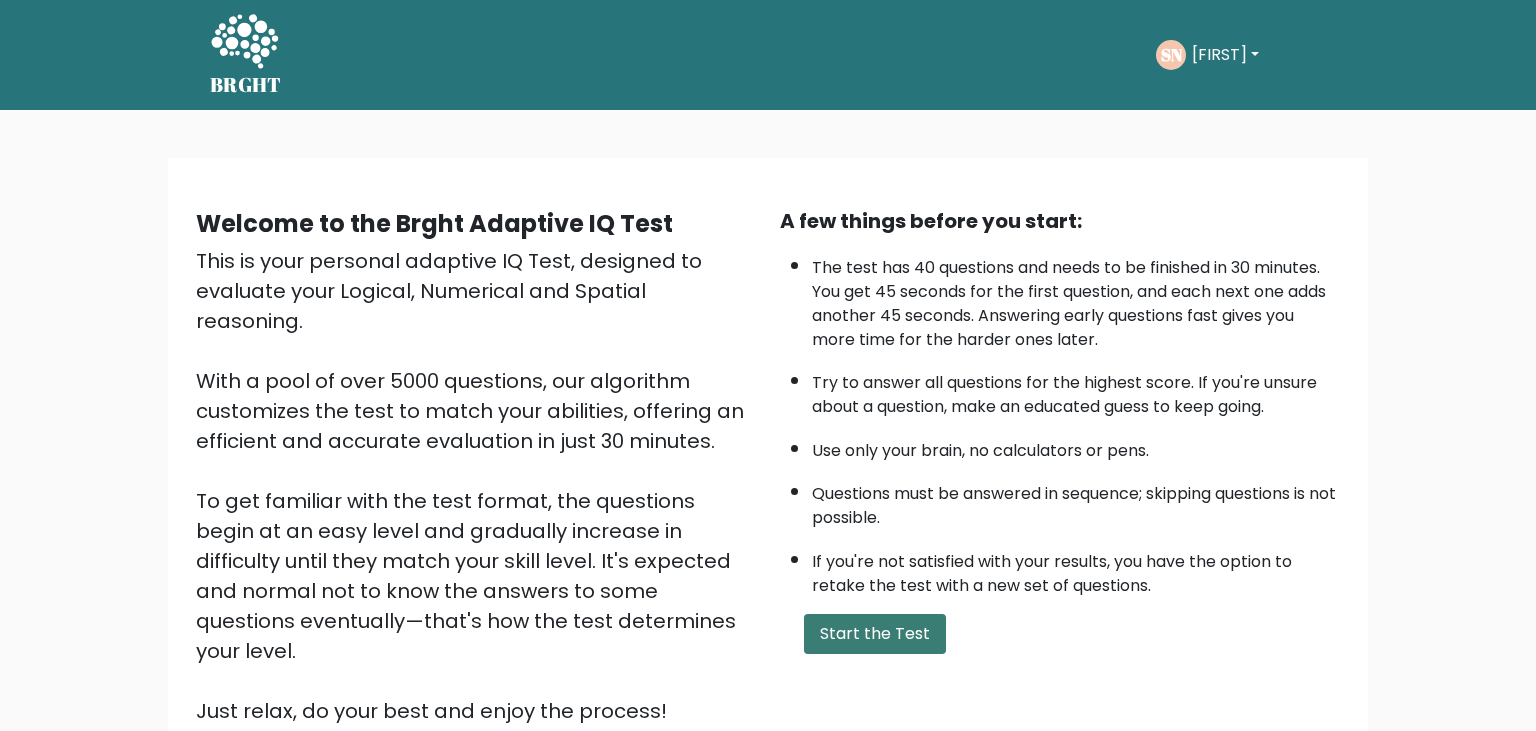 click on "Start the Test" at bounding box center [875, 634] 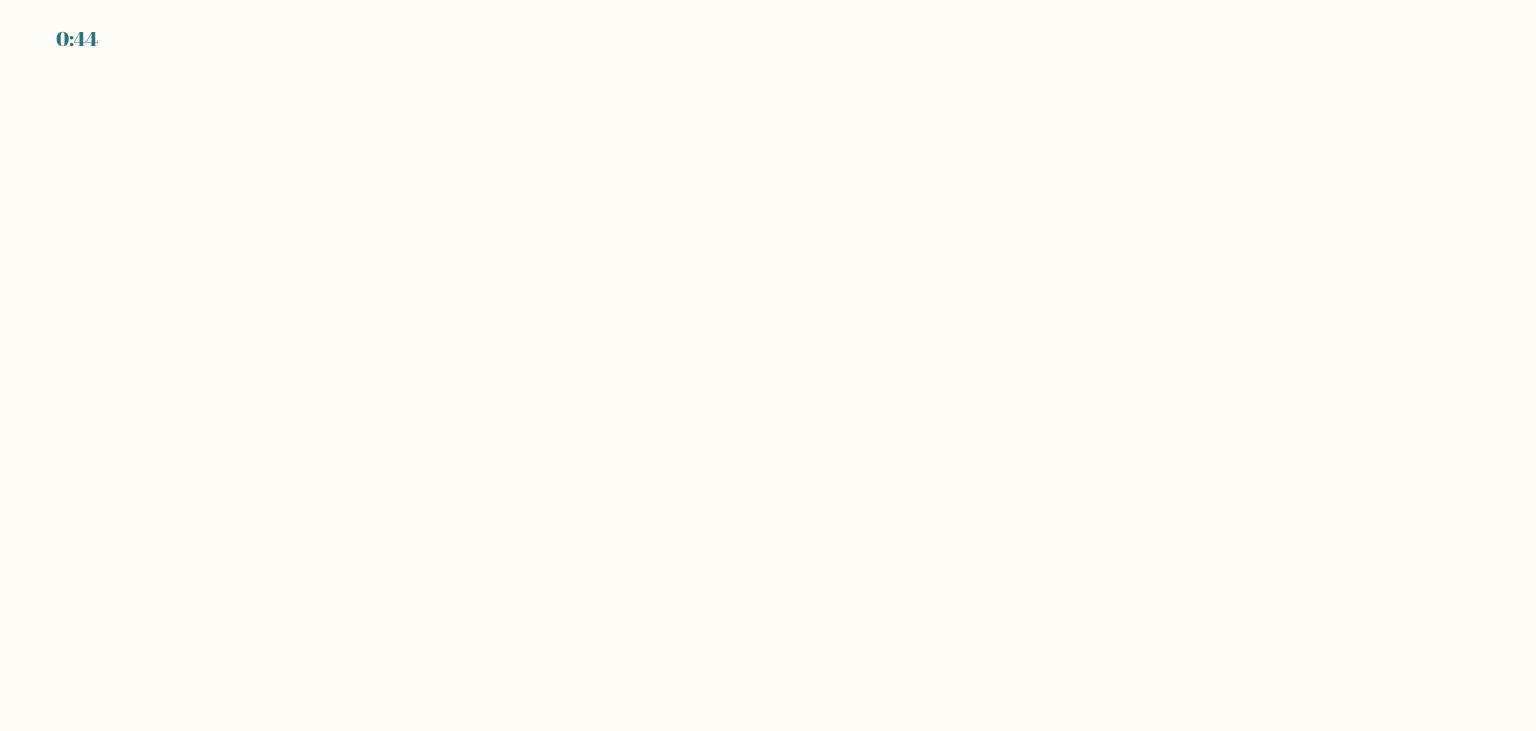 scroll, scrollTop: 0, scrollLeft: 0, axis: both 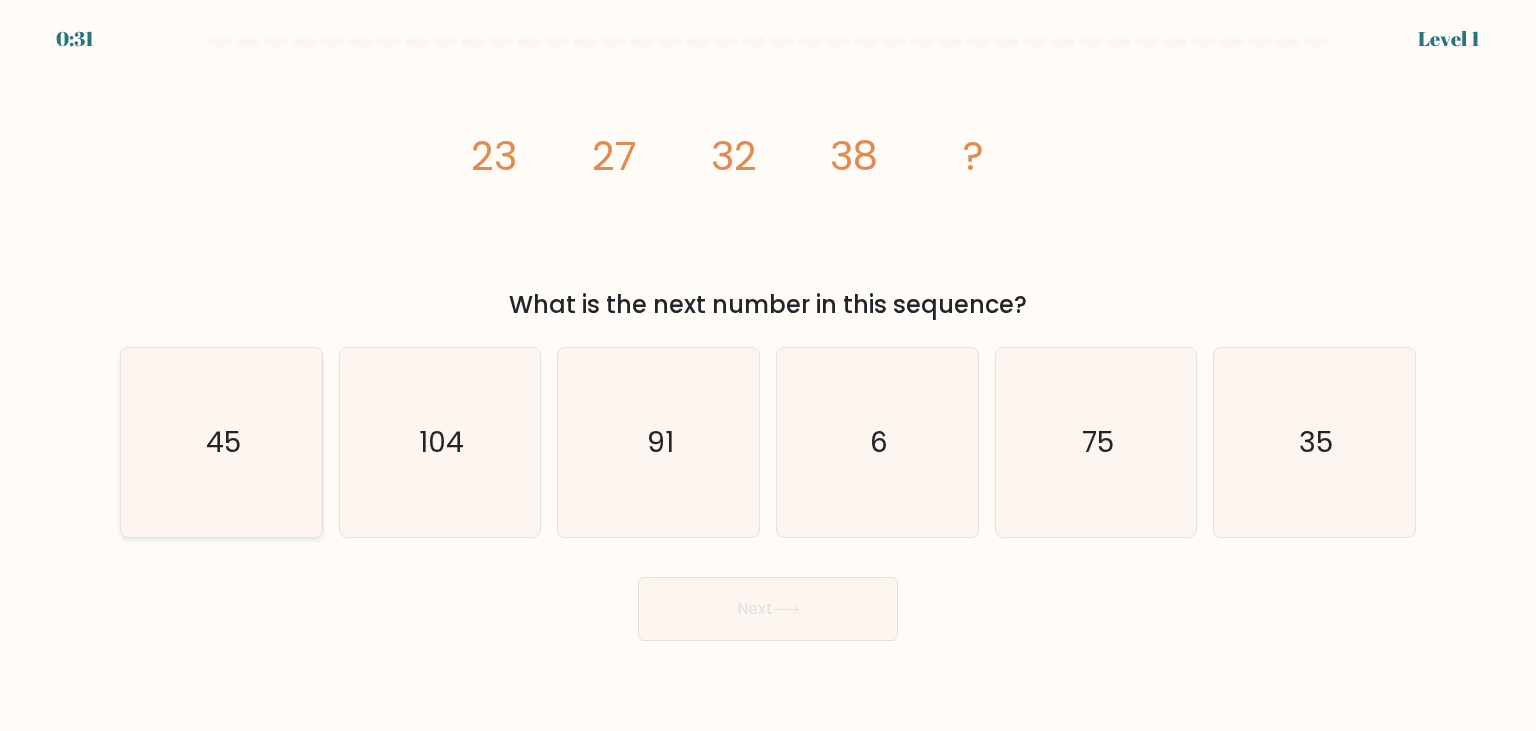 click on "45" at bounding box center (221, 442) 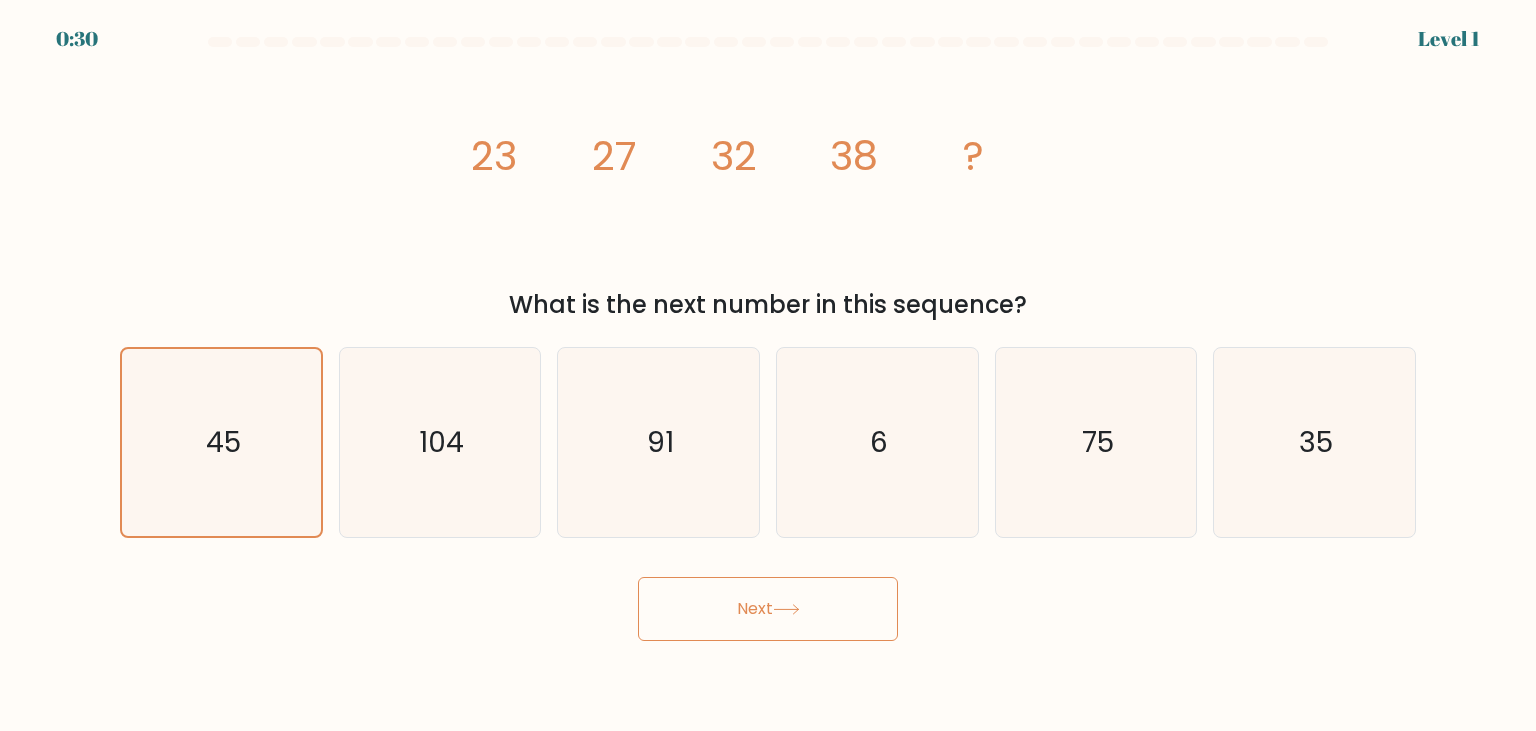 click on "Next" at bounding box center [768, 609] 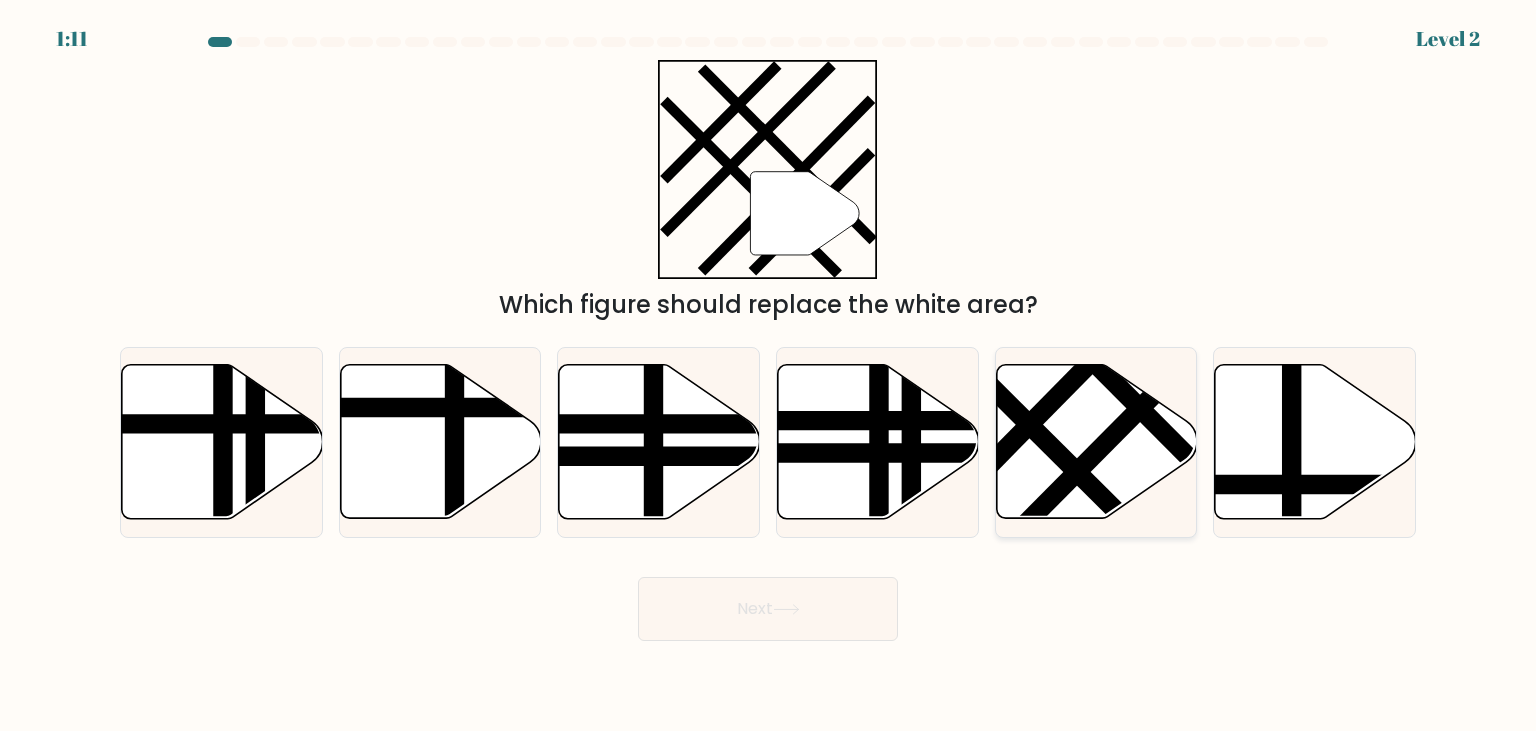 click at bounding box center [1110, 439] 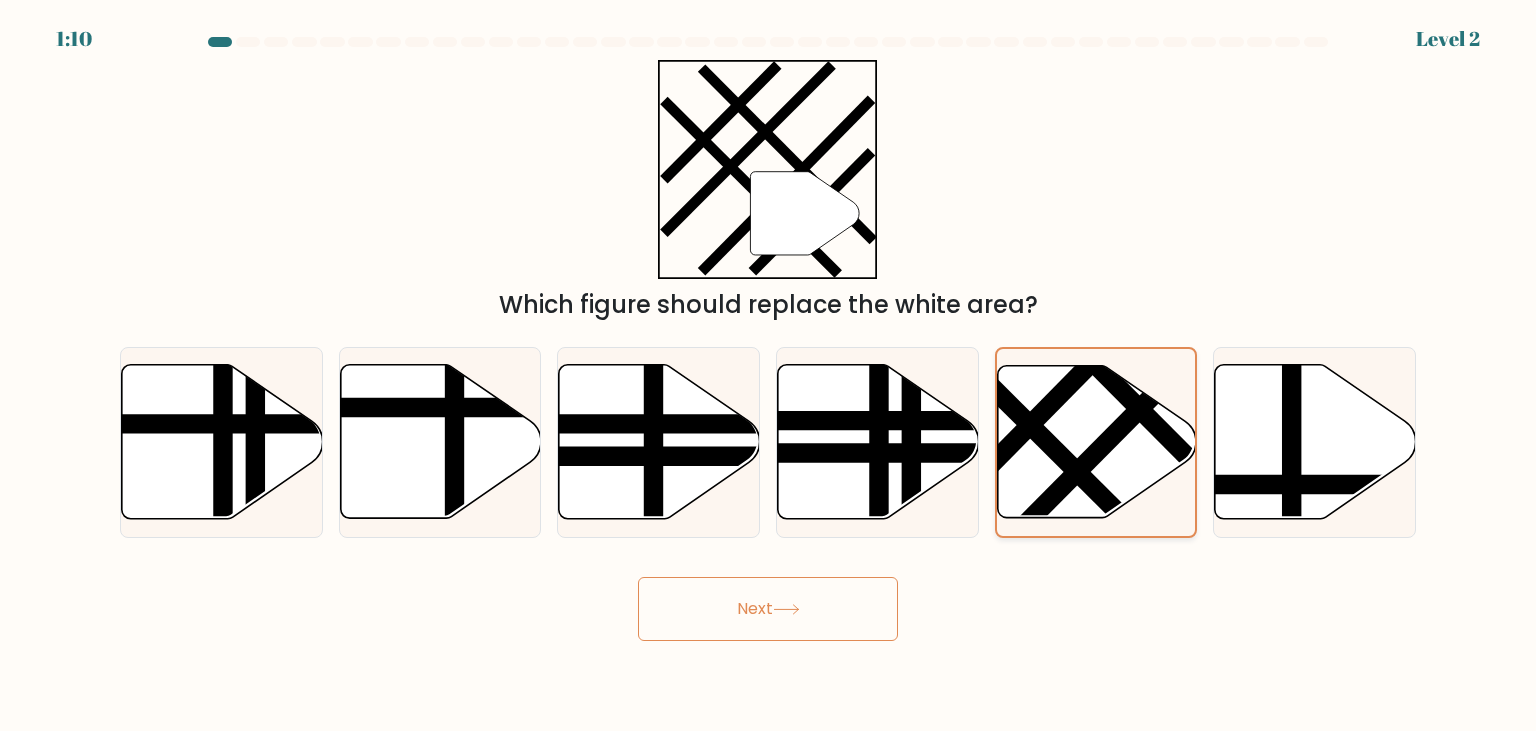 click at bounding box center (1110, 438) 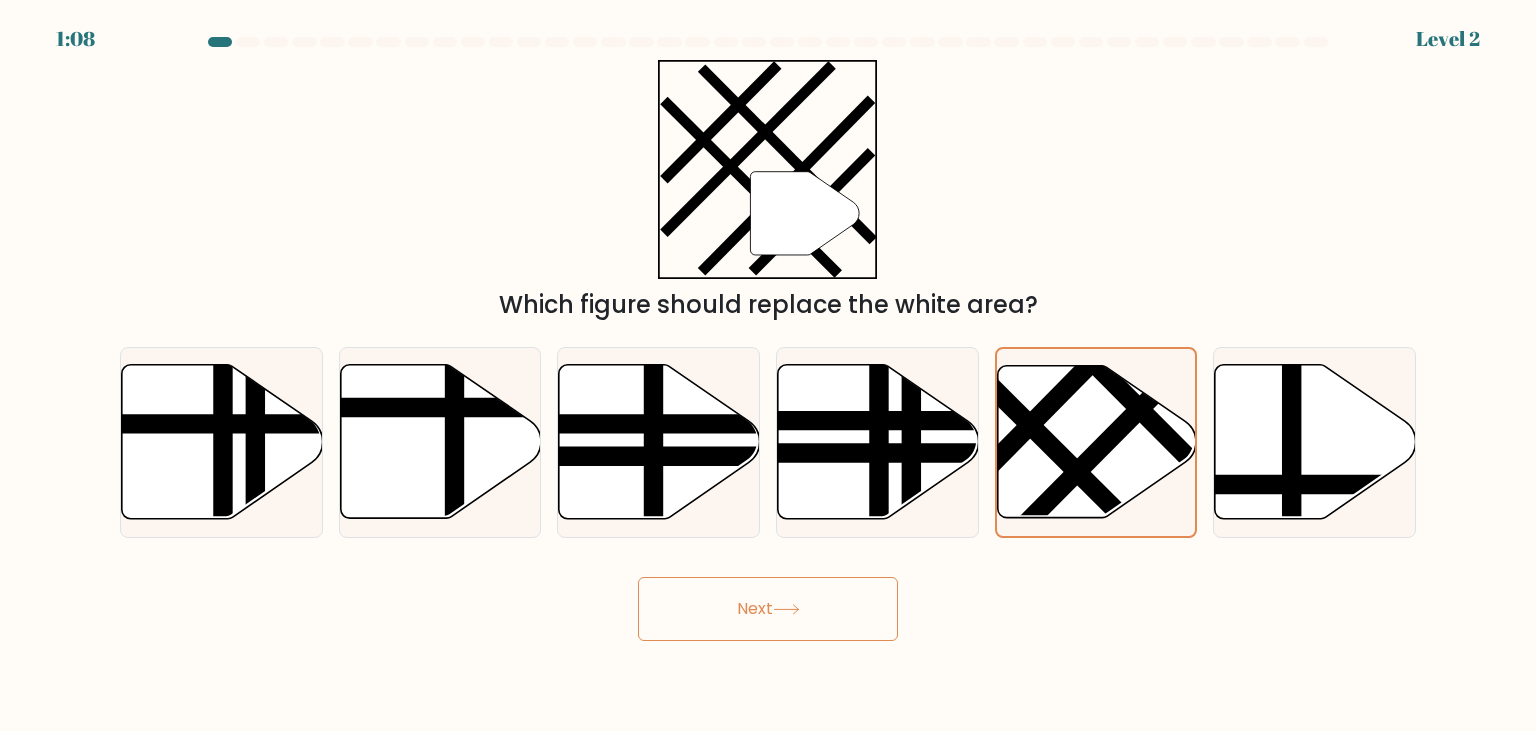 click on "Next" at bounding box center [768, 609] 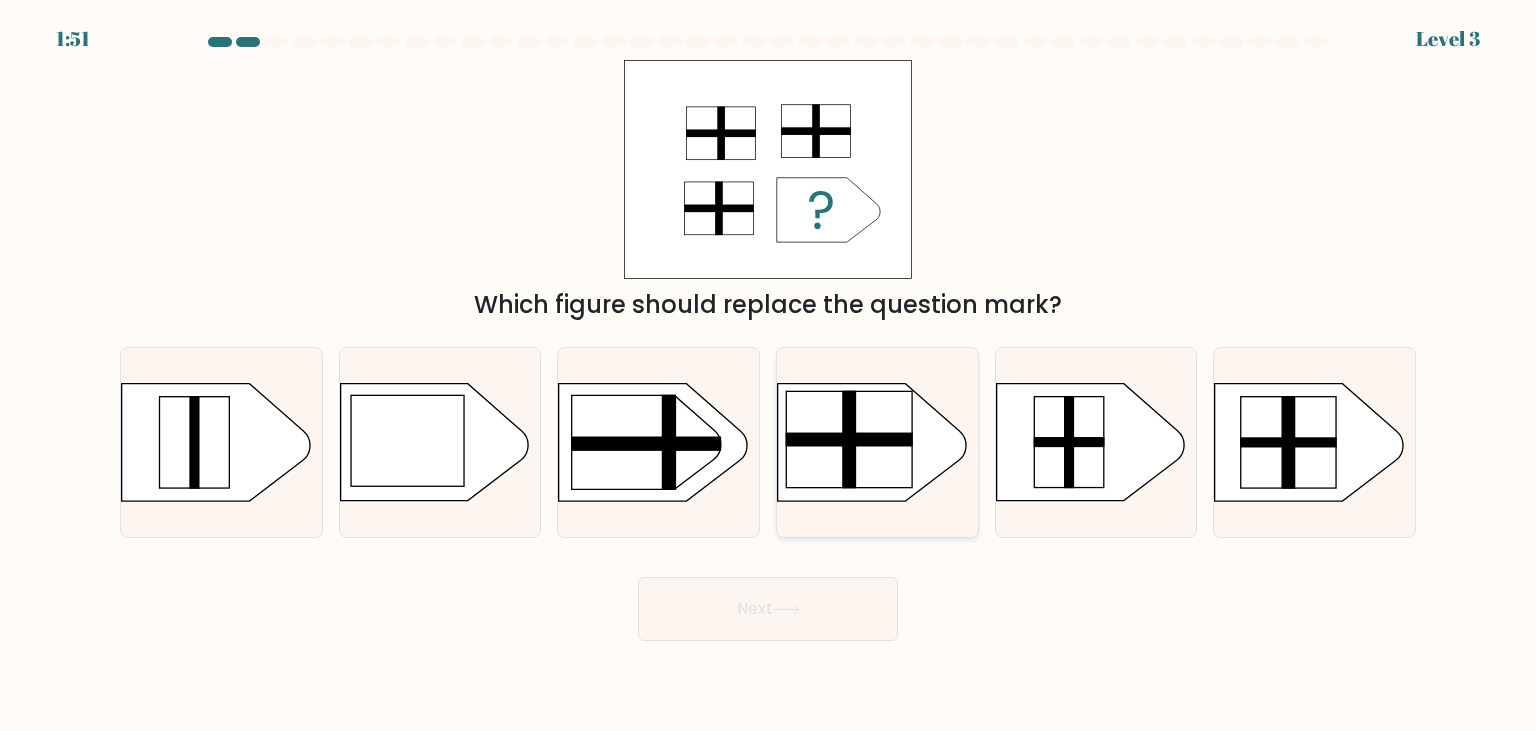 click at bounding box center [849, 440] 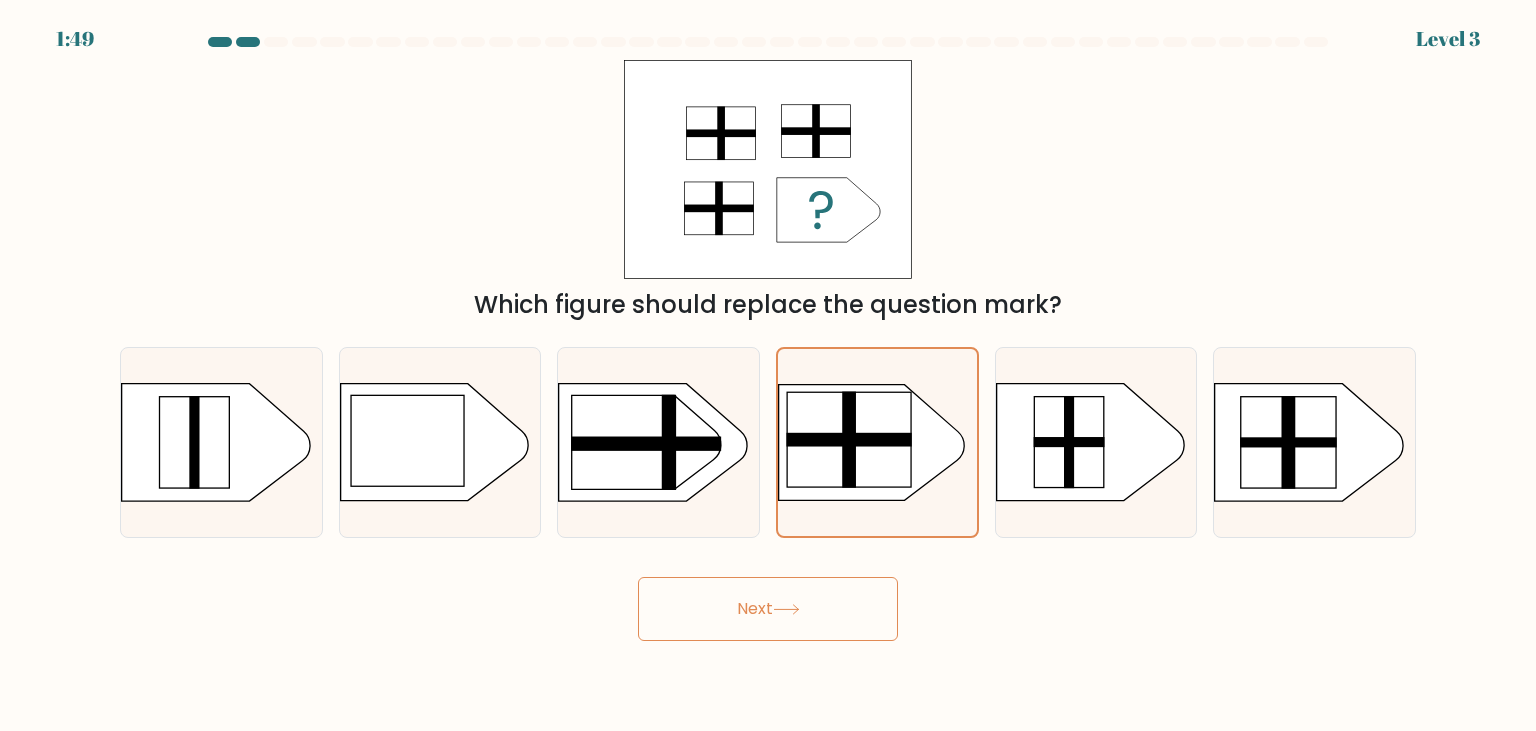 click on "Next" at bounding box center (768, 609) 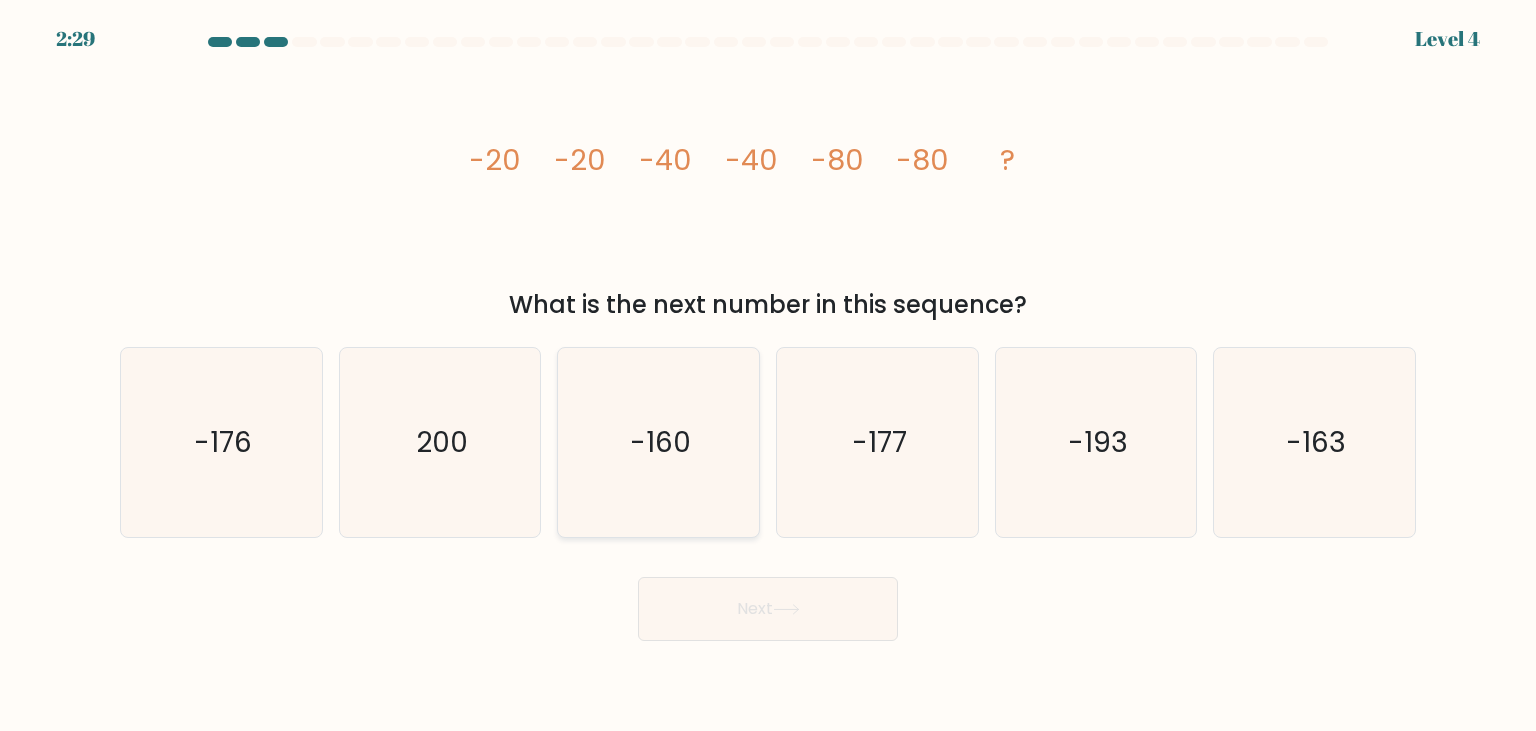 click on "-160" at bounding box center [660, 442] 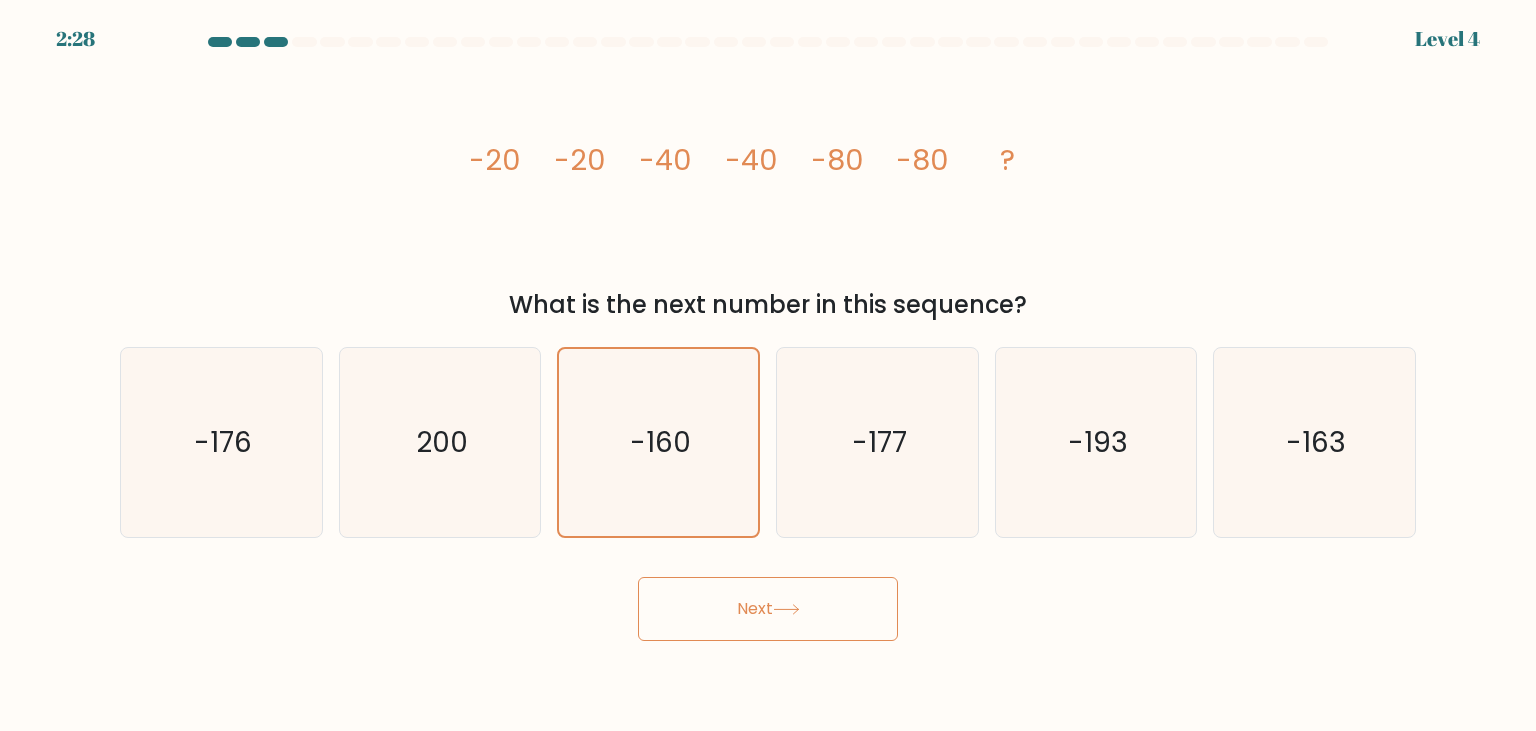 click on "Next" at bounding box center (768, 609) 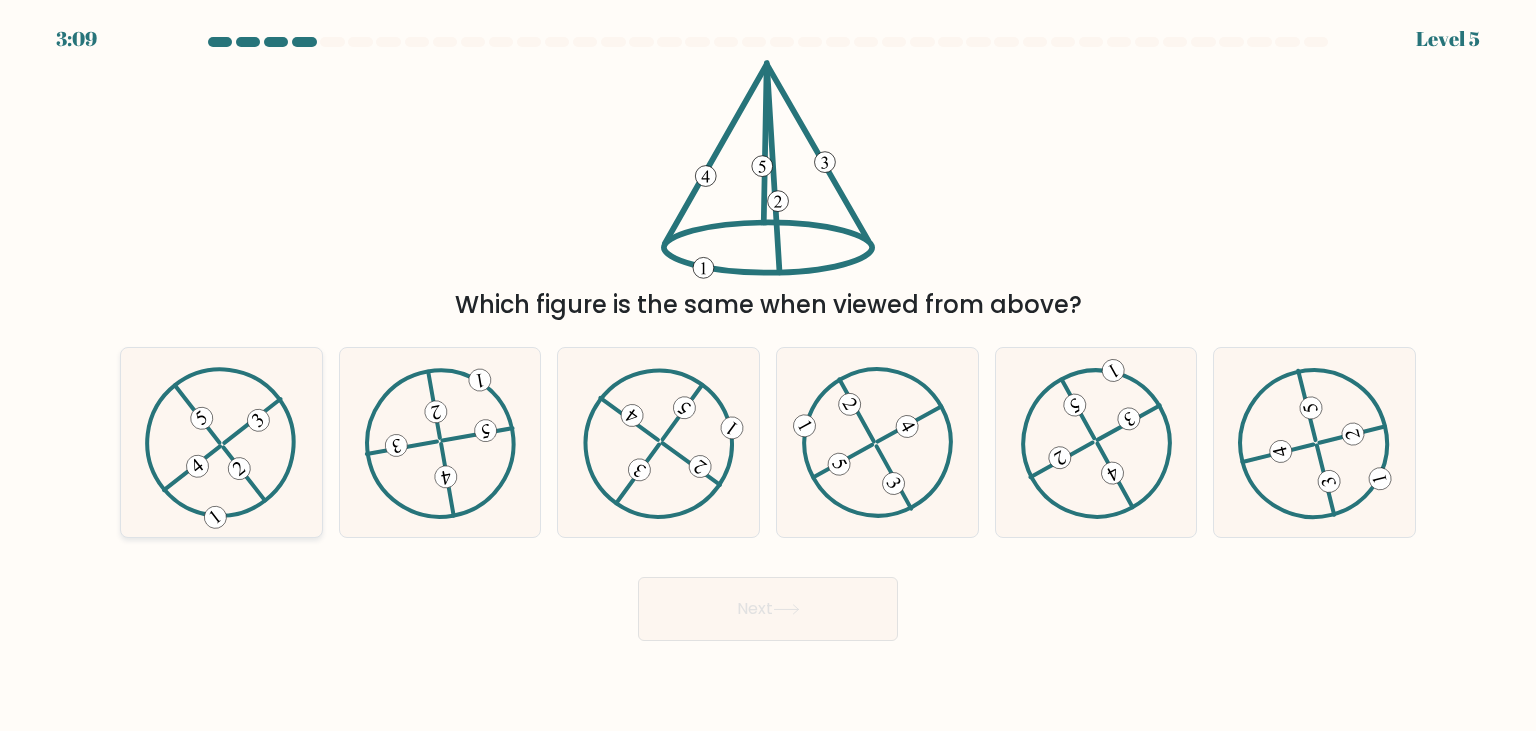 click at bounding box center [221, 442] 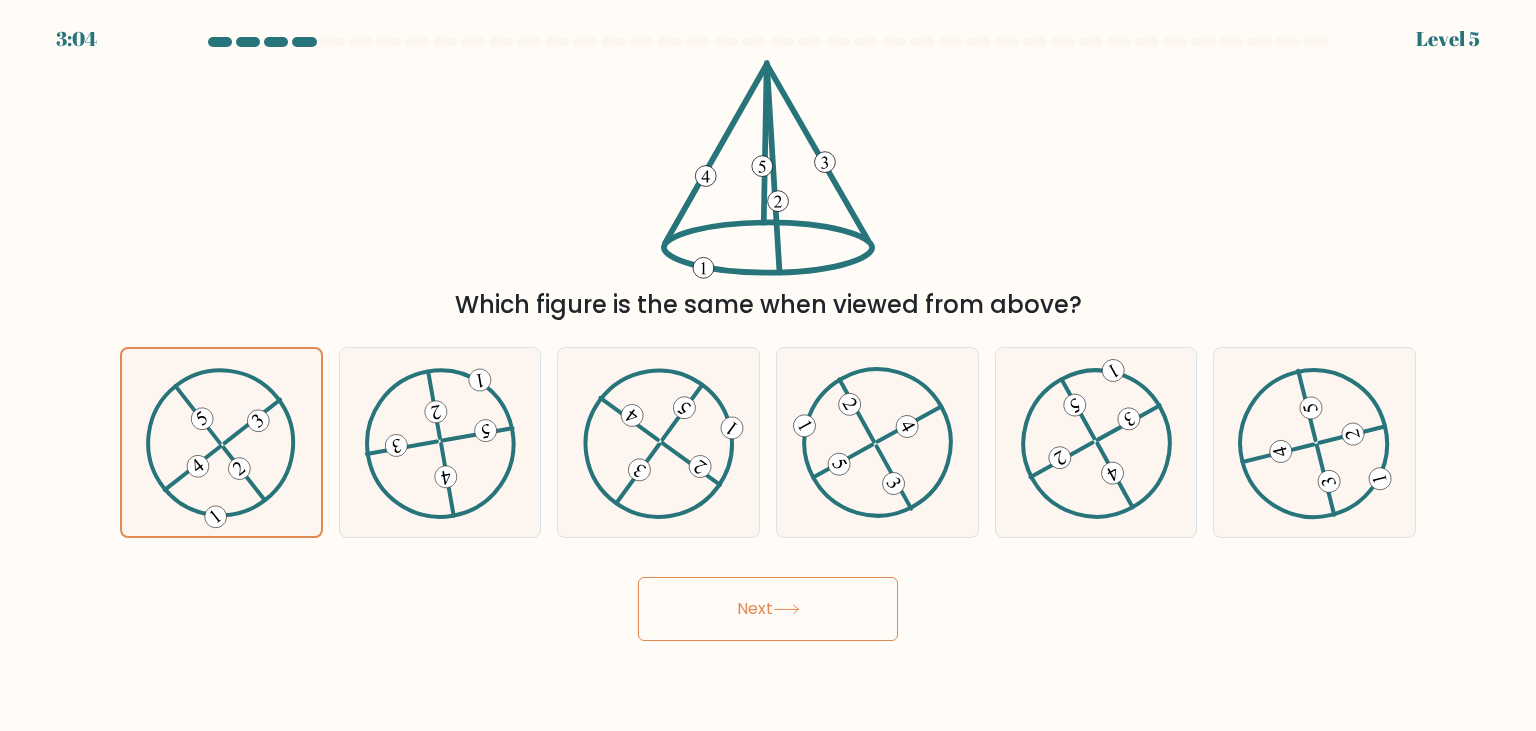 click on "Next" at bounding box center (768, 609) 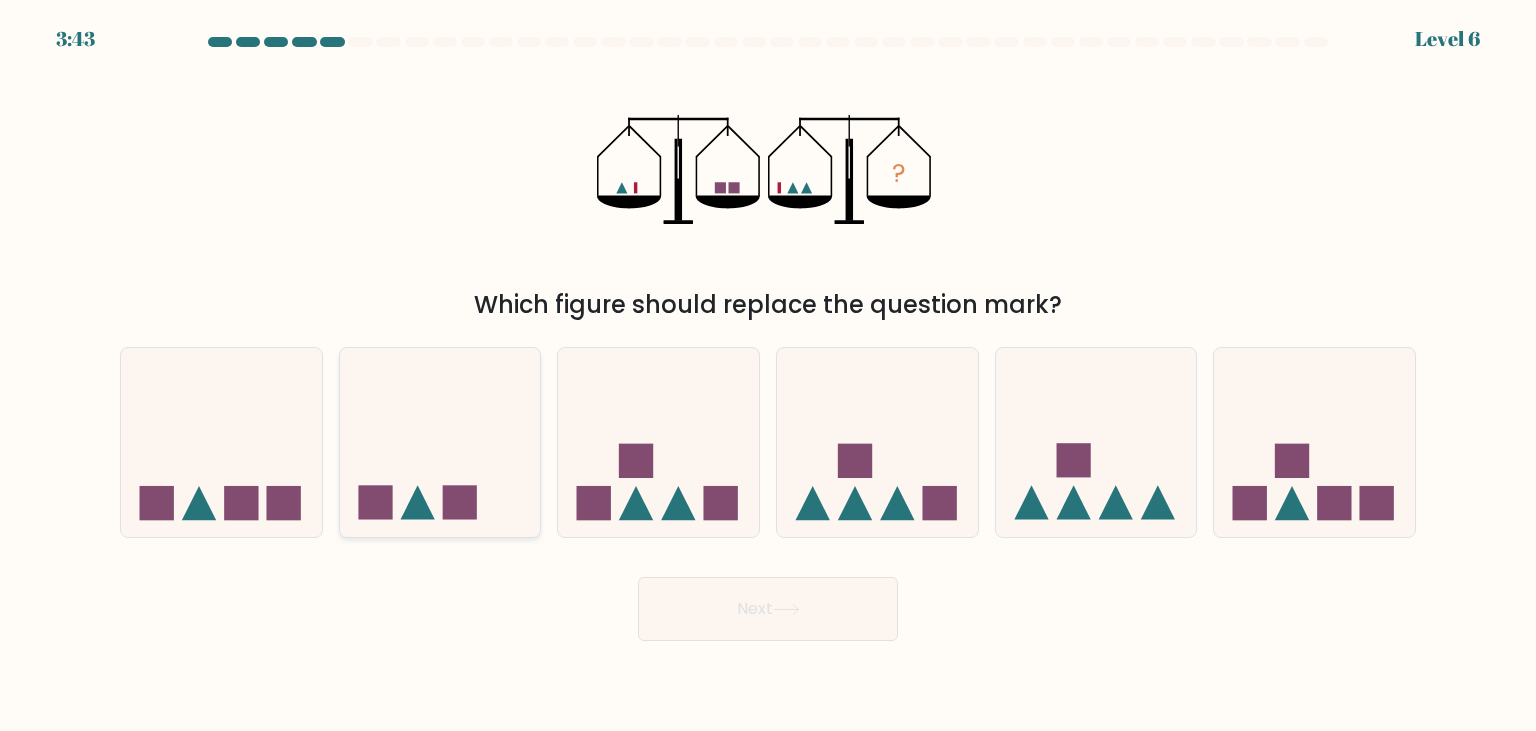 click at bounding box center [460, 503] 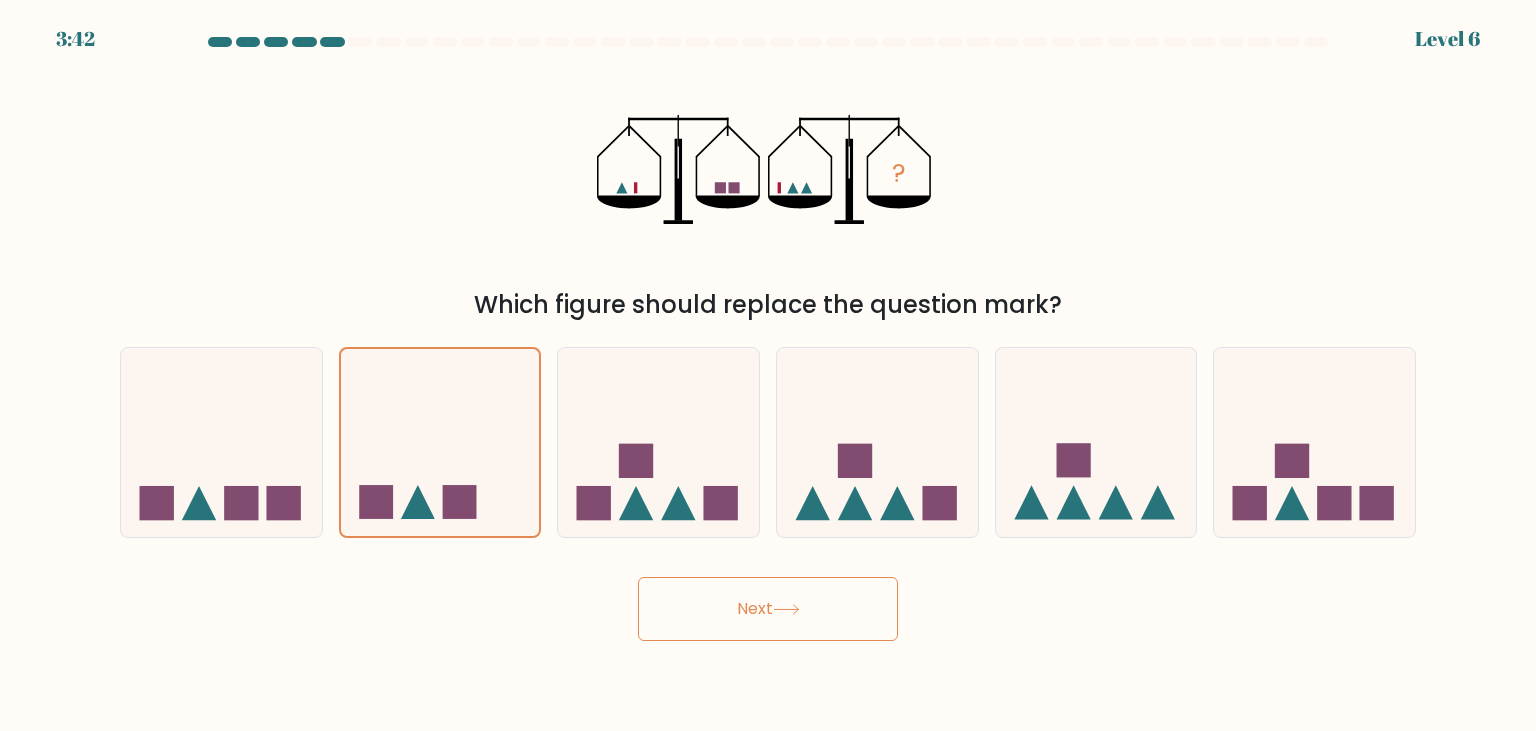 click on "Next" at bounding box center [768, 609] 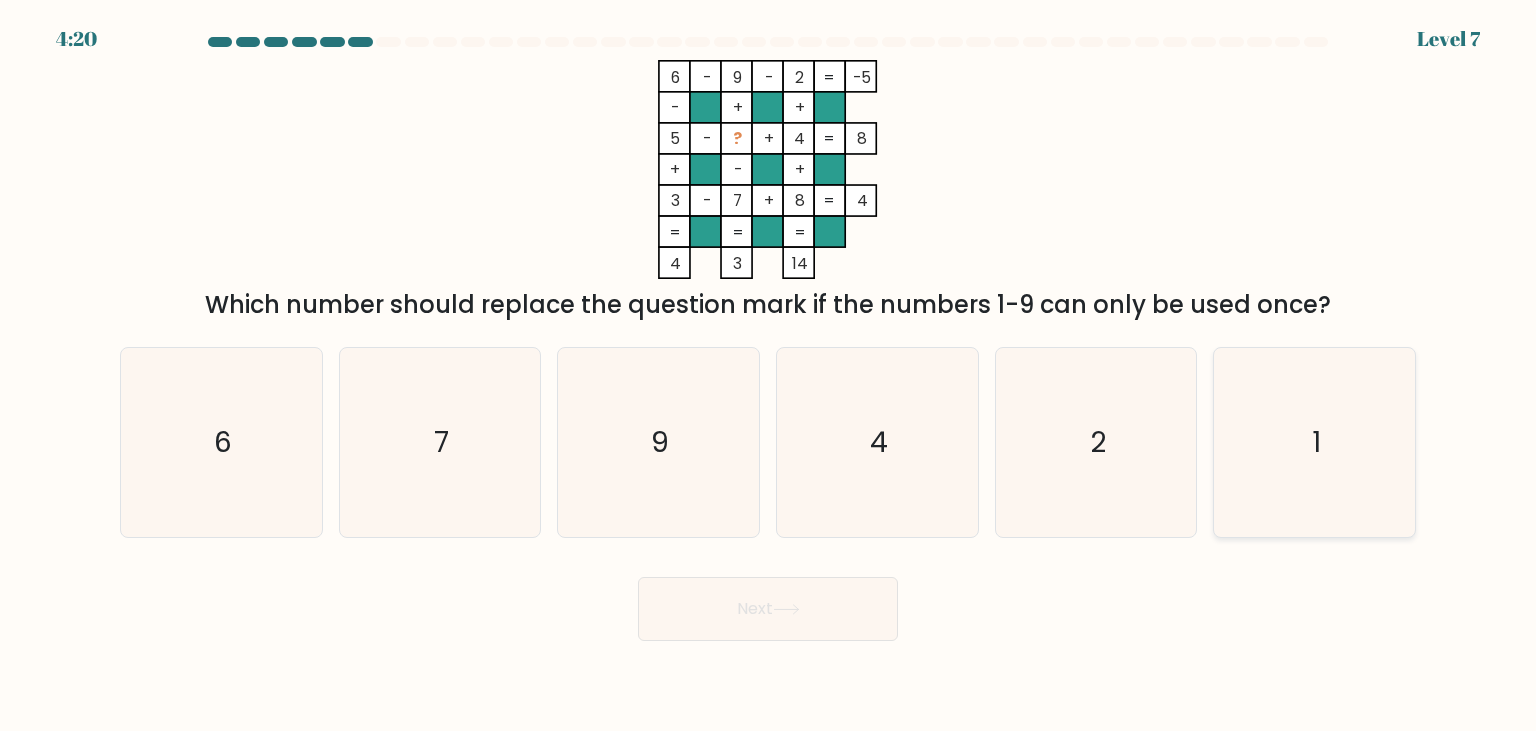 click on "1" at bounding box center (1314, 442) 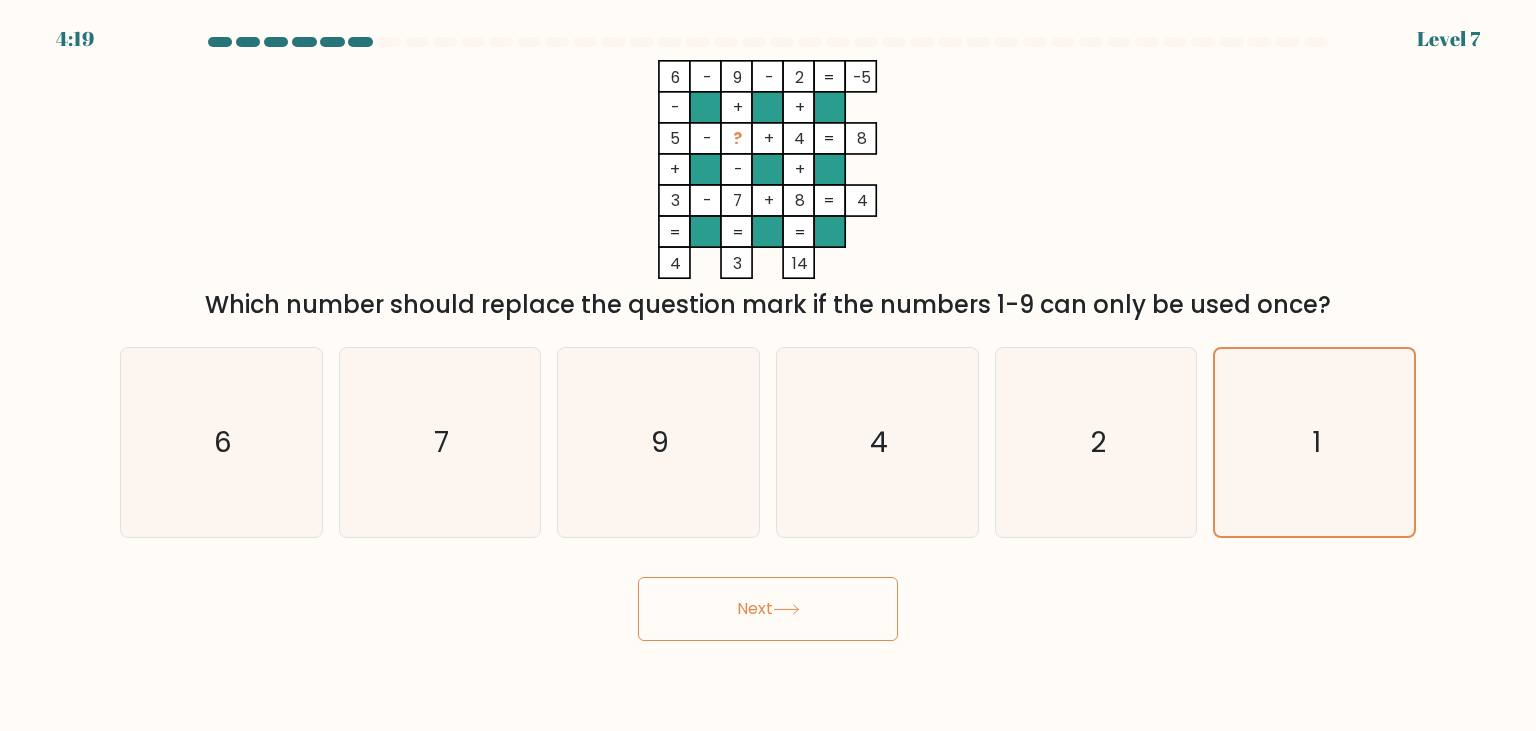 click on "Next" at bounding box center (768, 609) 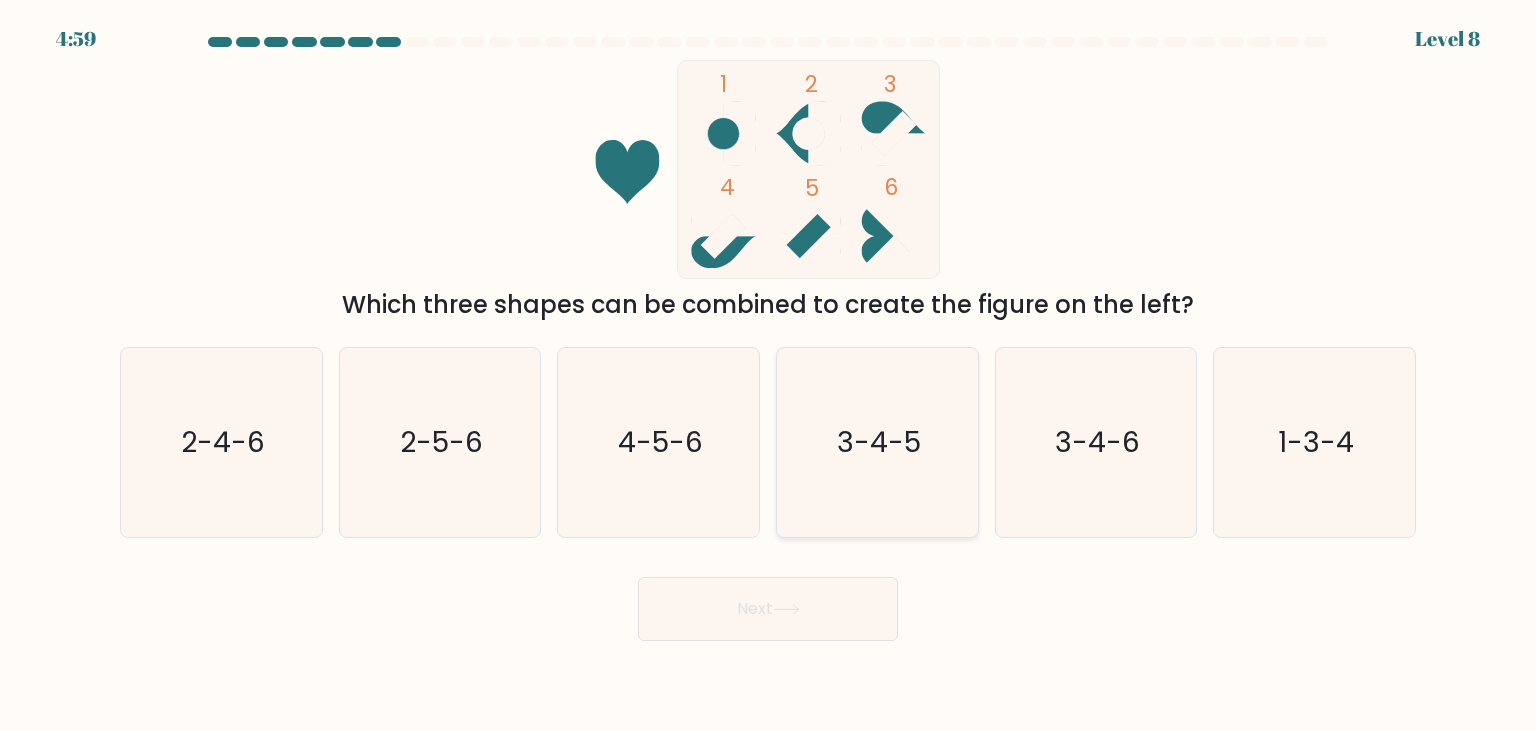 click on "3-4-5" at bounding box center (877, 442) 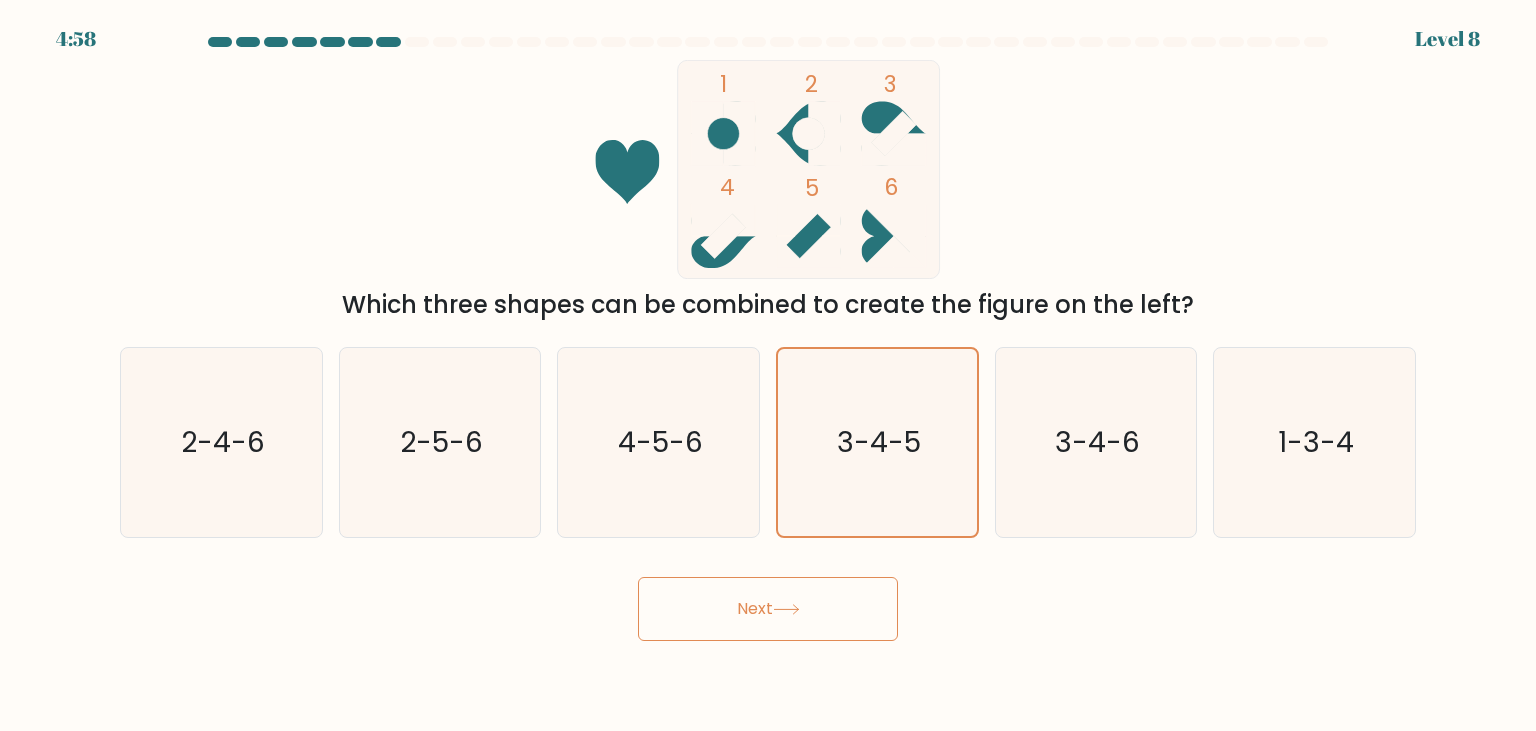 click on "Next" at bounding box center [768, 609] 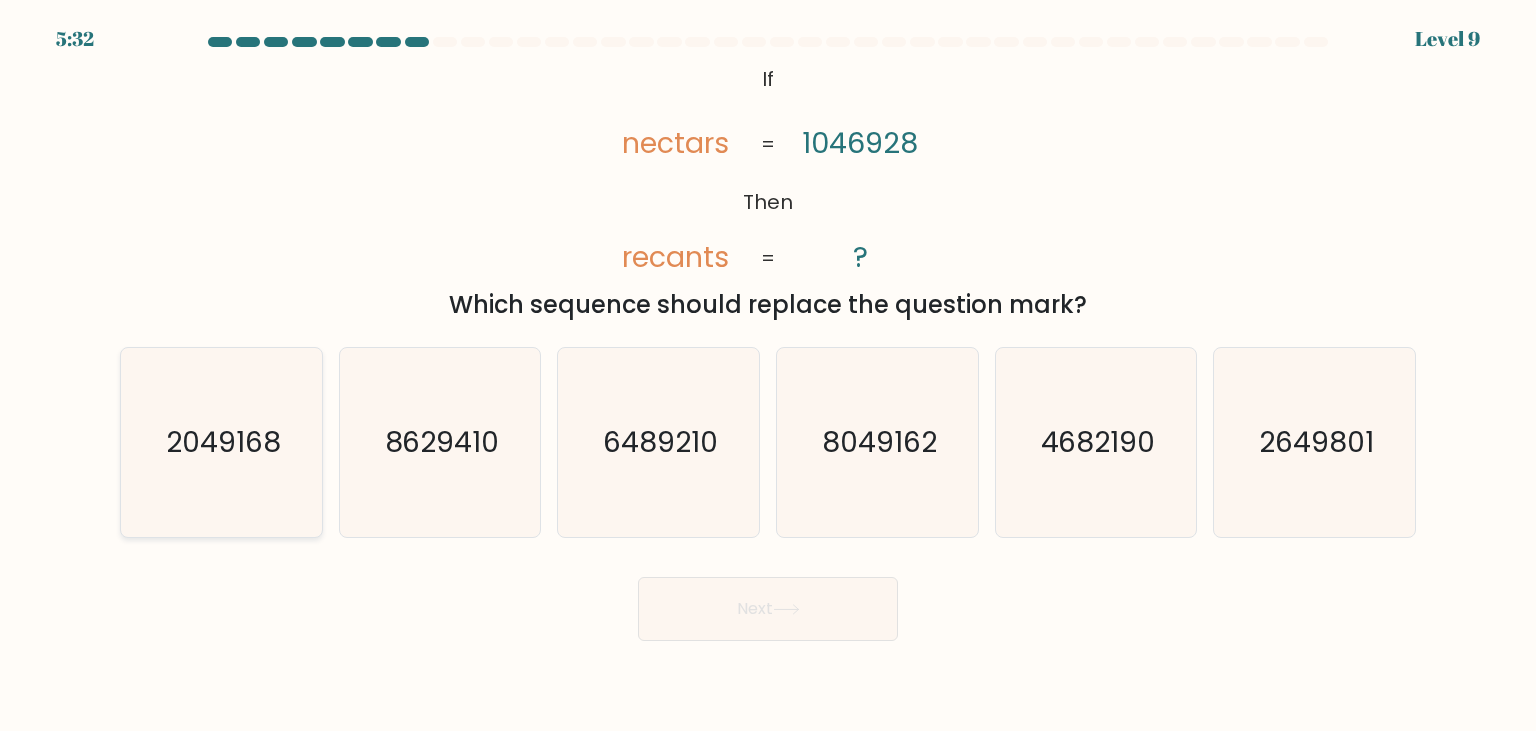 click on "2049168" at bounding box center (221, 442) 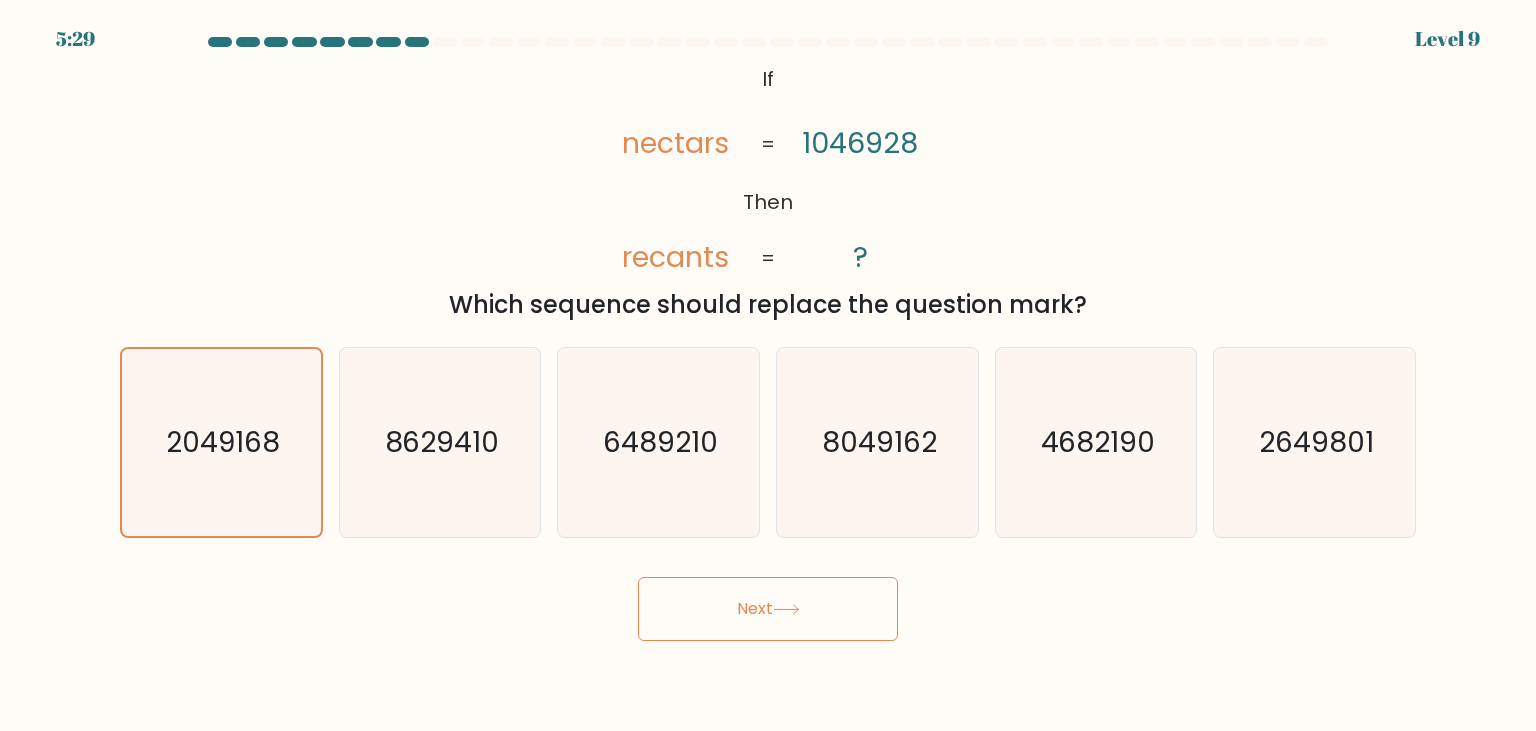 click on "Next" at bounding box center (768, 609) 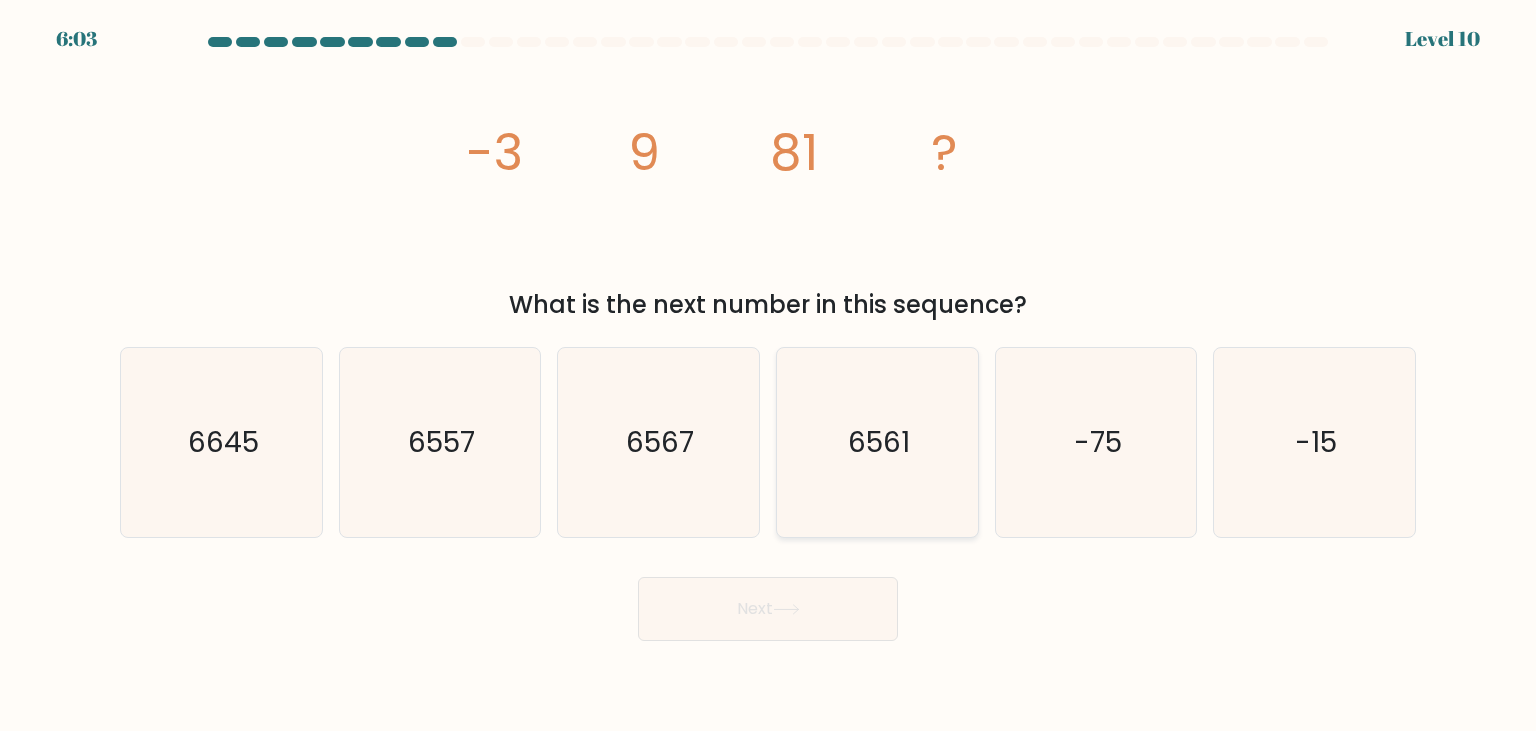 click on "6561" at bounding box center [877, 442] 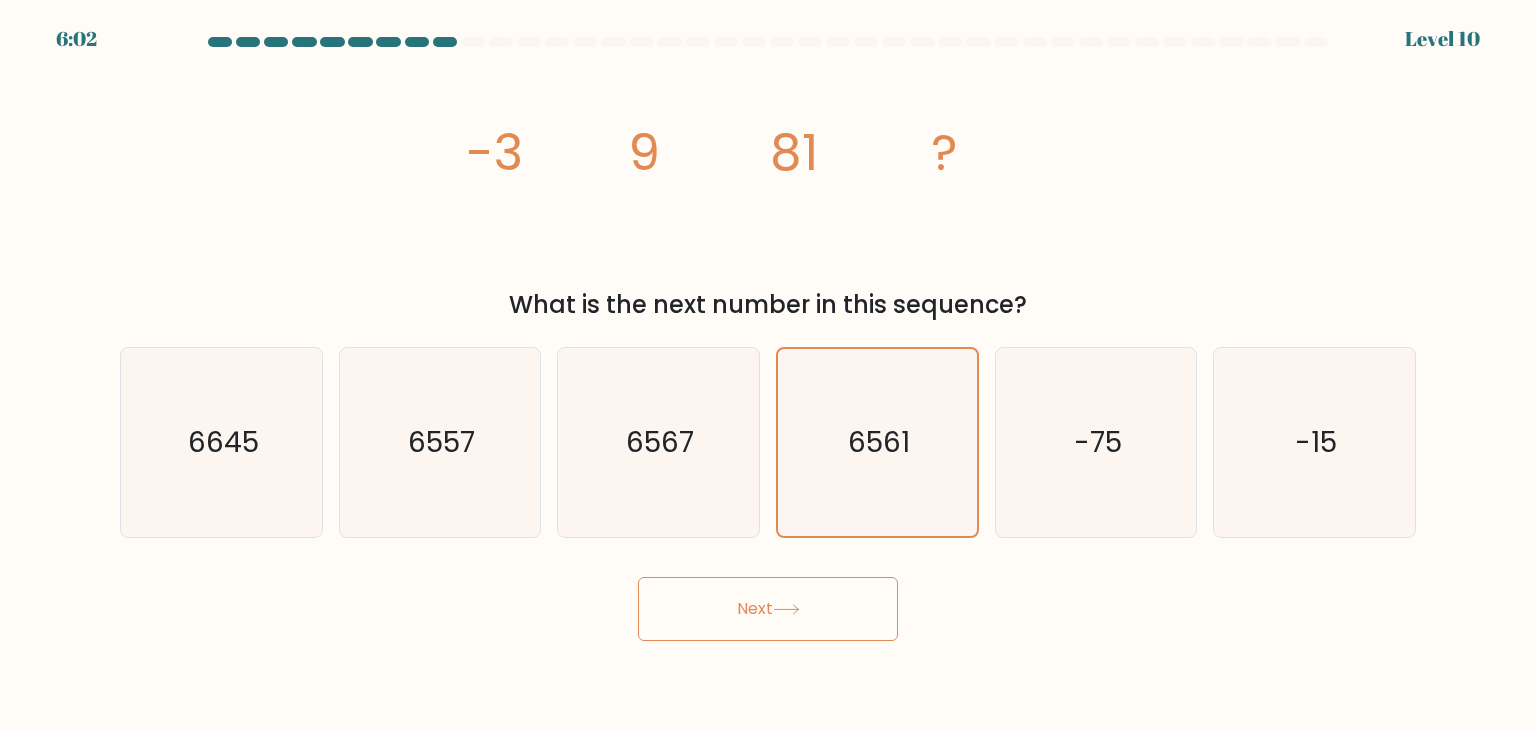 click on "Next" at bounding box center [768, 609] 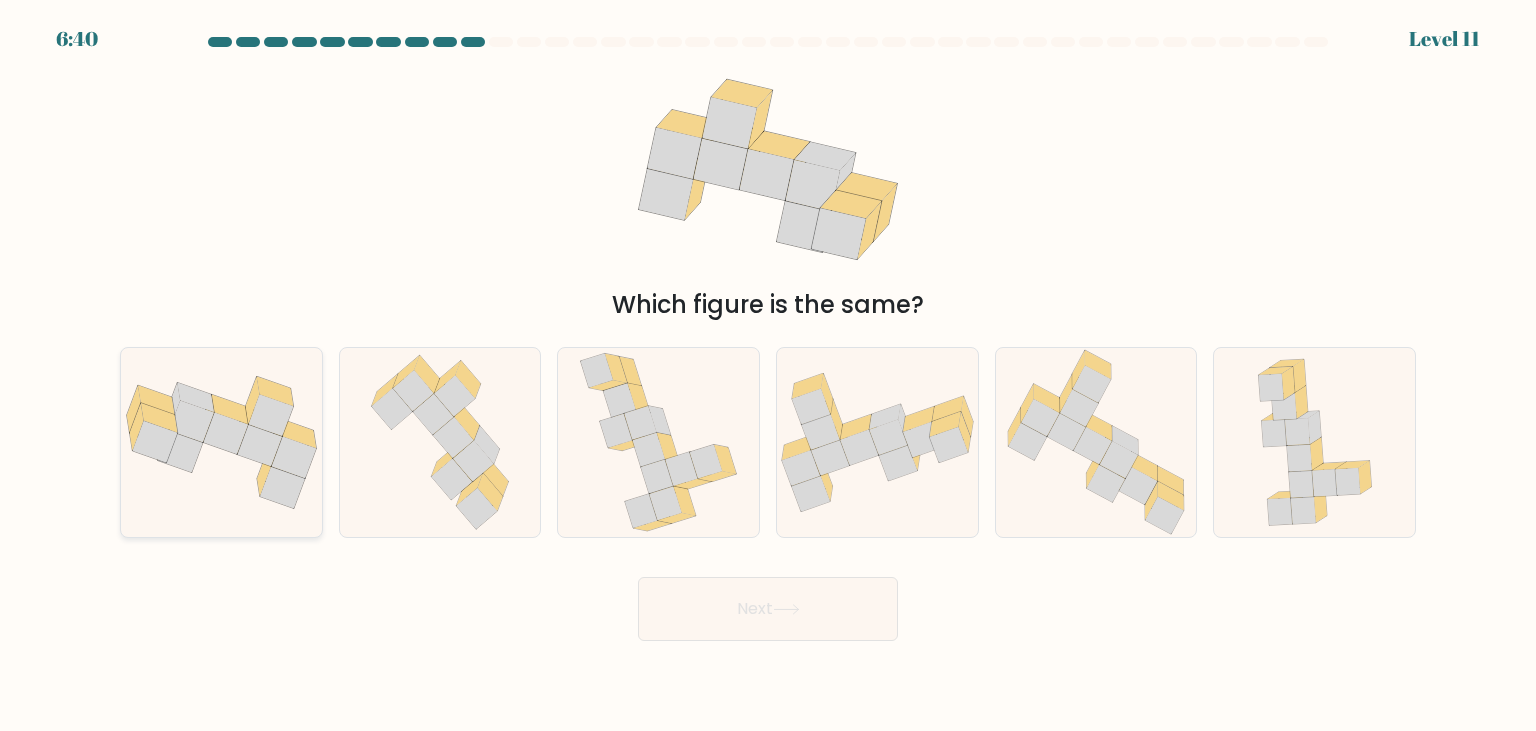 click at bounding box center [221, 442] 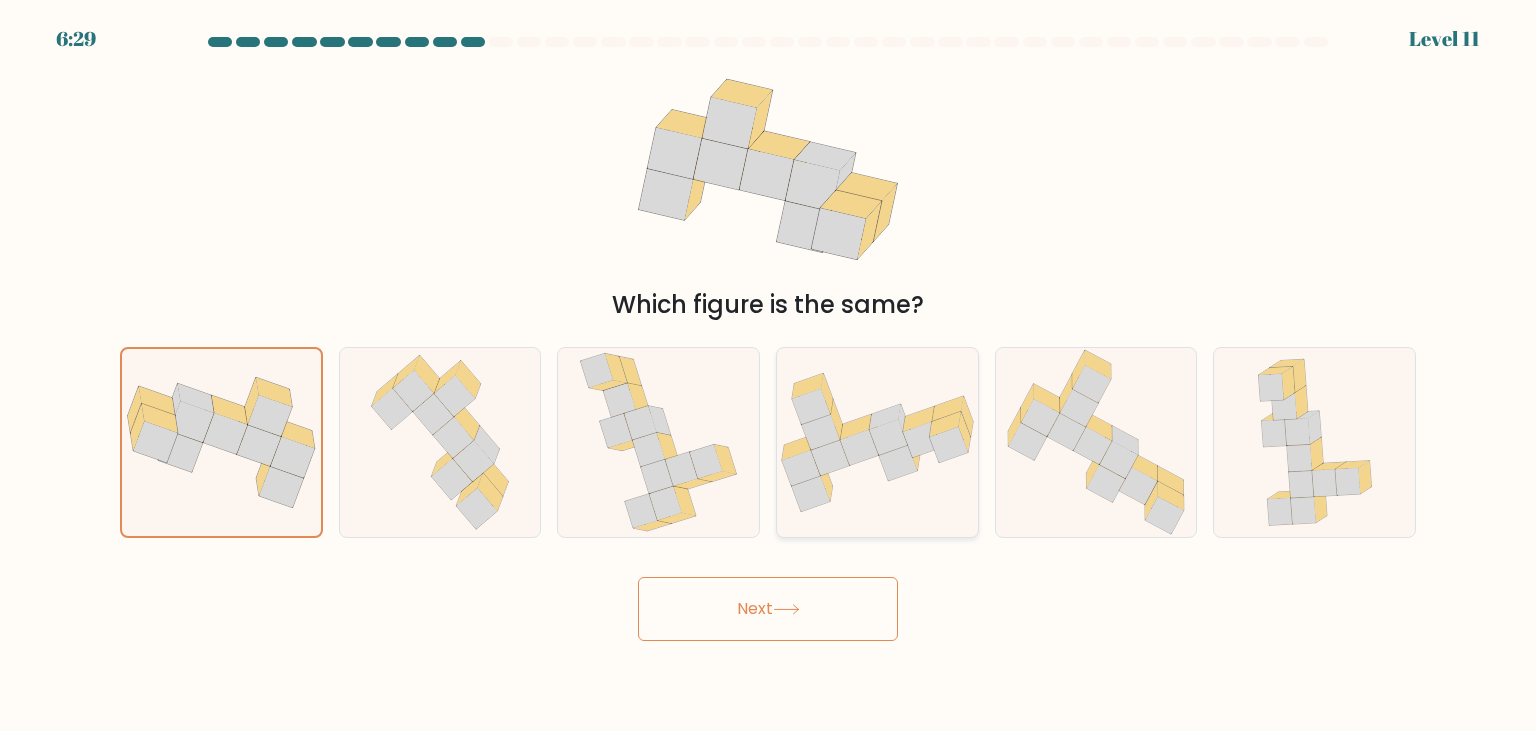 click at bounding box center [827, 481] 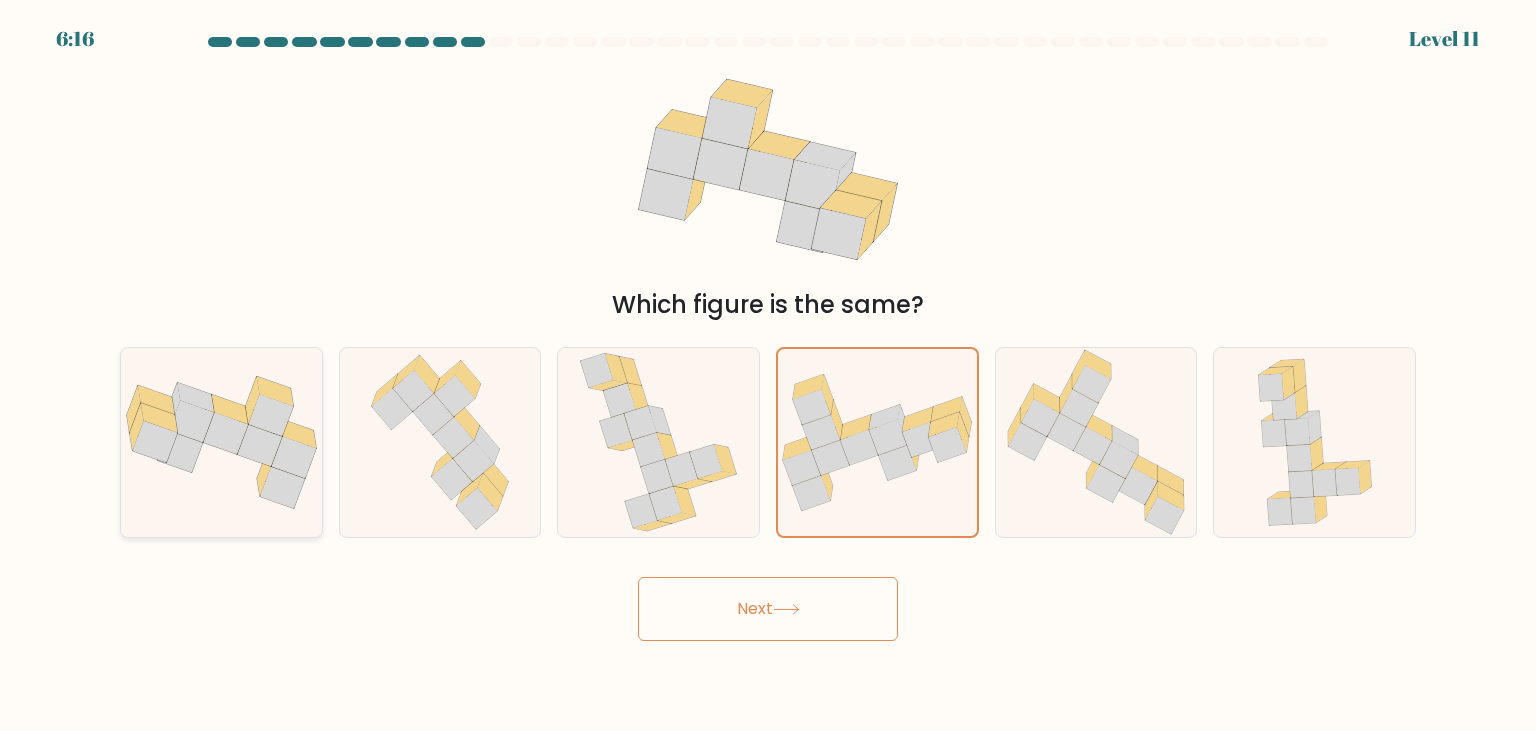 click at bounding box center [225, 434] 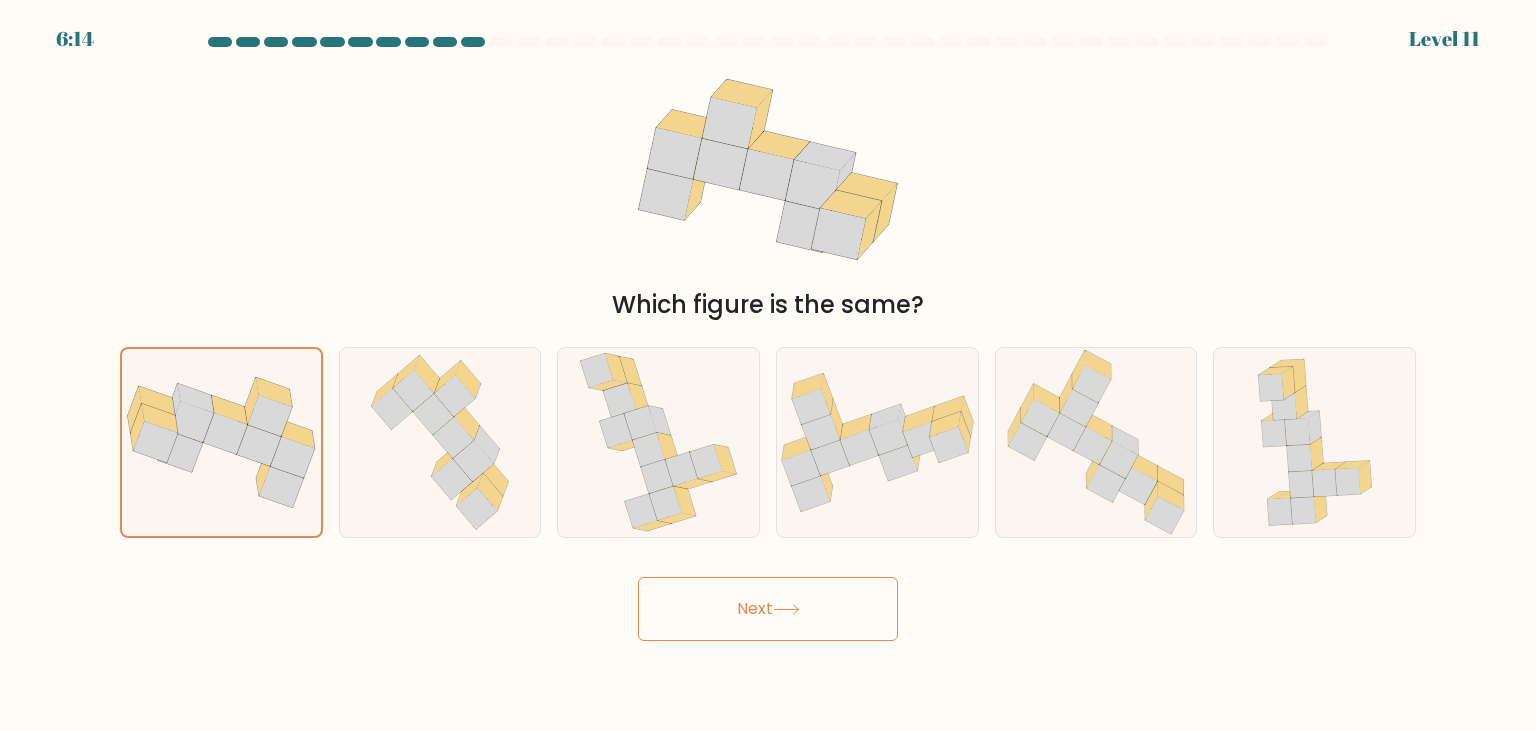 click on "Next" at bounding box center [768, 609] 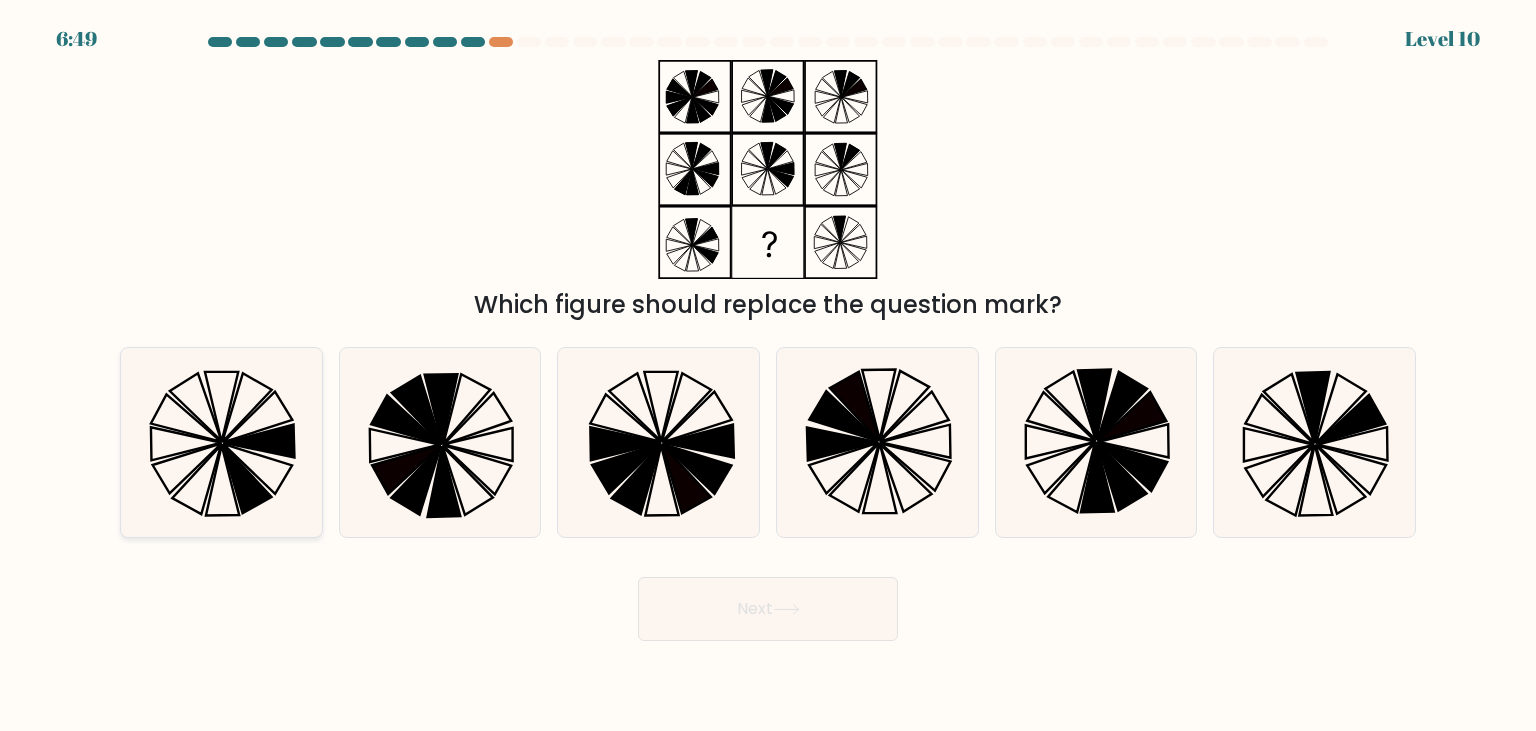click at bounding box center [196, 479] 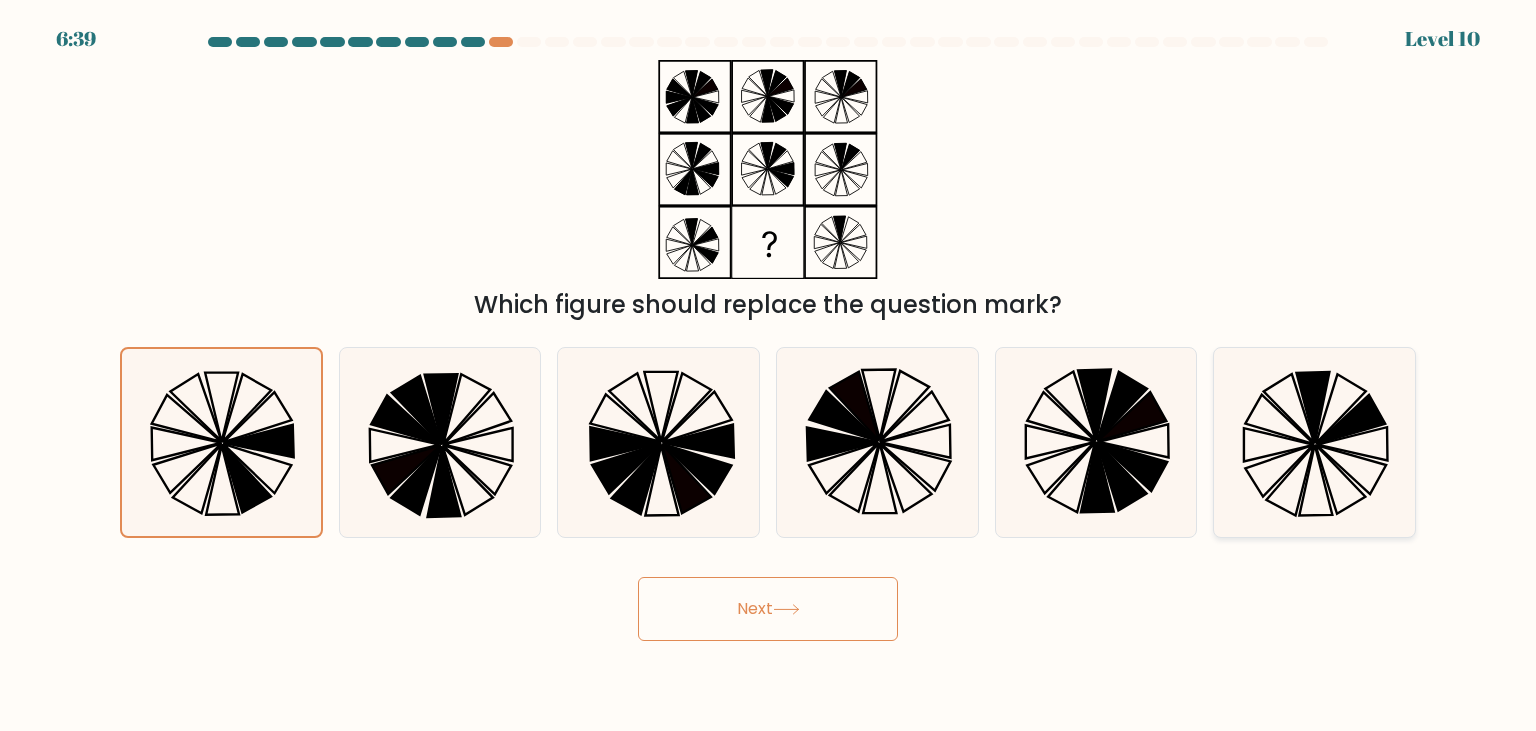 click at bounding box center [1314, 442] 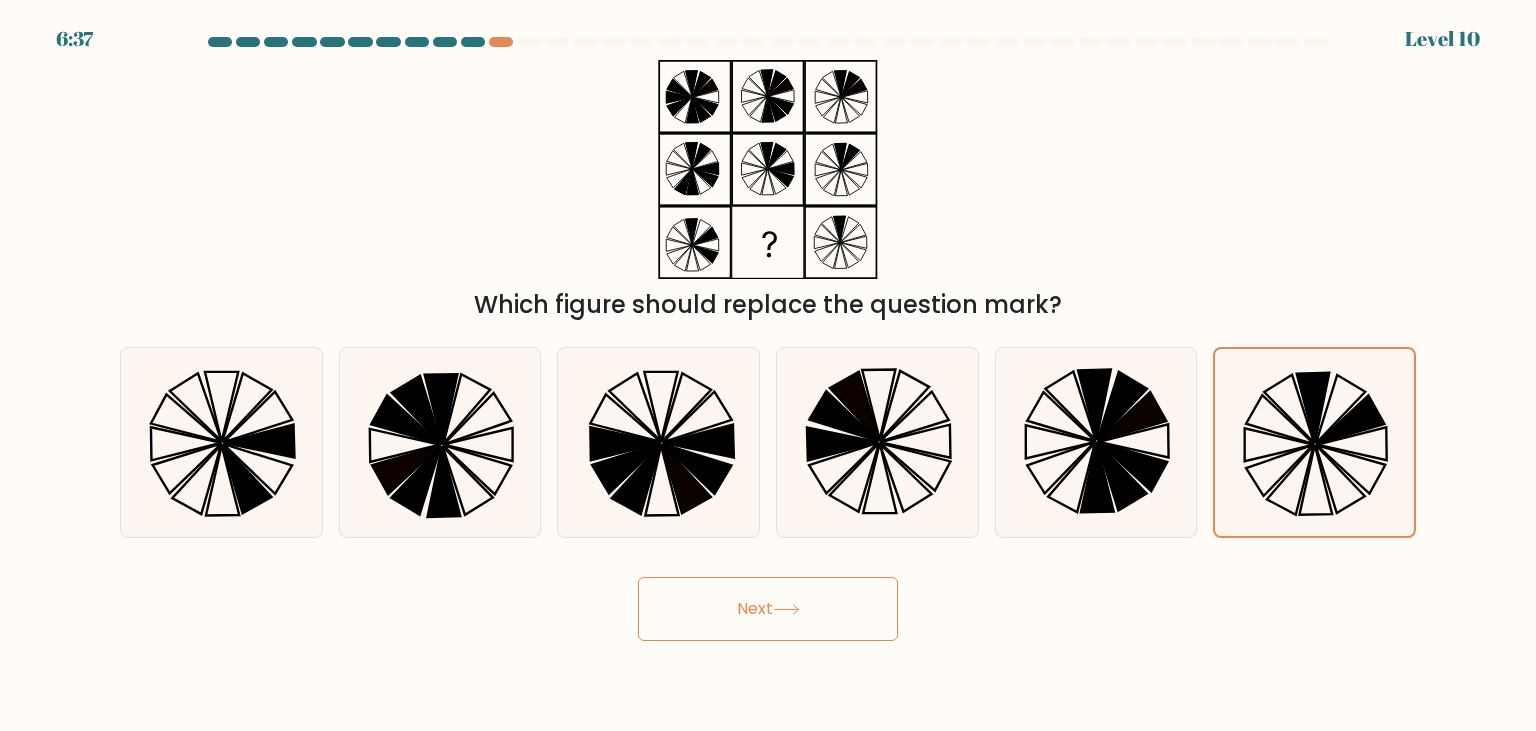 click on "Next" at bounding box center [768, 609] 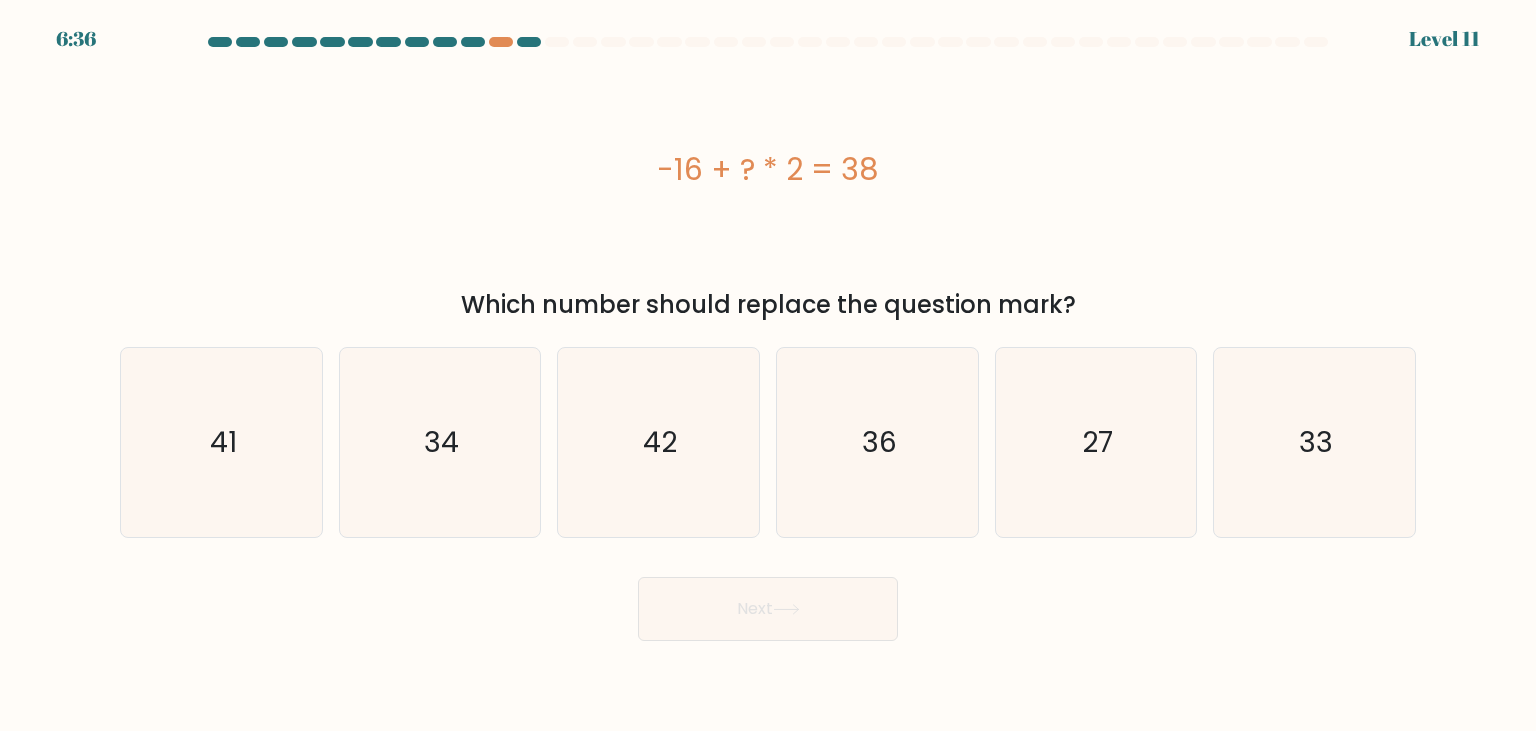 click on "Next" at bounding box center [768, 609] 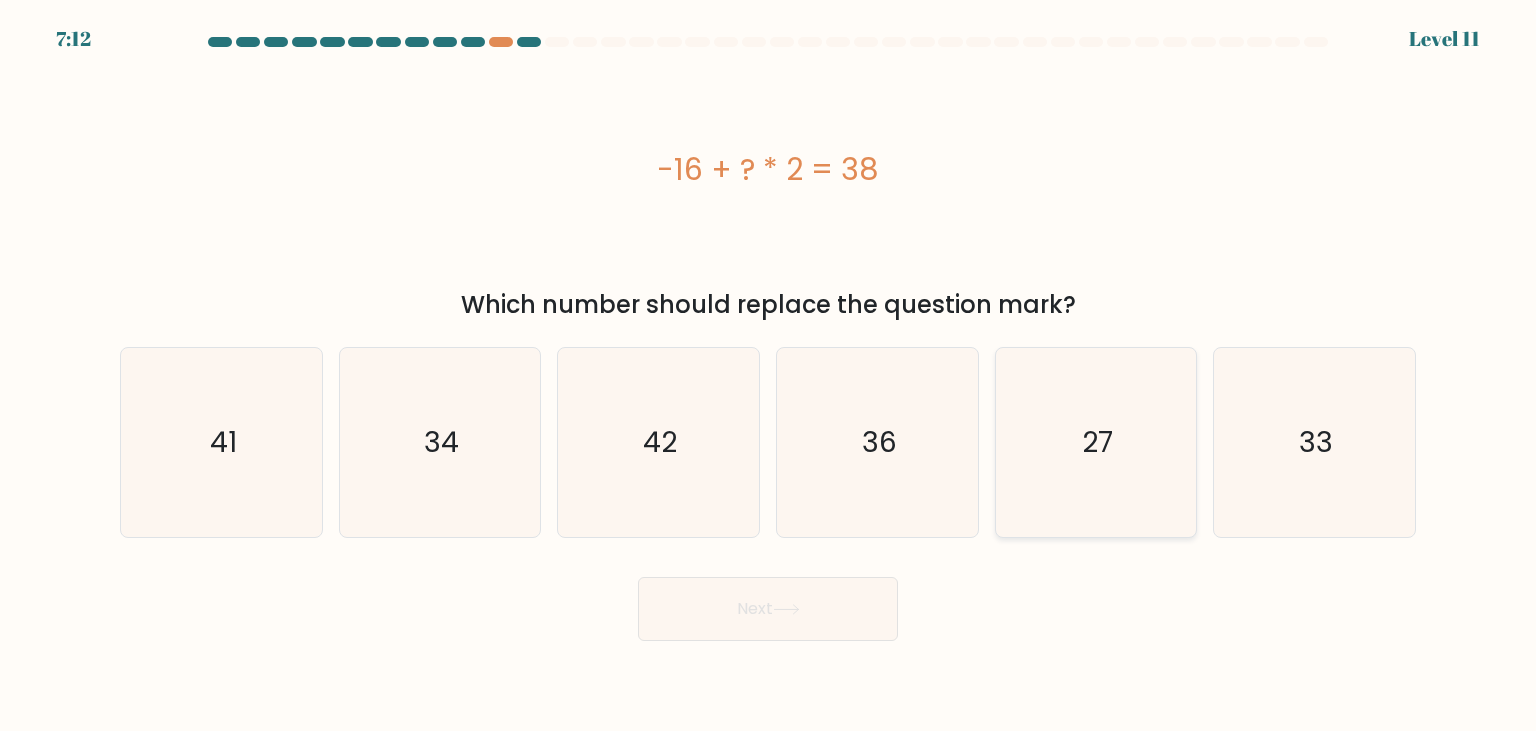 click on "27" at bounding box center (1096, 442) 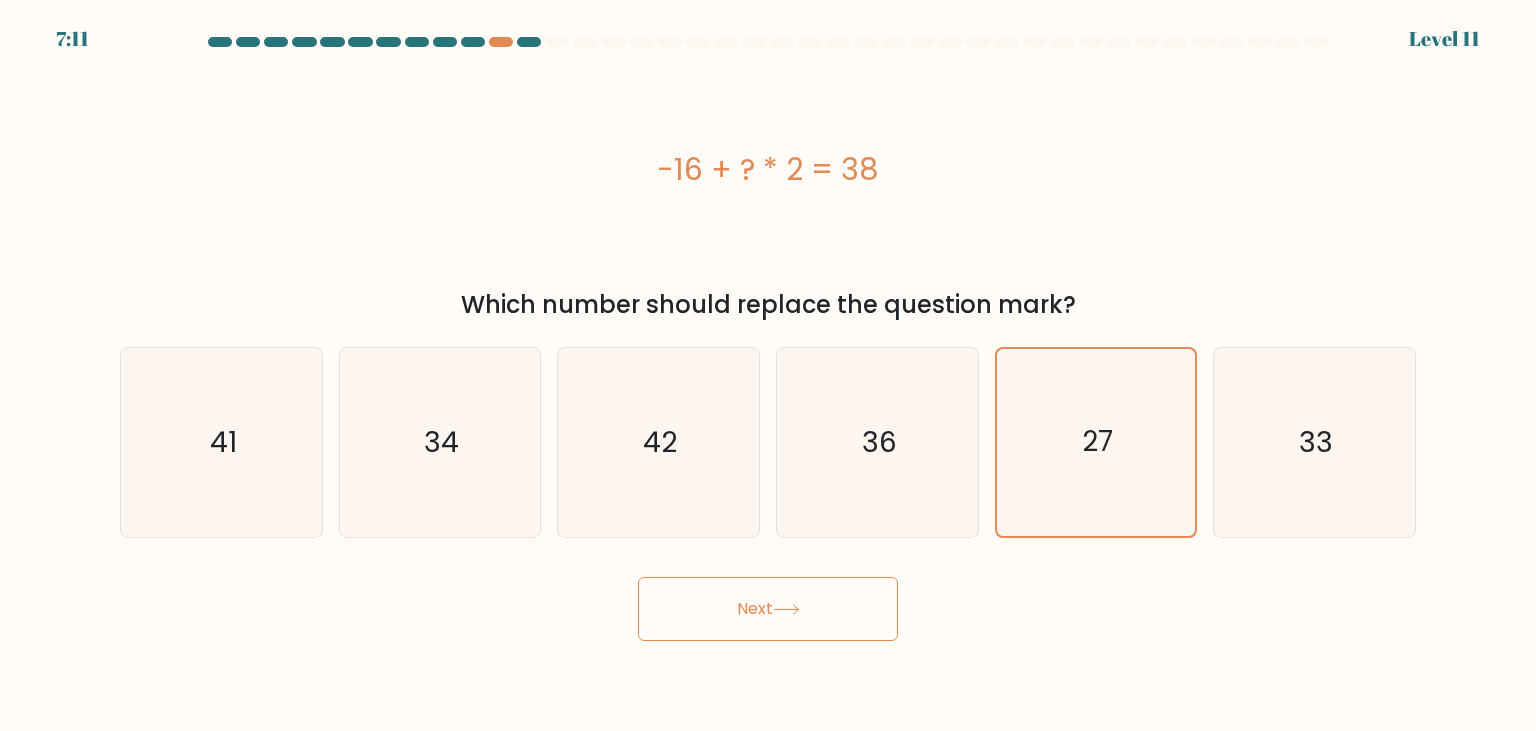 click on "Next" at bounding box center [768, 609] 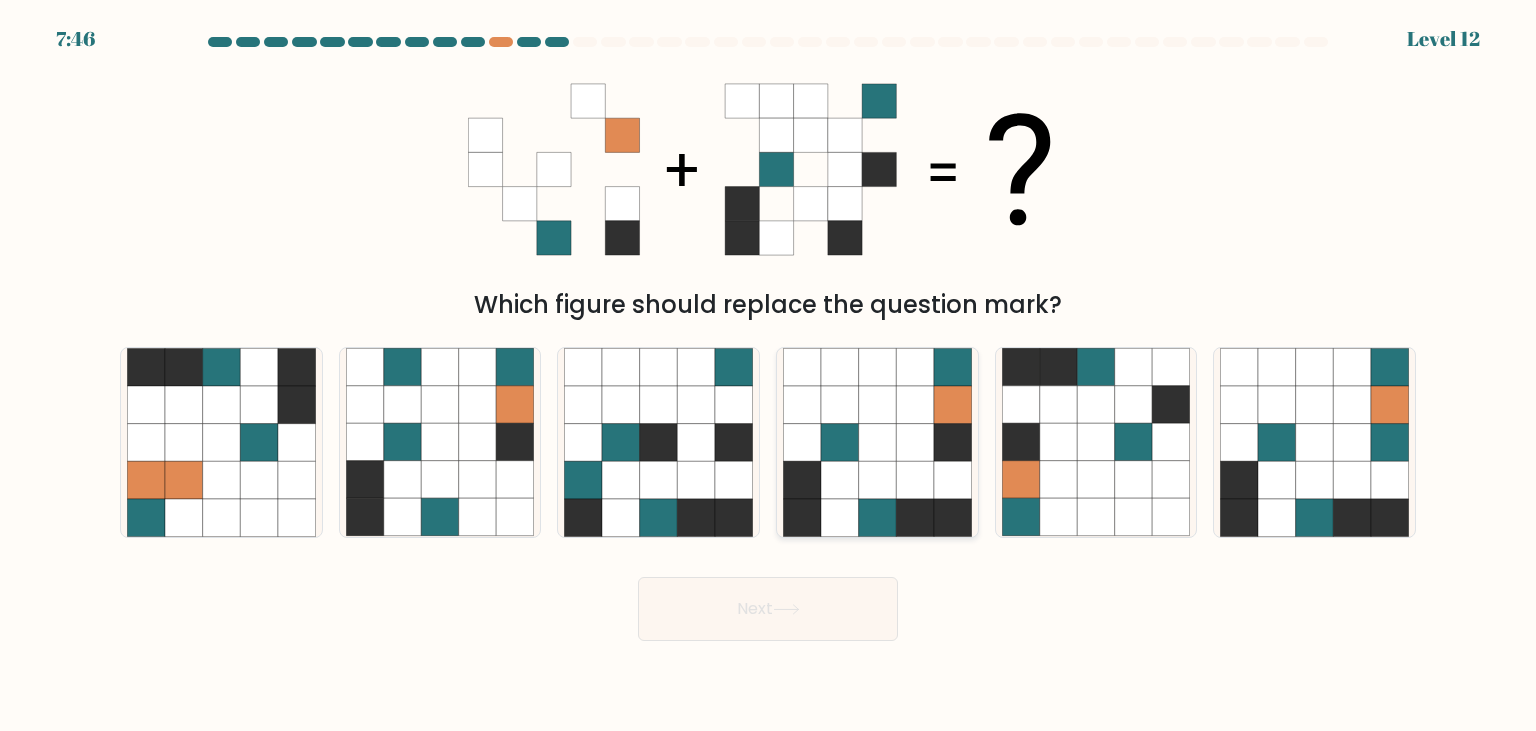 click at bounding box center (915, 480) 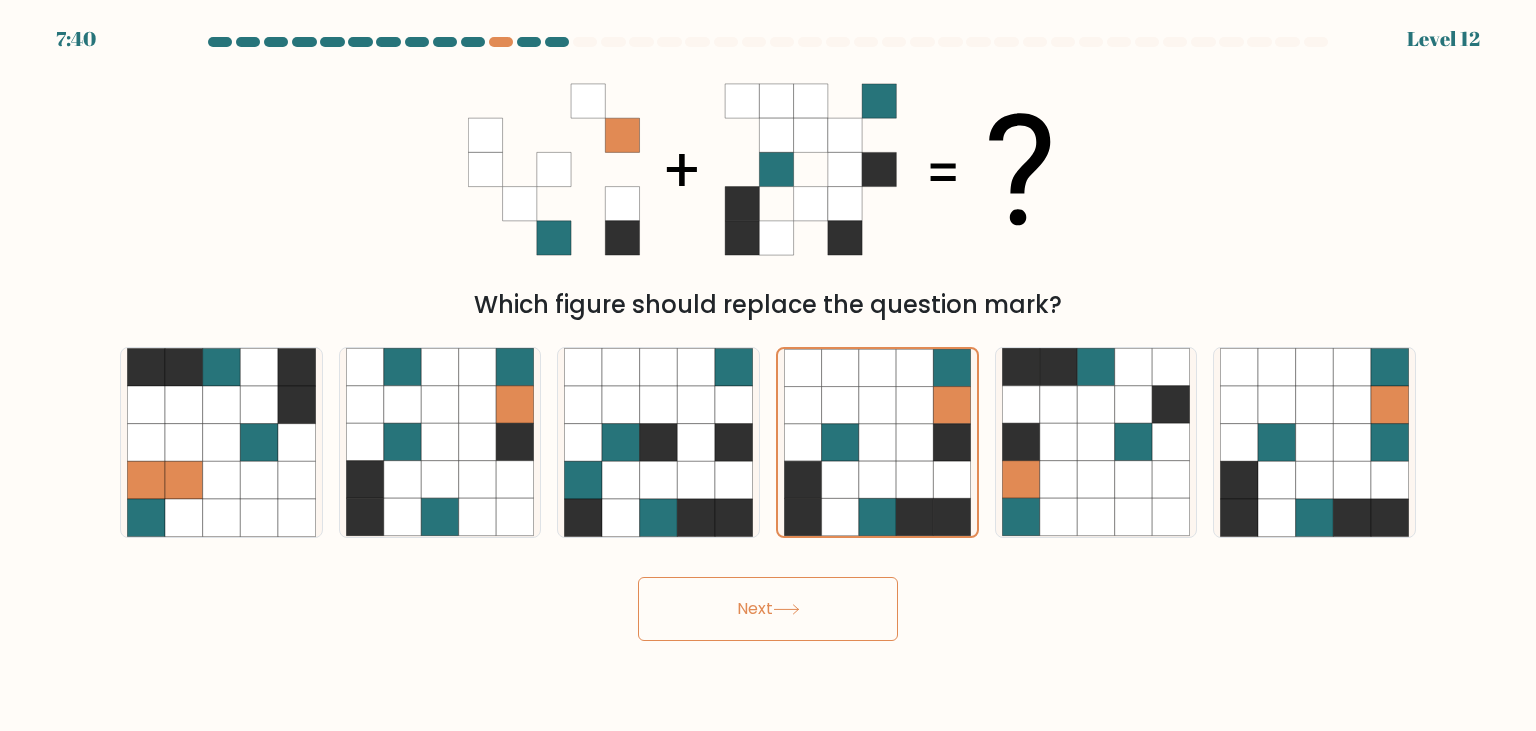 click on "Next" at bounding box center (768, 609) 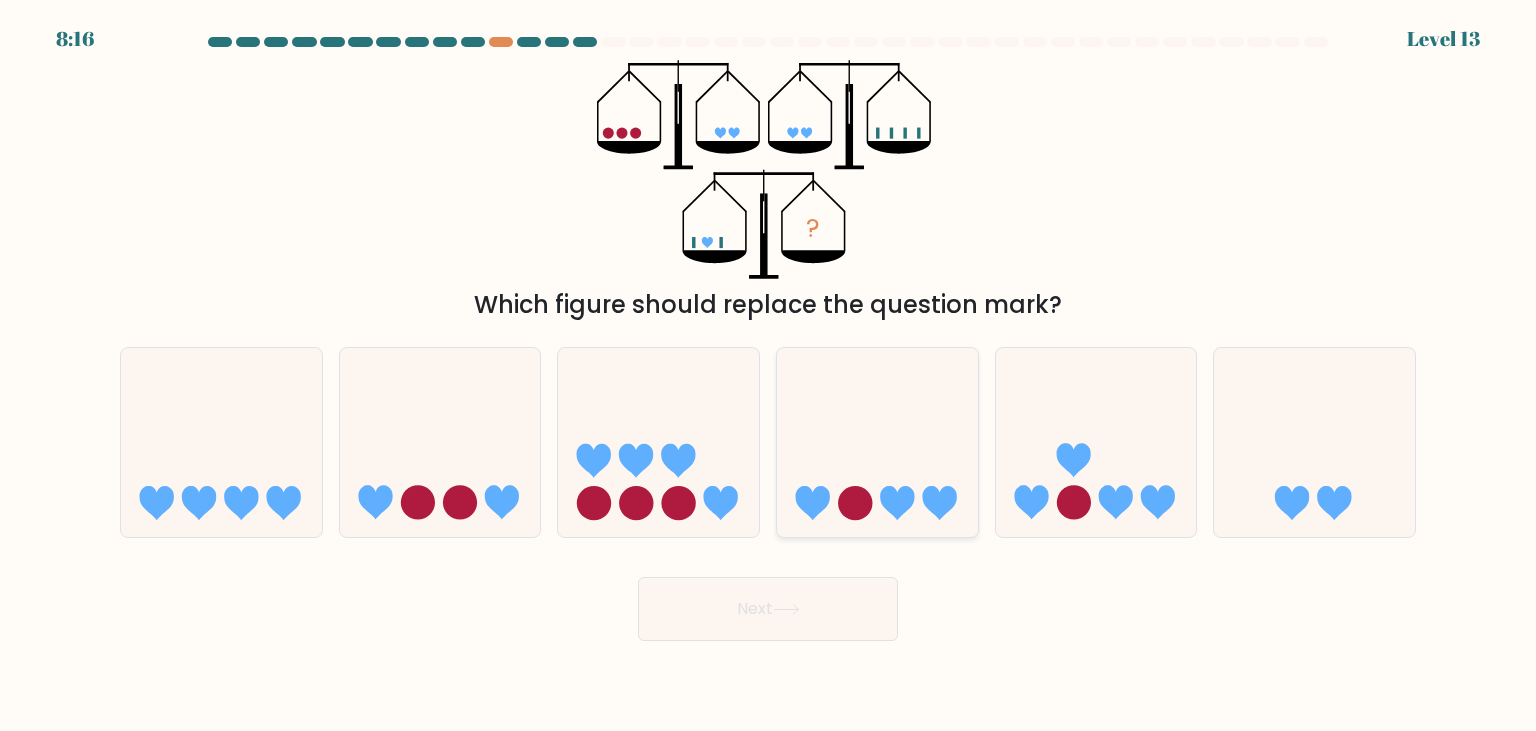 click at bounding box center (877, 442) 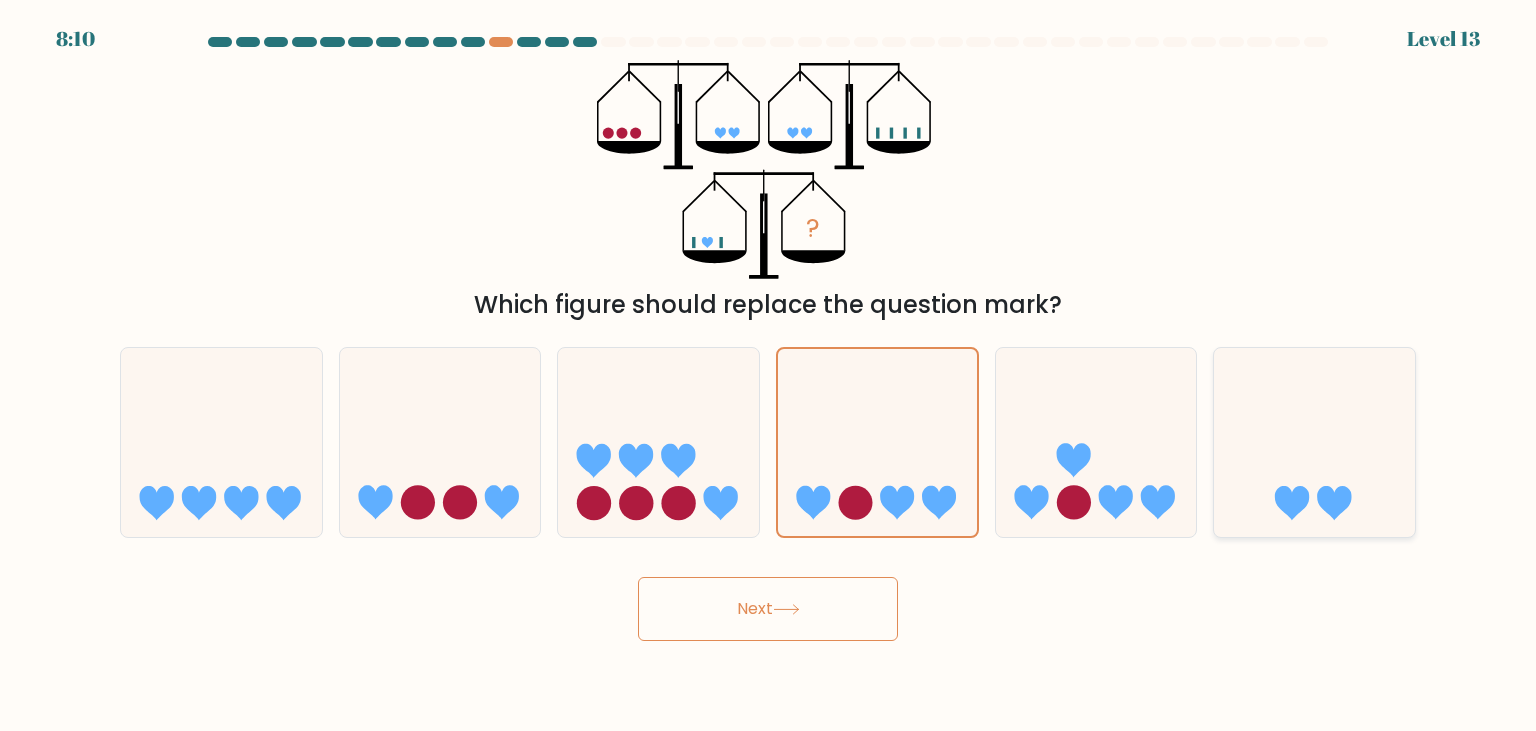 click at bounding box center (1292, 503) 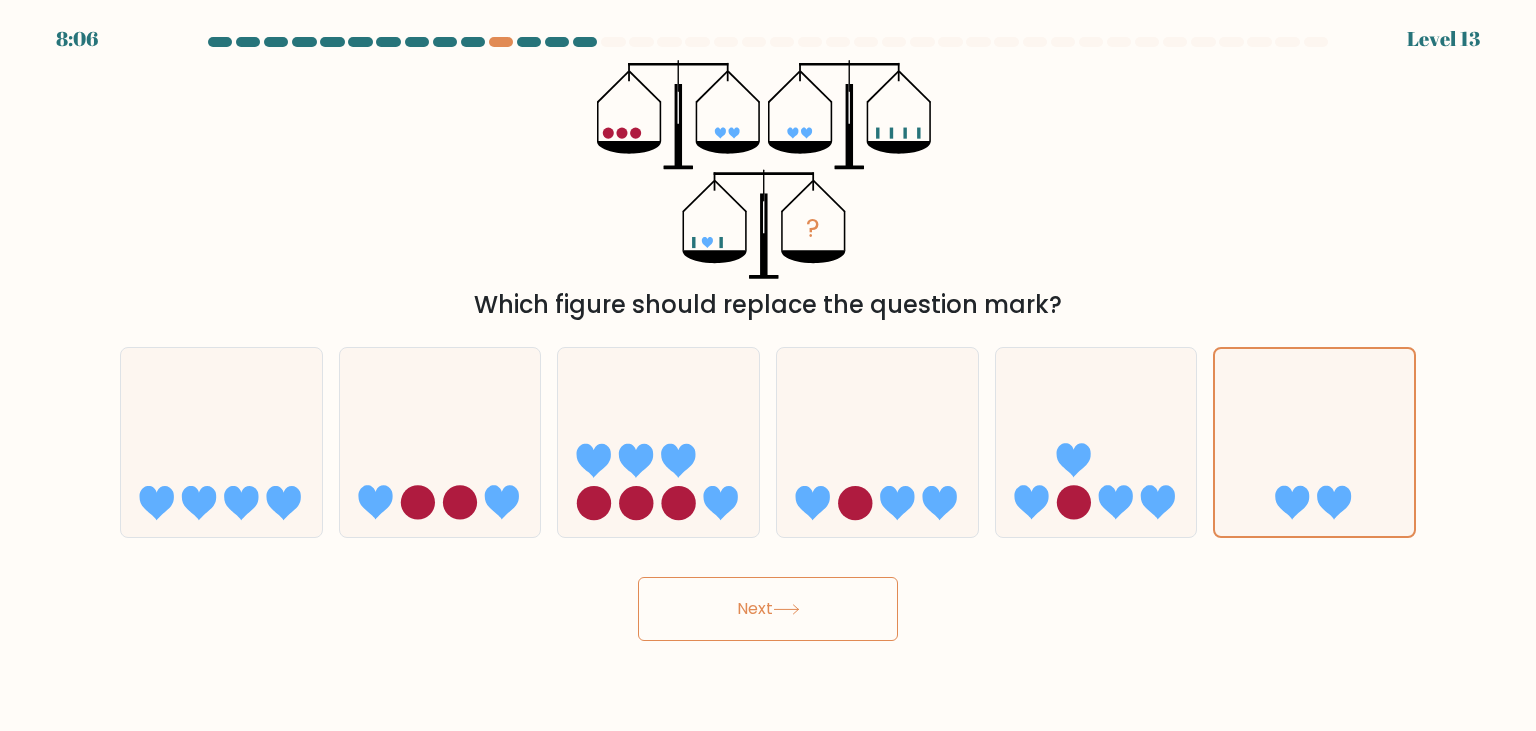 click on "Next" at bounding box center [768, 609] 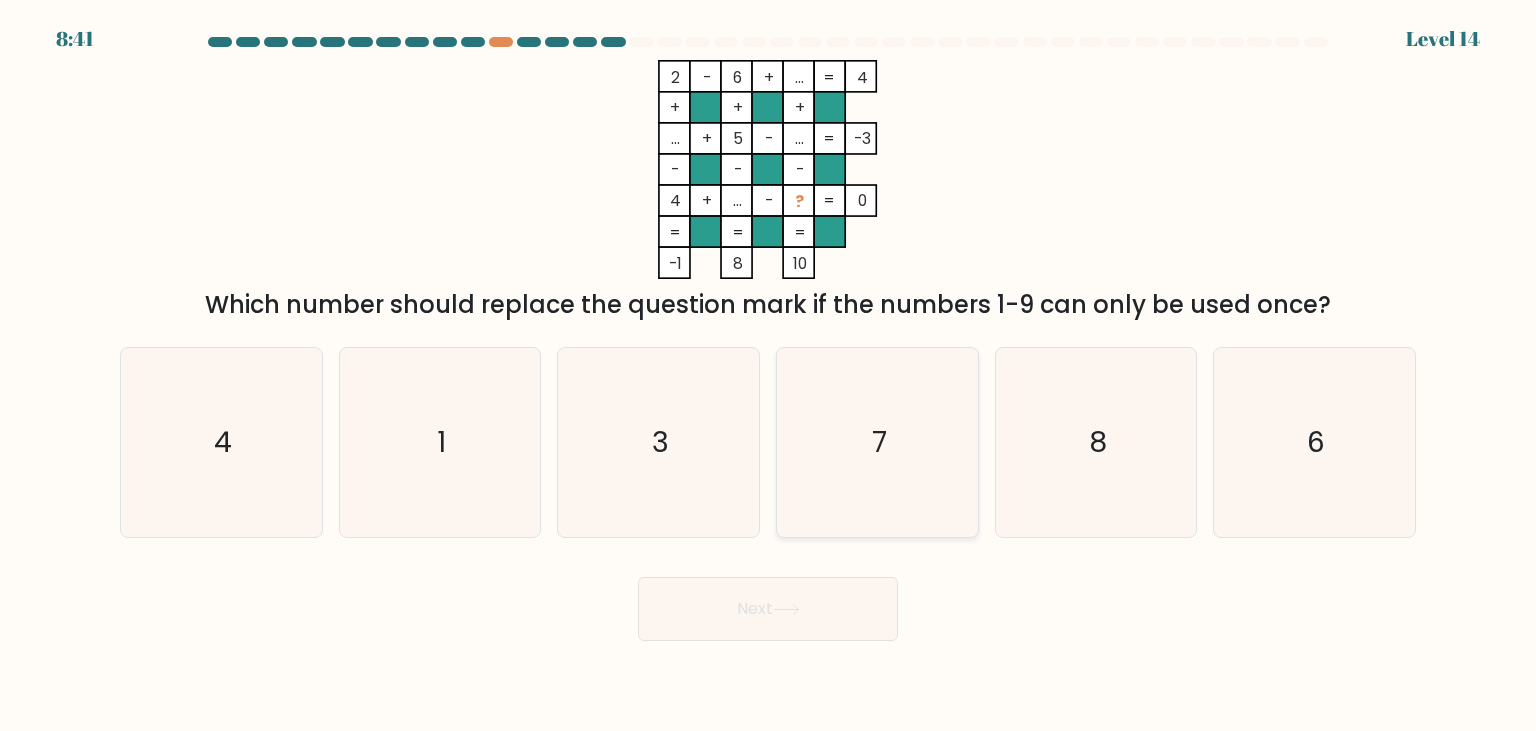 click on "7" at bounding box center [877, 442] 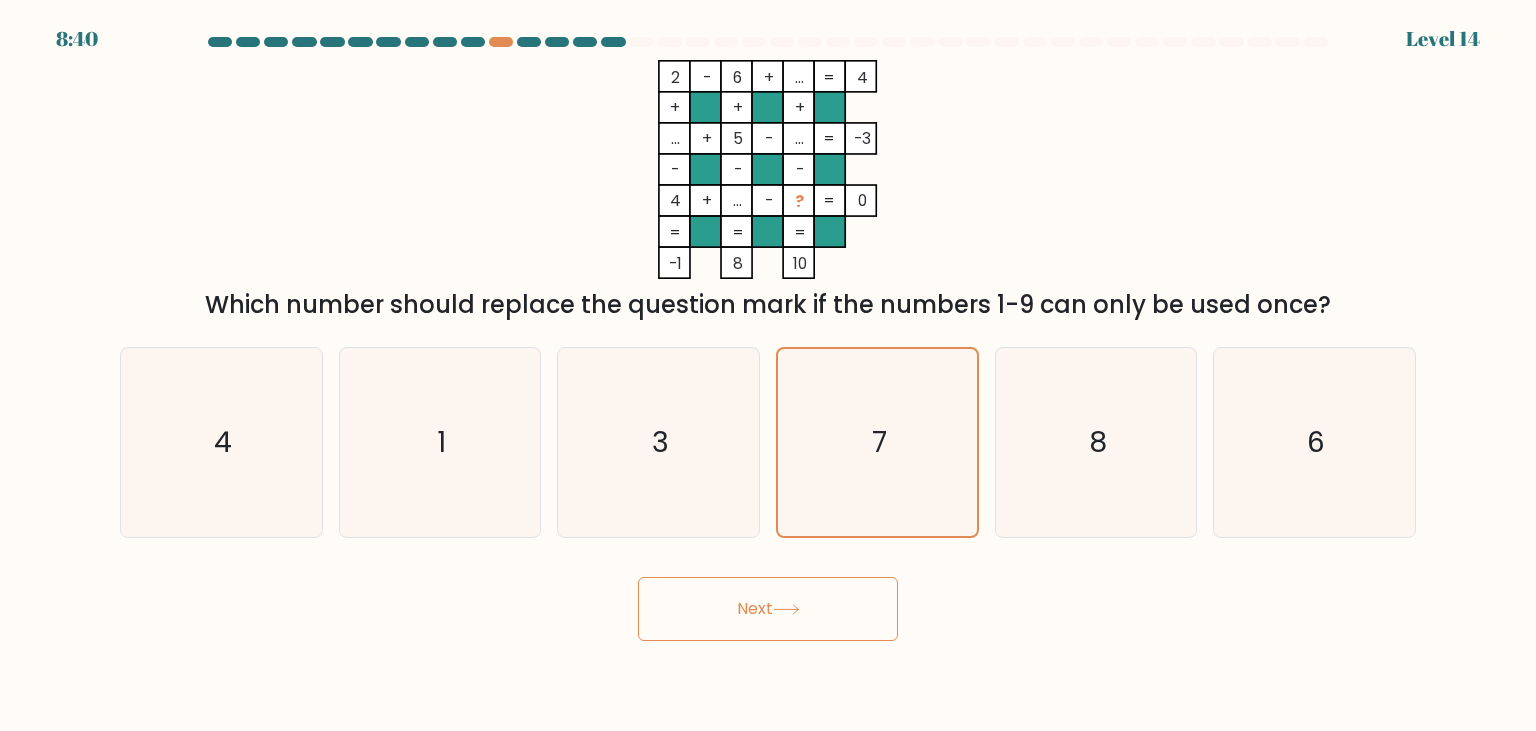 click on "Next" at bounding box center (768, 609) 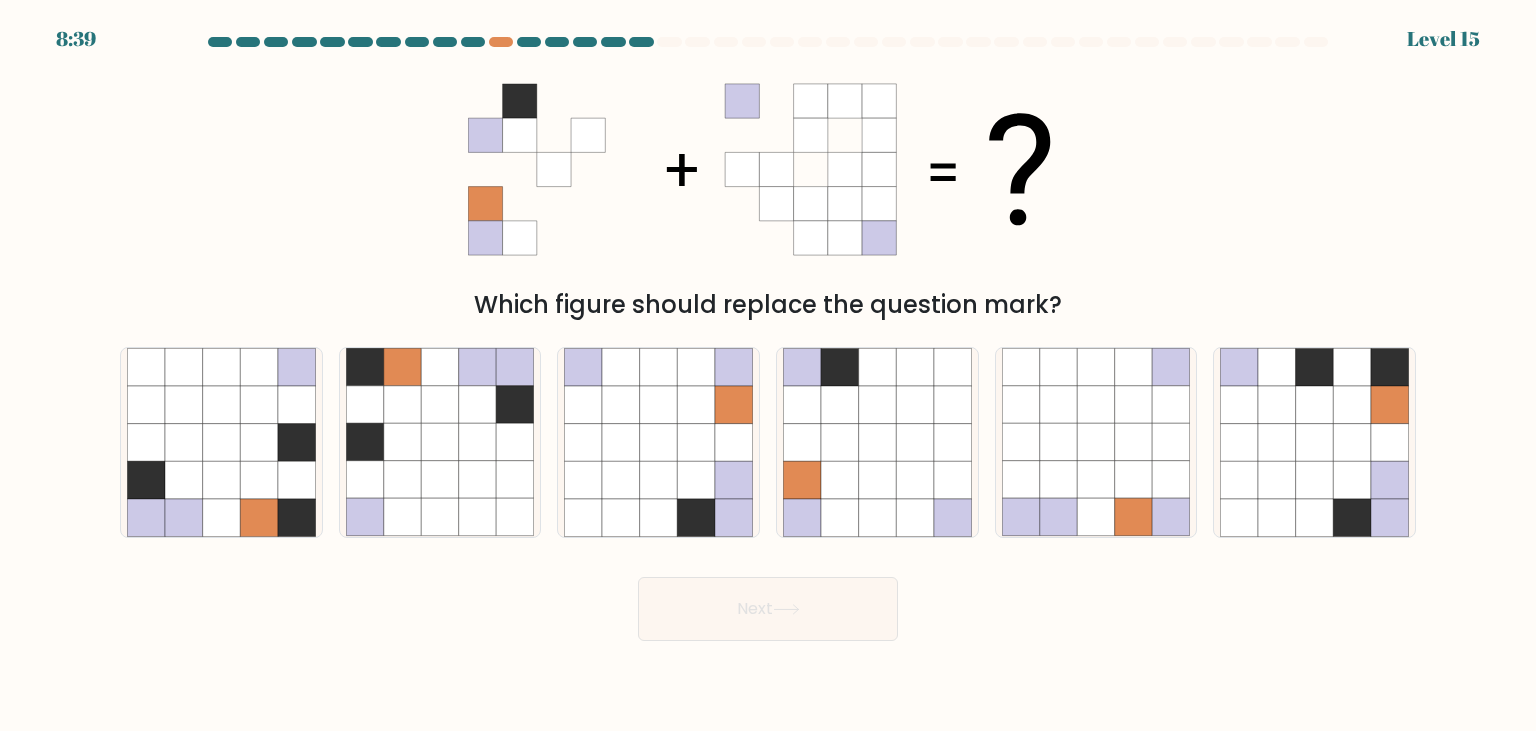 click at bounding box center [786, 609] 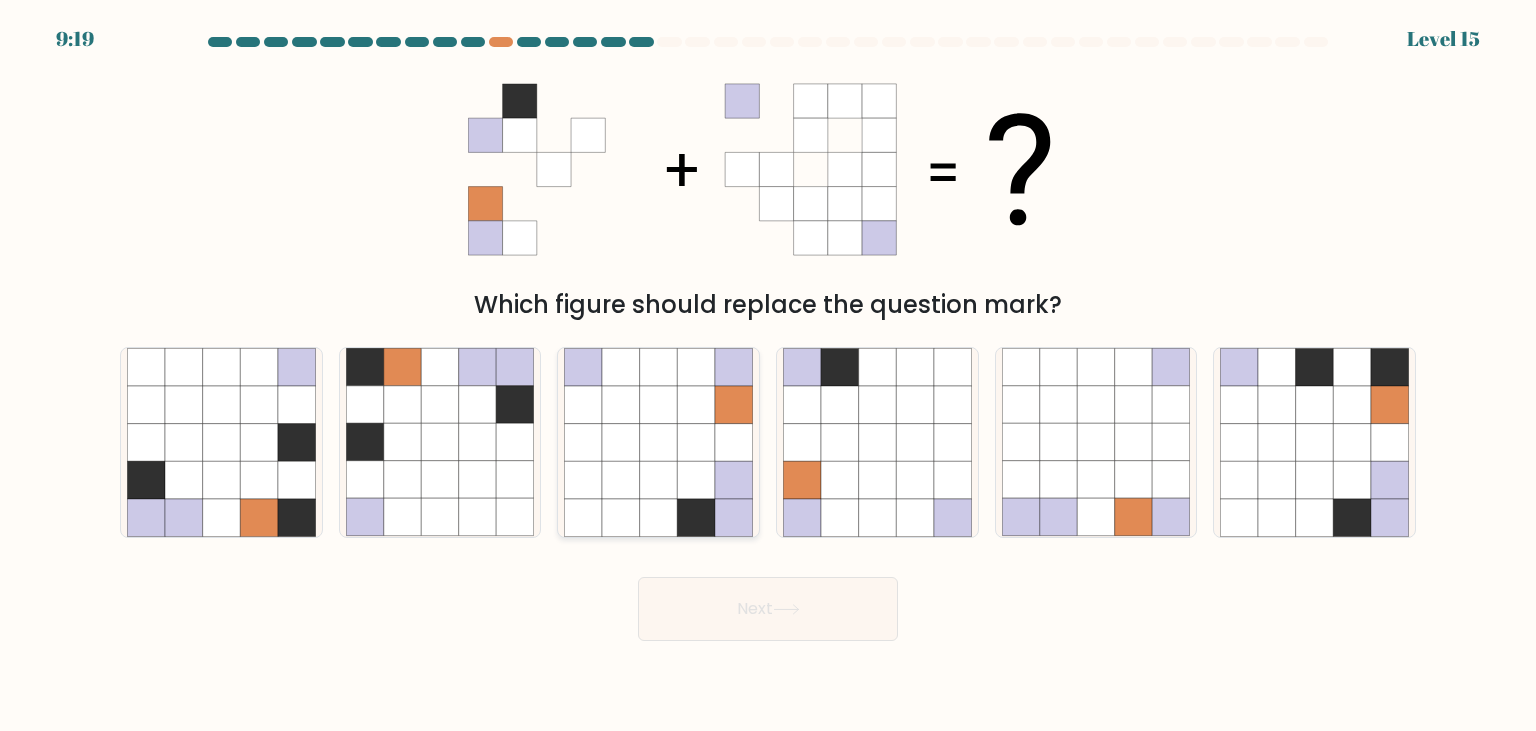click at bounding box center [621, 480] 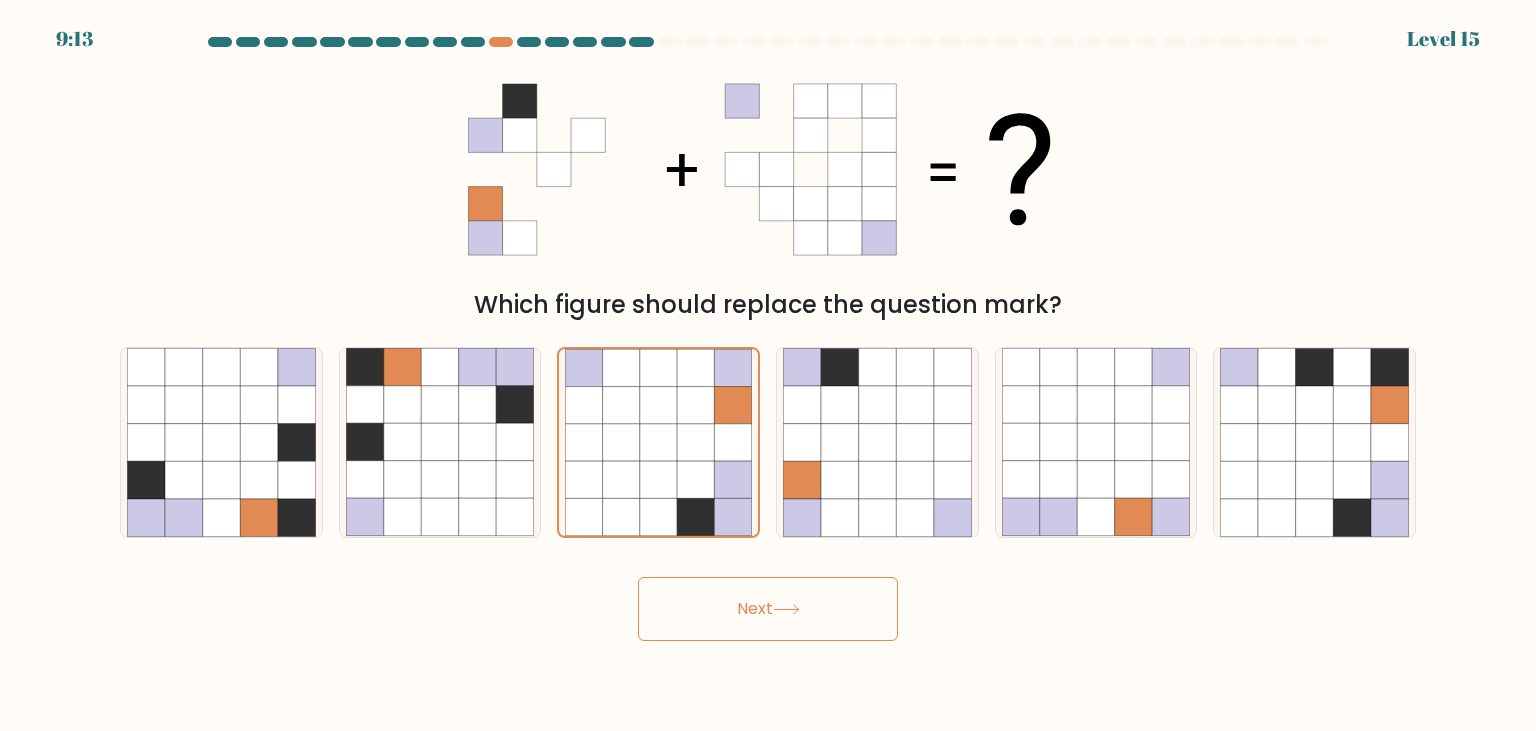 click on "Next" at bounding box center [768, 609] 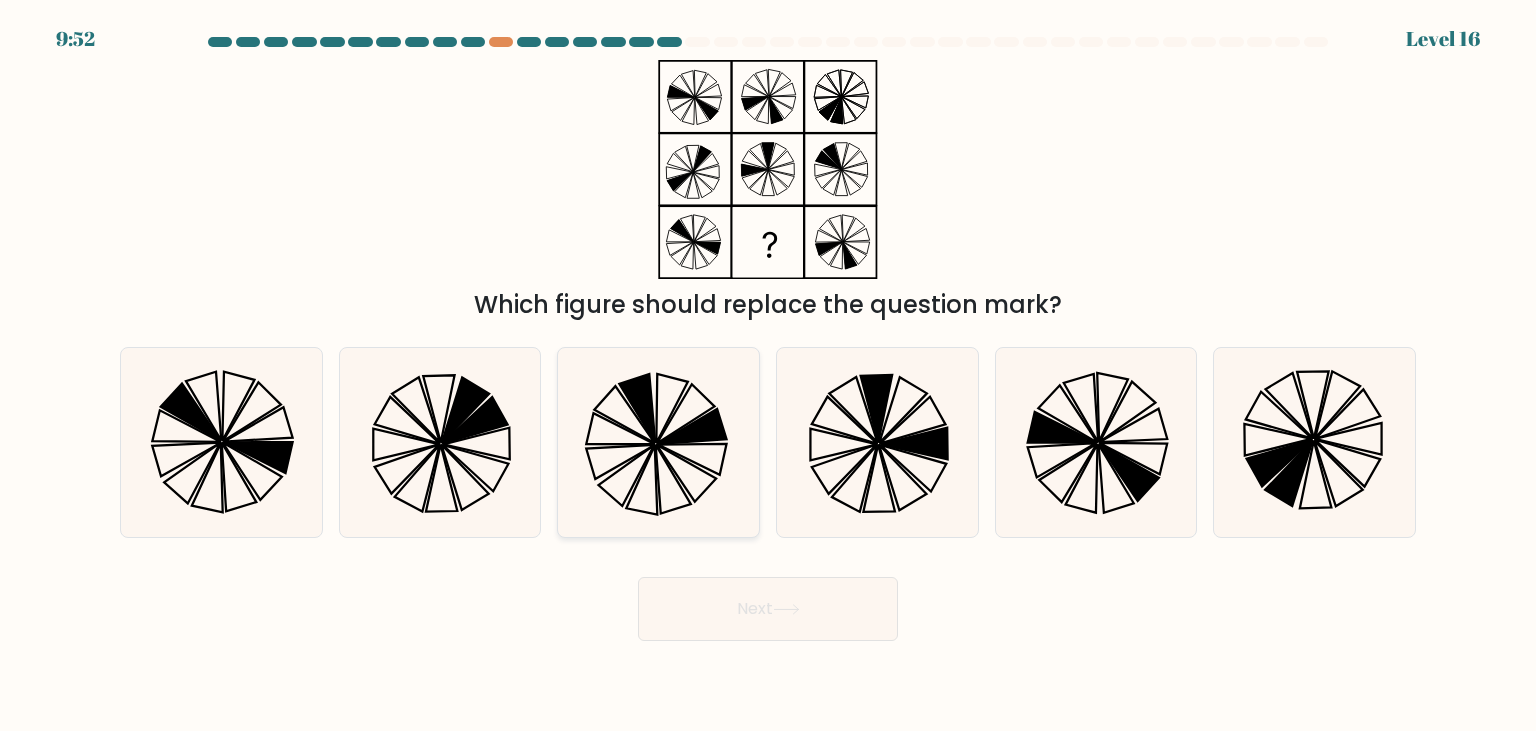 click at bounding box center (658, 442) 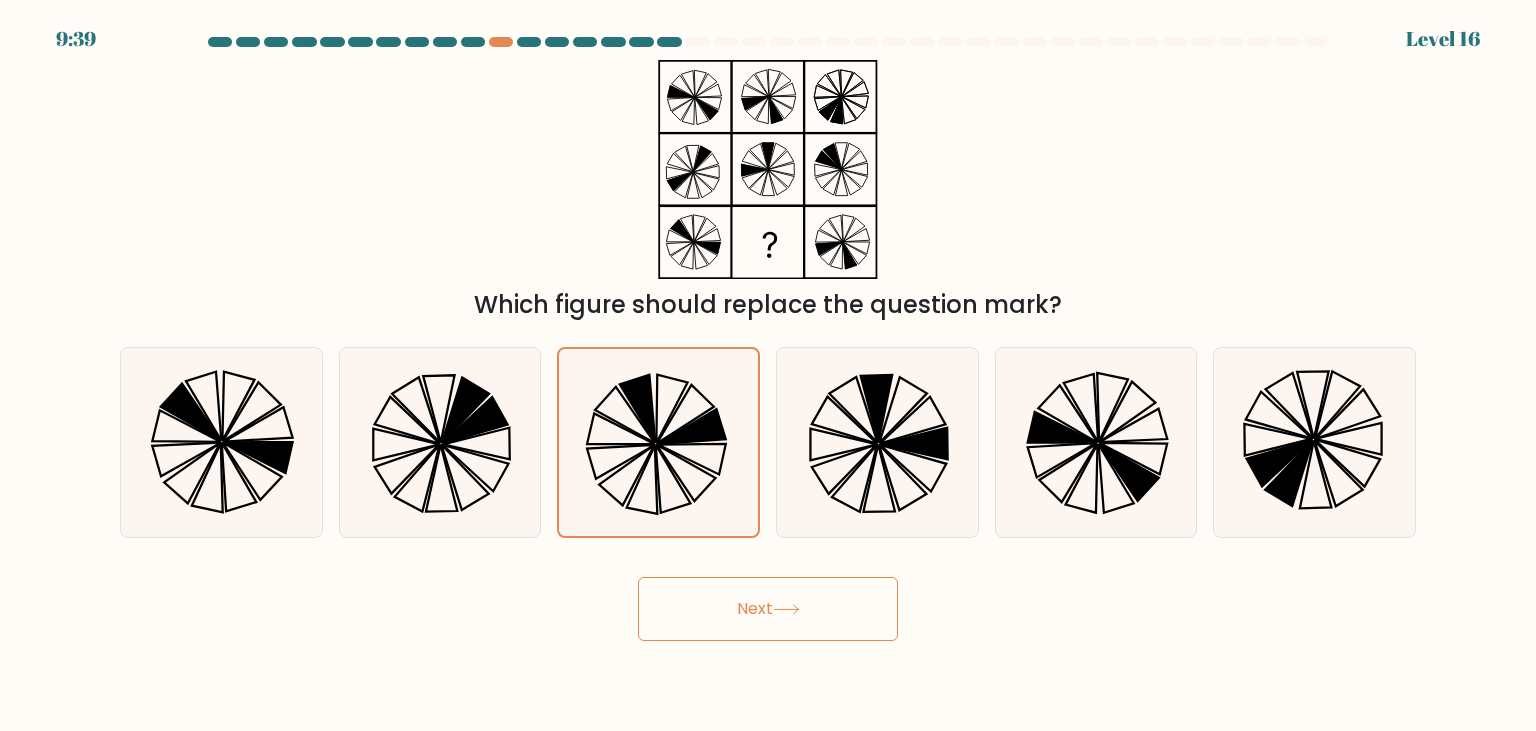 click on "Next" at bounding box center (768, 609) 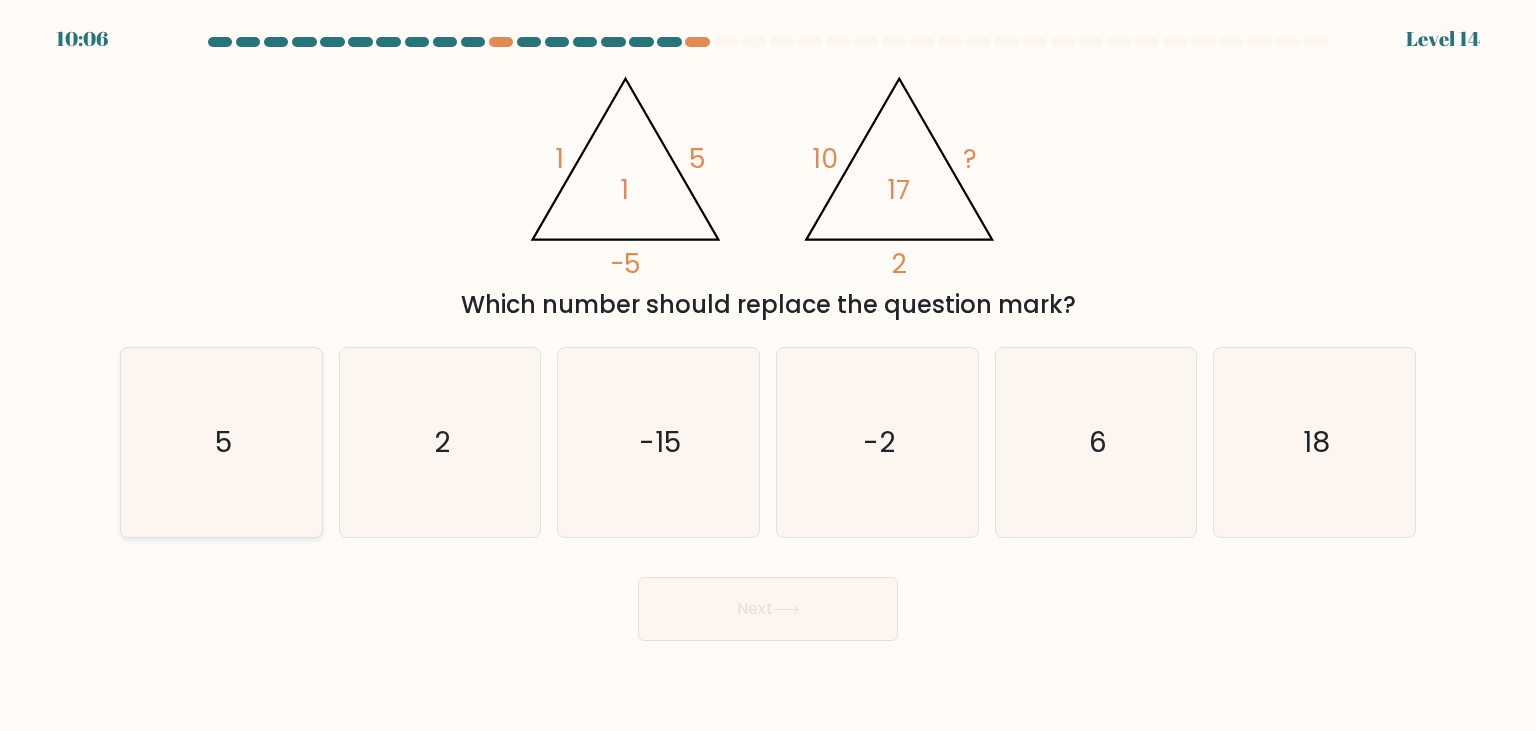 click on "5" at bounding box center [221, 442] 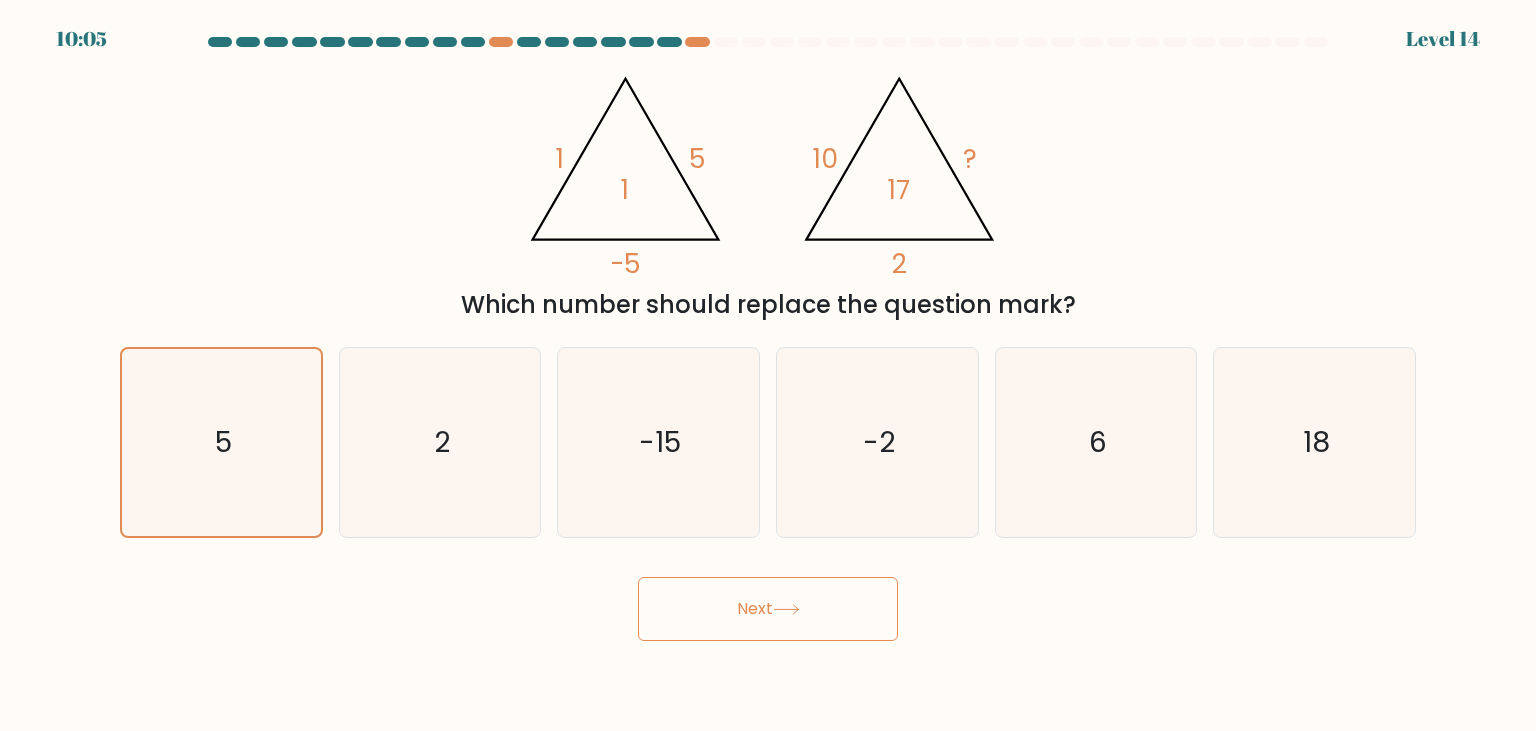 click on "Next" at bounding box center (768, 609) 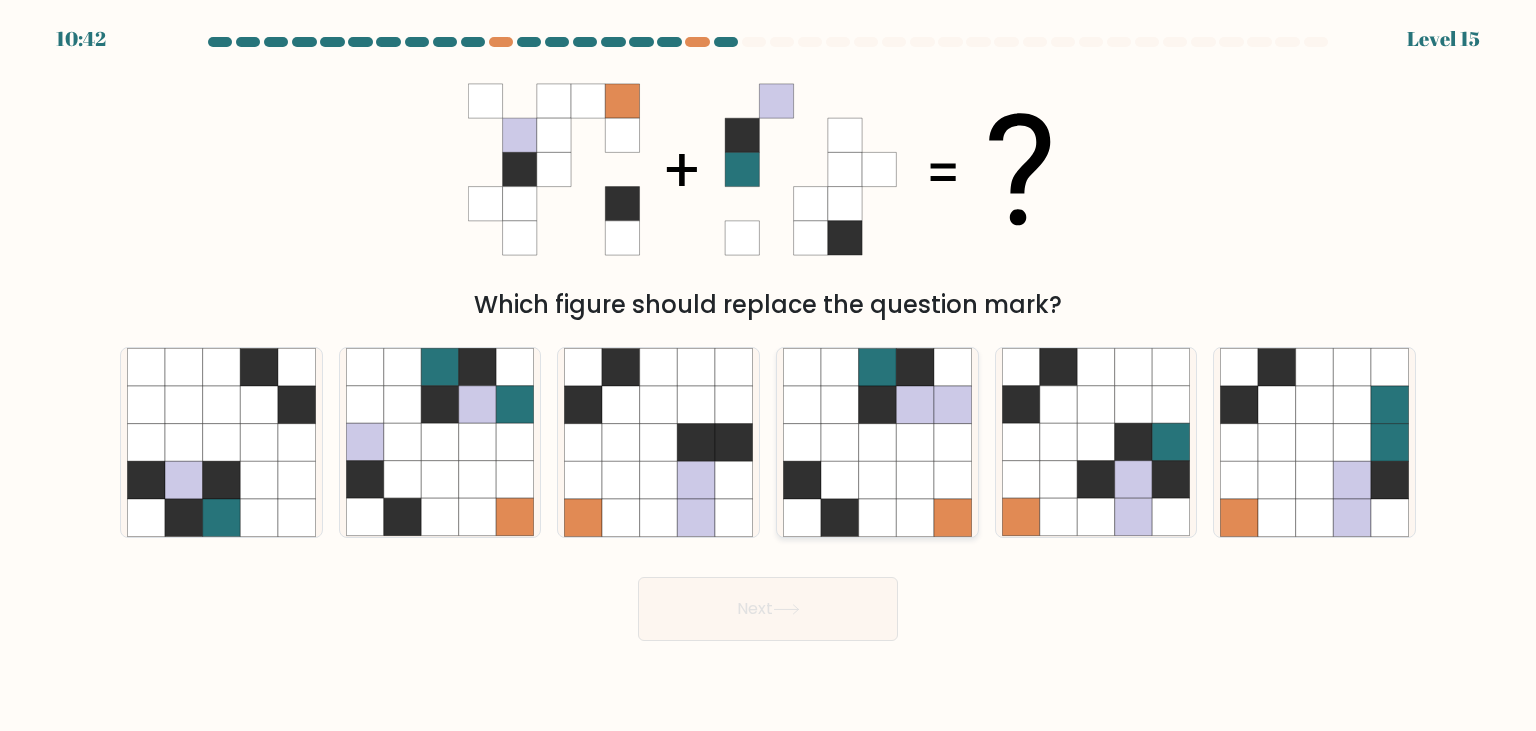 click at bounding box center [840, 443] 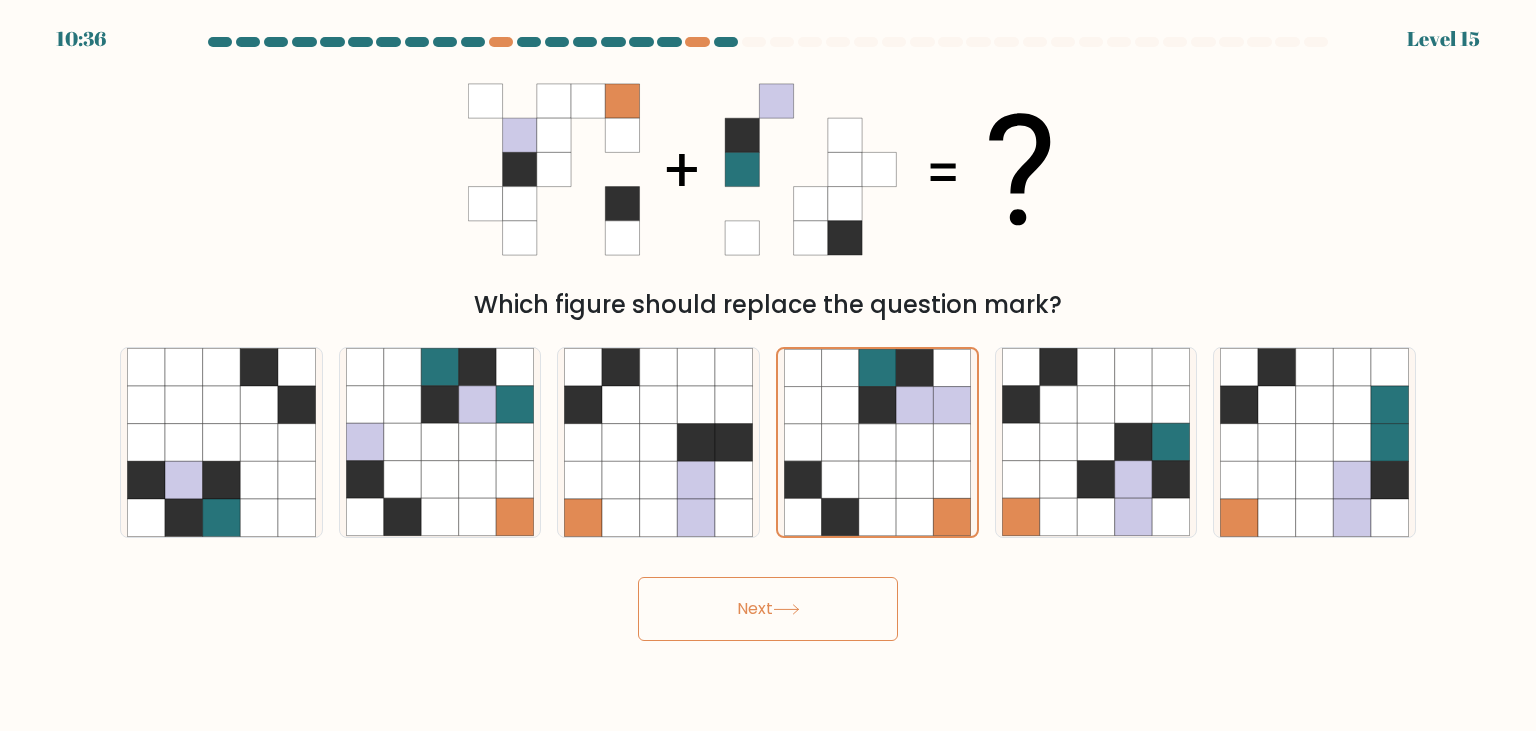 click on "Next" at bounding box center [768, 609] 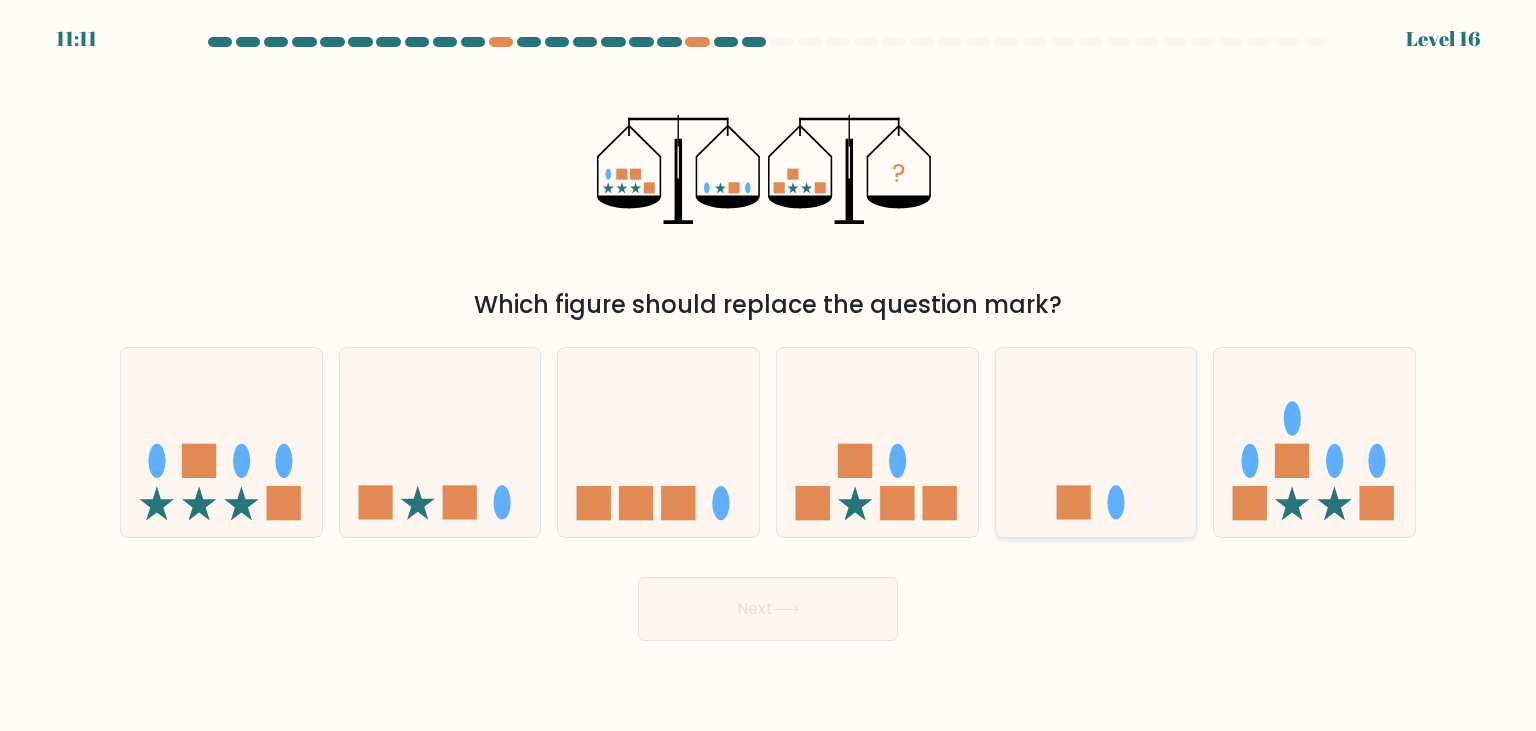 click at bounding box center (1096, 442) 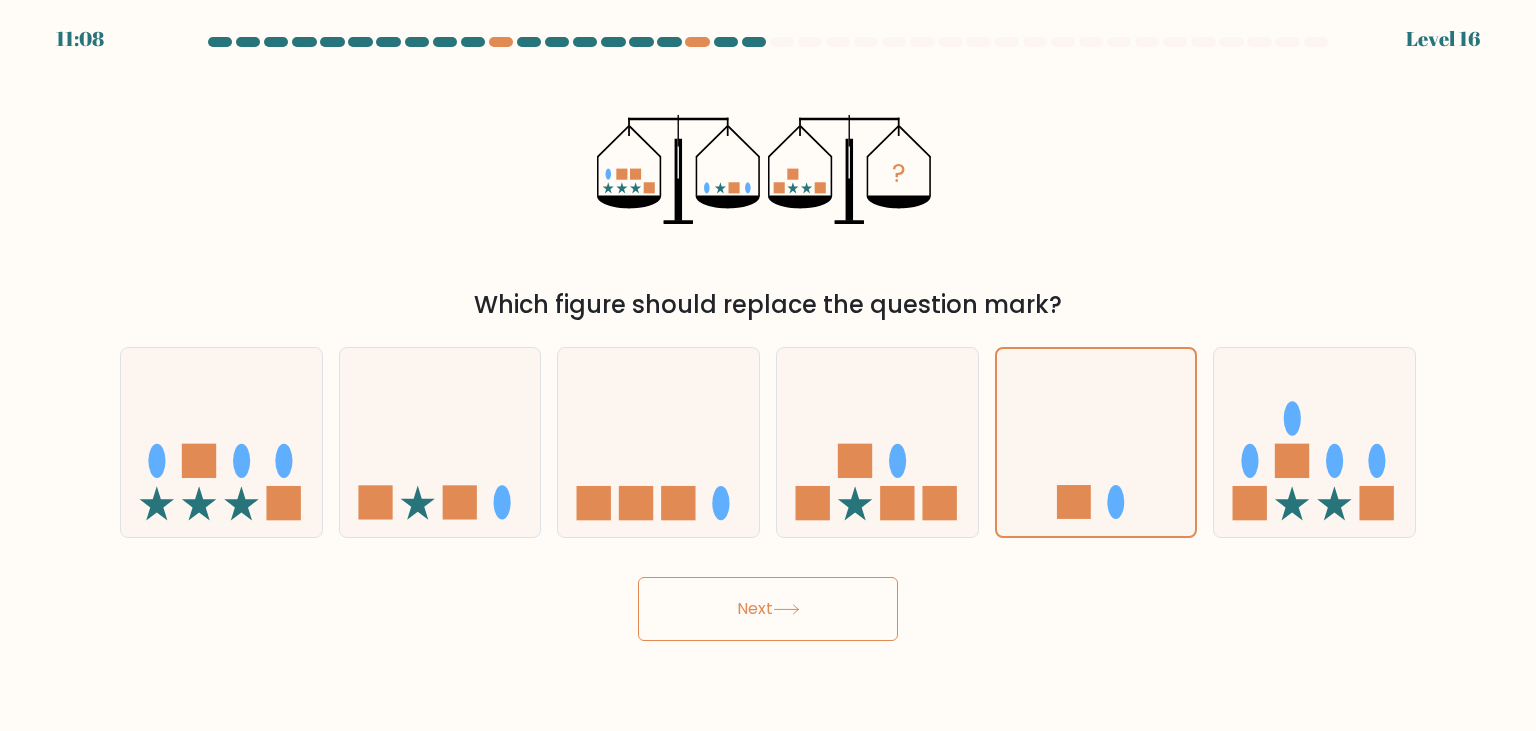 click on "Next" at bounding box center [768, 609] 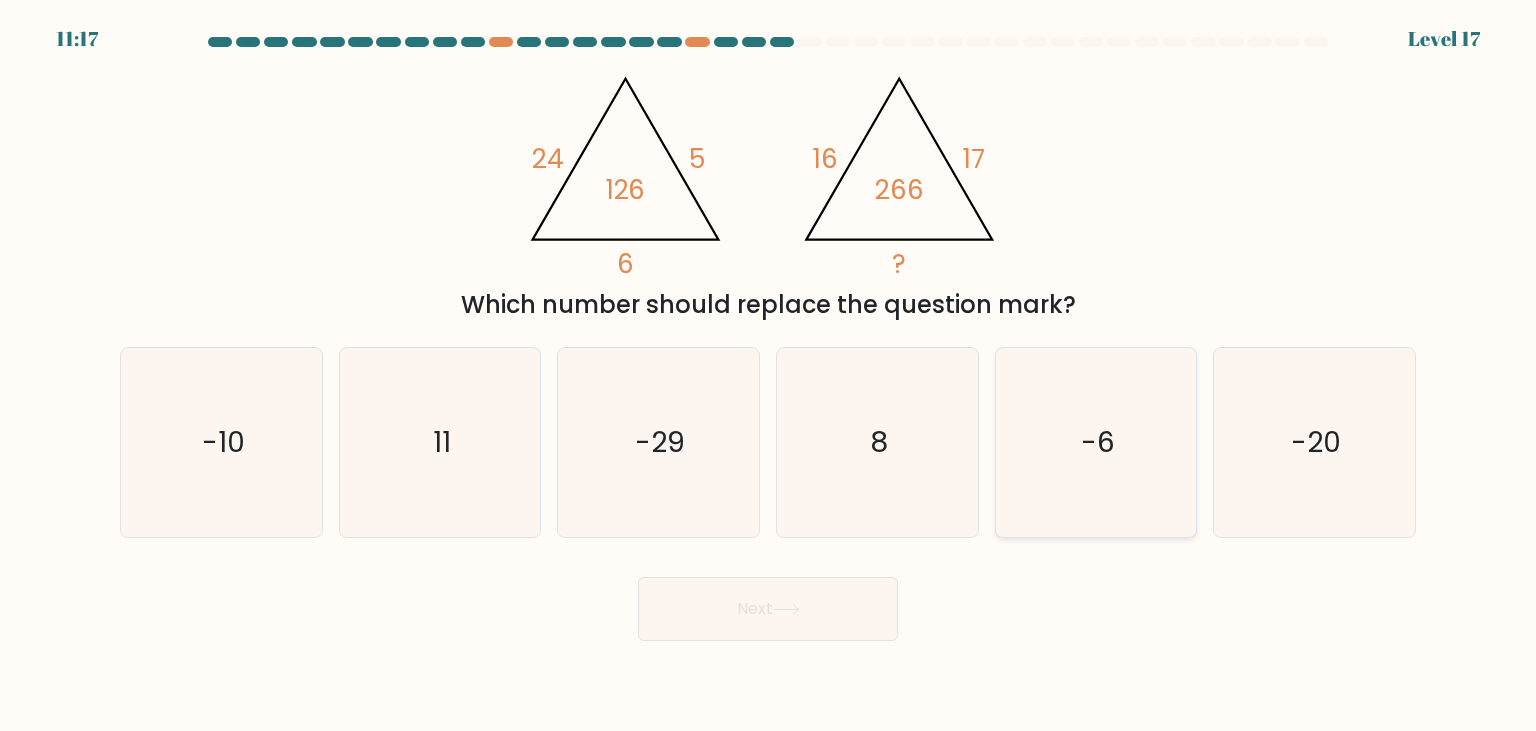 click on "-6" at bounding box center [1096, 442] 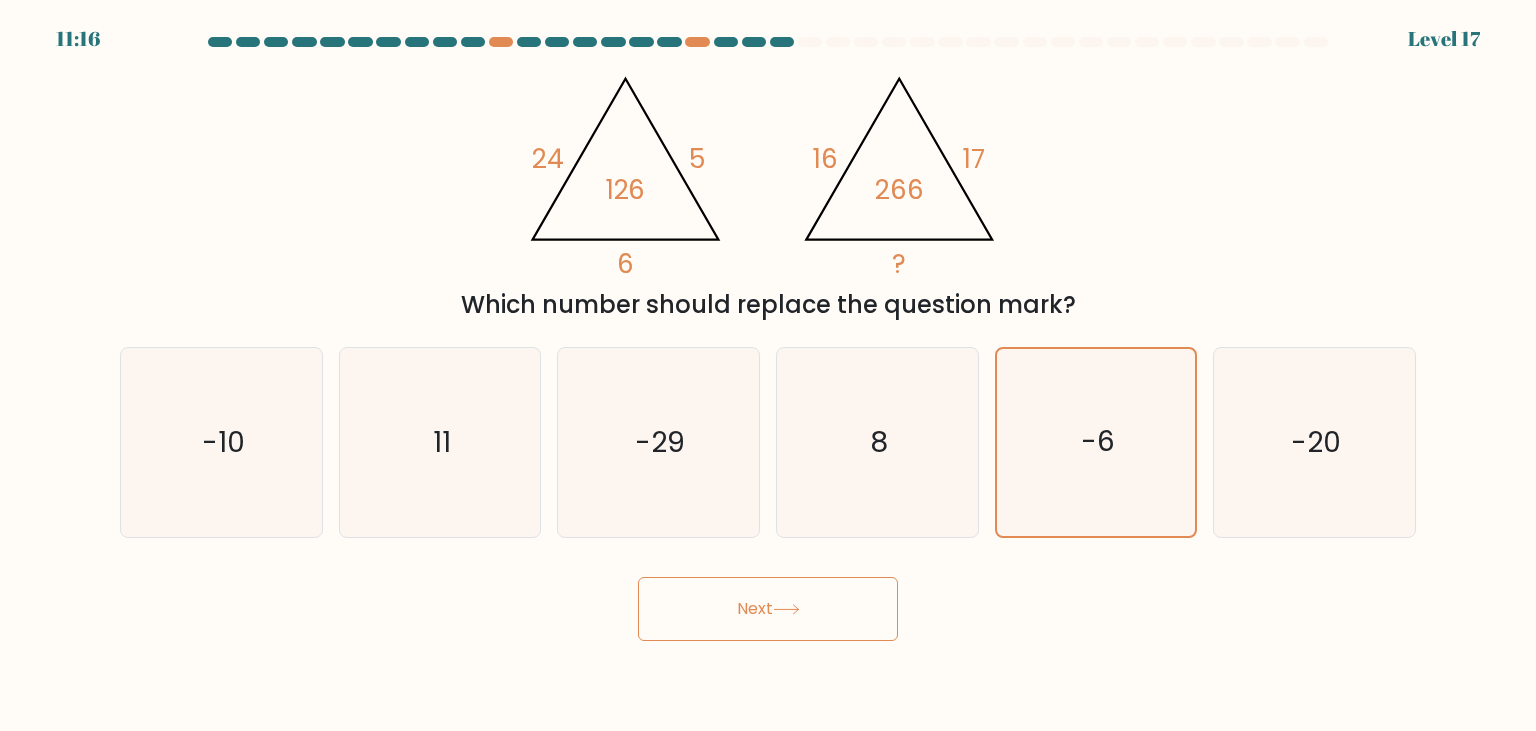 click at bounding box center [786, 609] 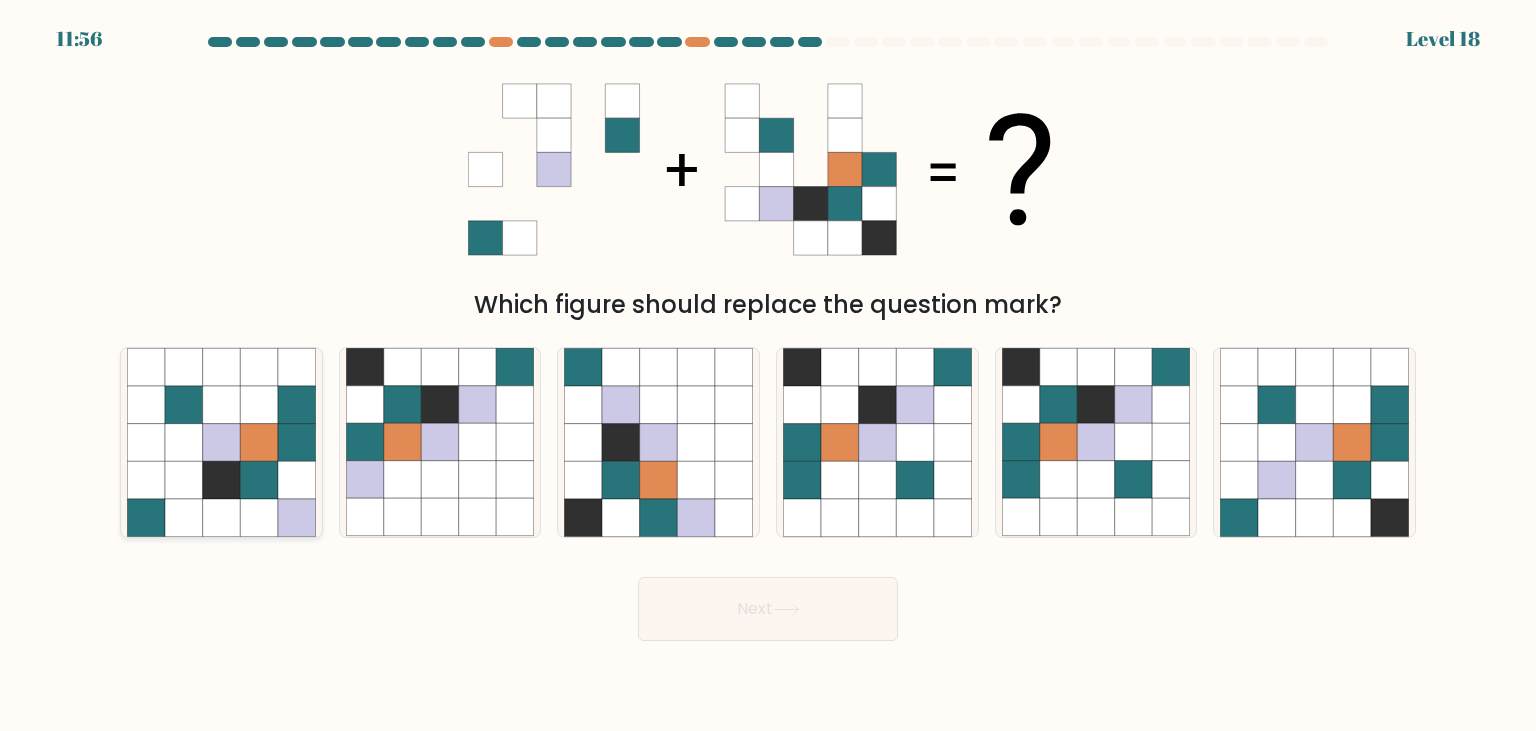 click at bounding box center [297, 443] 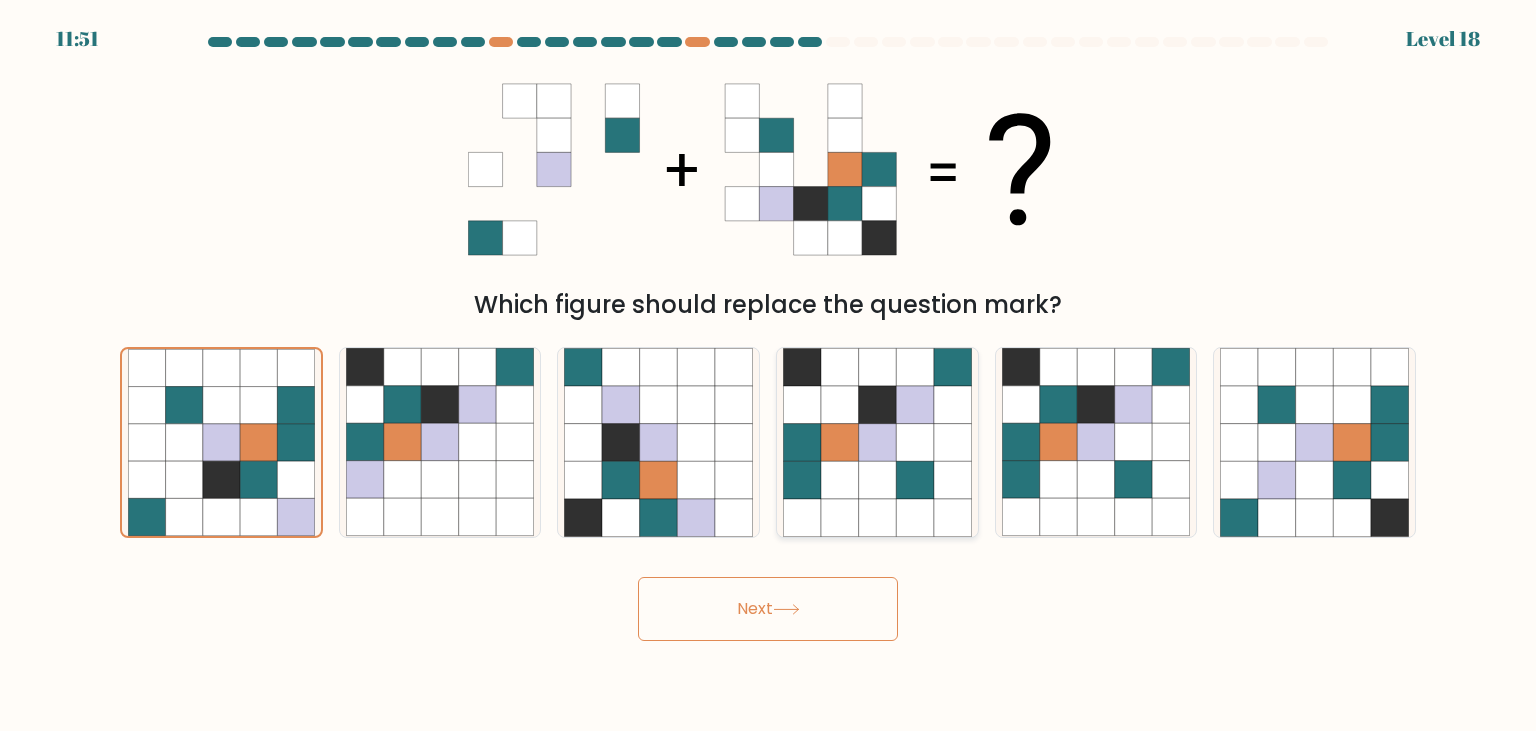 click at bounding box center [840, 443] 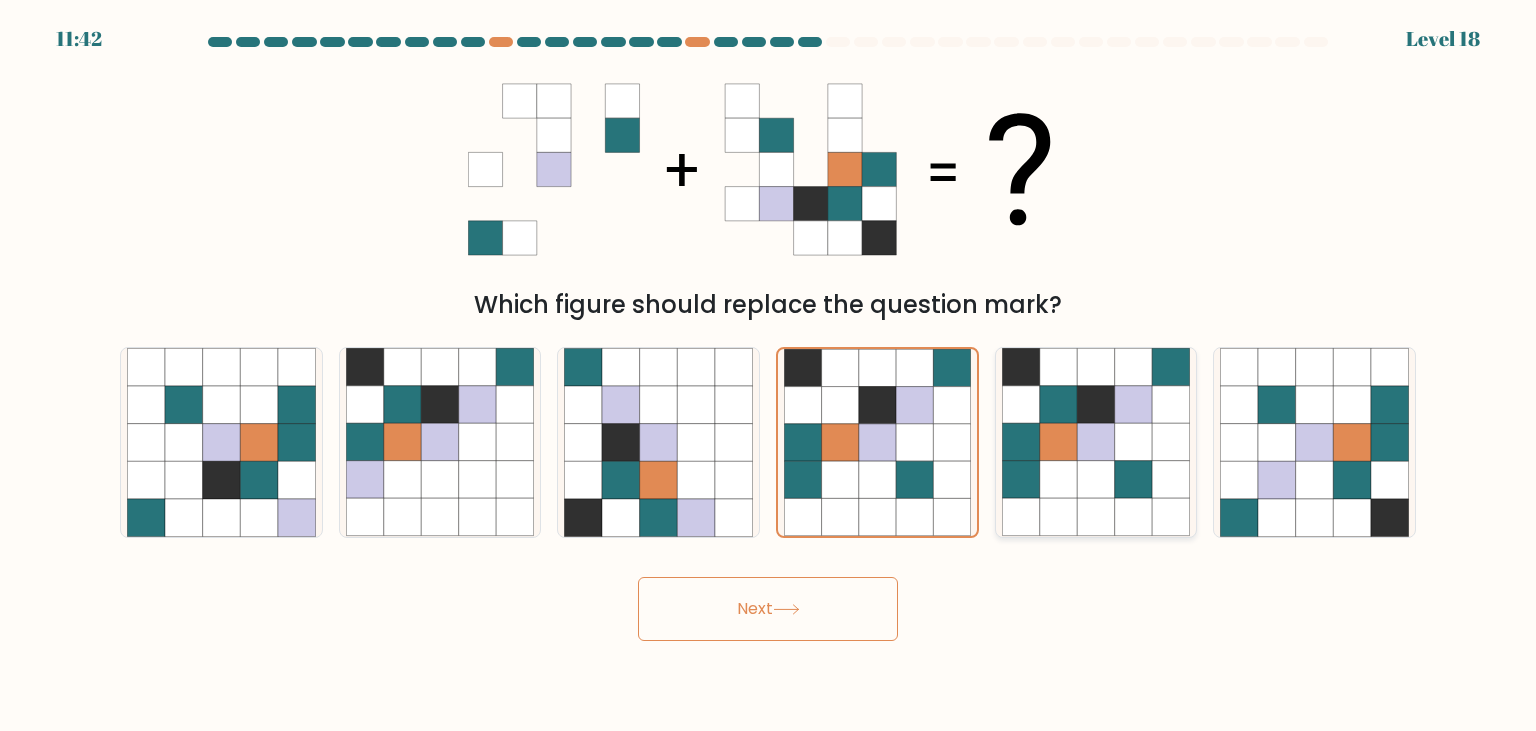 click at bounding box center [1059, 480] 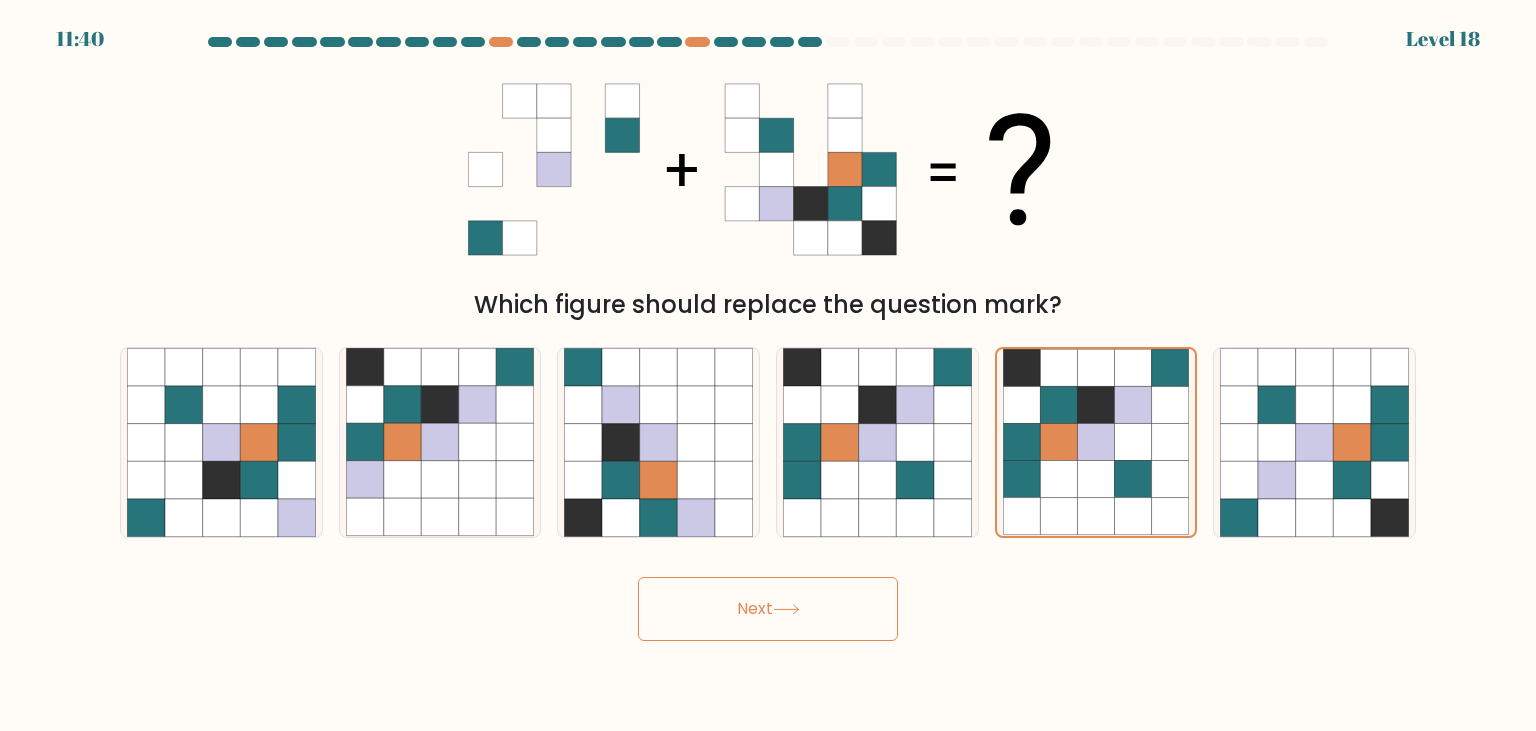 click on "Next" at bounding box center (768, 609) 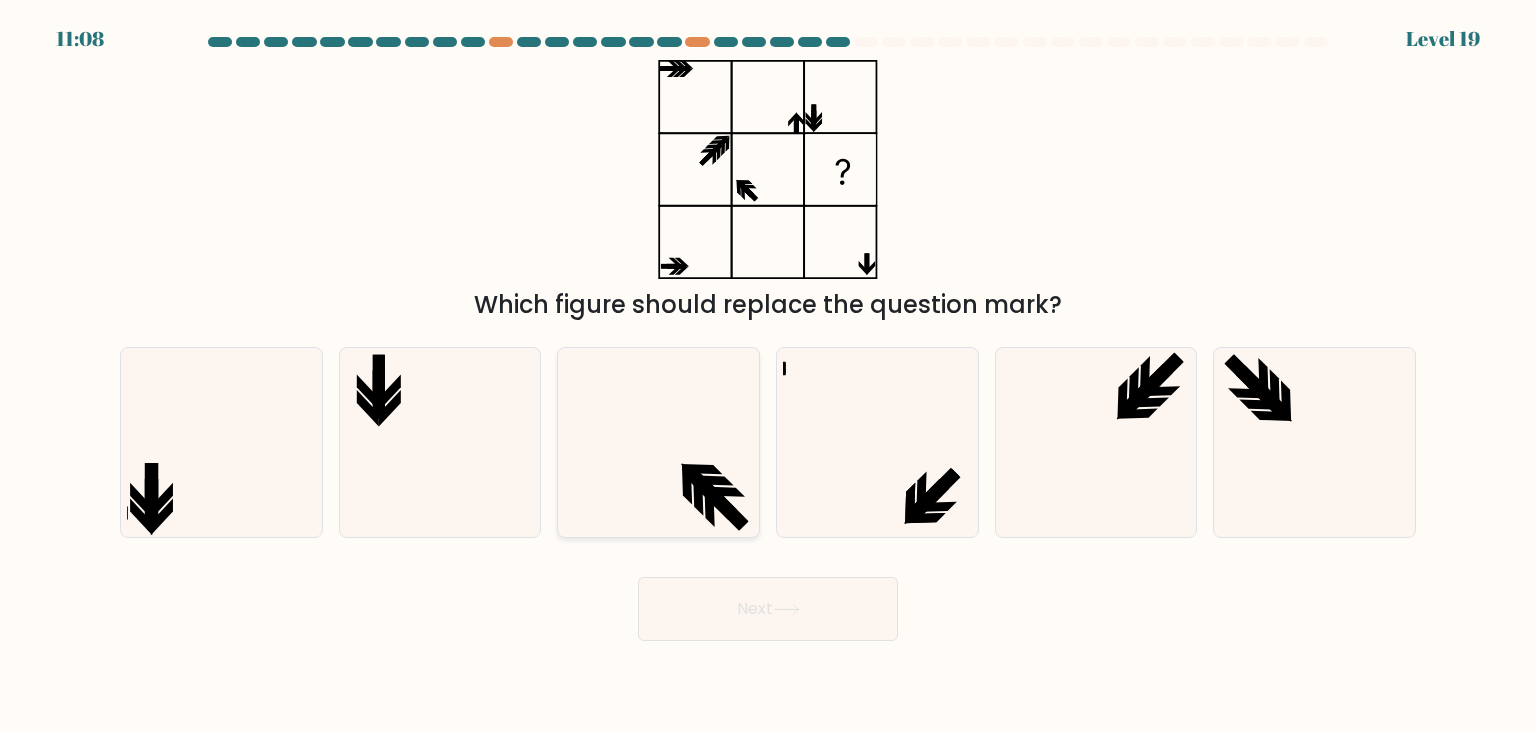 click at bounding box center (658, 442) 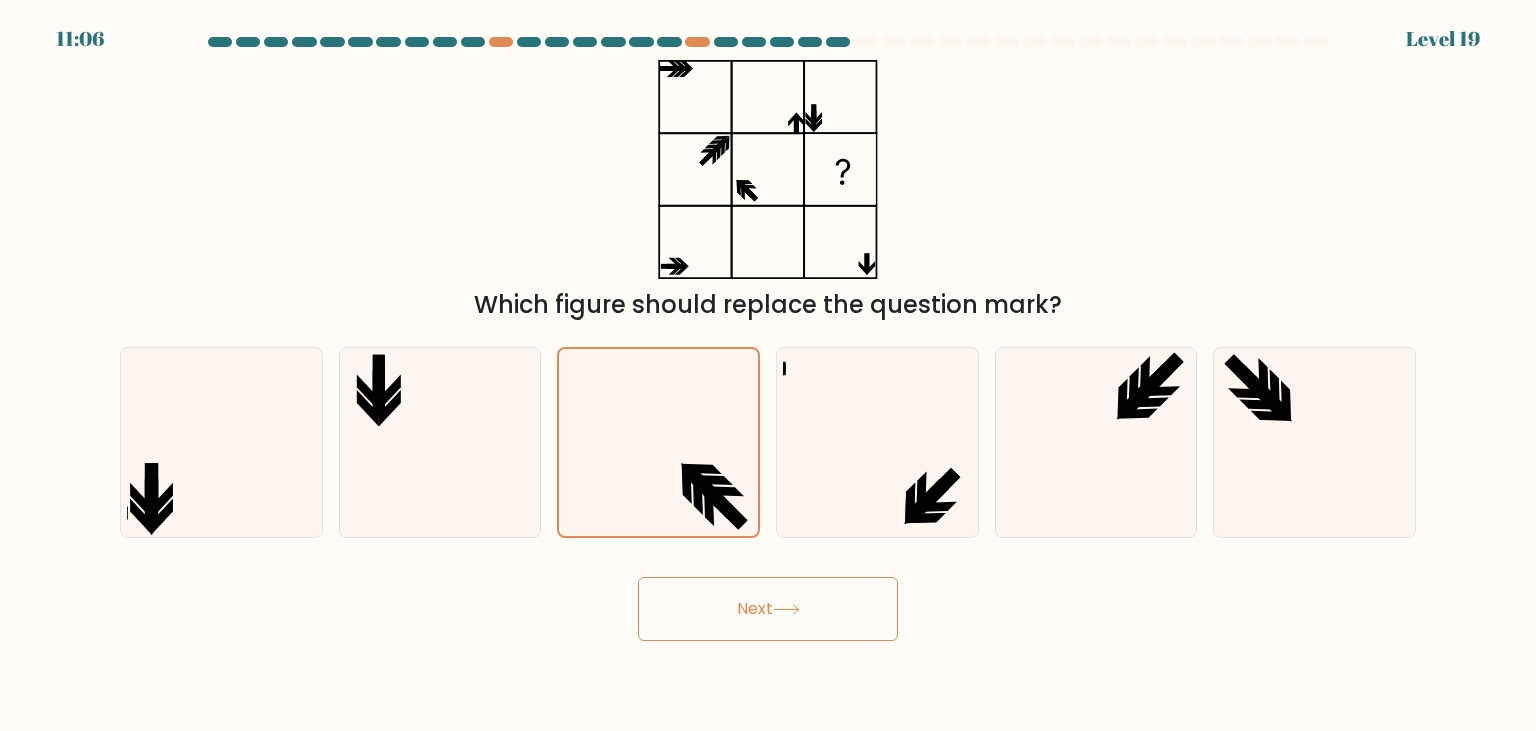 click on "Next" at bounding box center (768, 609) 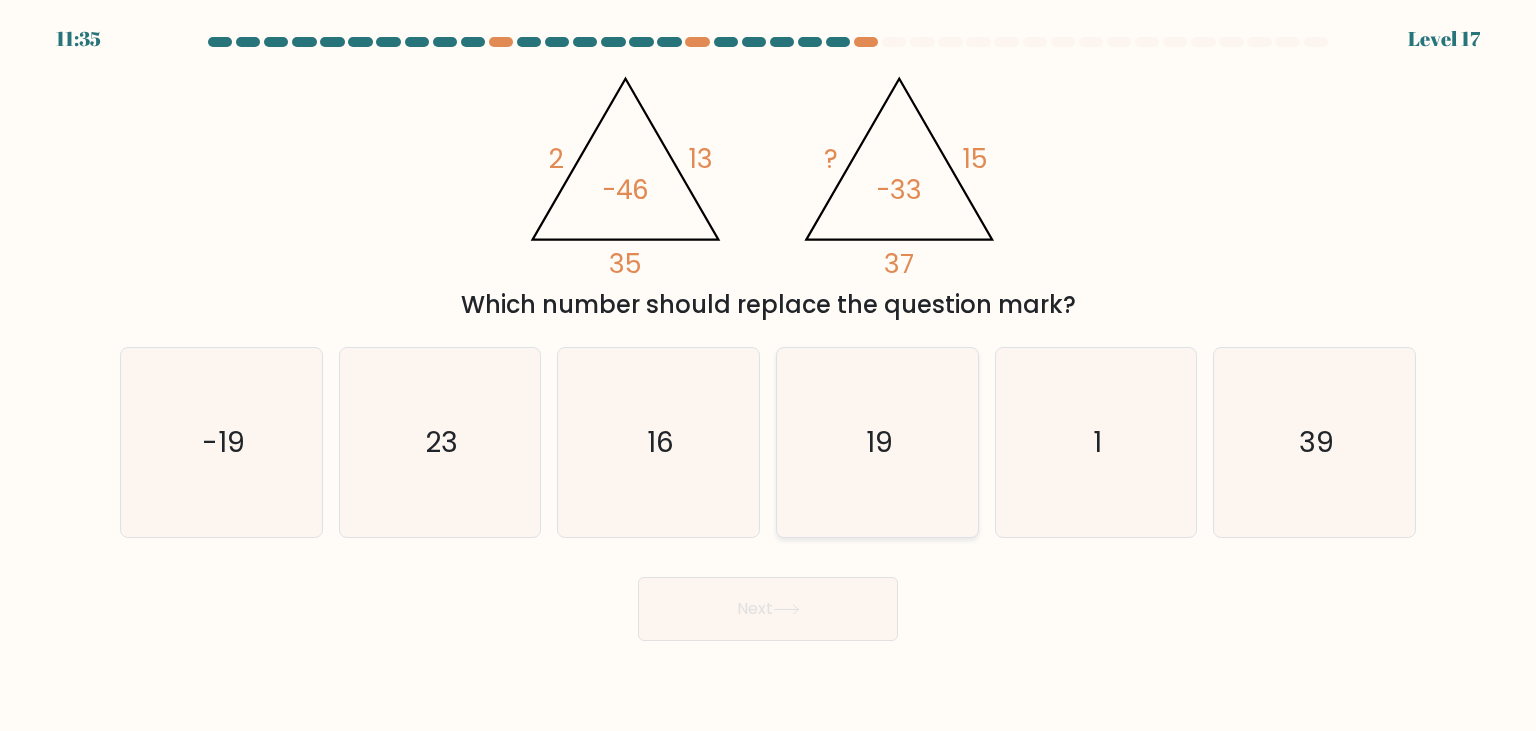 click on "19" at bounding box center [877, 442] 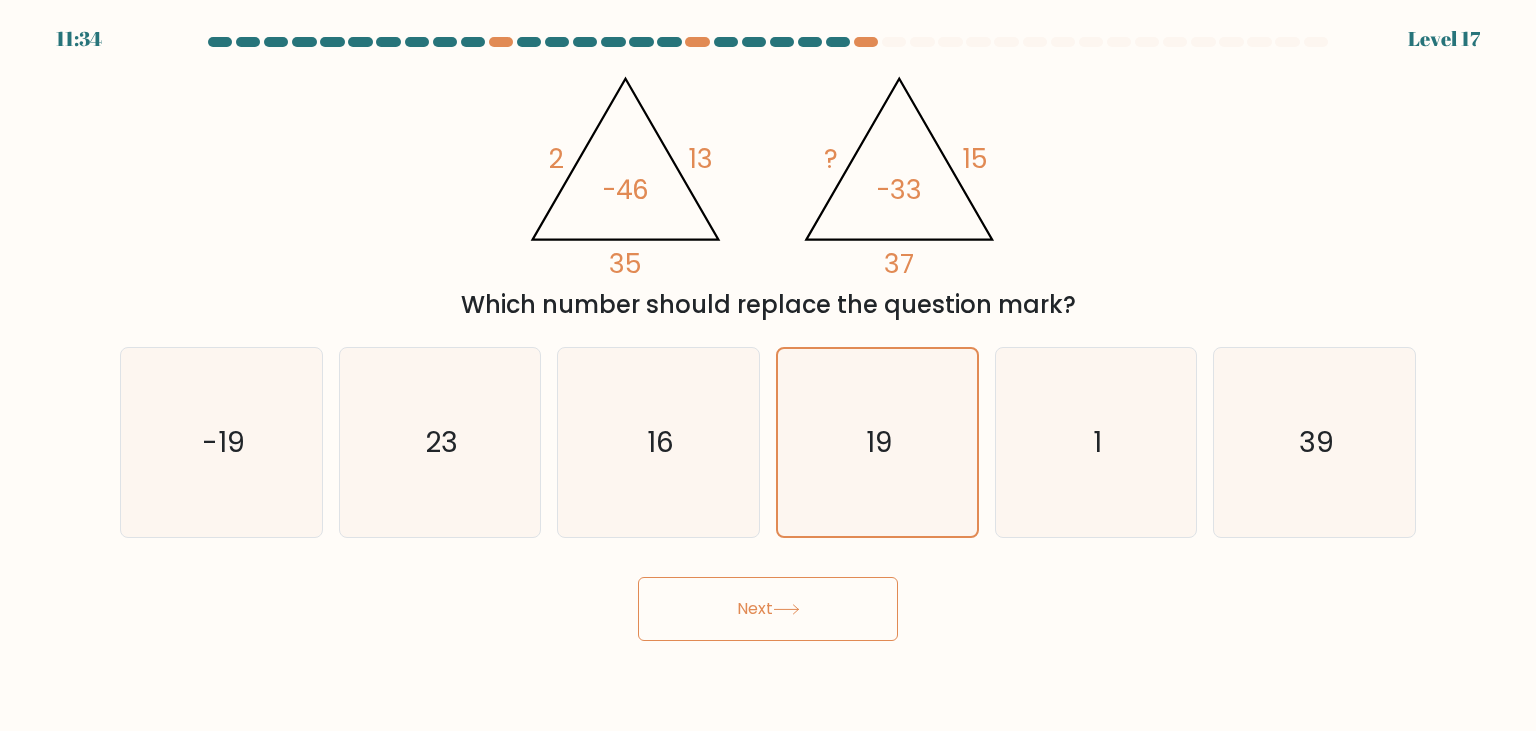 click at bounding box center (786, 609) 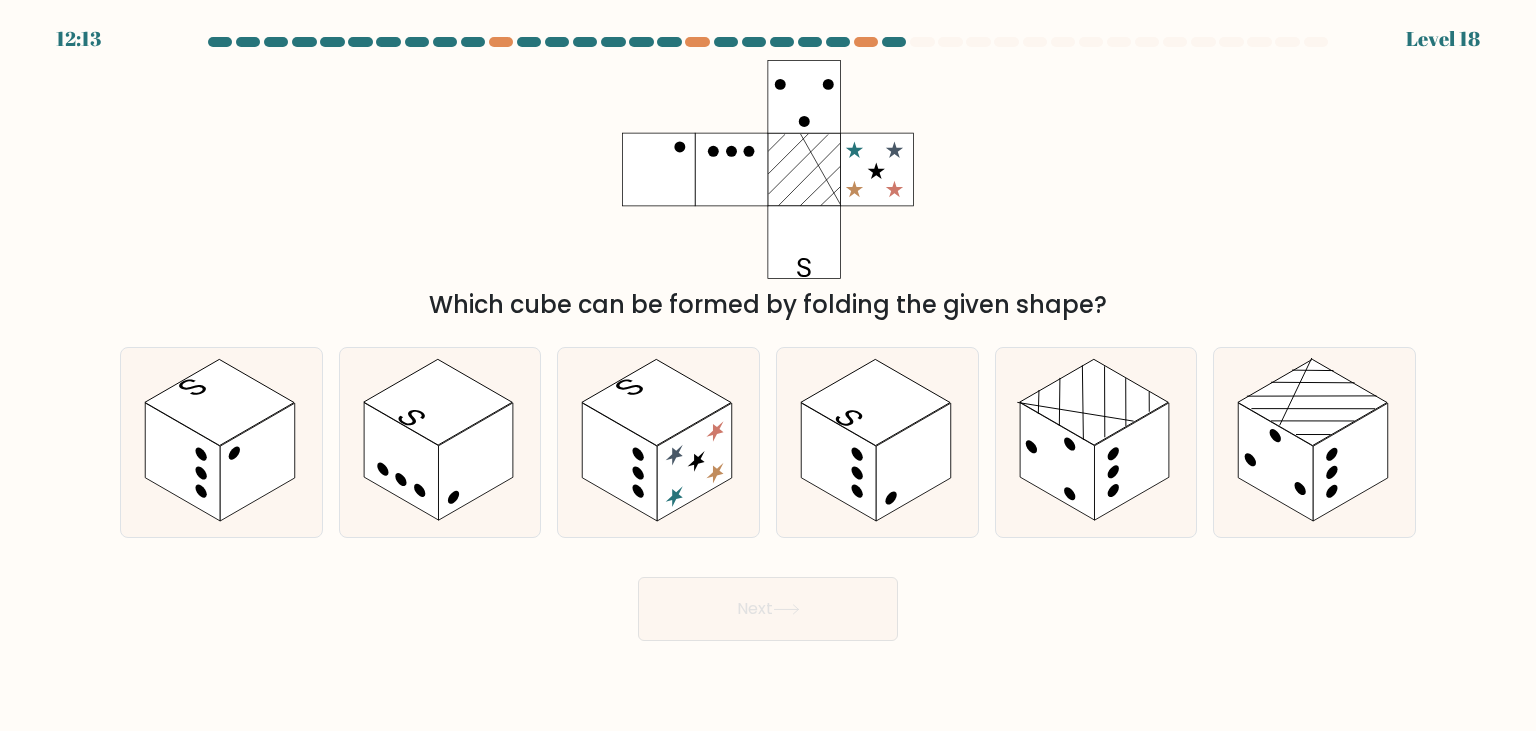 click at bounding box center [786, 609] 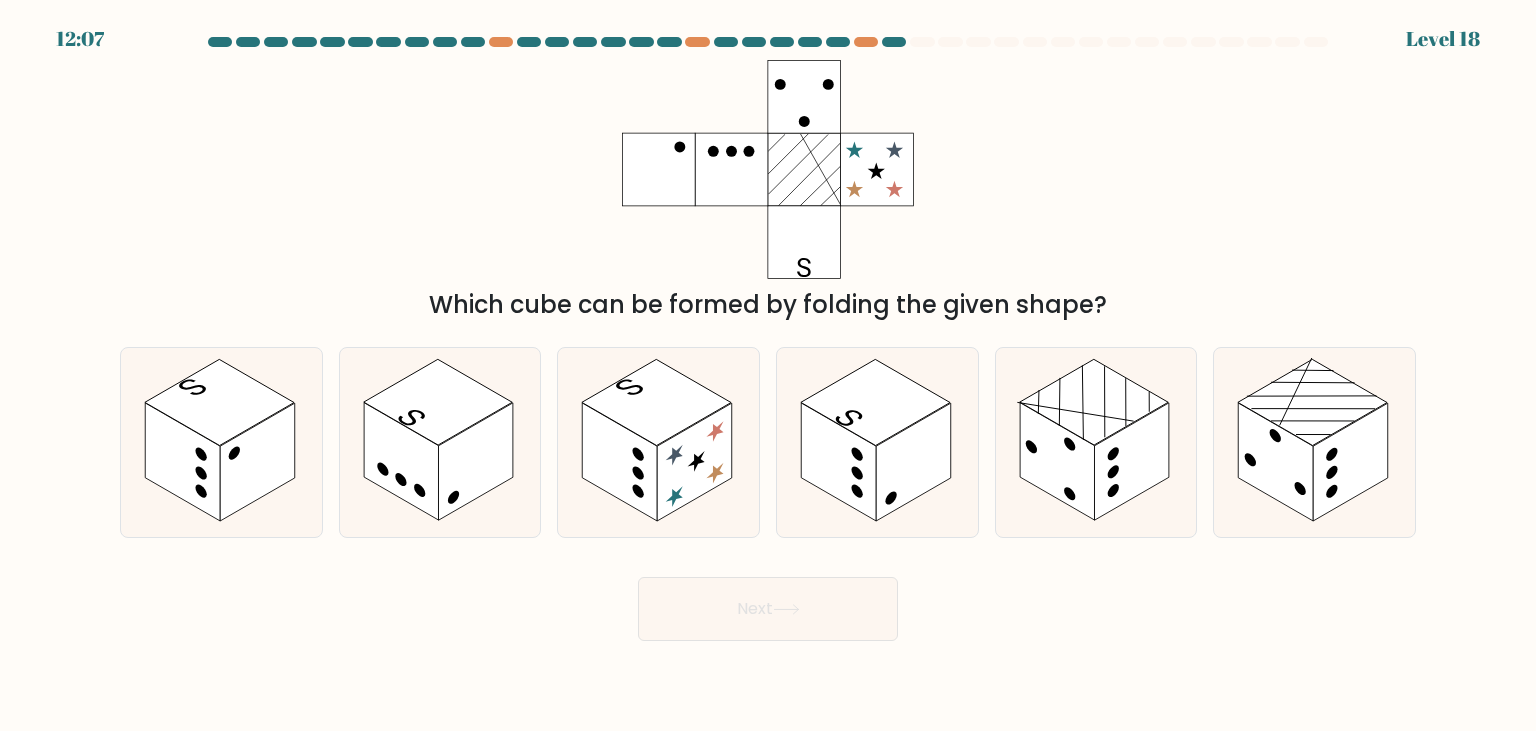 click on "Next" at bounding box center (768, 601) 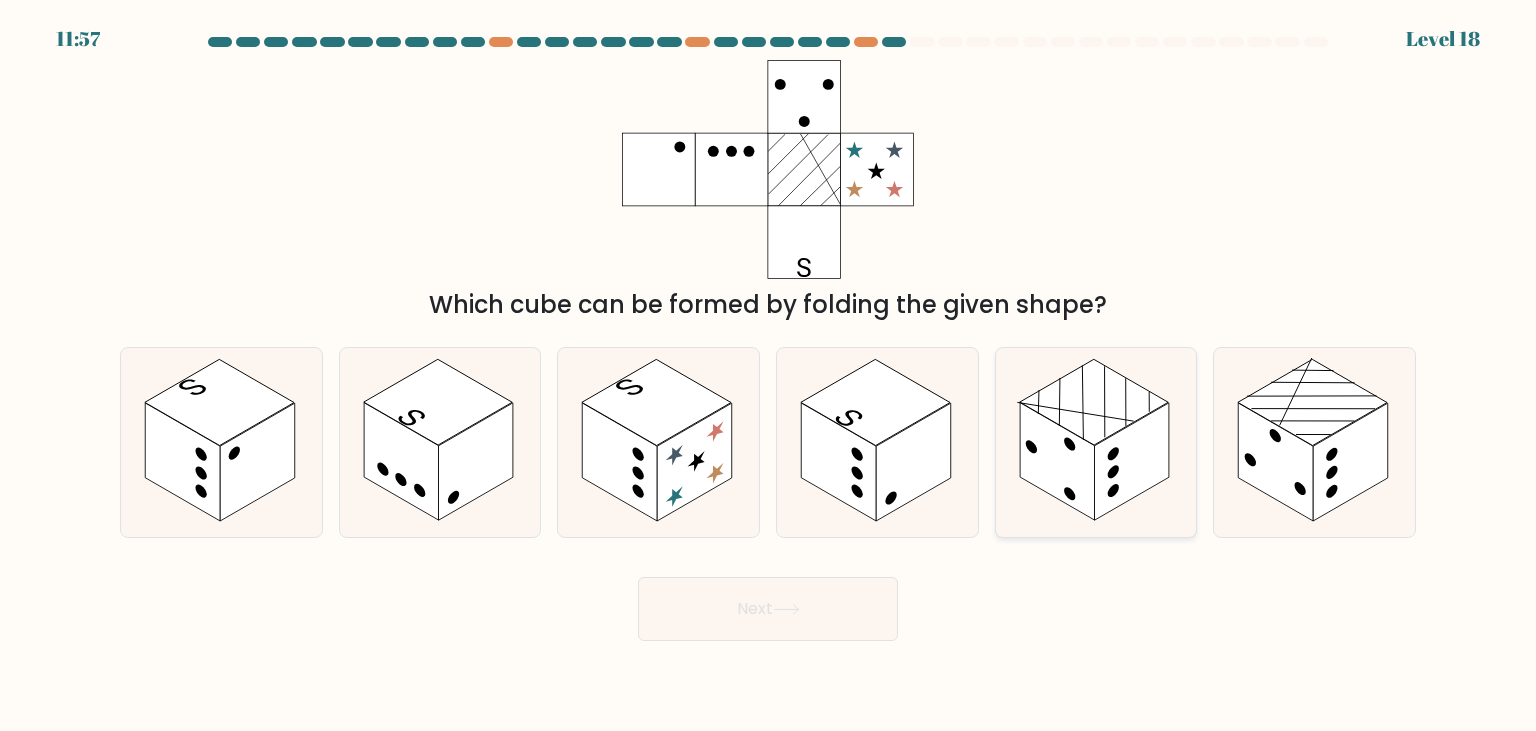 drag, startPoint x: 810, startPoint y: 539, endPoint x: 1126, endPoint y: 487, distance: 320.2499 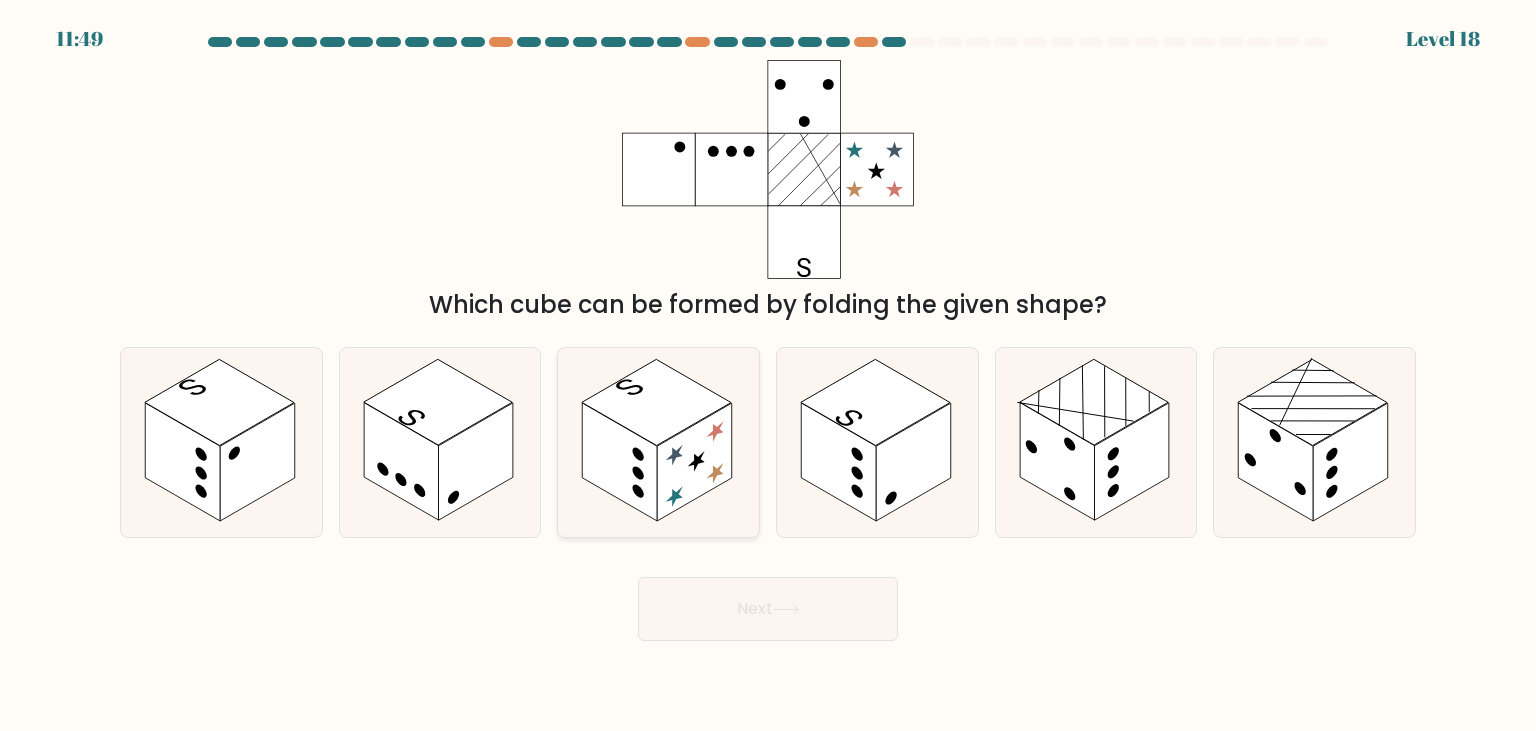click at bounding box center (620, 462) 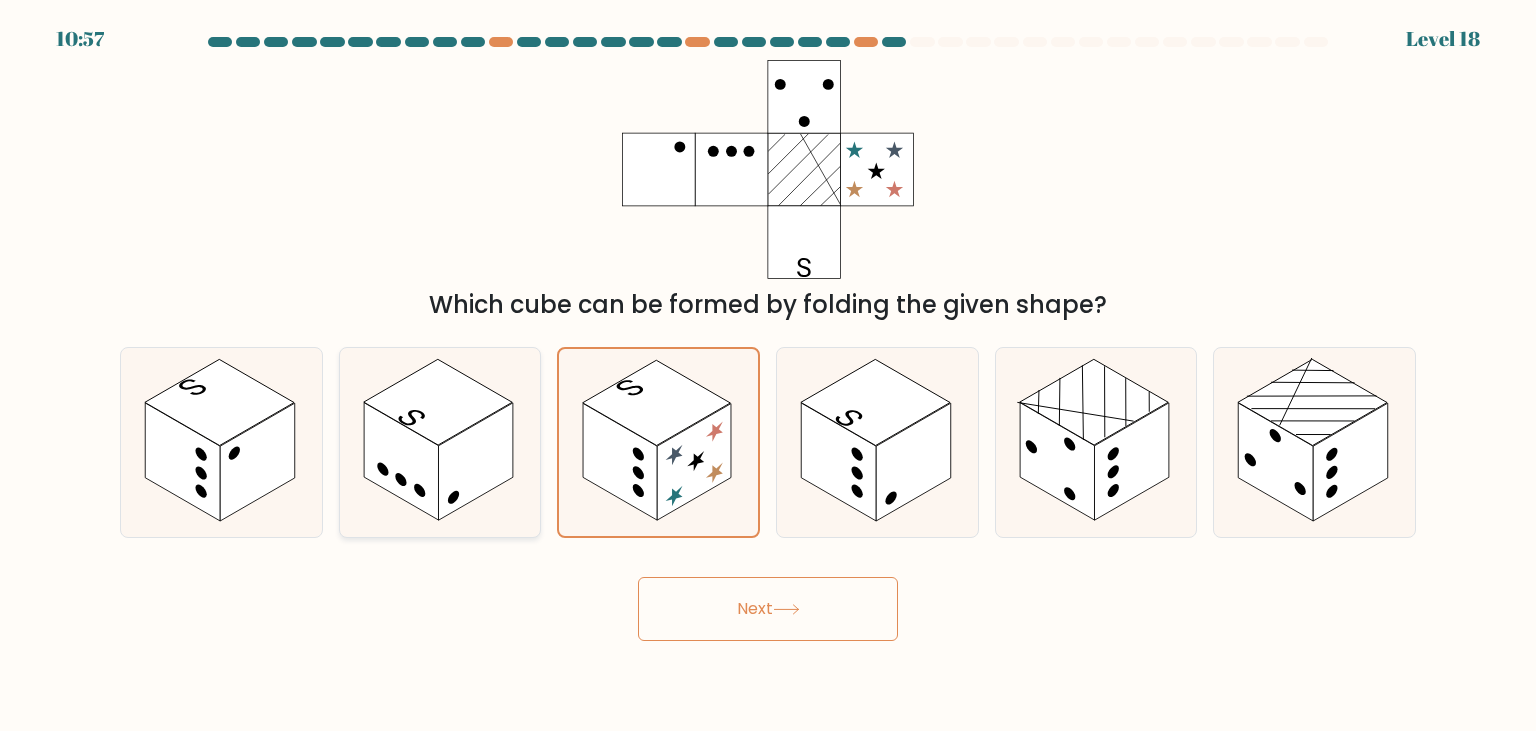 click at bounding box center [475, 462] 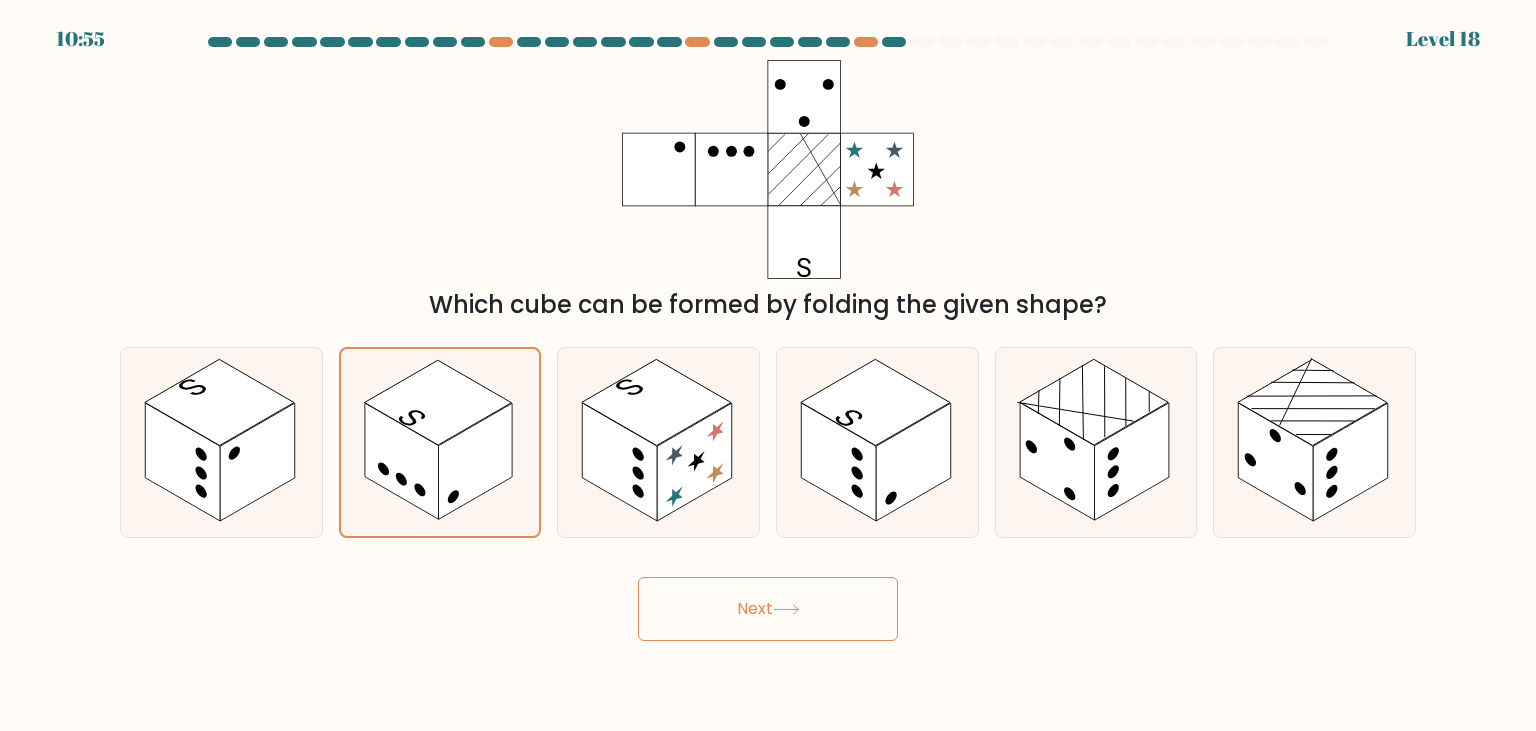 click on "Next" at bounding box center (768, 609) 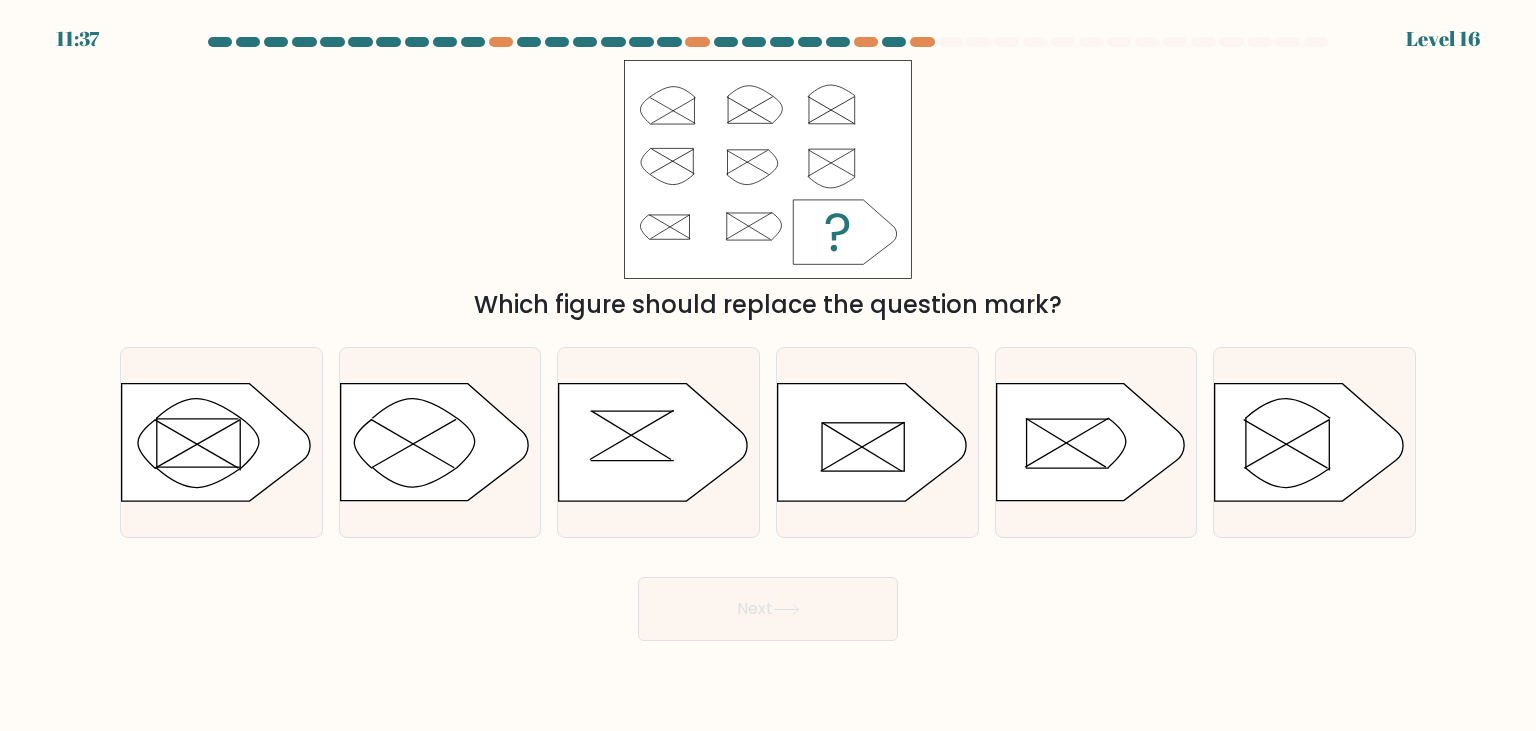 click on "Next" at bounding box center (768, 609) 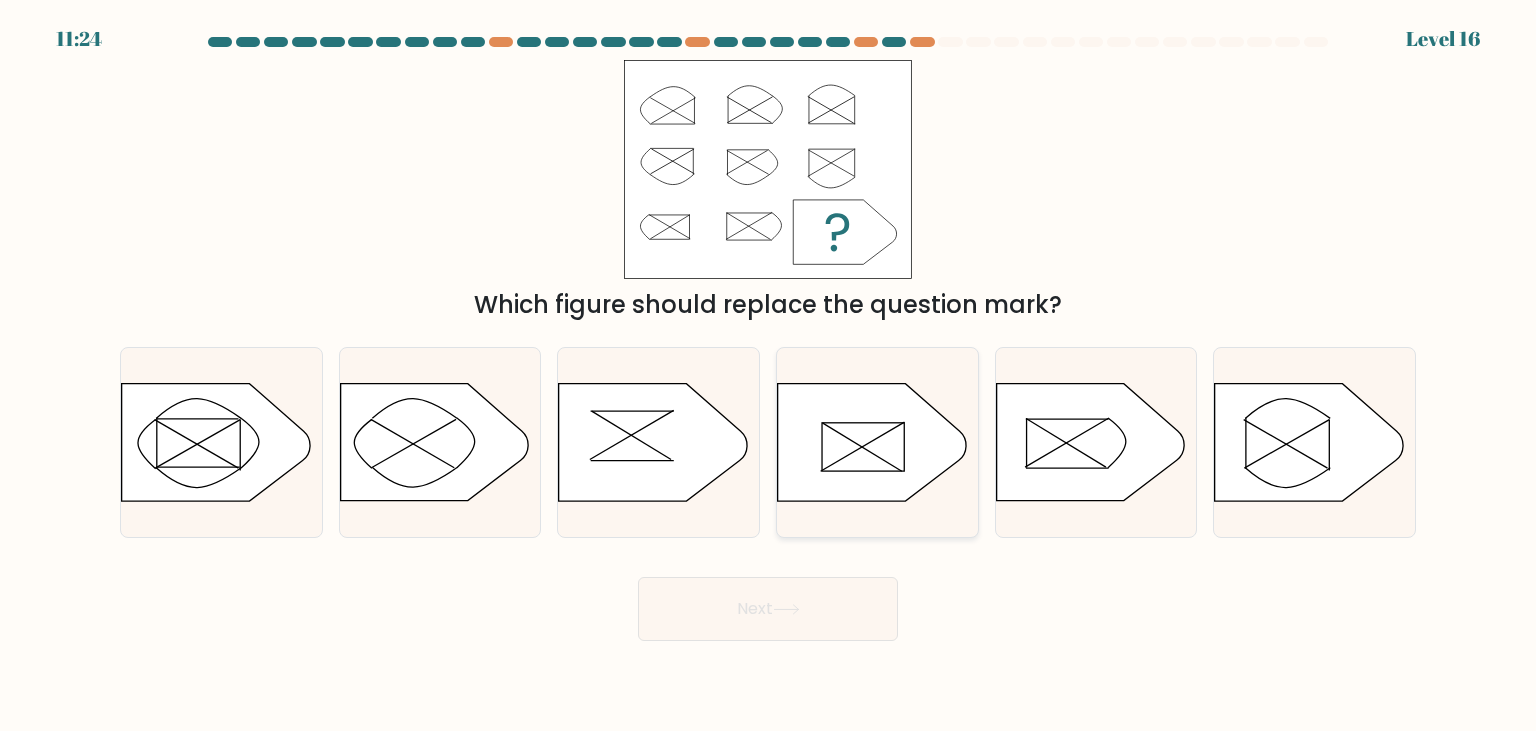 click at bounding box center (872, 442) 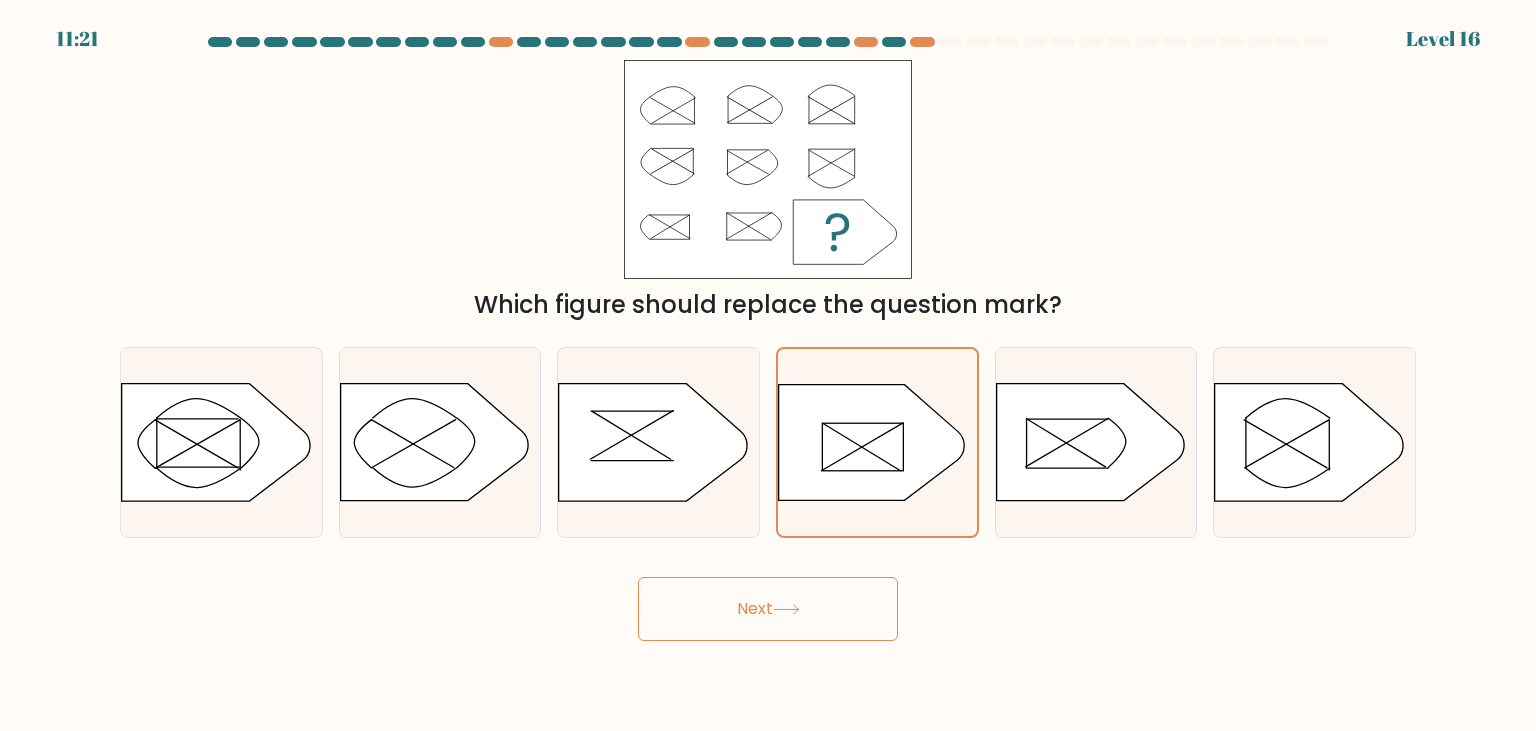 click on "Next" at bounding box center (768, 609) 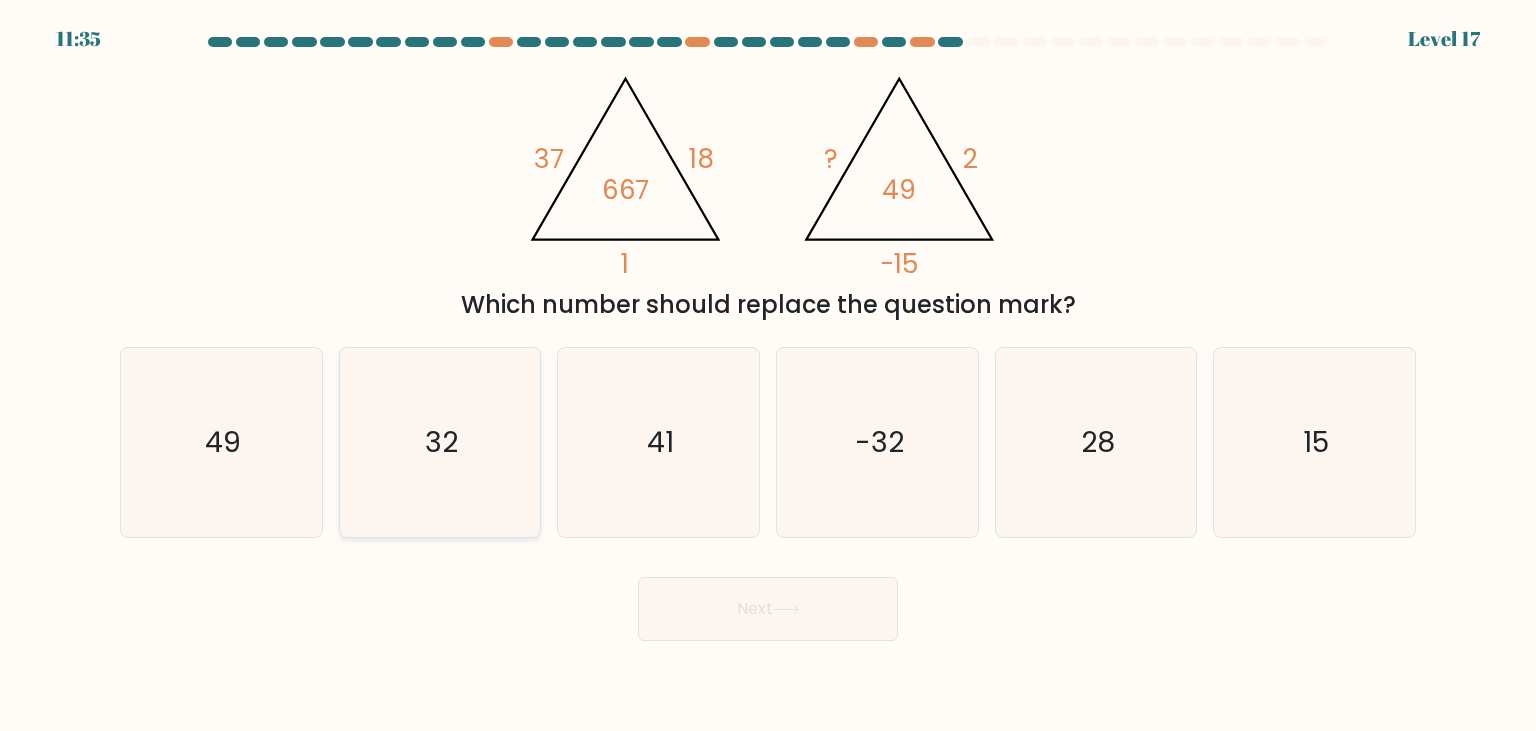 click on "32" at bounding box center [440, 442] 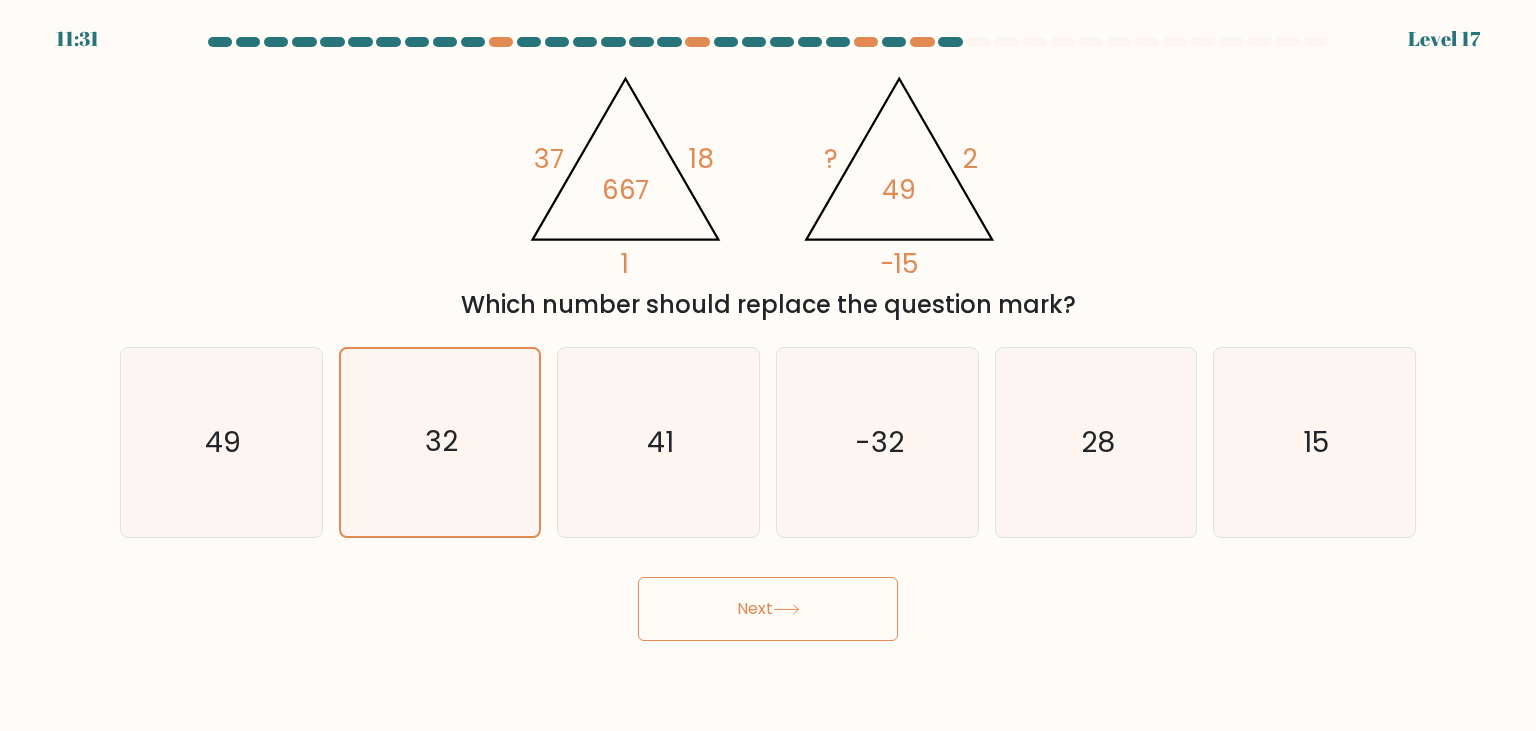 click on "Next" at bounding box center (768, 609) 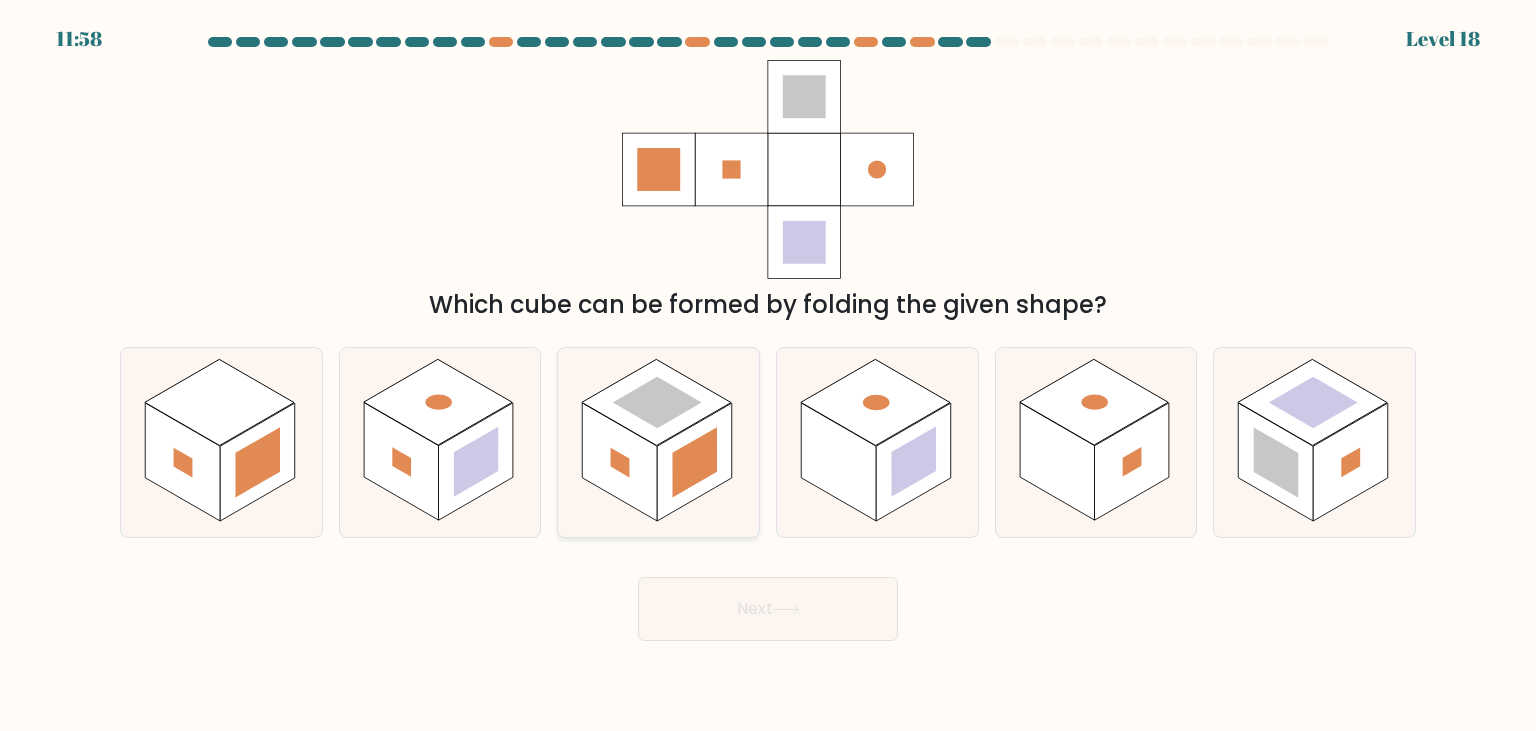 click at bounding box center [695, 462] 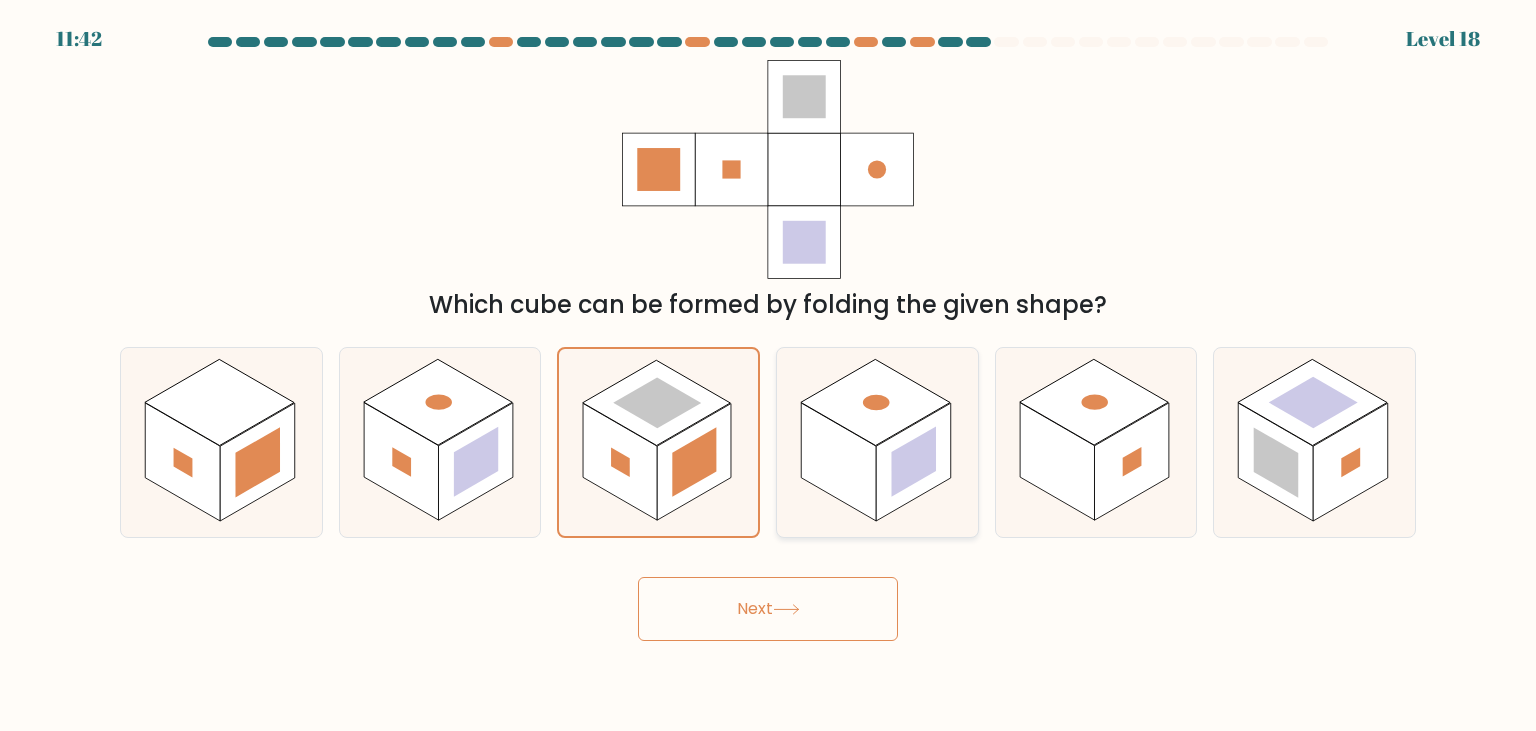 click at bounding box center [838, 462] 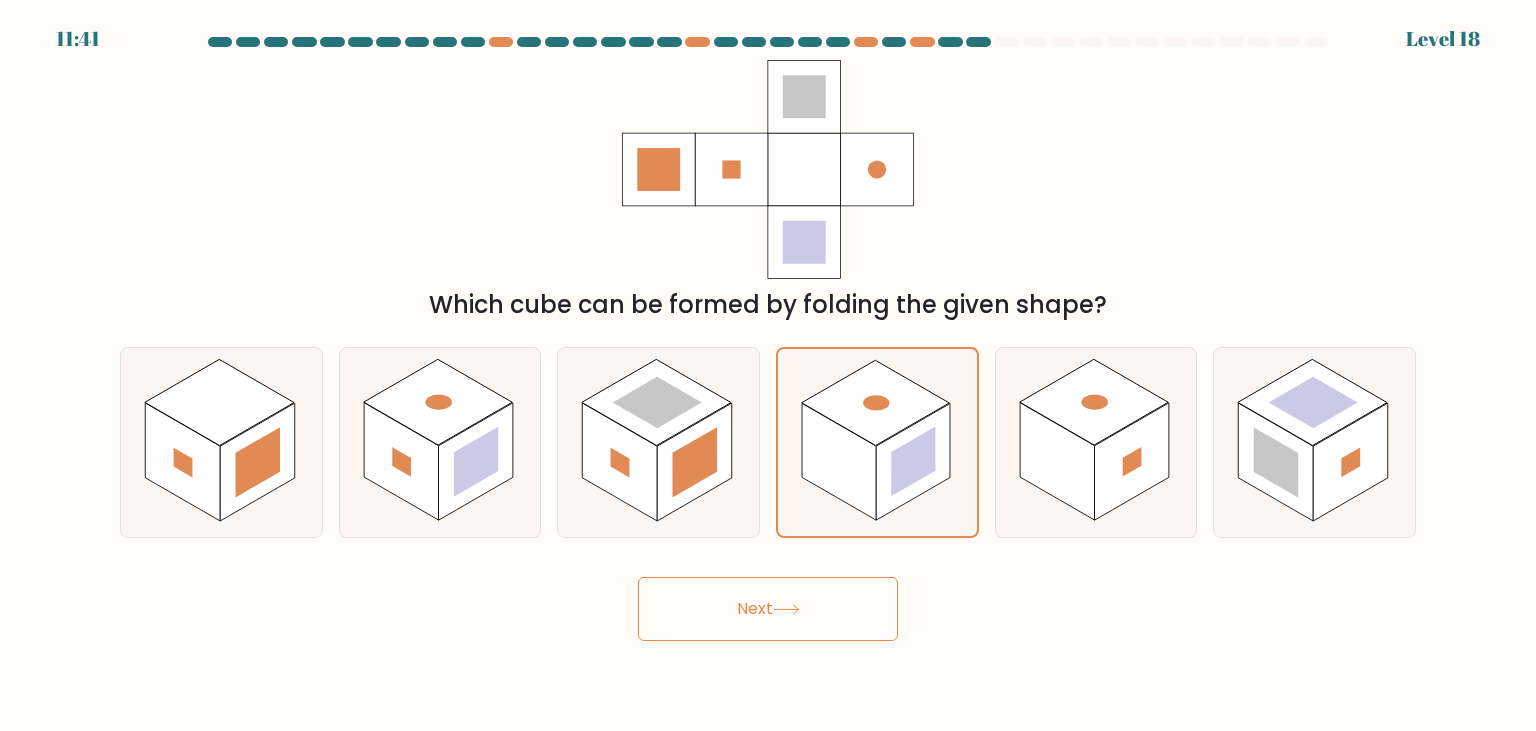 click on "Next" at bounding box center (768, 609) 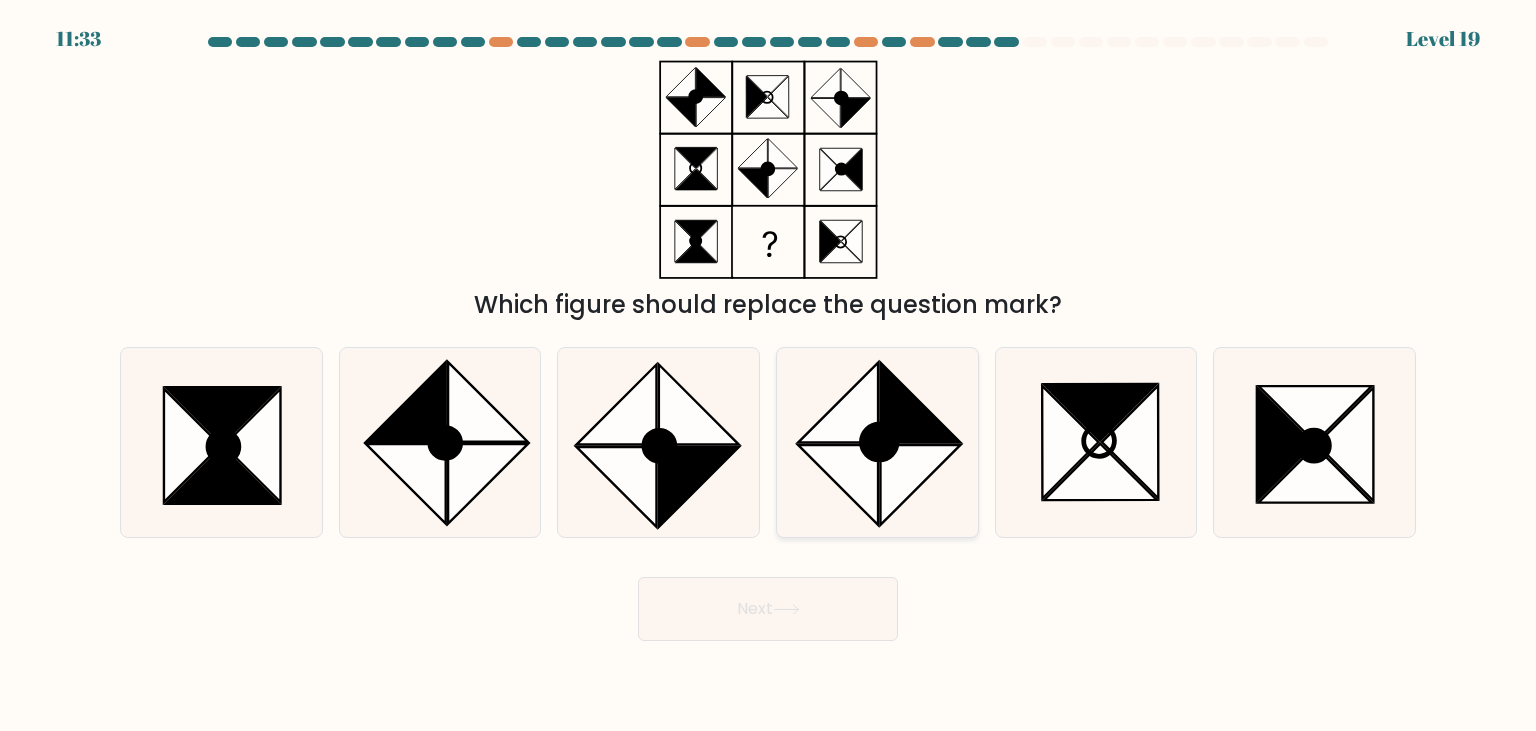 click at bounding box center (838, 485) 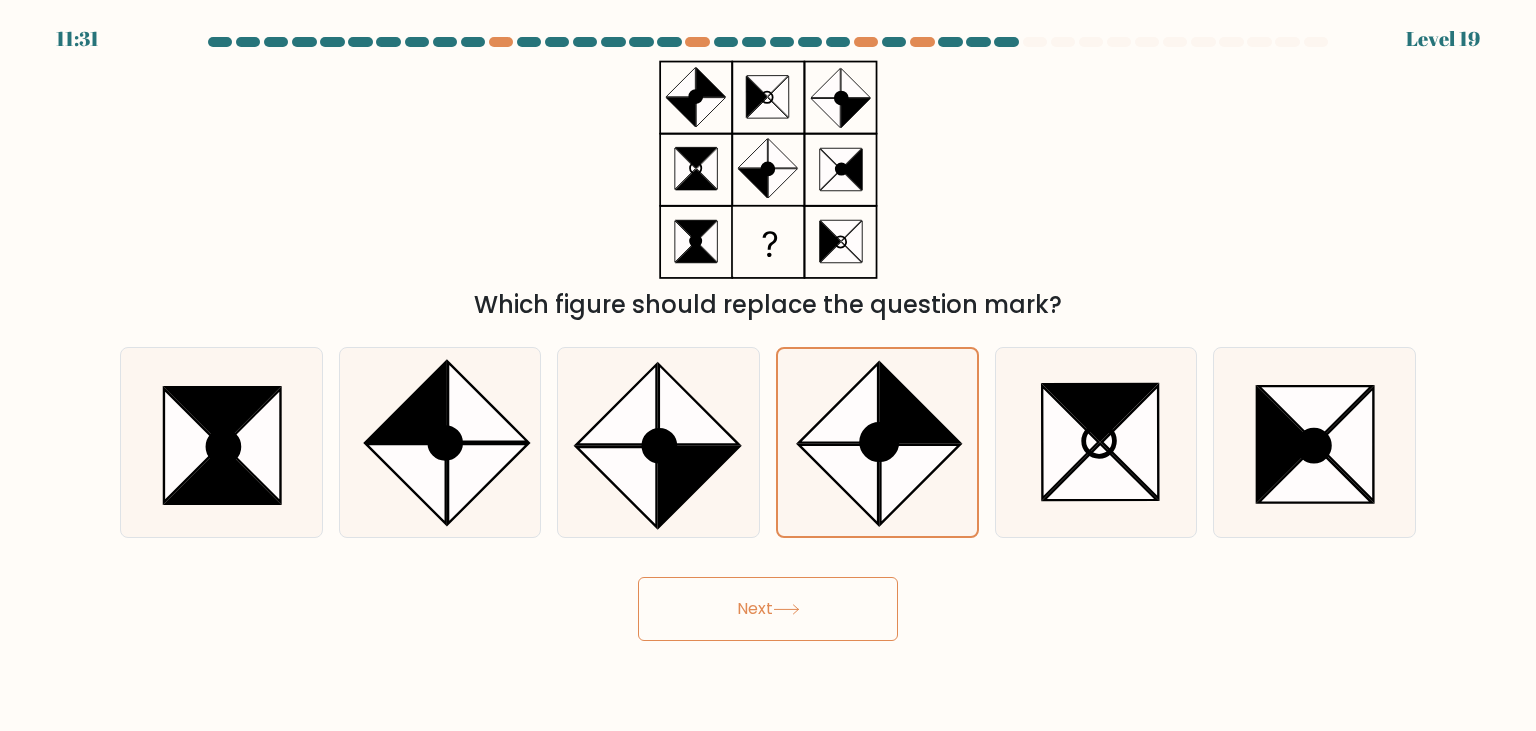 click at bounding box center [786, 609] 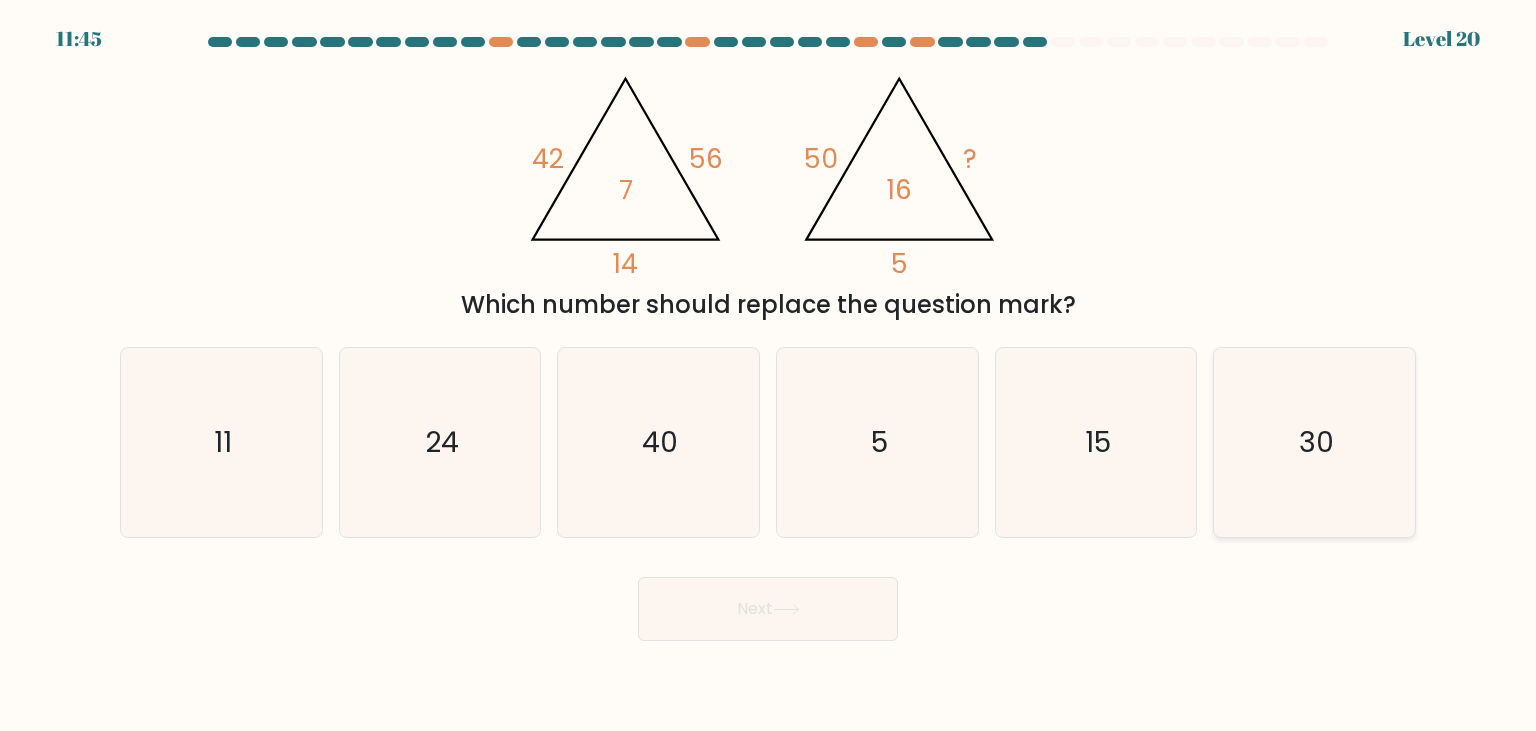 click on "30" at bounding box center (1314, 442) 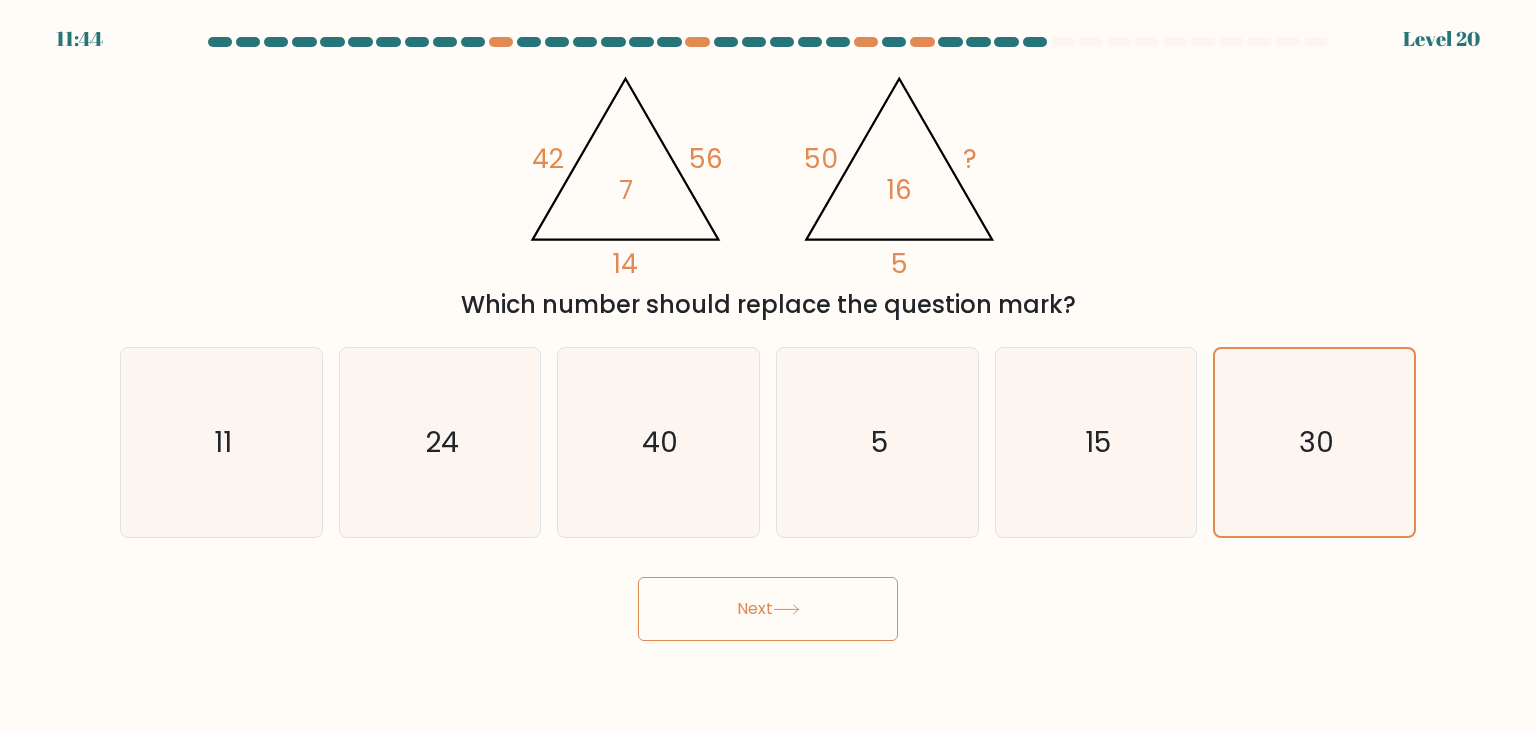 click on "Next" at bounding box center (768, 609) 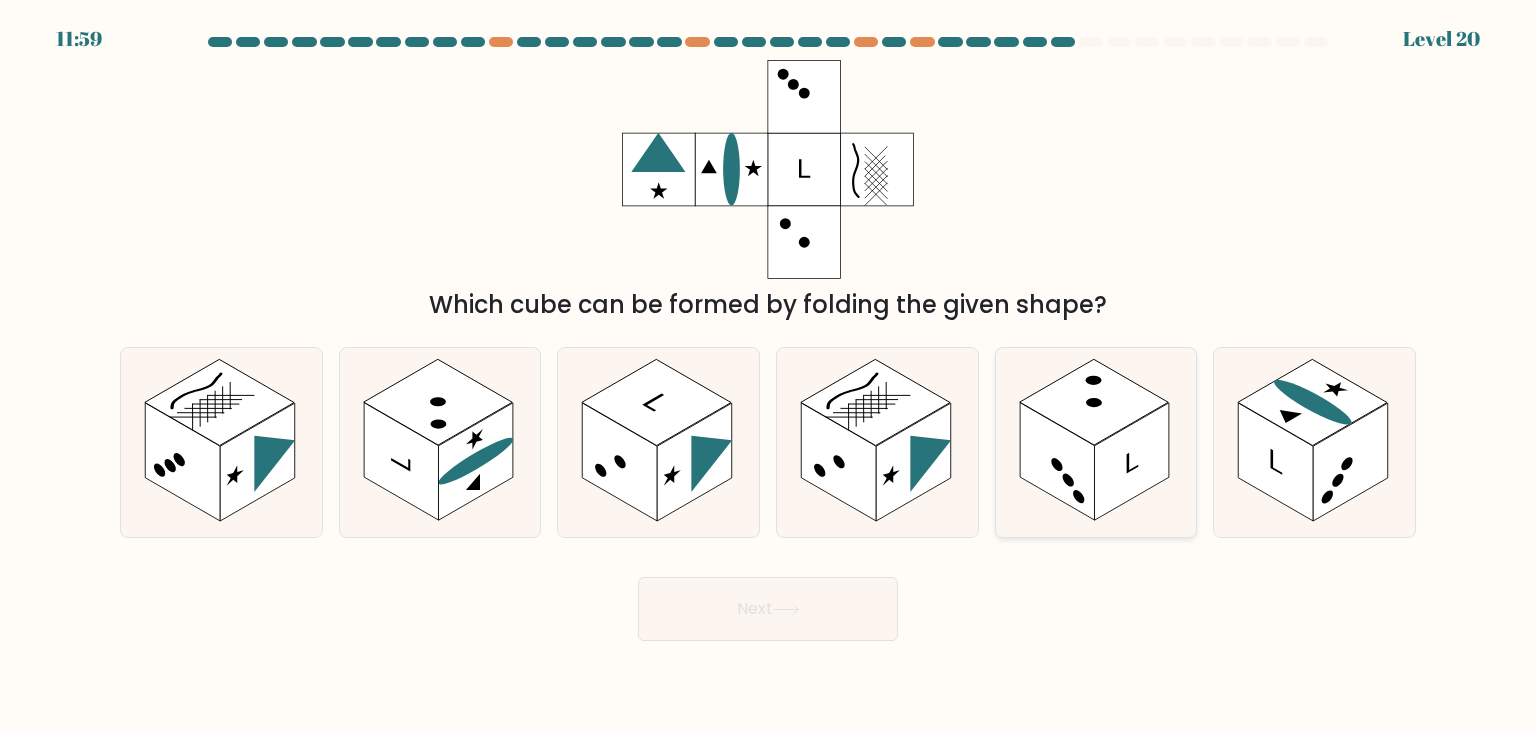 click at bounding box center (1093, 403) 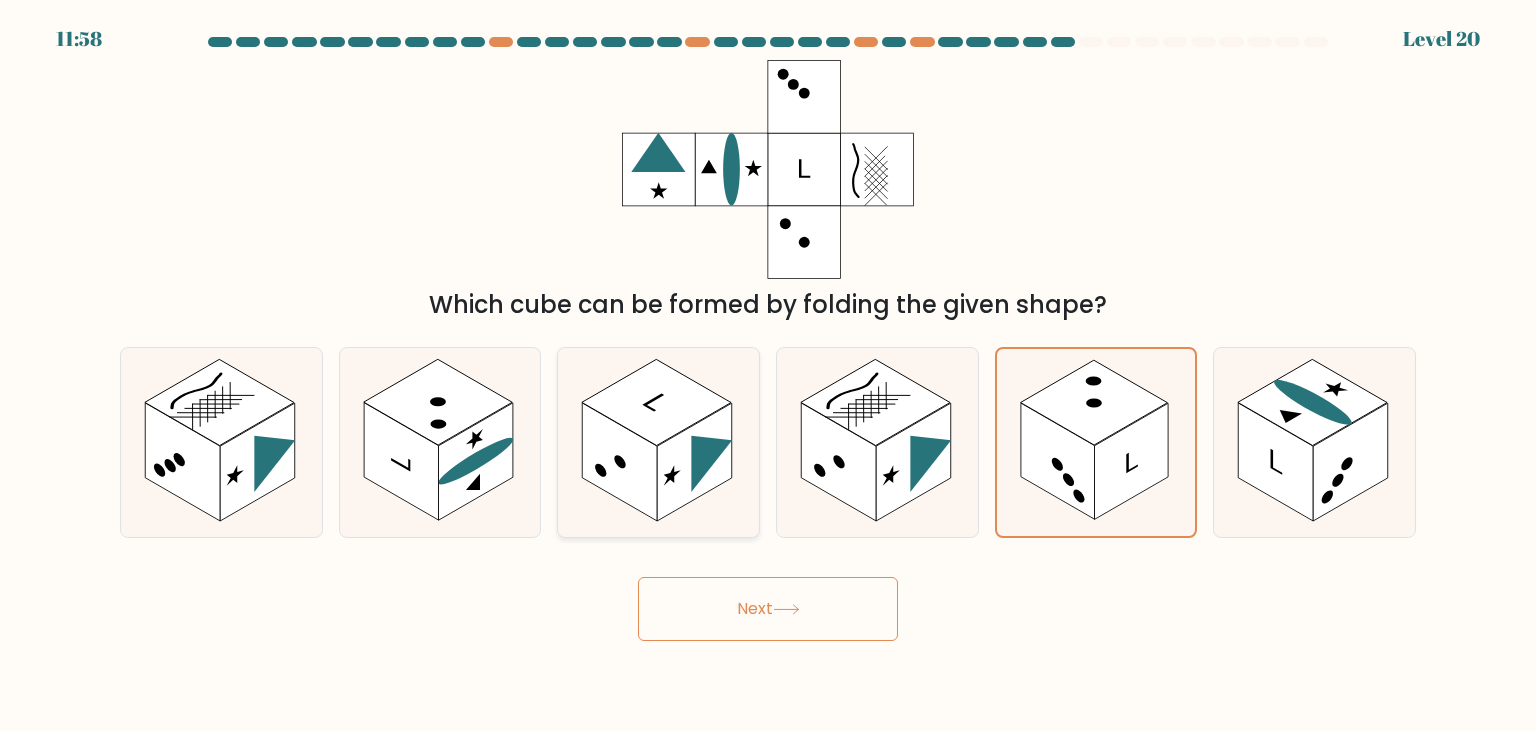 click at bounding box center [694, 462] 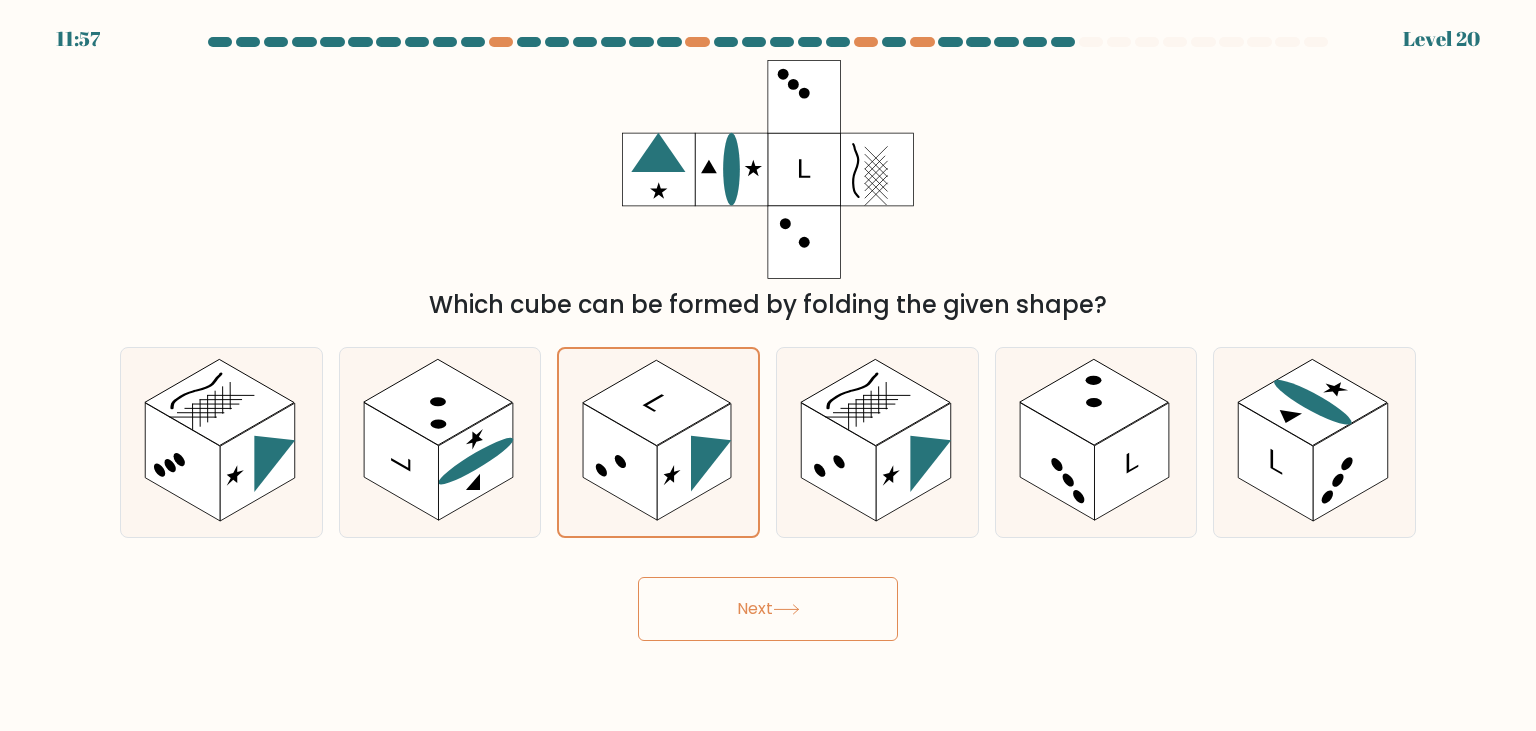 click on "Next" at bounding box center (768, 609) 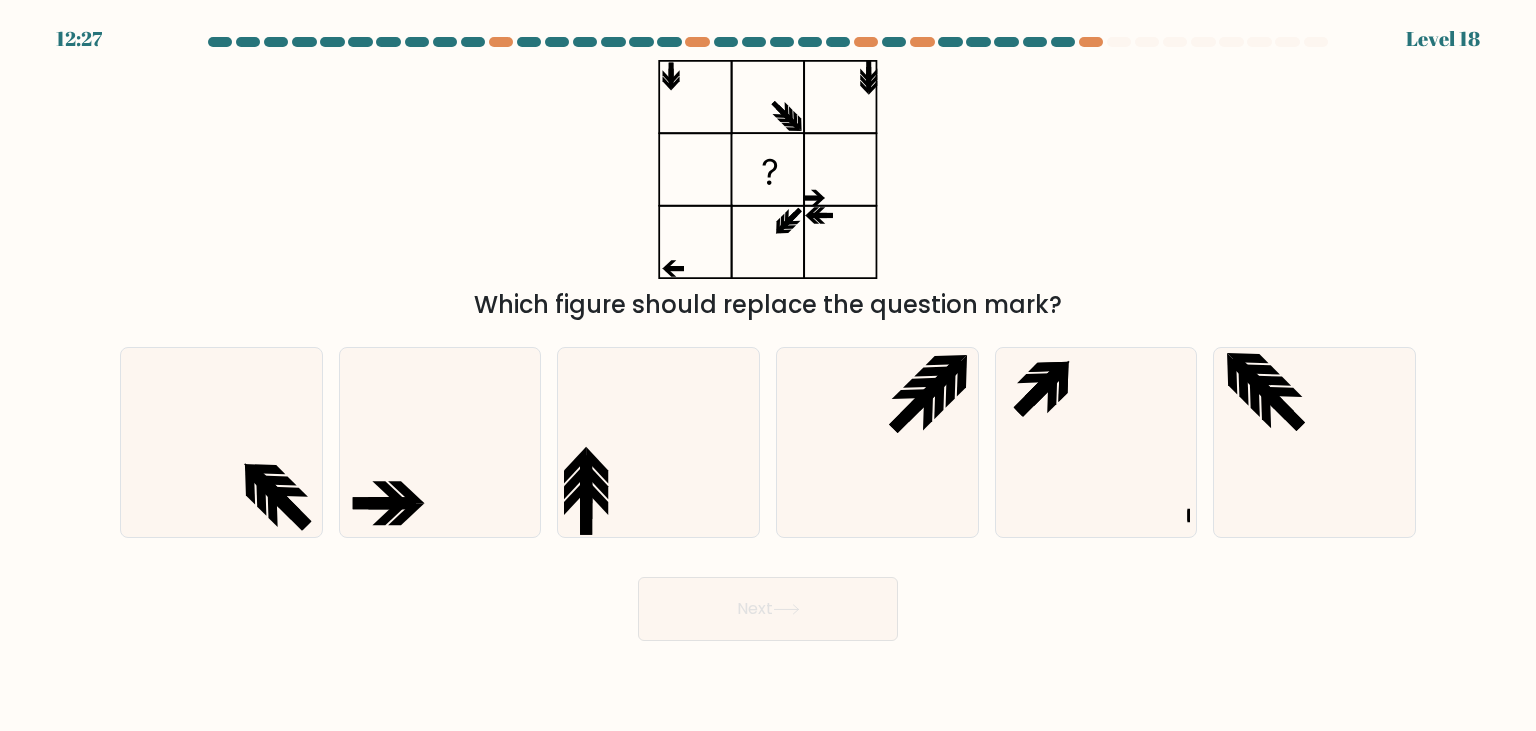 click at bounding box center (768, 169) 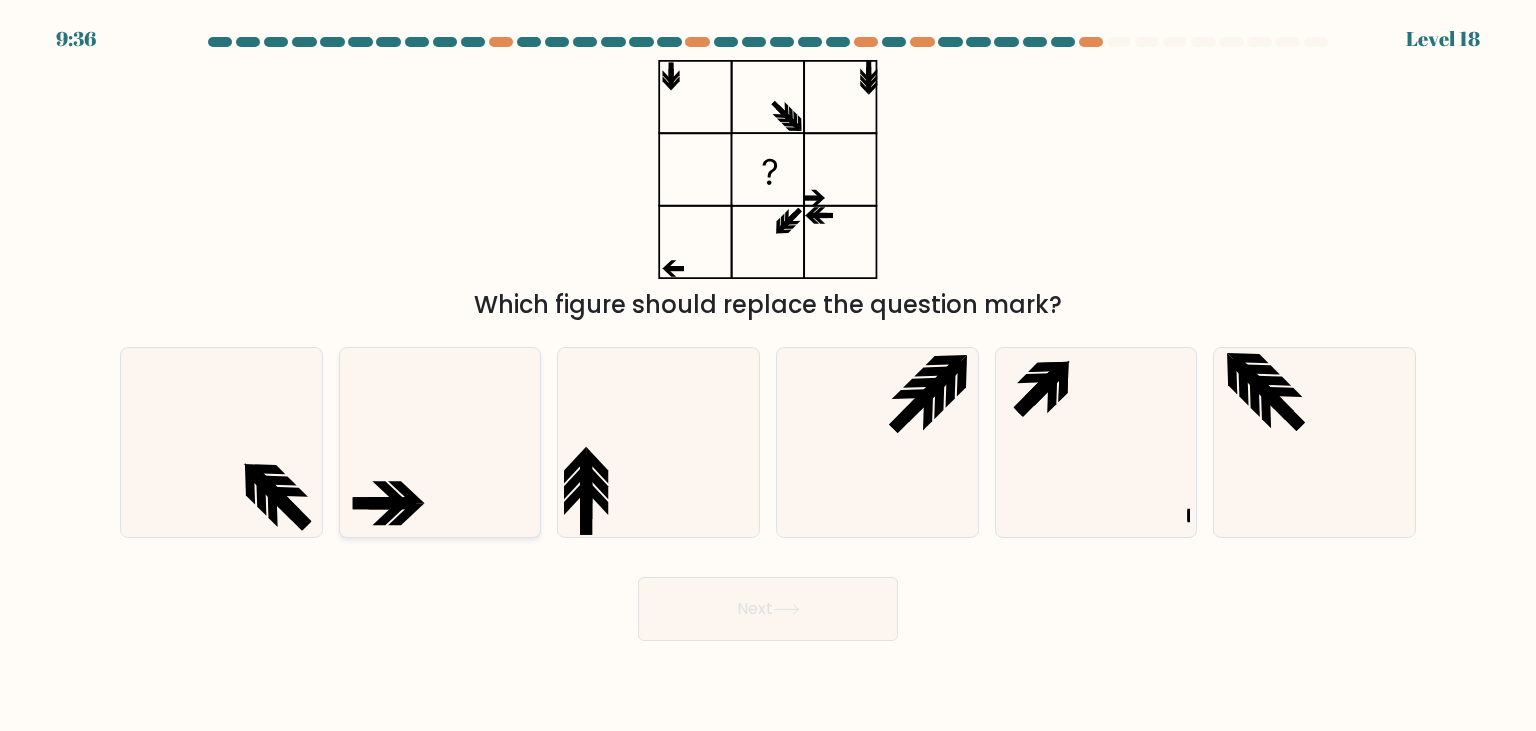 click at bounding box center [440, 442] 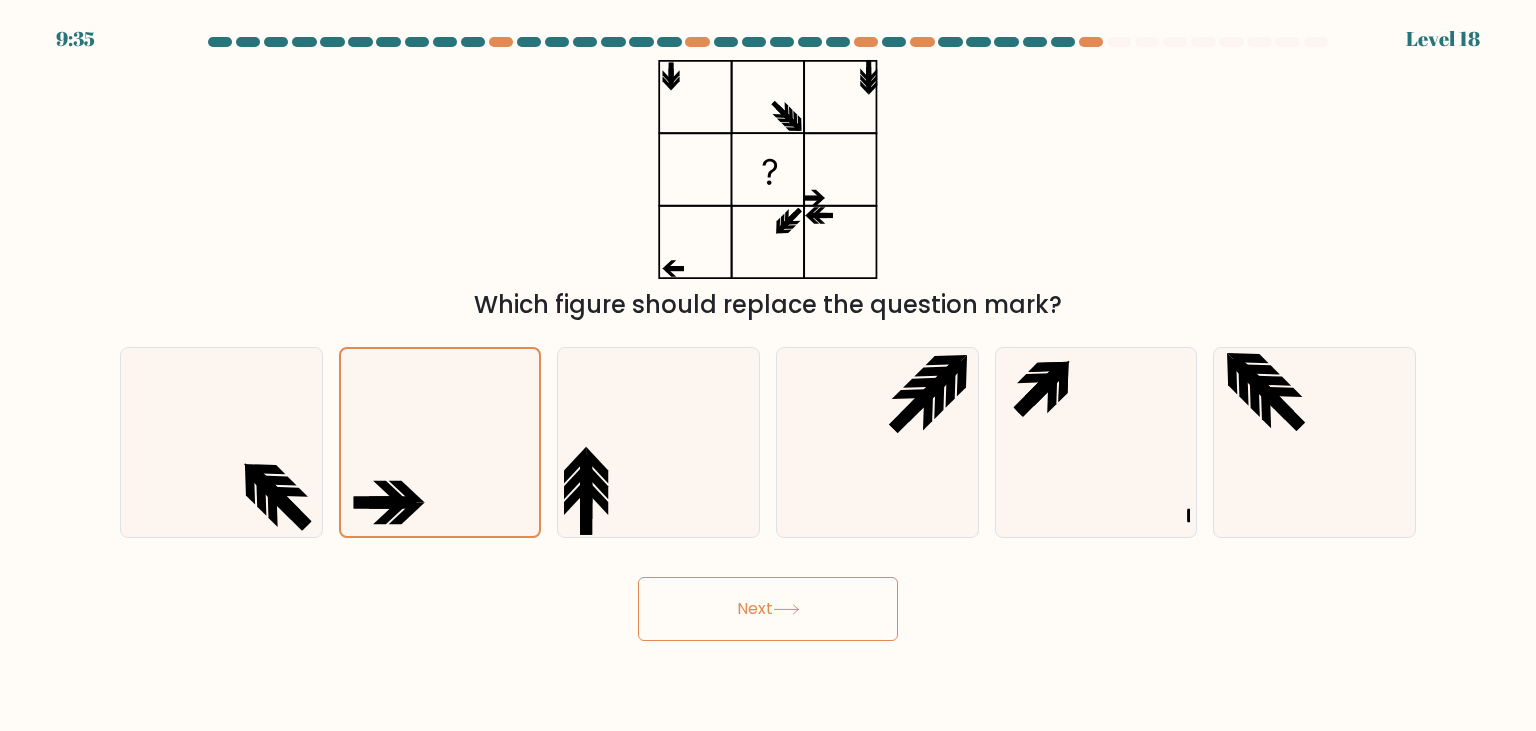 click on "Next" at bounding box center [768, 609] 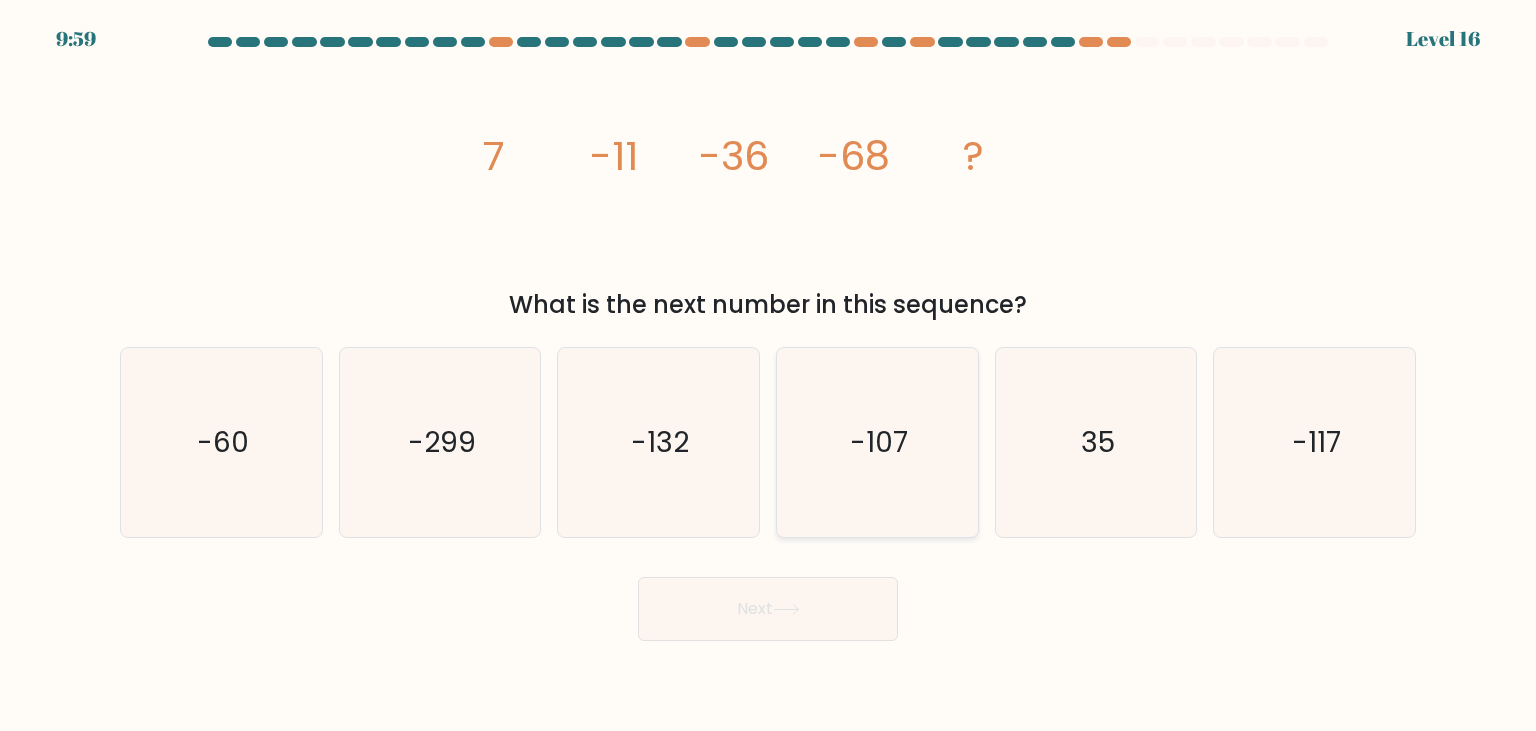 click on "-107" at bounding box center [877, 442] 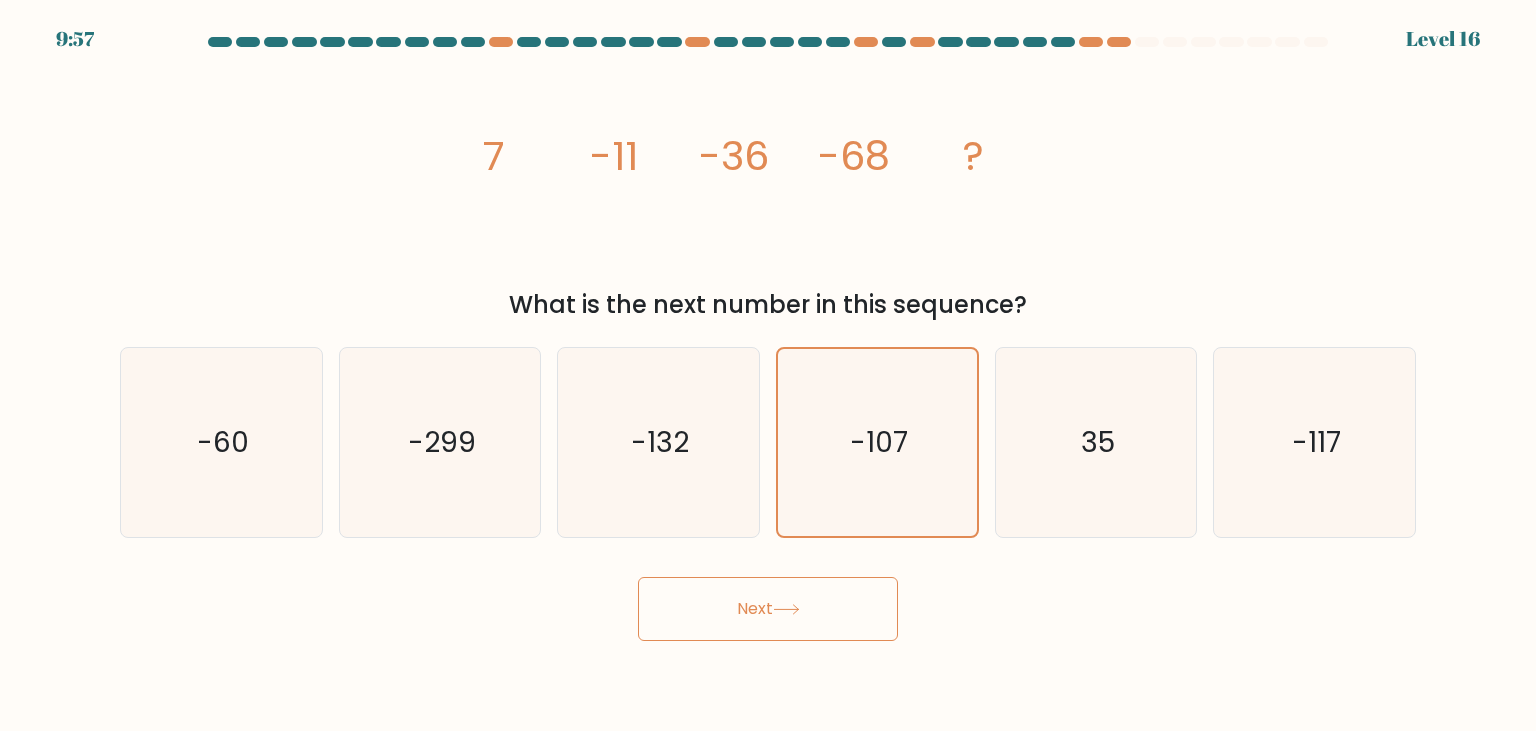 click on "Next" at bounding box center [768, 609] 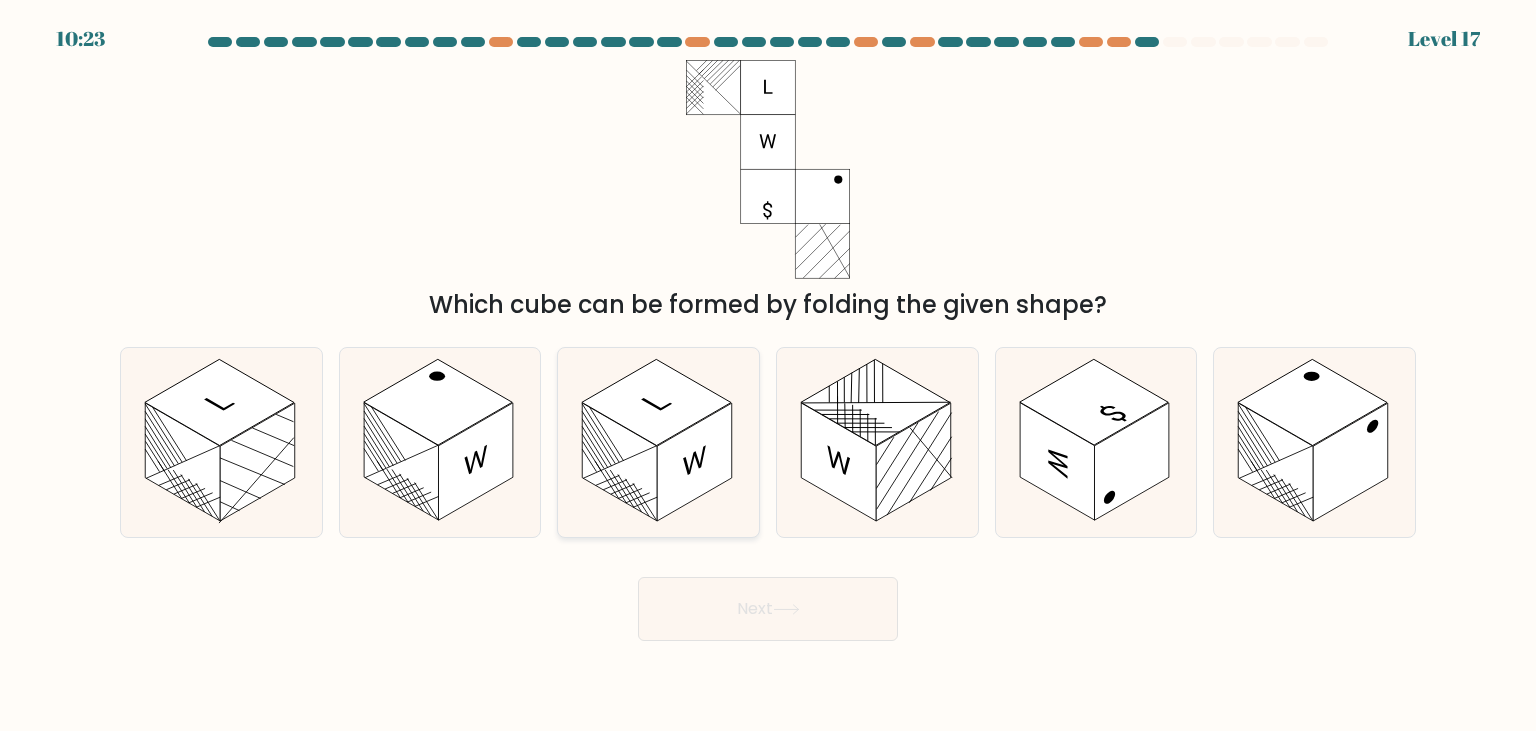 click at bounding box center (658, 442) 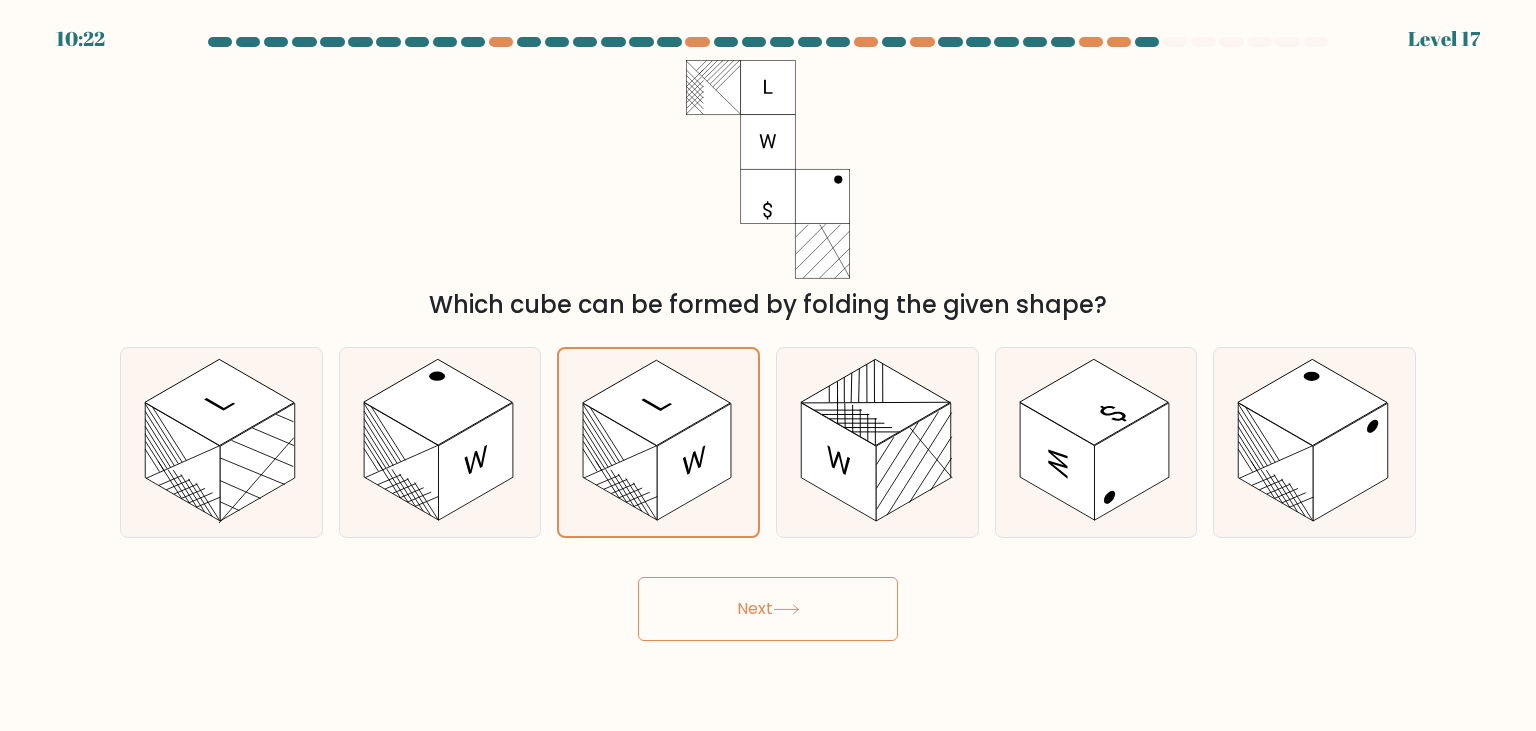 click on "Next" at bounding box center [768, 609] 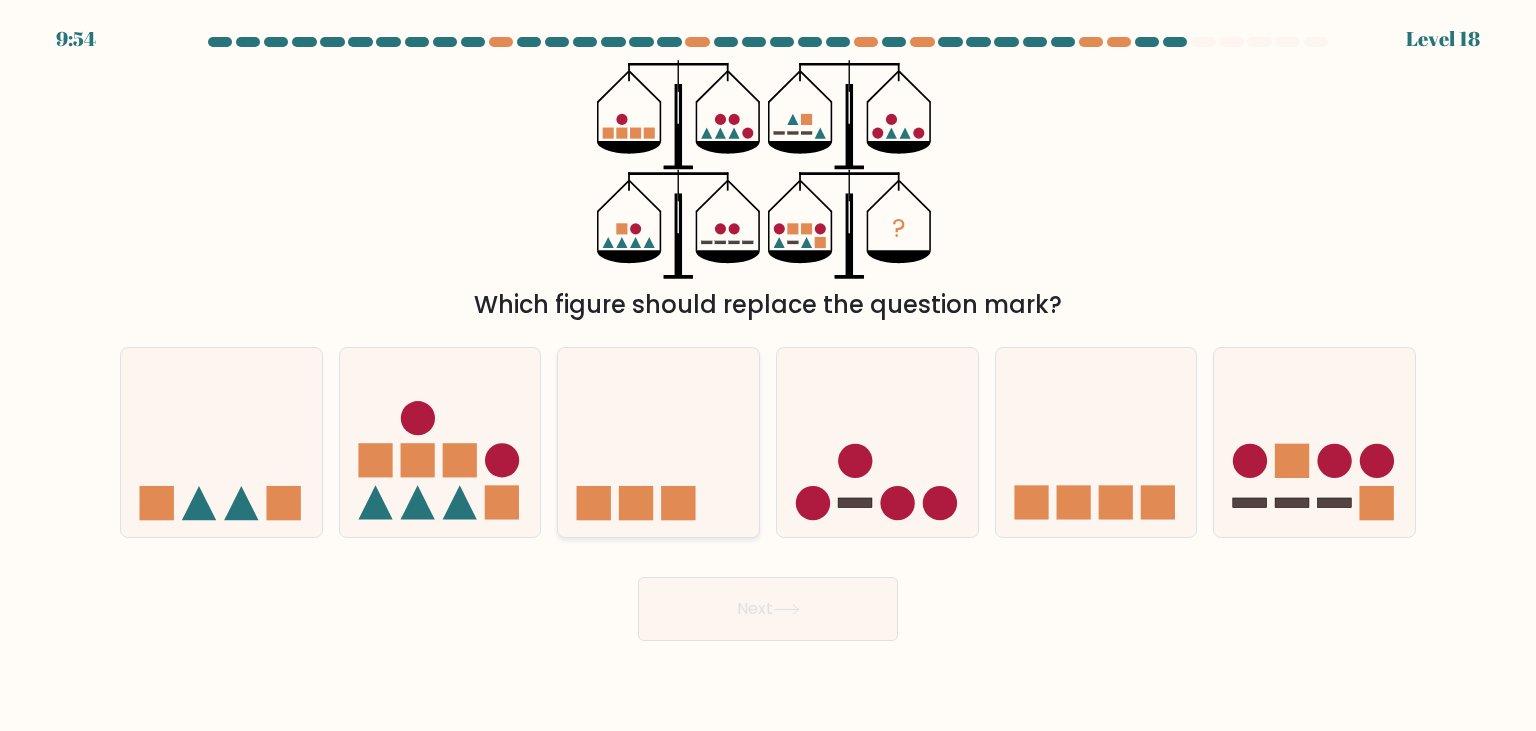 click at bounding box center [658, 442] 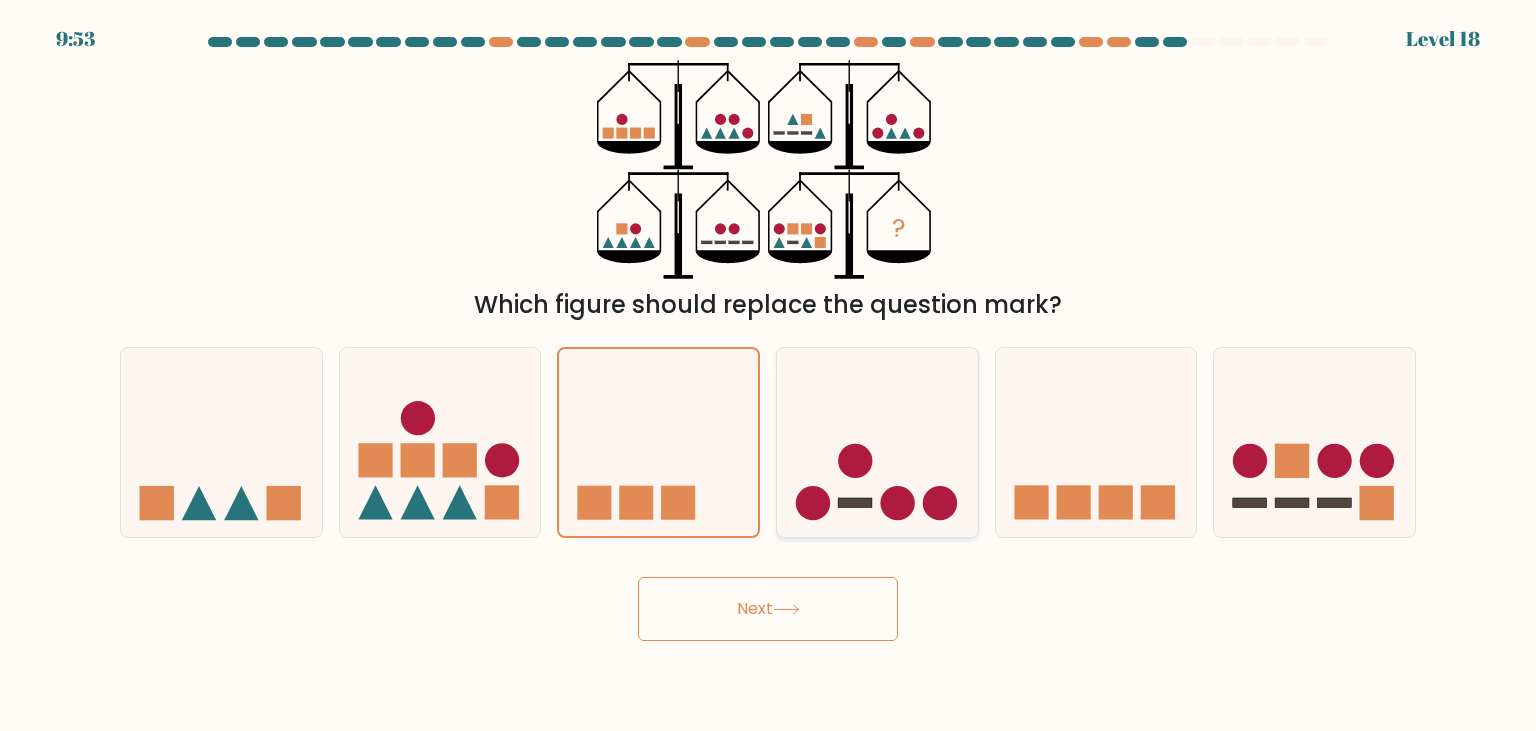 click at bounding box center (897, 503) 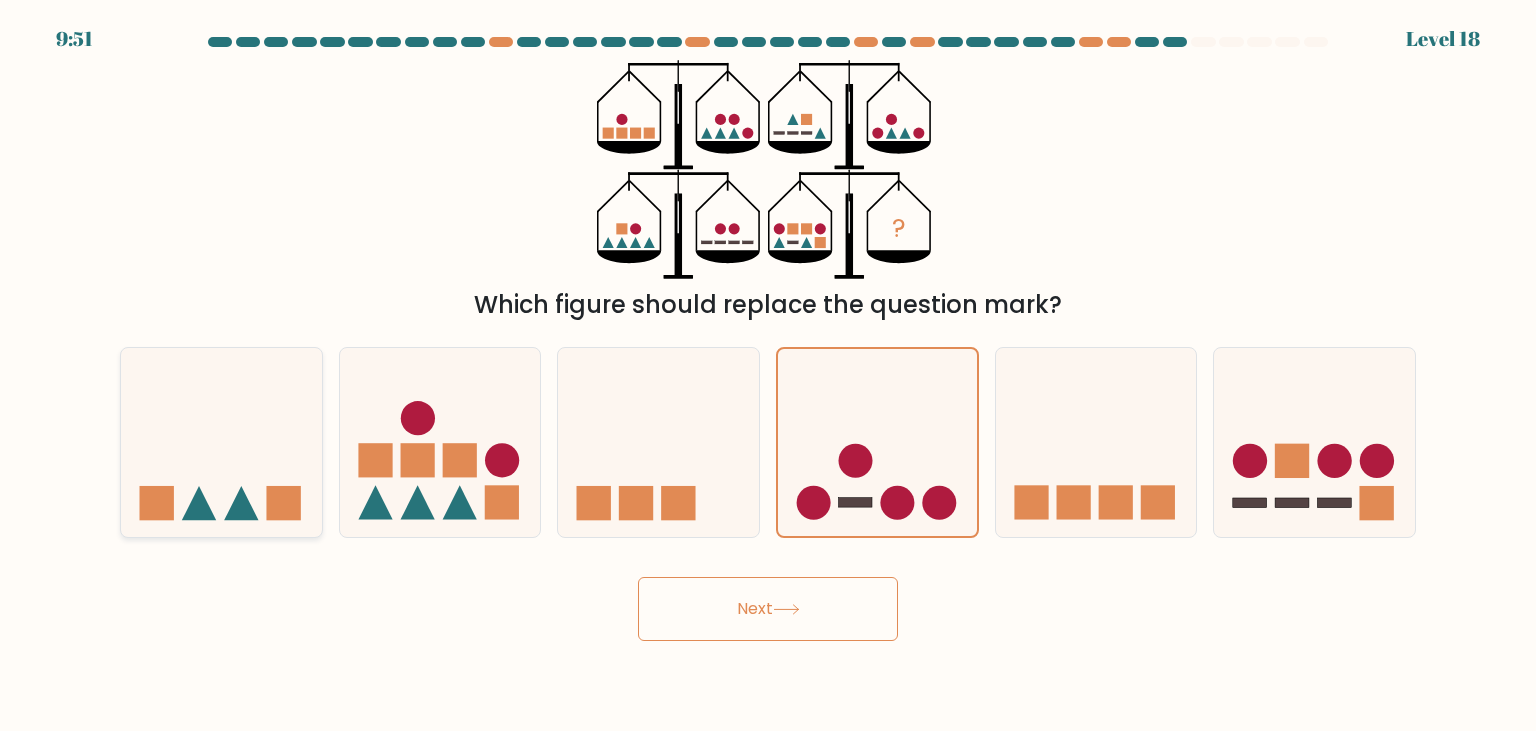 click at bounding box center [221, 442] 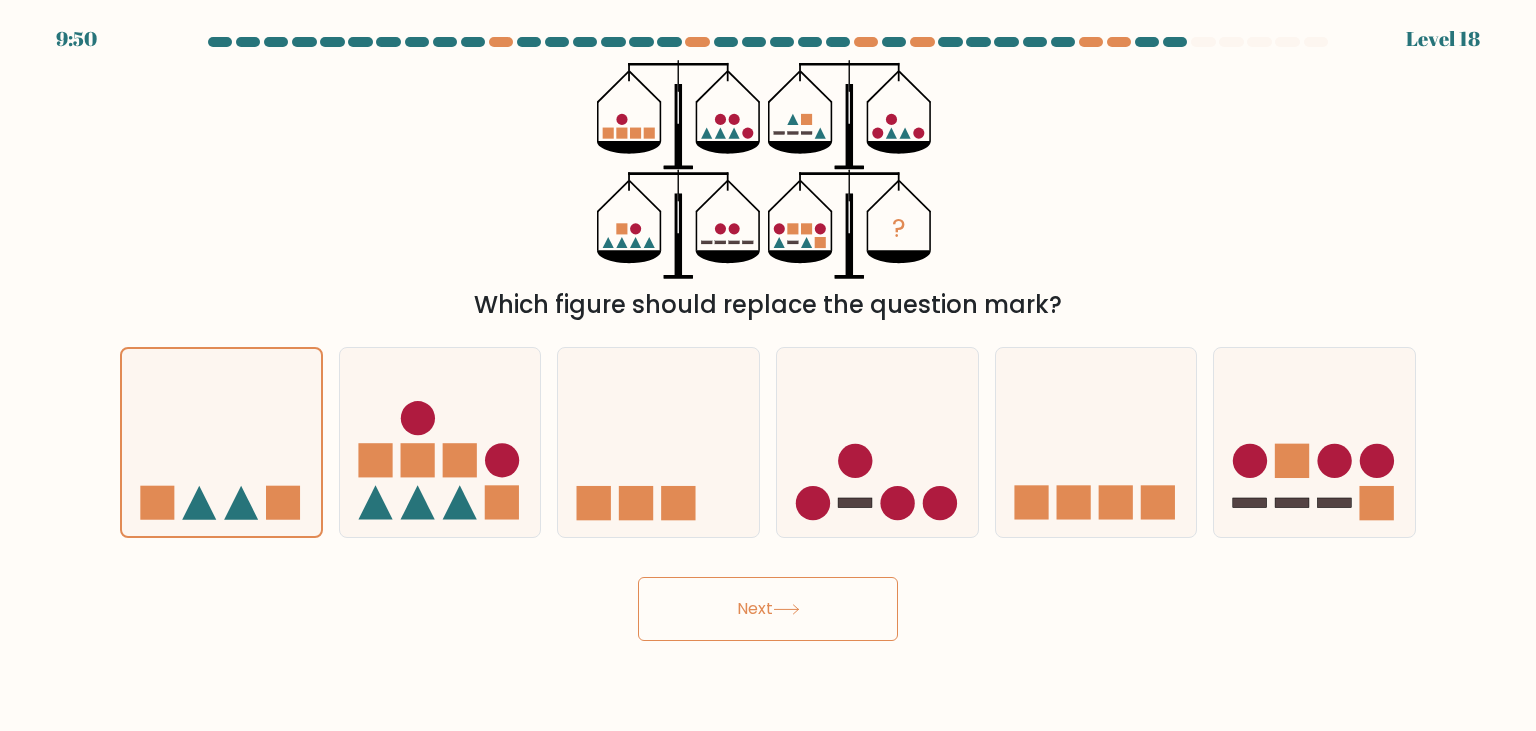 click on "Next" at bounding box center (768, 609) 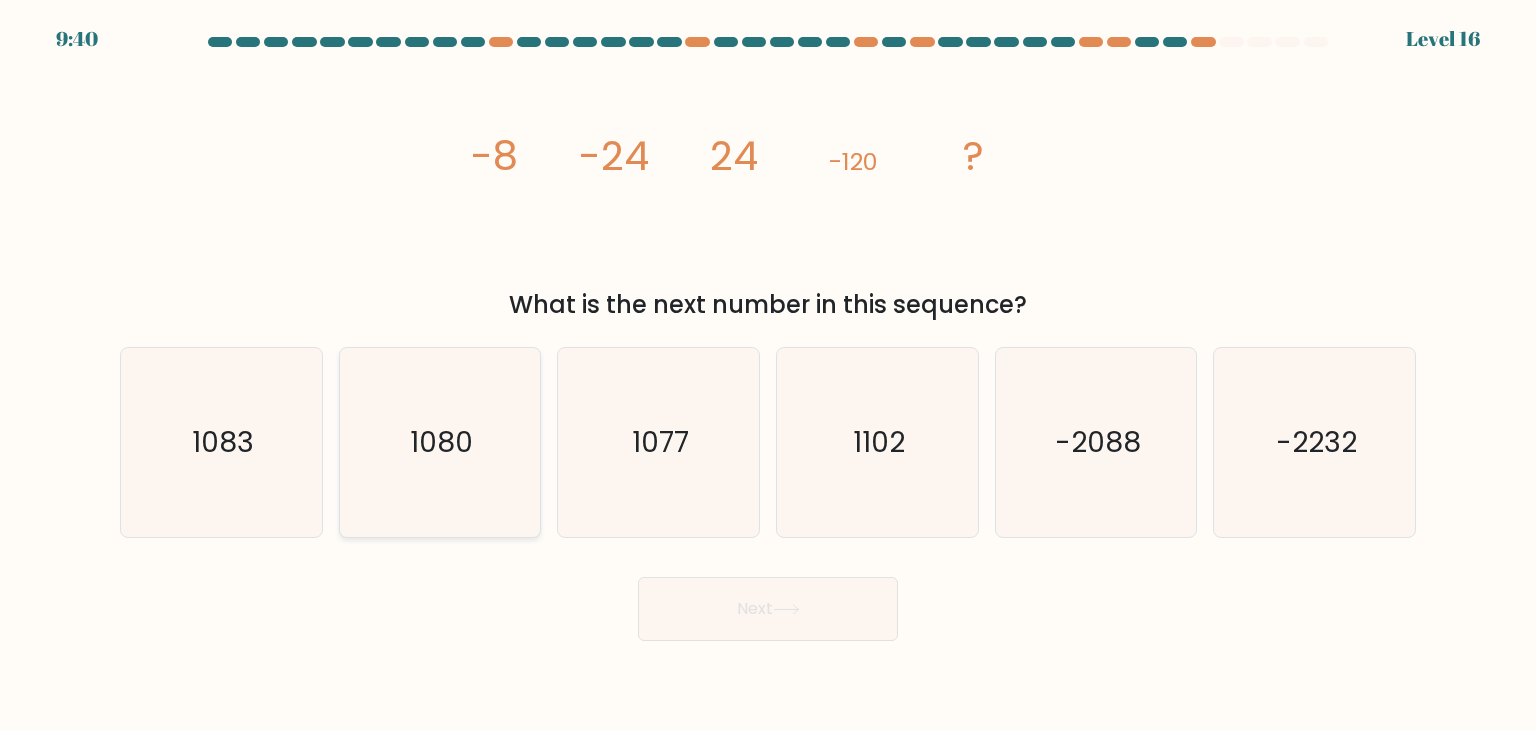 click on "1080" at bounding box center (440, 442) 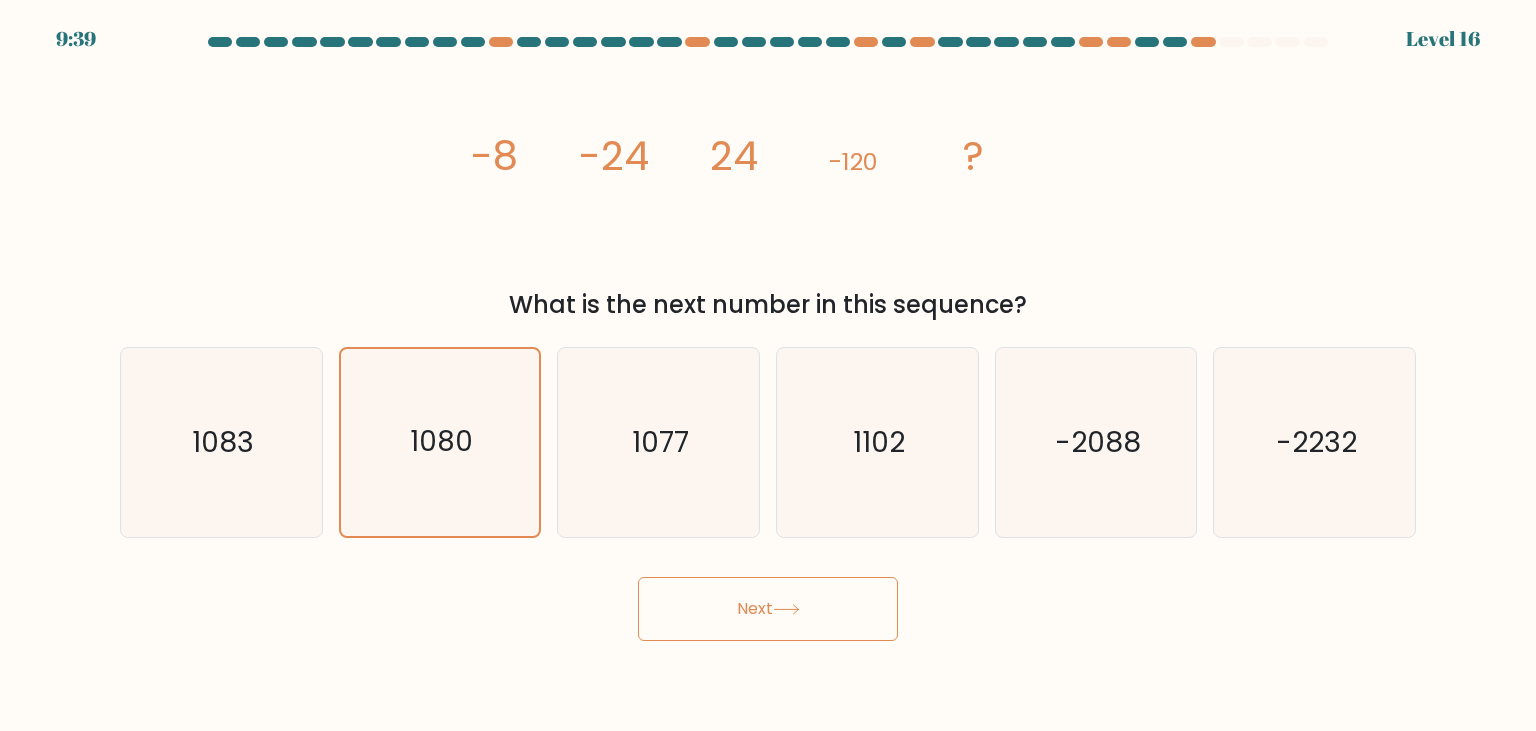 click on "Next" at bounding box center (768, 609) 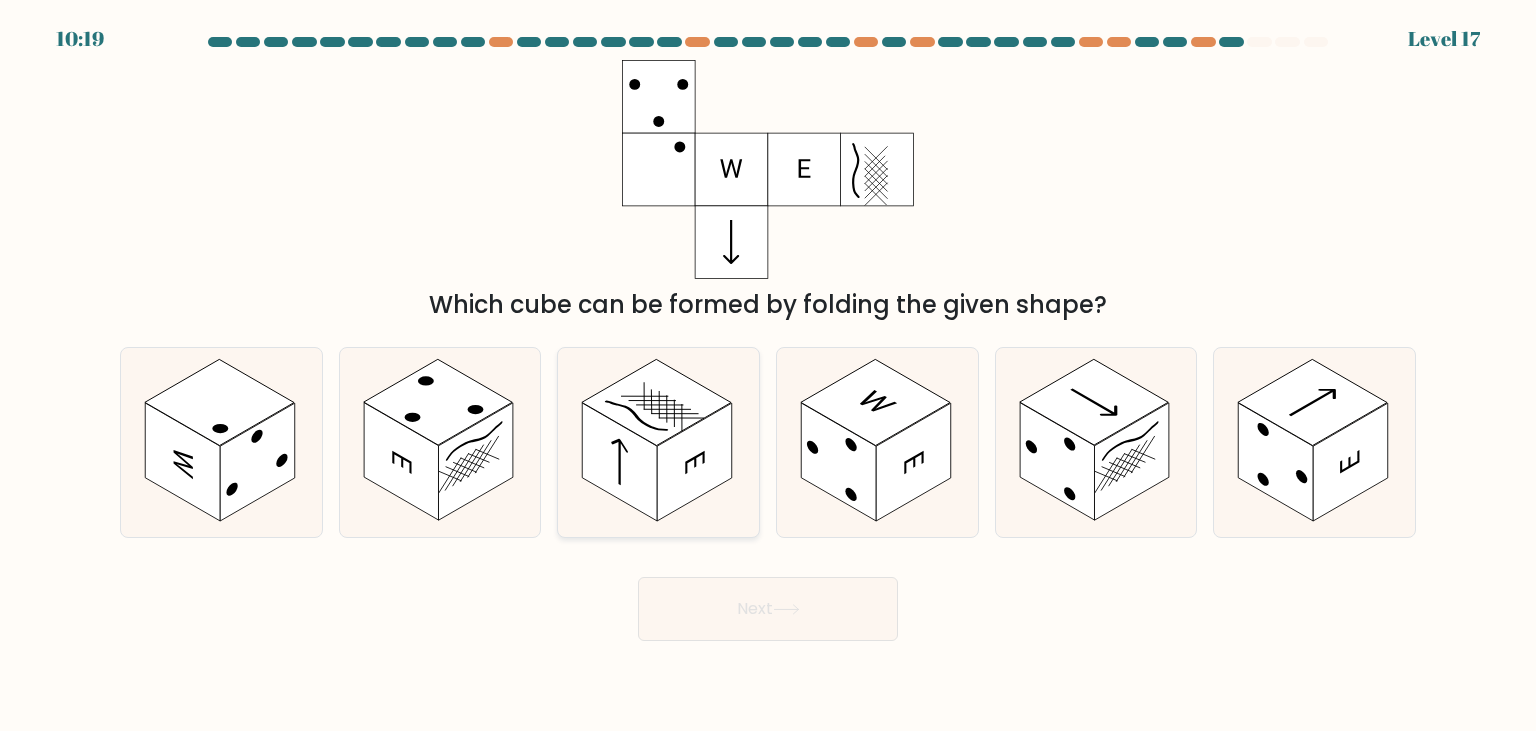 click at bounding box center [694, 462] 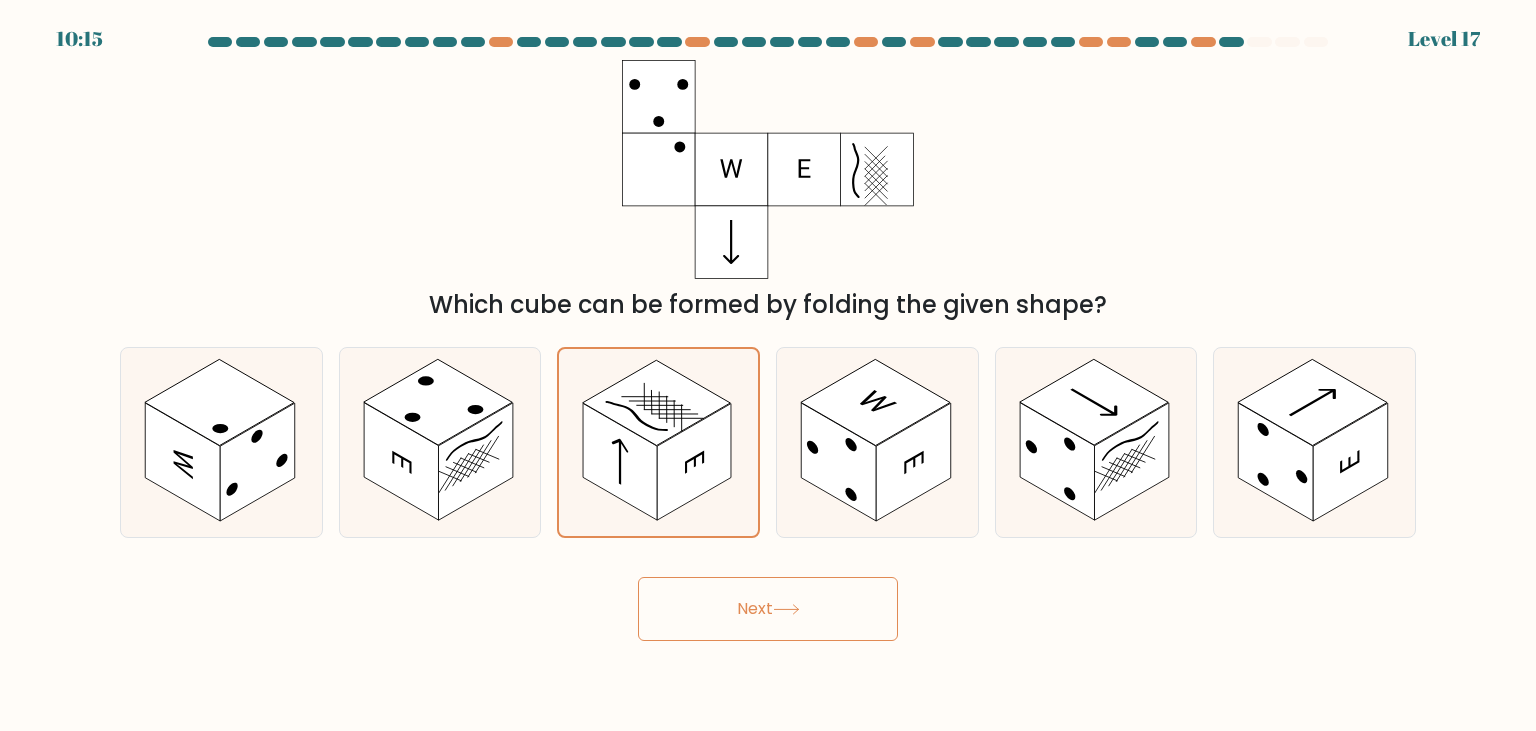 click on "Next" at bounding box center [768, 609] 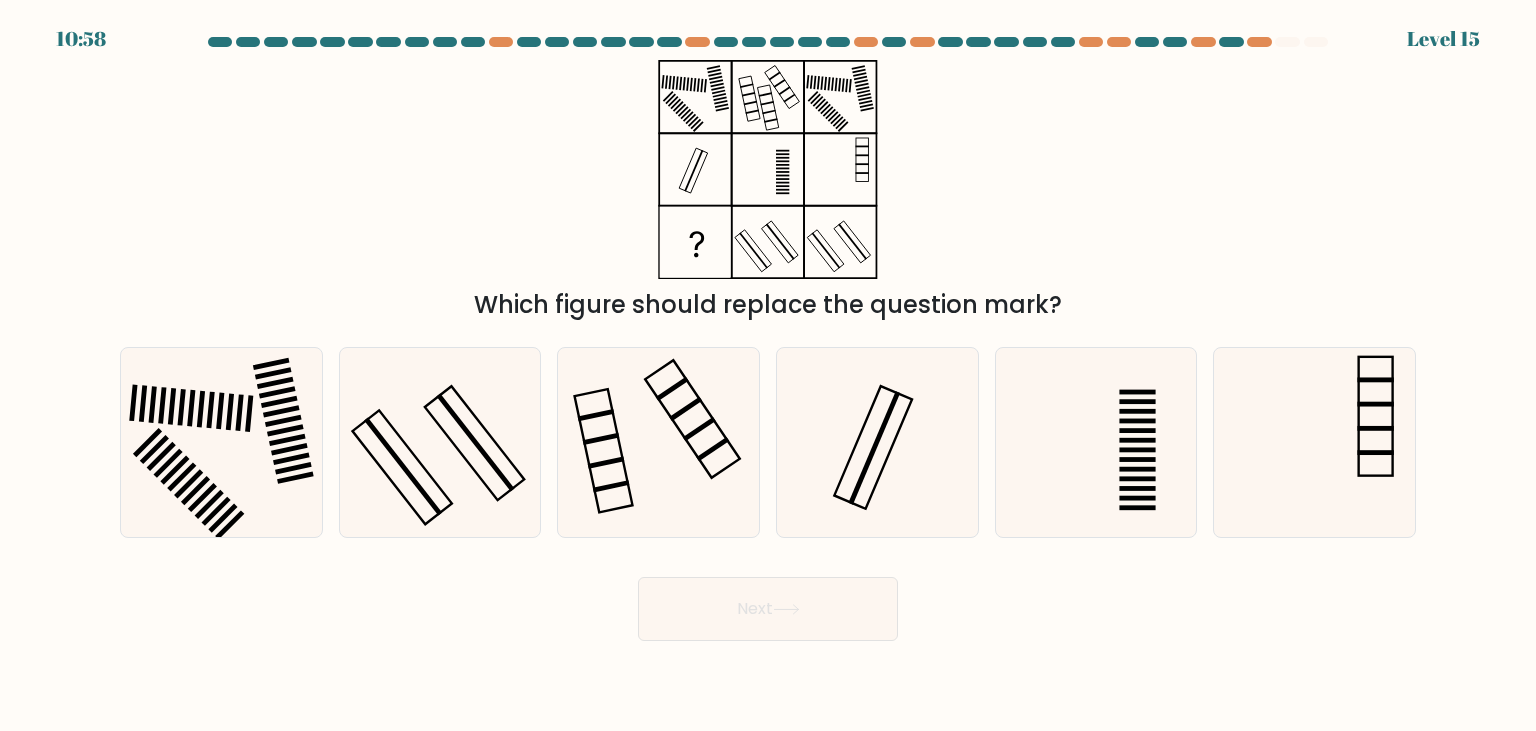 click on "Next" at bounding box center [768, 609] 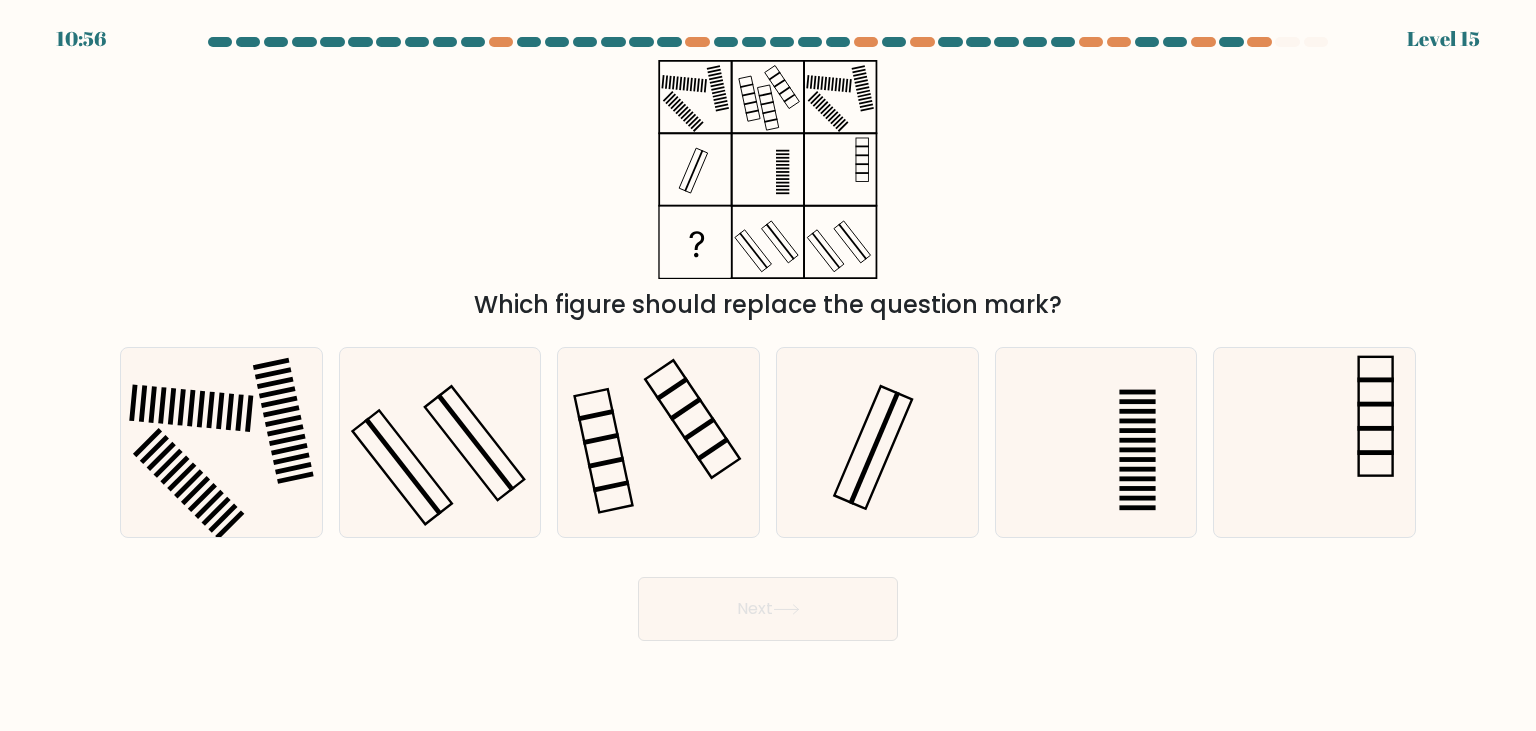 click on "Which figure should replace the question mark?" at bounding box center [768, 191] 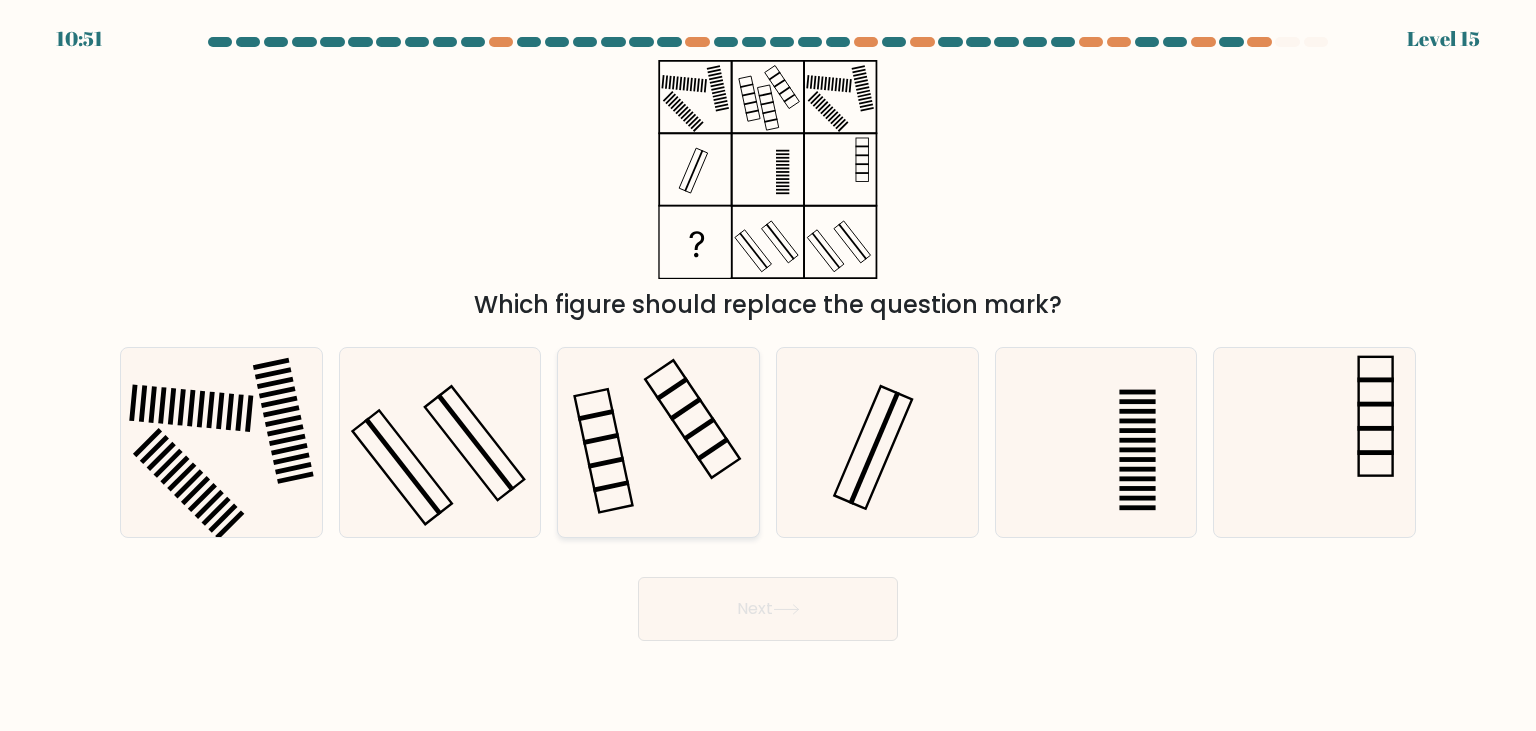 click at bounding box center [658, 442] 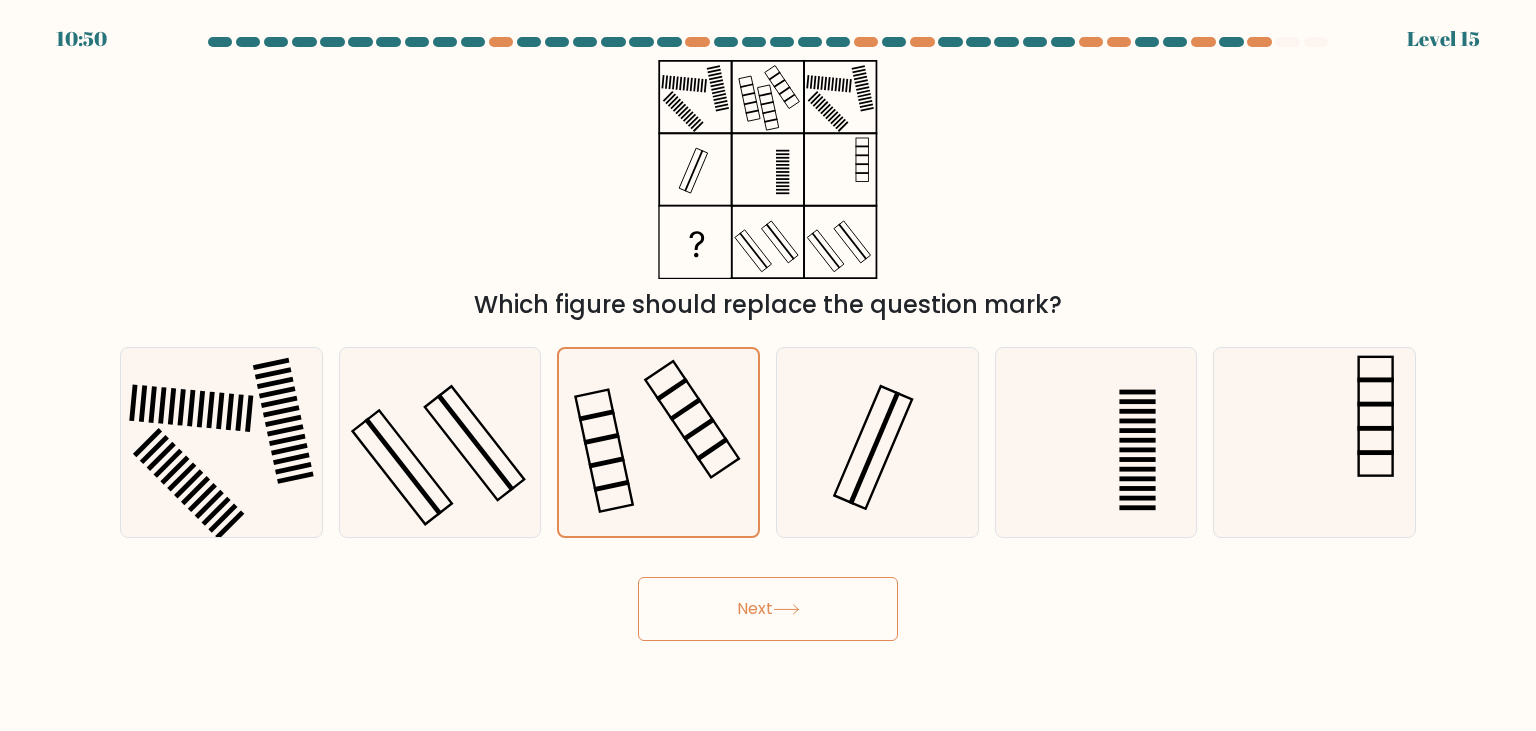 click on "Next" at bounding box center [768, 609] 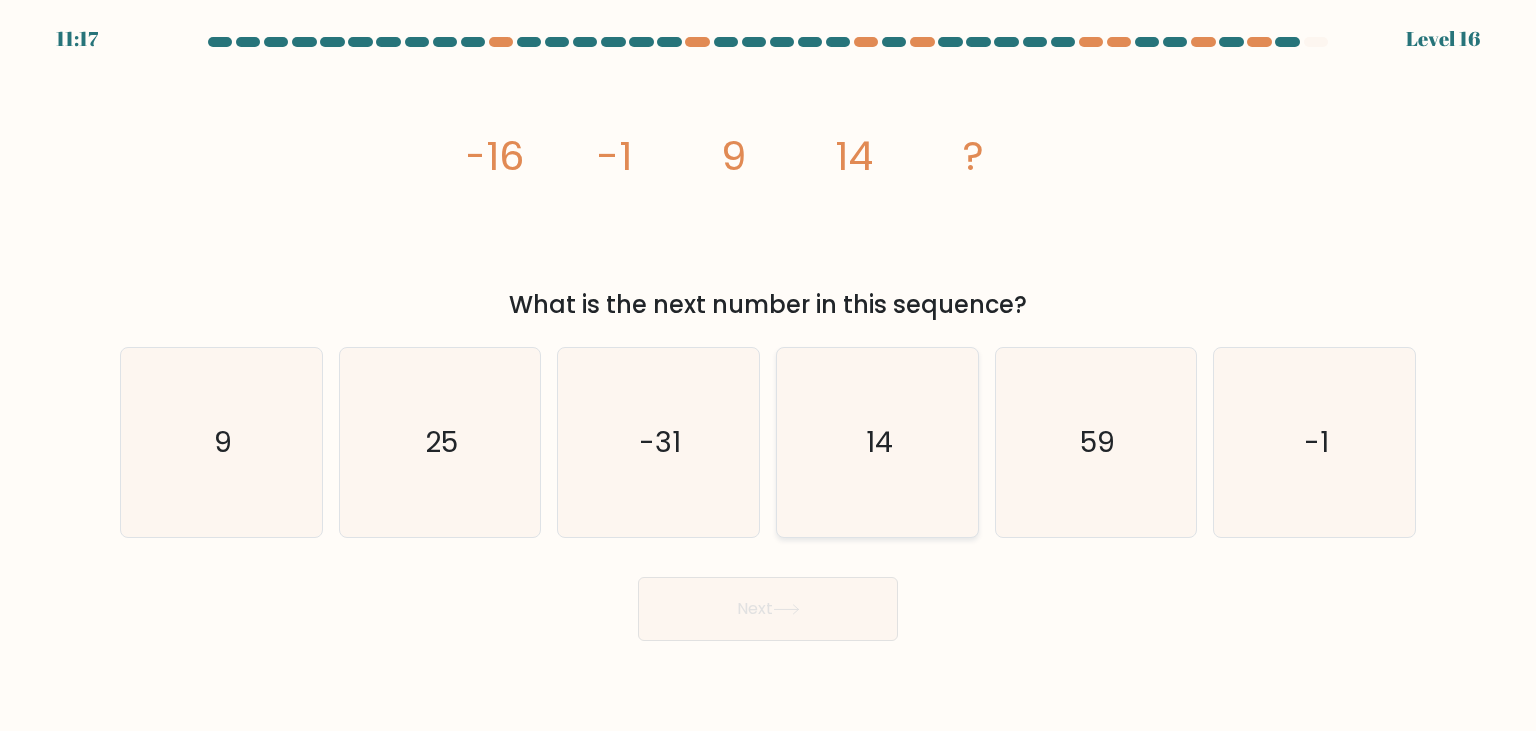click on "14" at bounding box center [877, 442] 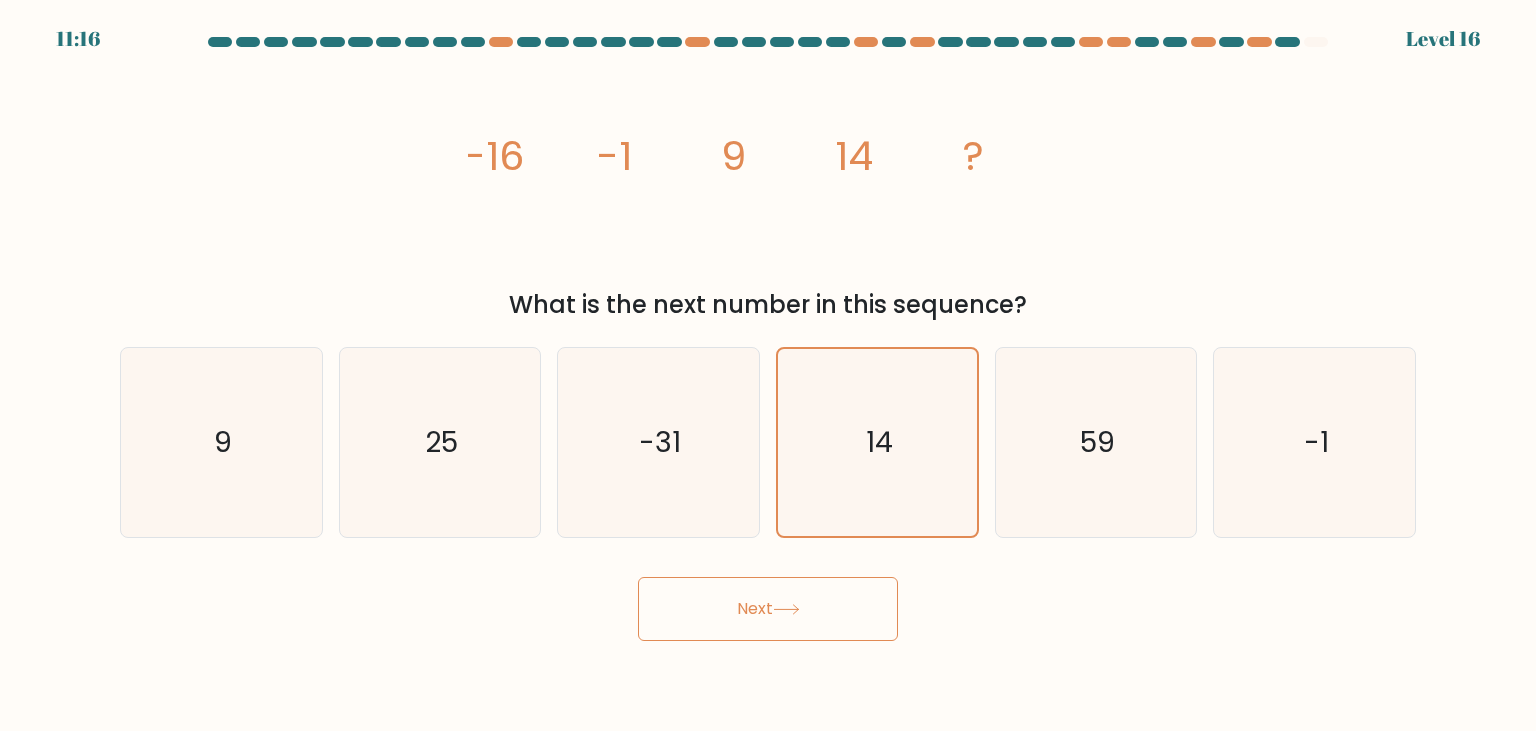 click on "11:16
Level 16" at bounding box center (768, 365) 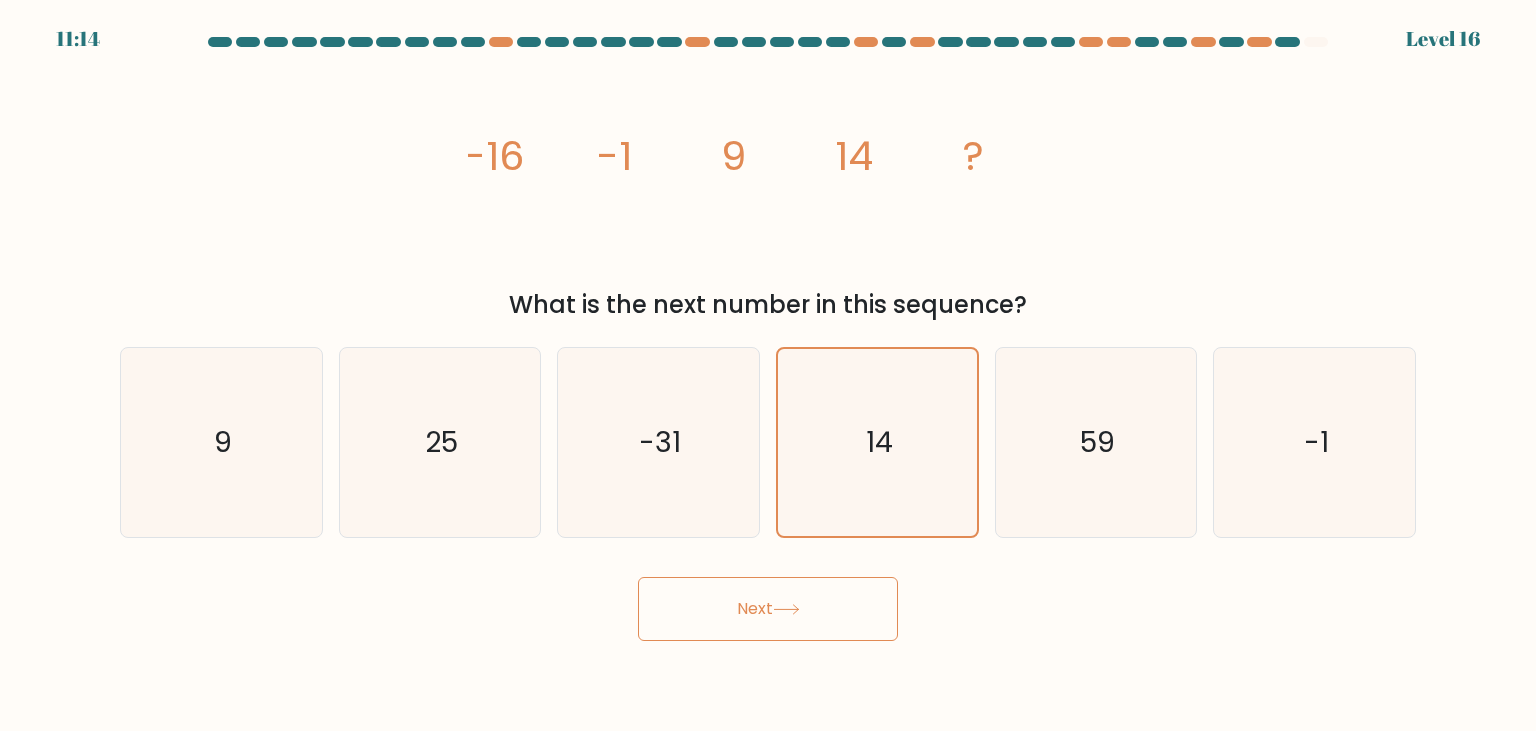 click on "Next" at bounding box center (768, 609) 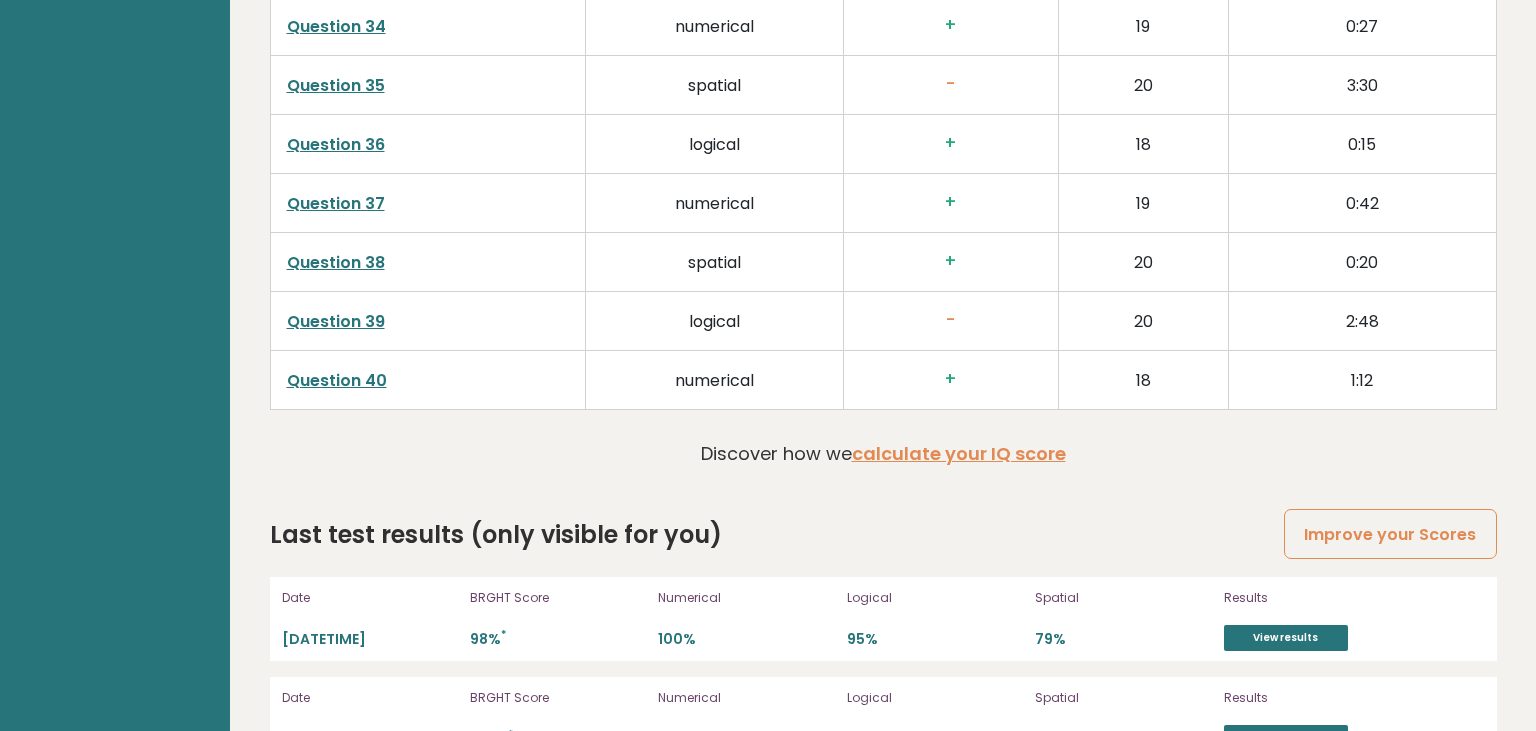 scroll, scrollTop: 5217, scrollLeft: 0, axis: vertical 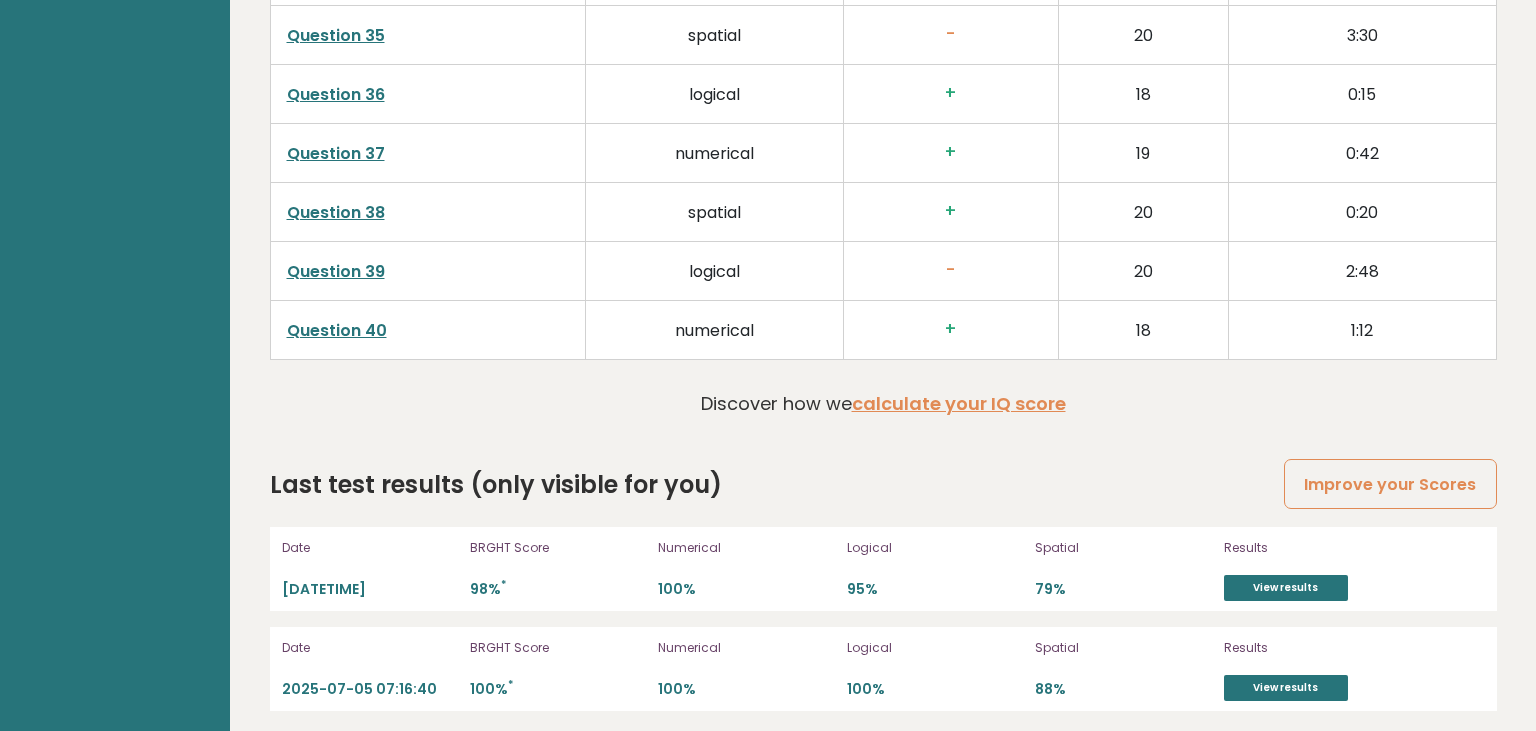 click on "Numerical" at bounding box center (370, 548) 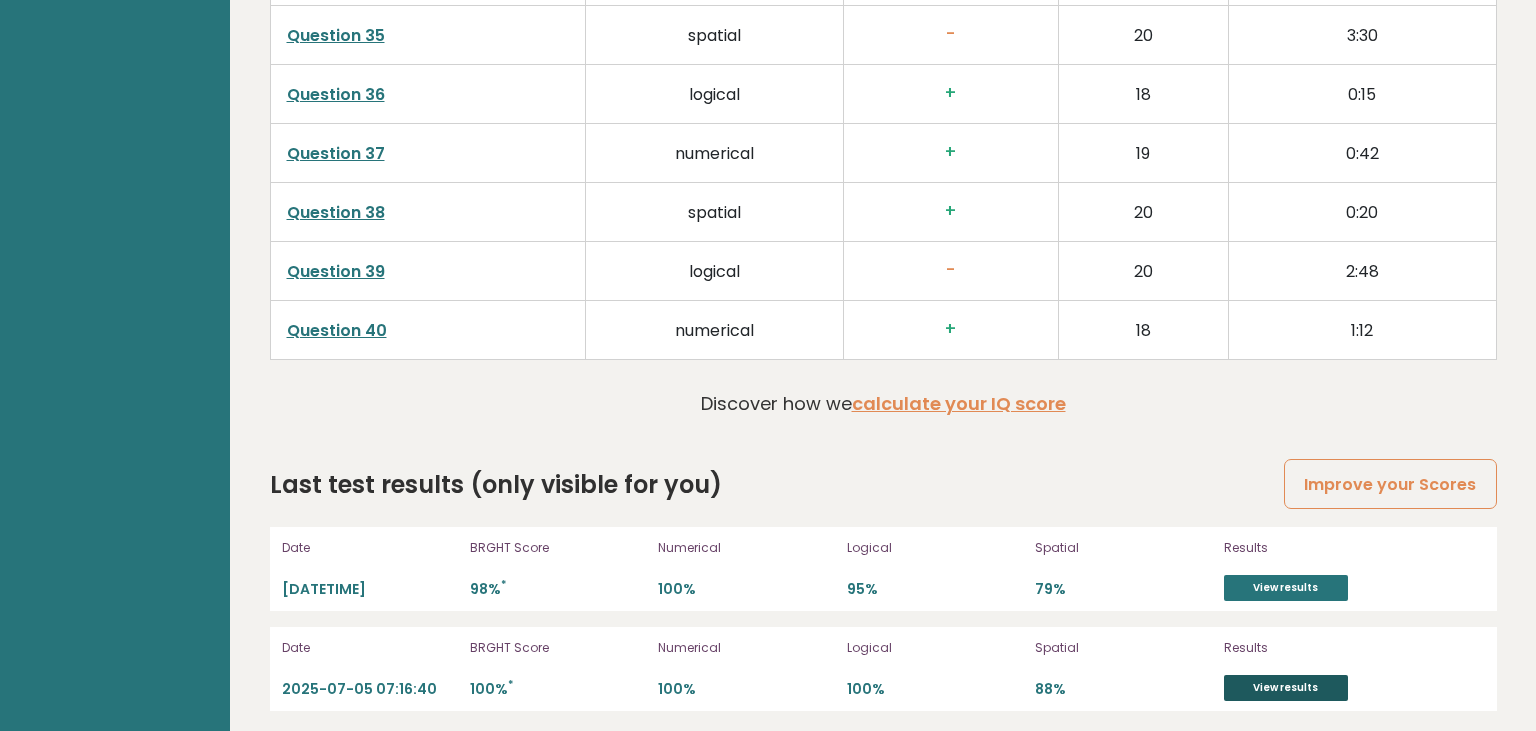 click on "View results" at bounding box center [1286, 688] 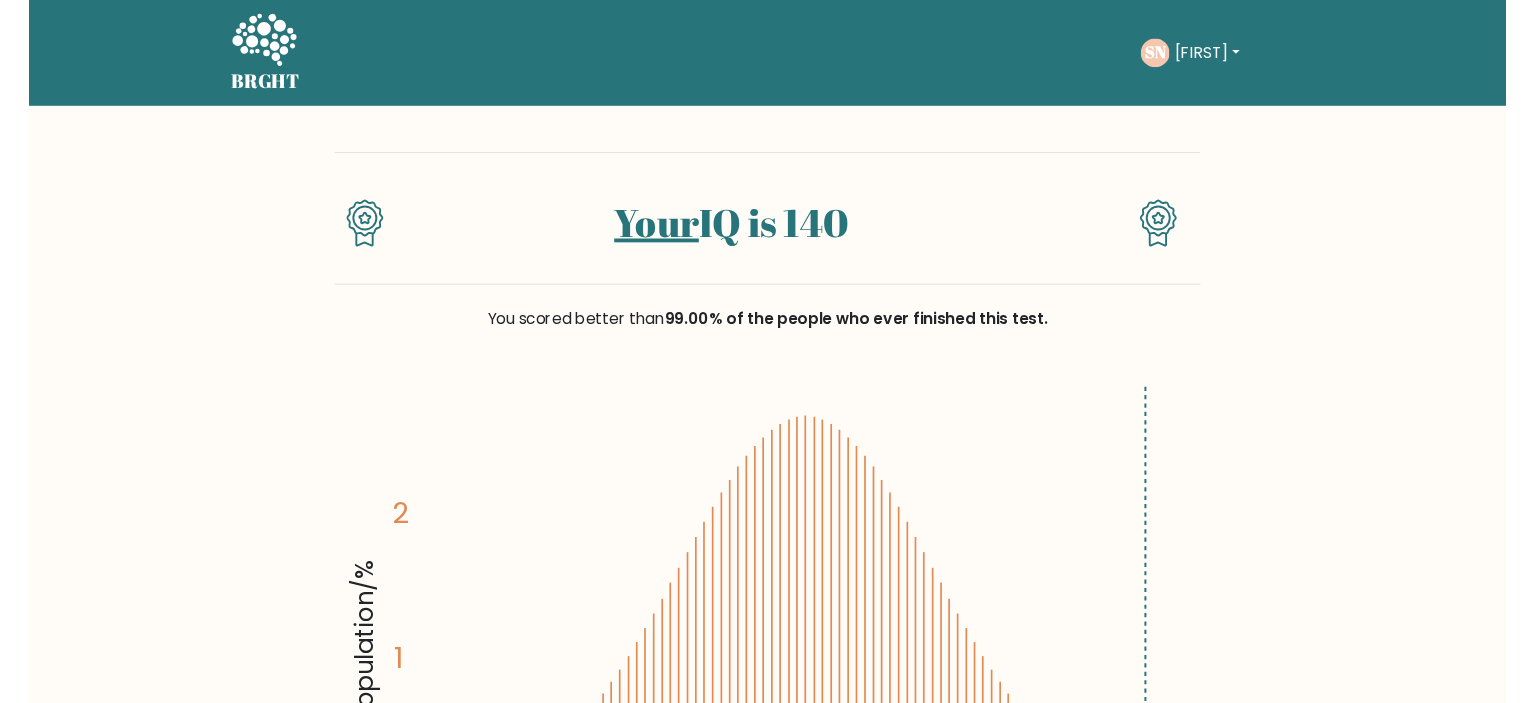 scroll, scrollTop: 0, scrollLeft: 0, axis: both 